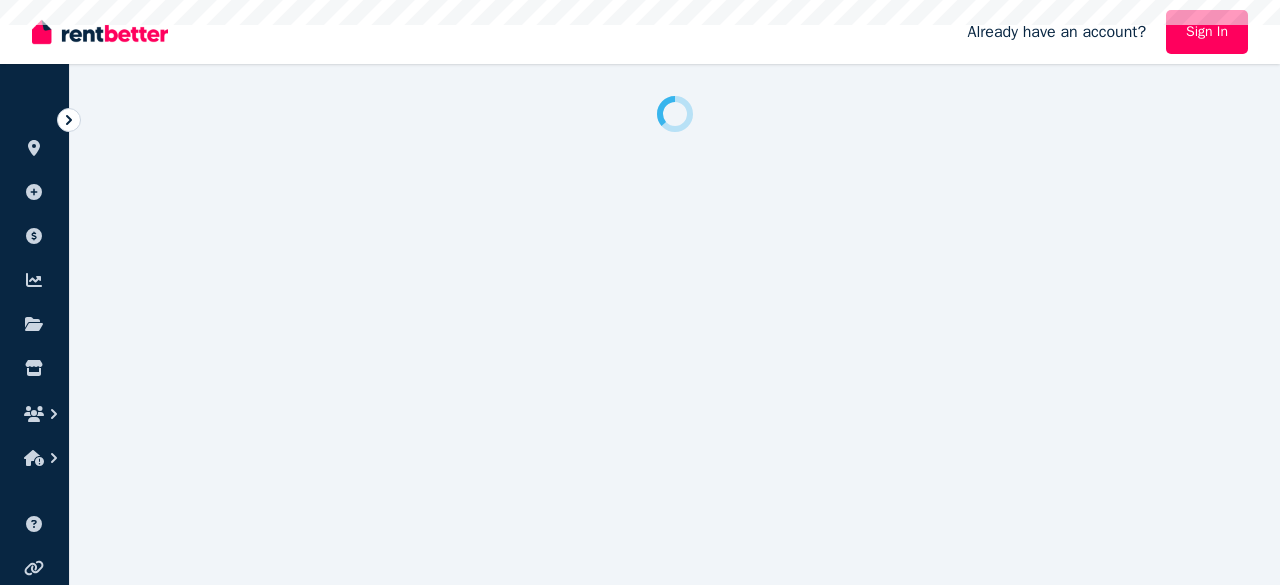 scroll, scrollTop: 0, scrollLeft: 0, axis: both 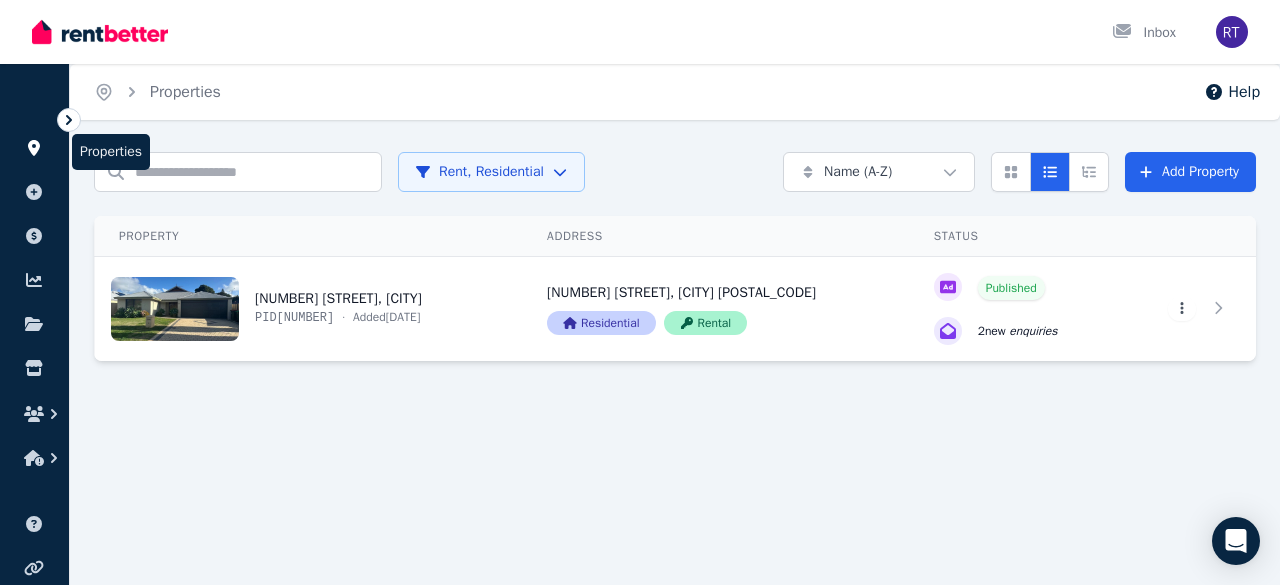 click at bounding box center [34, 148] 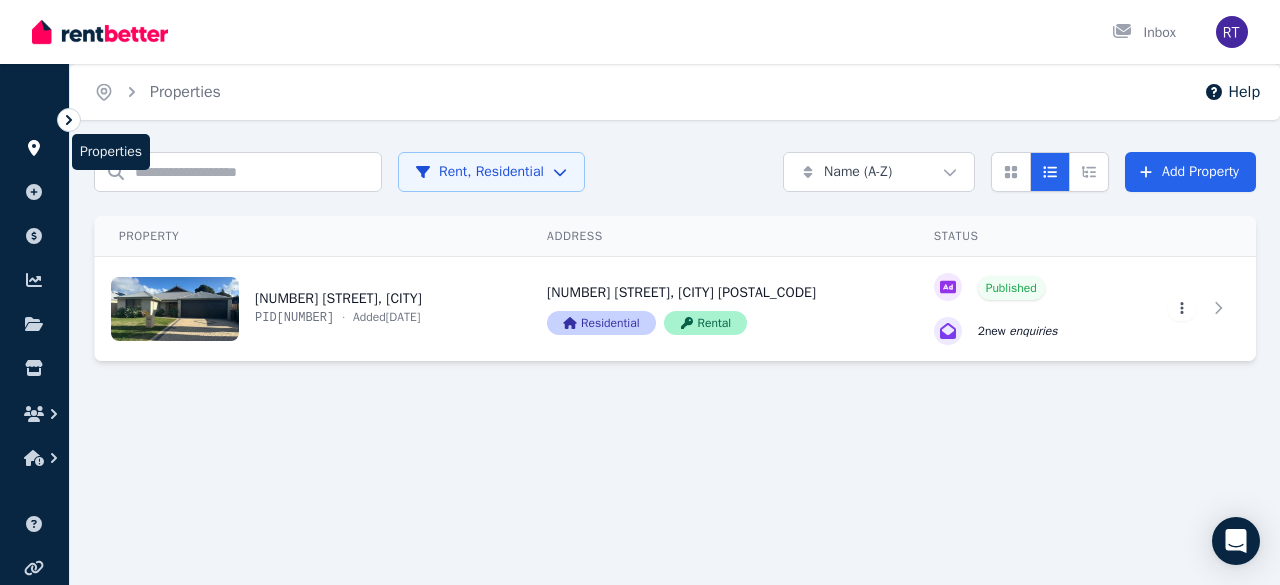 click 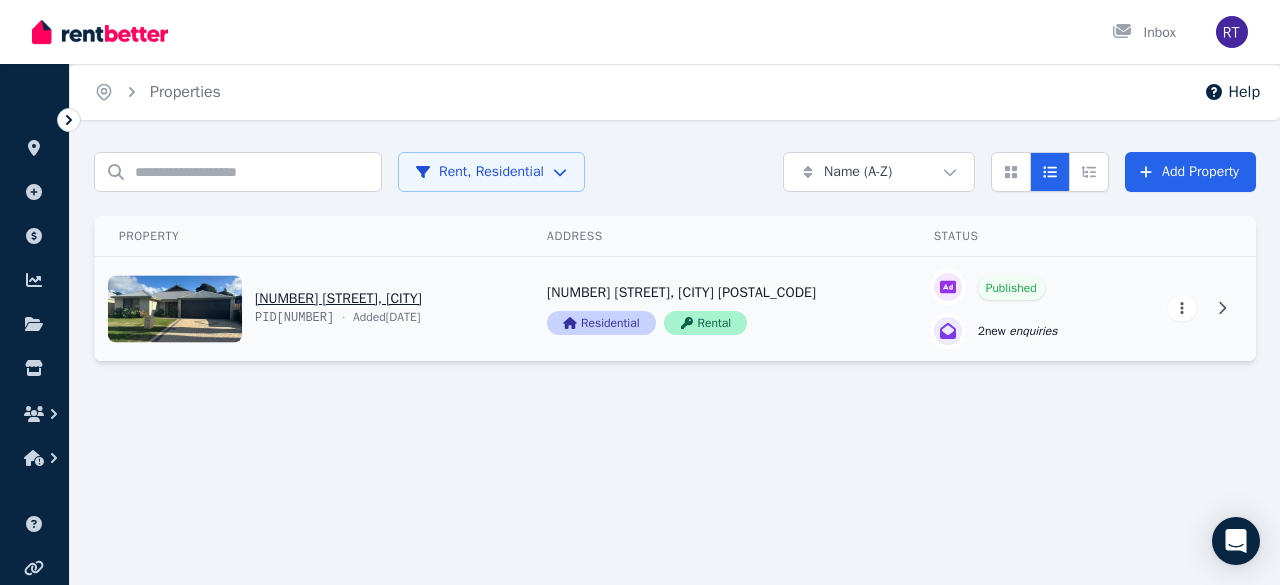 click on "Open main menu Inbox Open user menu ORGANISE Properties Add property Payments Finance report Documents Marketplace Help centre Refer a friend Account settings Your profile [LAST_NAME] [FIRST_NAME] Home Properties Help Search properties Rent, Residential Name (A-Z) Add Property Property Address Status Actions 19 Triller Bend, Tapping PID 393454 · Added 23/06/2025 19 Triller Bend, Tapping [STATE] [POSTAL_CODE] Residential Rental Published 2 new enquiries View property details 19 Triller Bend, Tapping [STATE] [POSTAL_CODE] Residential Rental View property details Published 2 new enquiries View property details View property details" at bounding box center (640, 292) 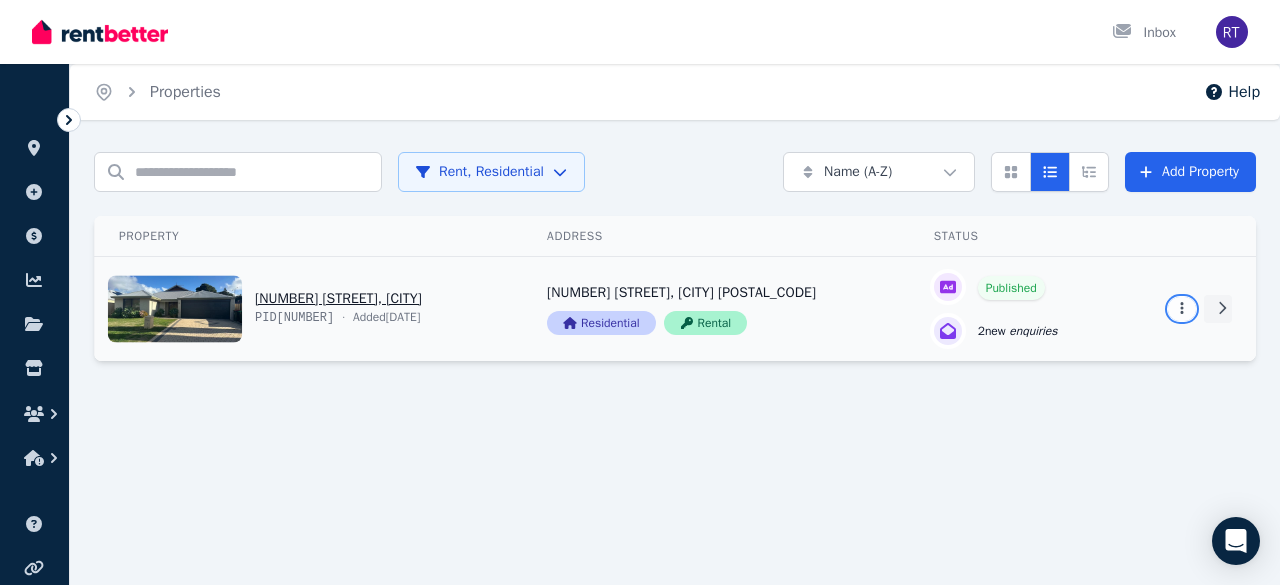 click on "Open main menu Inbox Open user menu ORGANISE Properties Add property Payments Finance report Documents Marketplace Help centre Refer a friend Account settings Your profile [LAST_NAME] [FIRST_NAME] Home Properties Help Search properties Rent, Residential Name (A-Z) Add Property Property Address Status Actions 19 Triller Bend, Tapping PID 393454 · Added 23/06/2025 19 Triller Bend, Tapping [STATE] [POSTAL_CODE] Residential Rental Published 2 new enquiries View property details 19 Triller Bend, Tapping [STATE] [POSTAL_CODE] Residential Rental View property details Published 2 new enquiries View property details View property details" at bounding box center [640, 292] 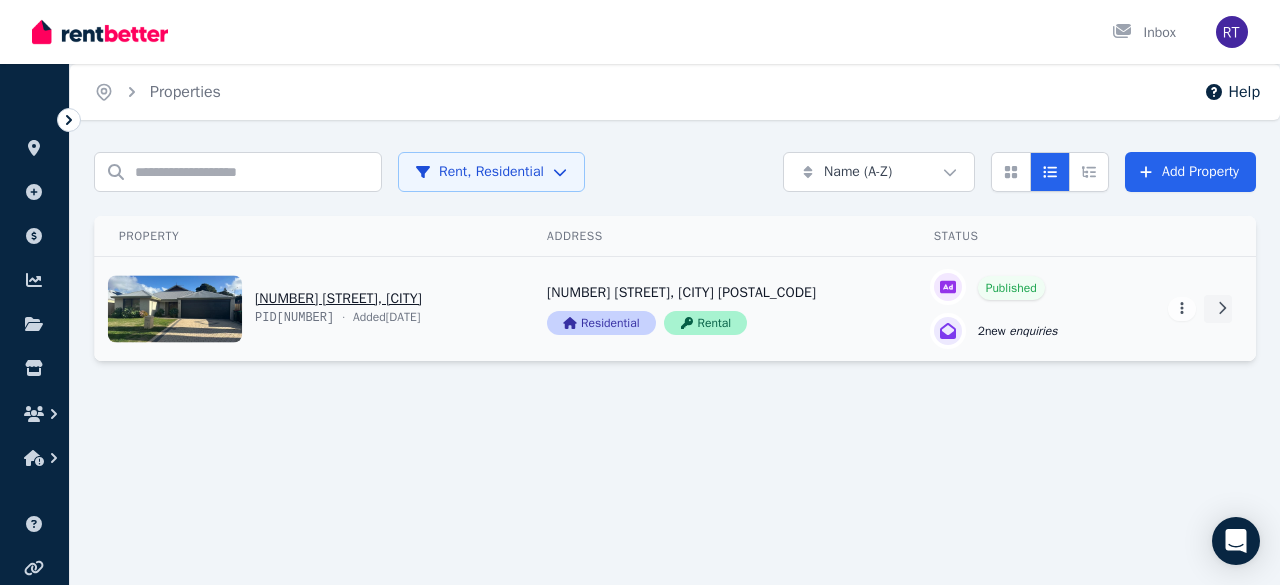 click 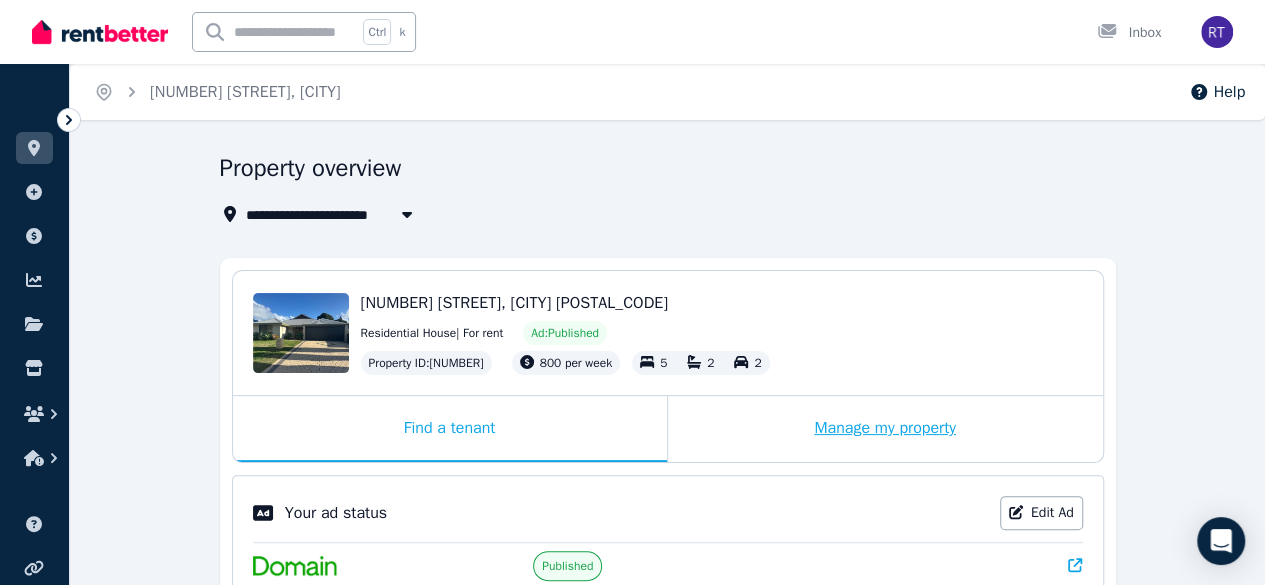 click on "Manage my property" at bounding box center (885, 429) 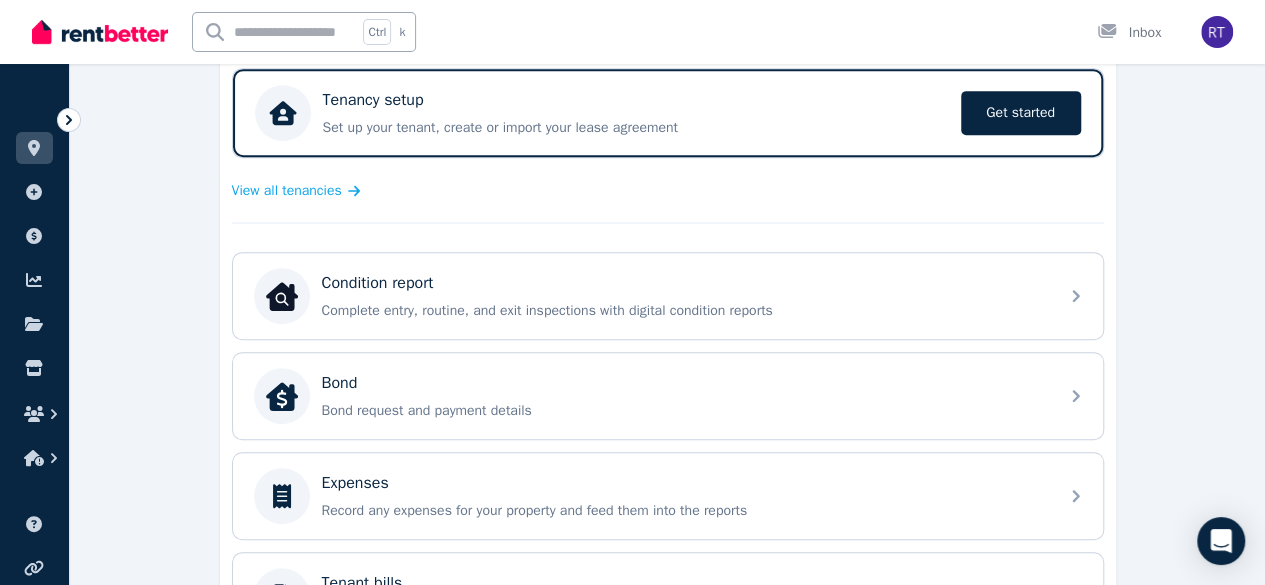 scroll, scrollTop: 430, scrollLeft: 0, axis: vertical 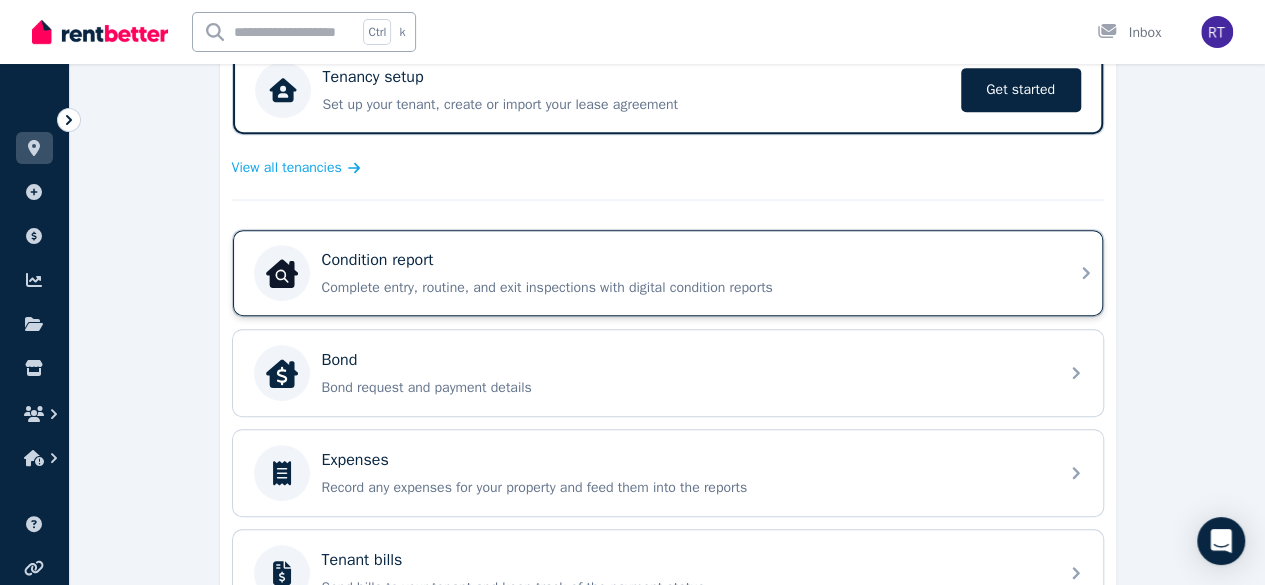 click on "Condition report" at bounding box center (684, 260) 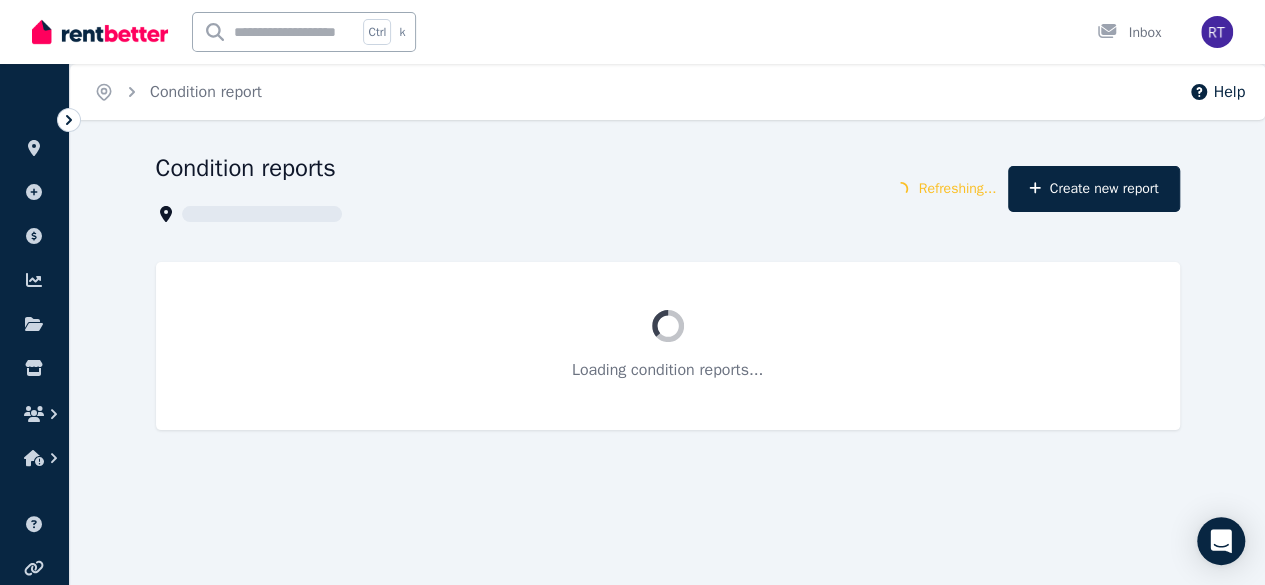 scroll, scrollTop: 0, scrollLeft: 0, axis: both 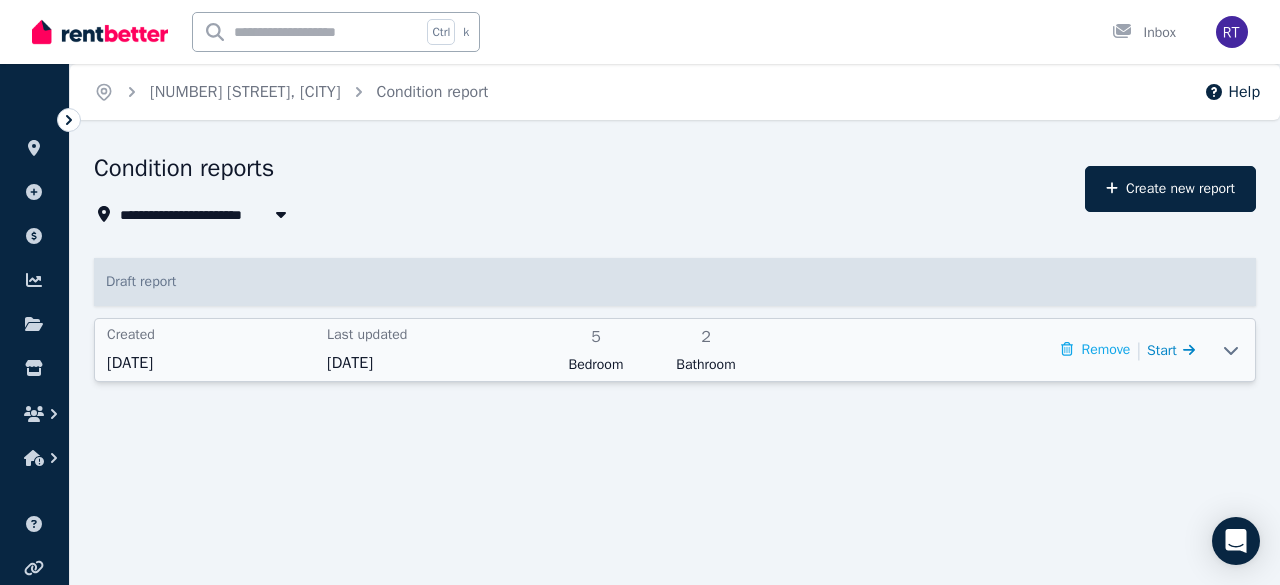 click on "Start" at bounding box center [1162, 350] 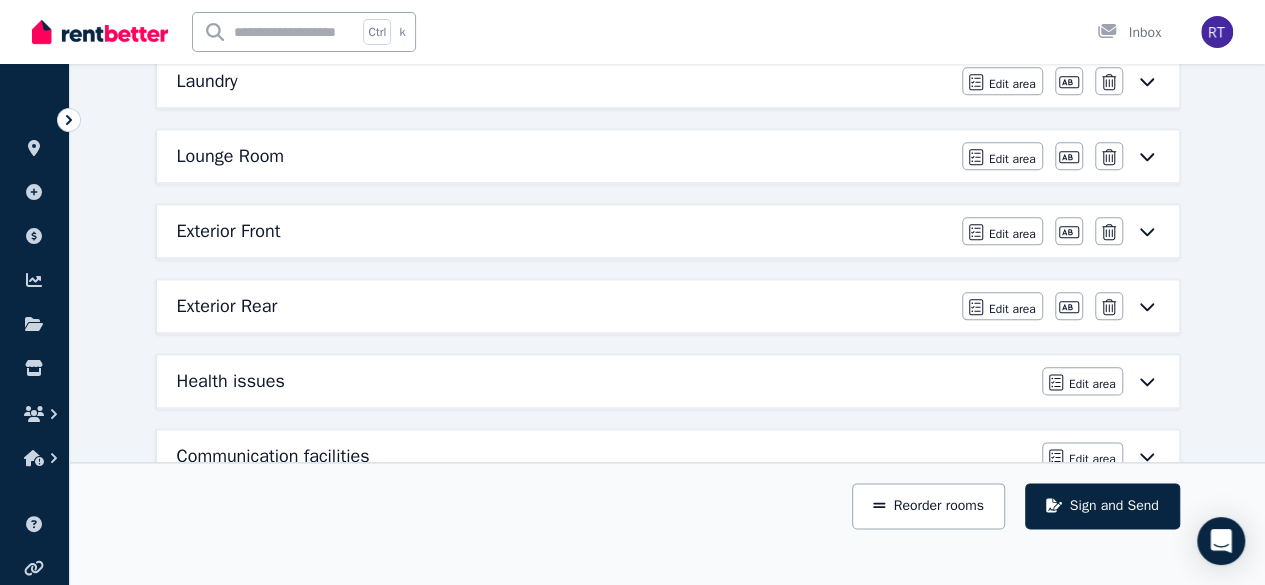scroll, scrollTop: 1049, scrollLeft: 0, axis: vertical 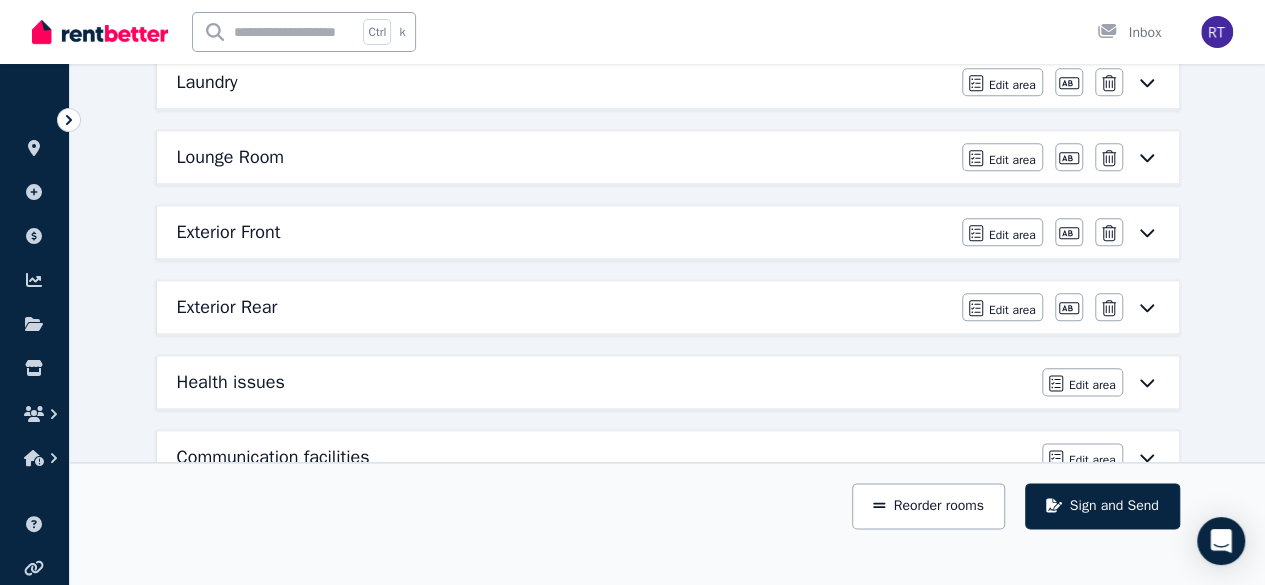 click on "Exterior Front" at bounding box center [563, 232] 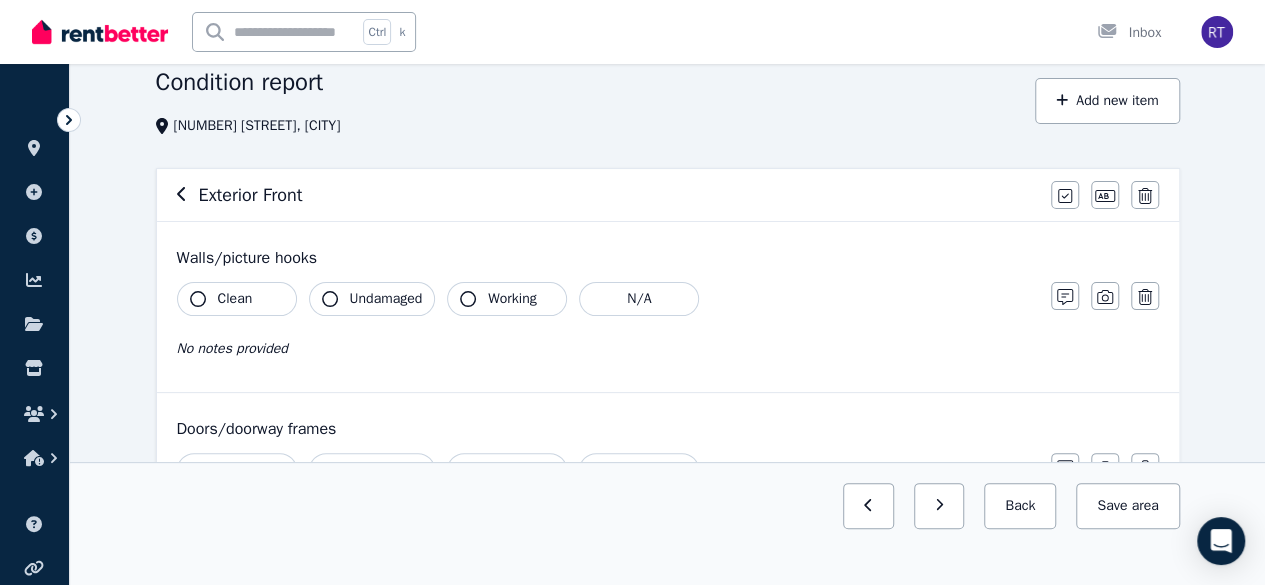 scroll, scrollTop: 125, scrollLeft: 0, axis: vertical 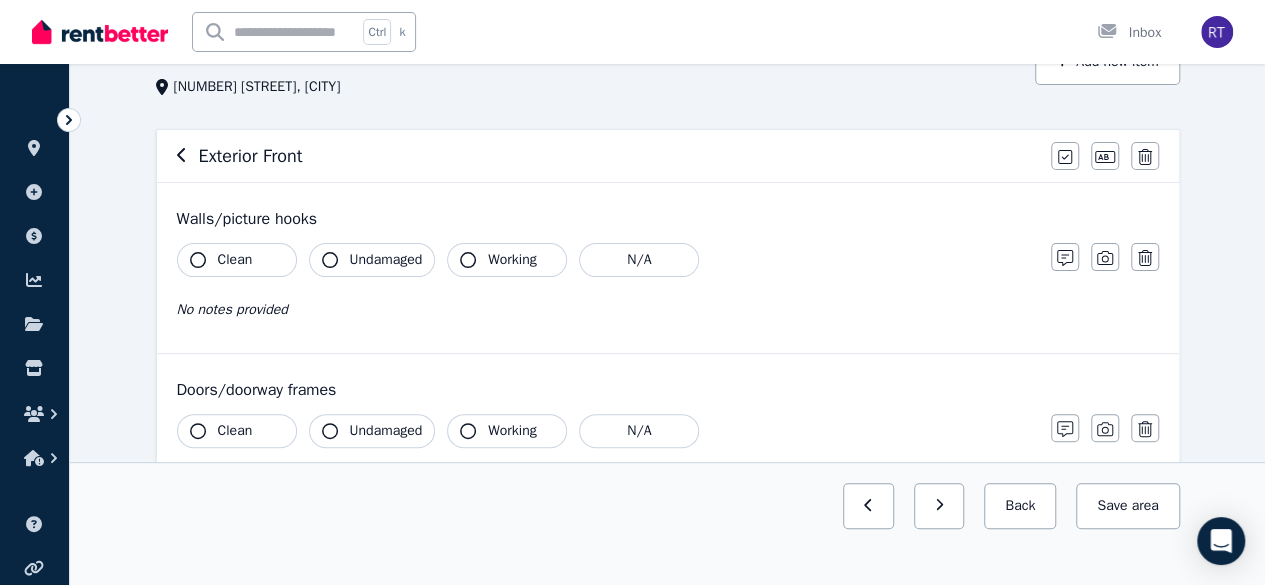 click 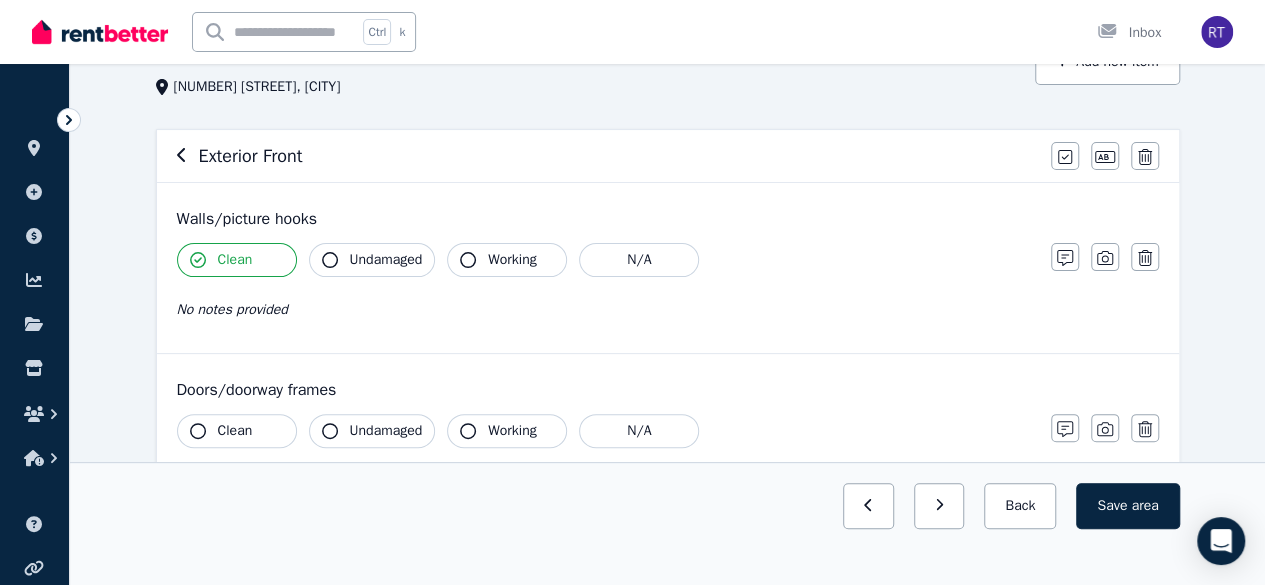 click on "Clean Undamaged Working N/A No notes provided" at bounding box center [604, 292] 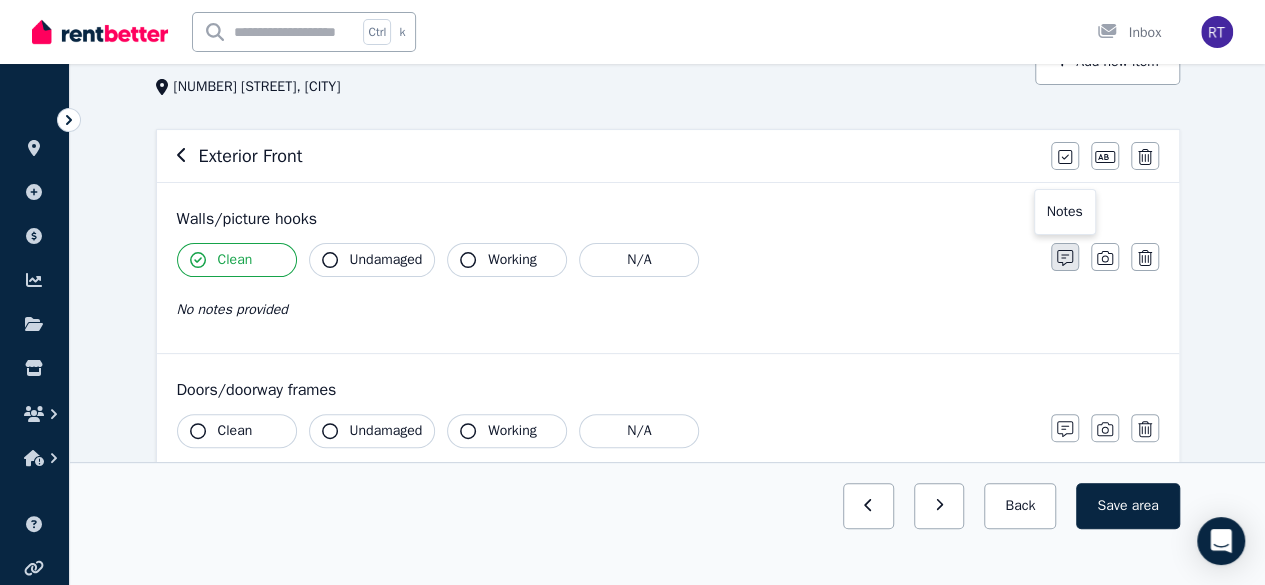 click 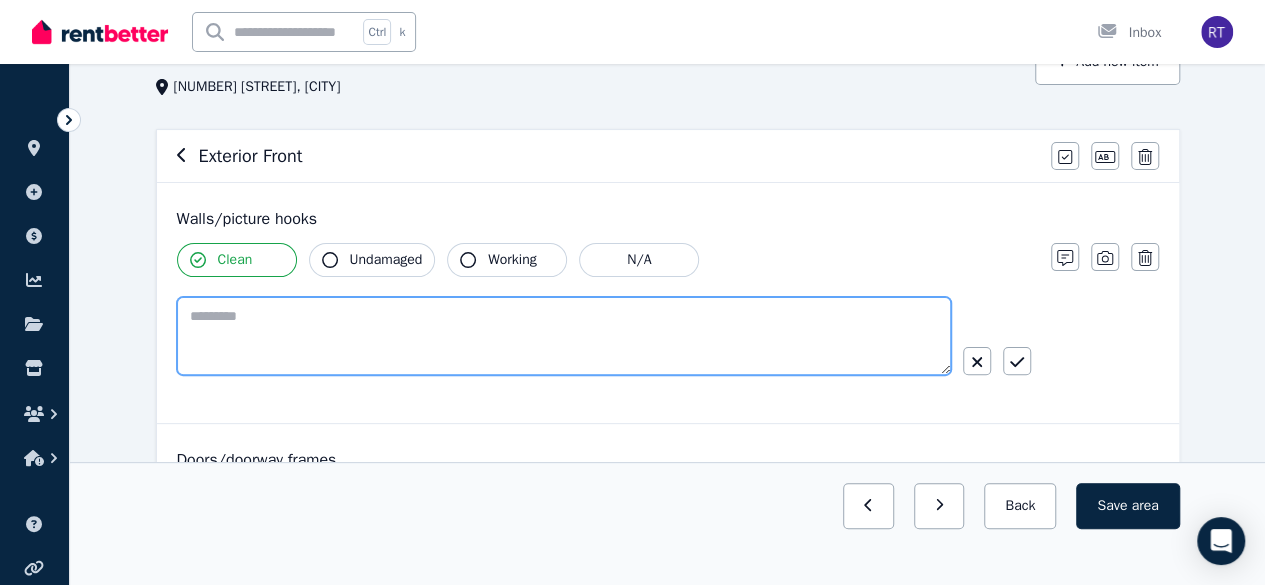 click at bounding box center (564, 336) 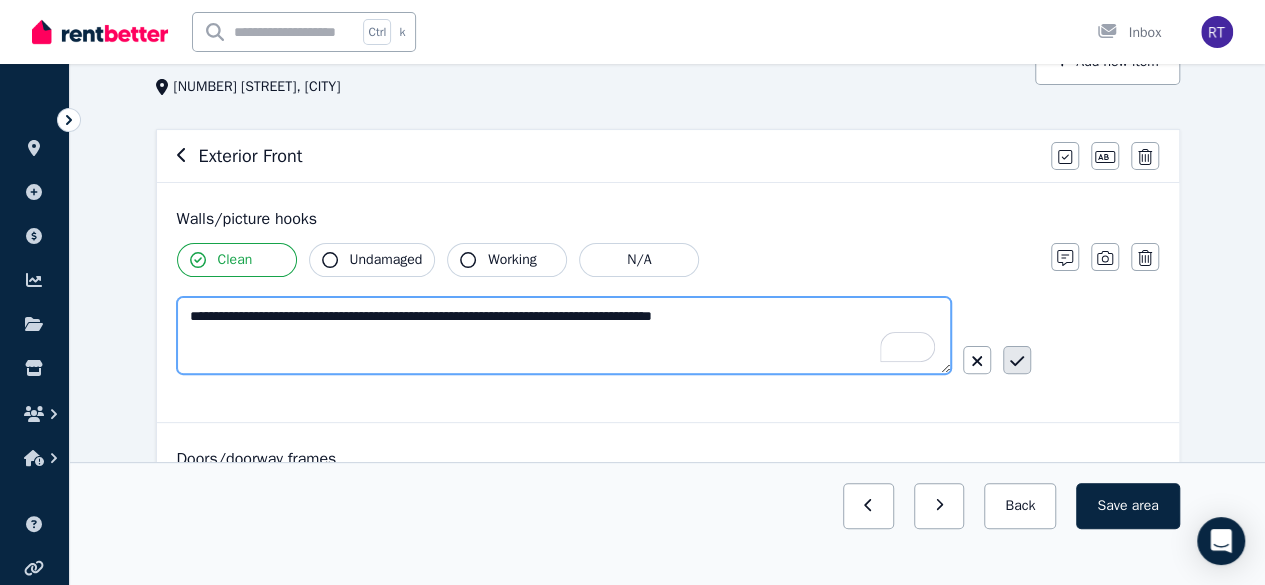 type on "**********" 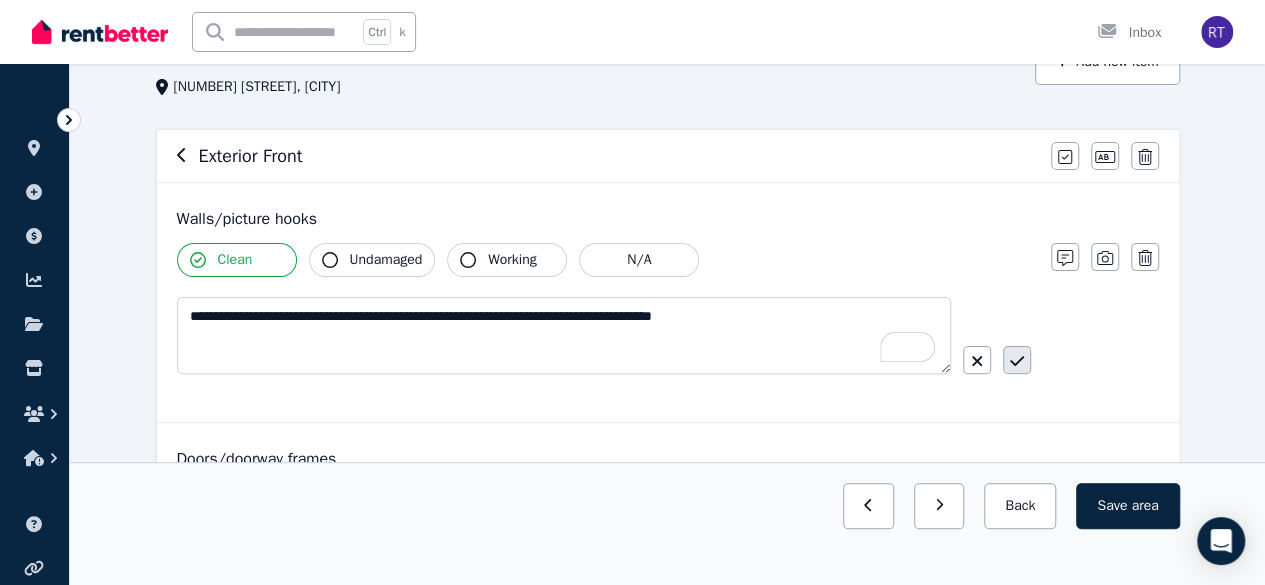 click 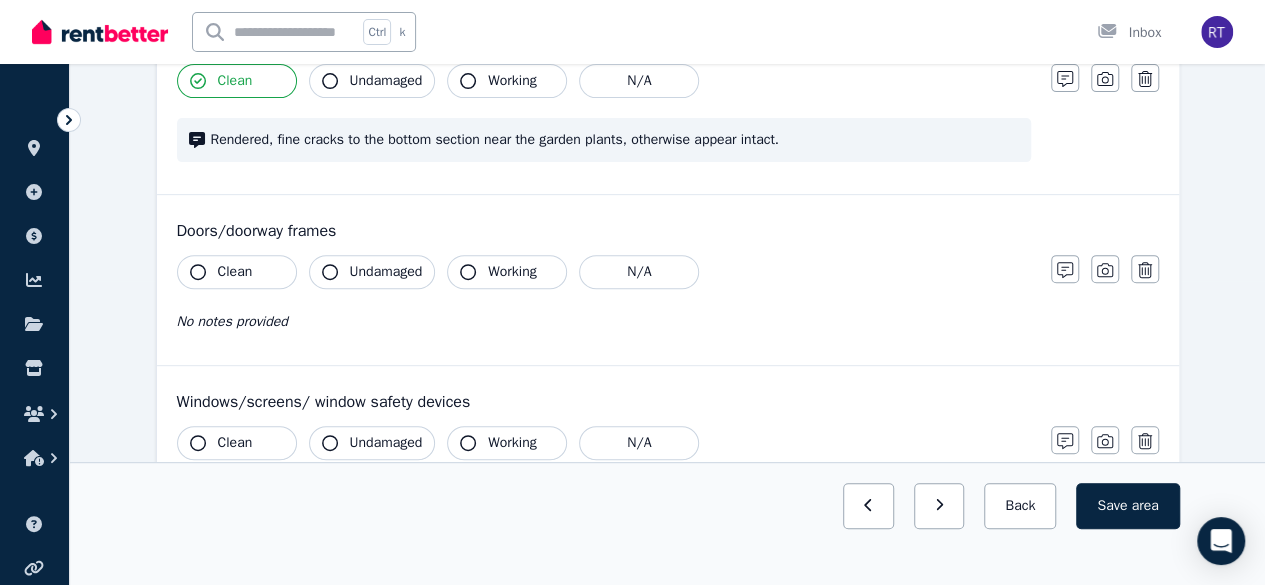 scroll, scrollTop: 312, scrollLeft: 0, axis: vertical 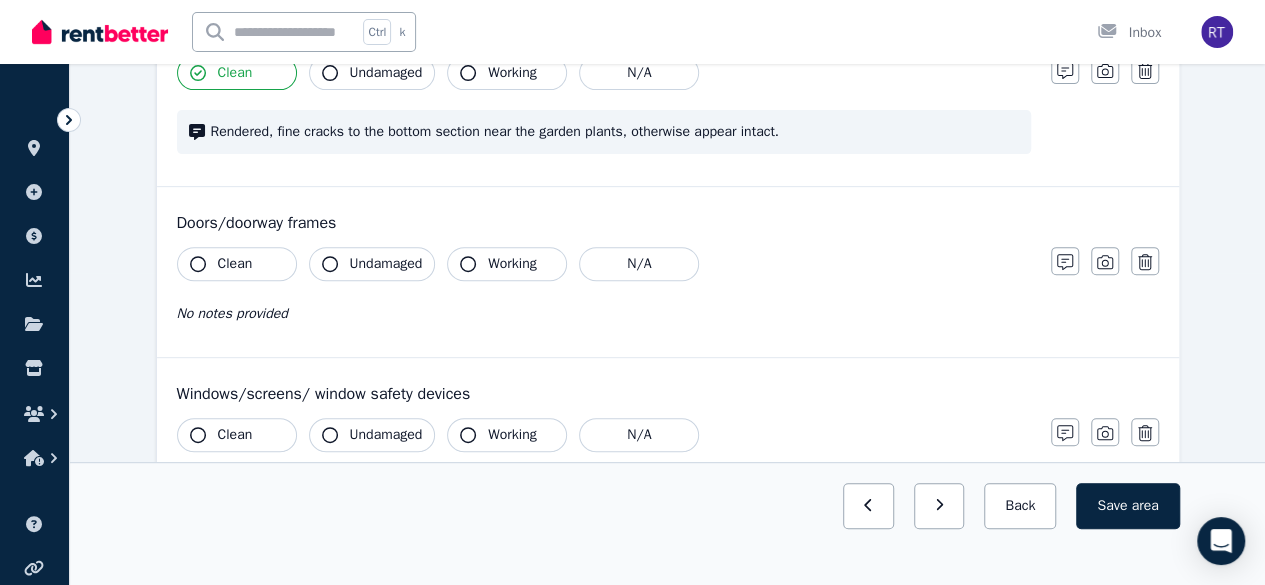 click 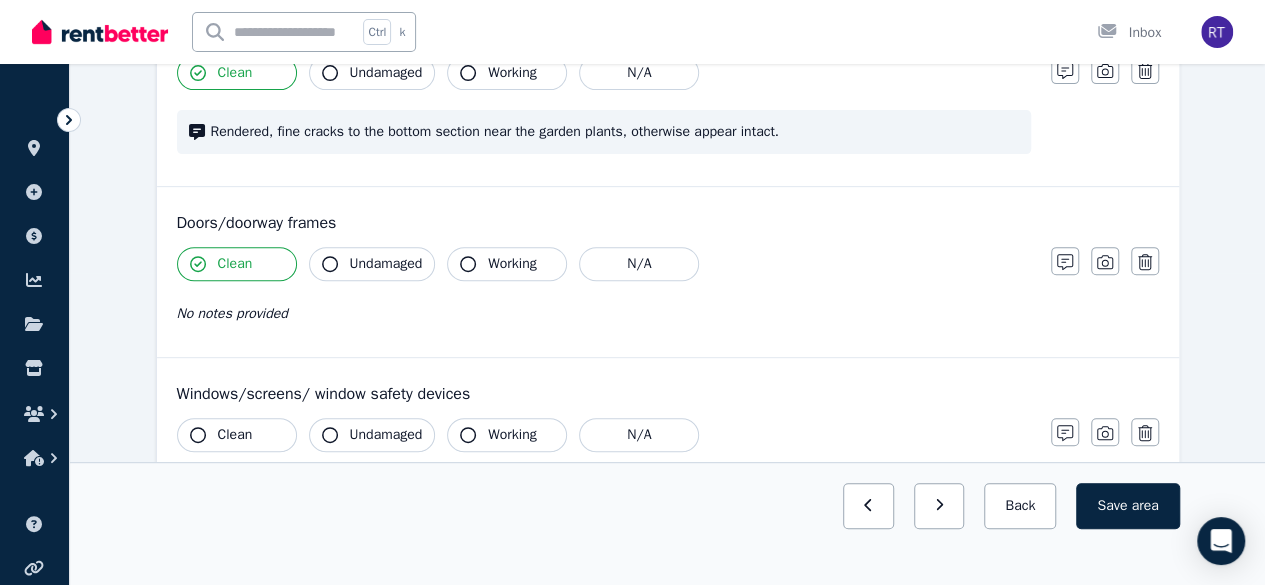 click 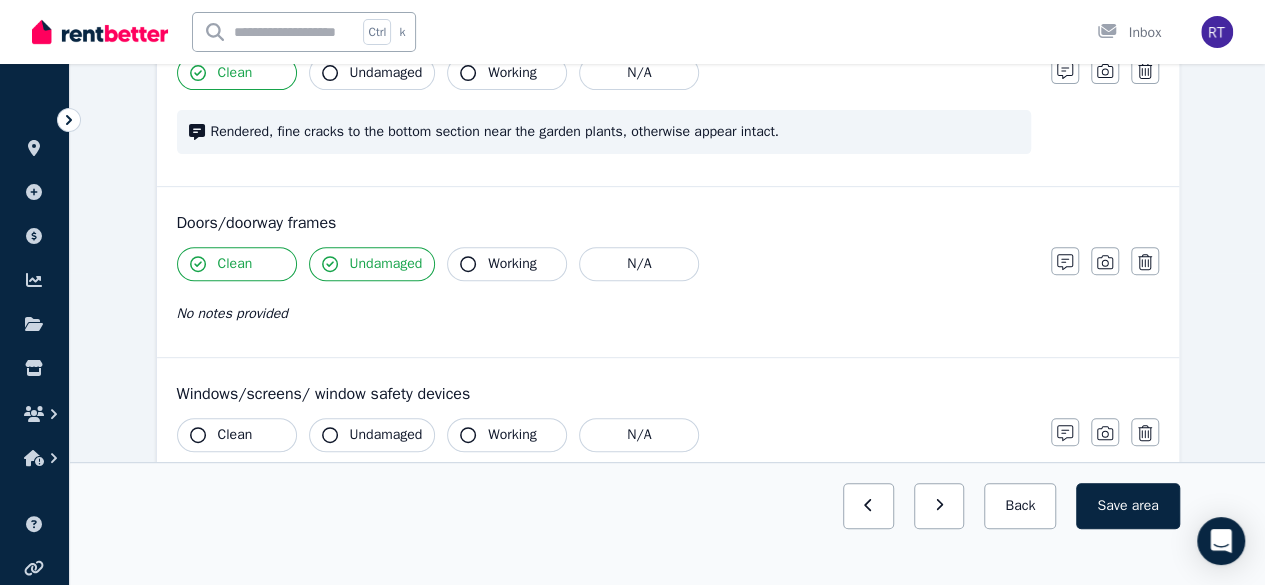 click 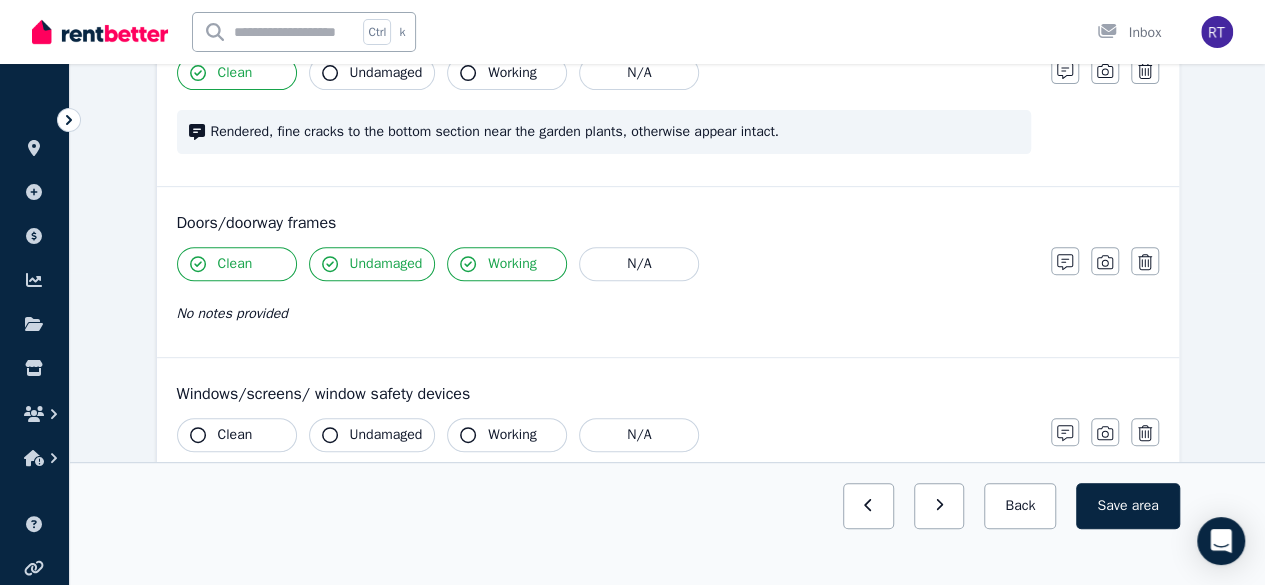 click on "Clean Undamaged Working N/A No notes provided" at bounding box center [604, 296] 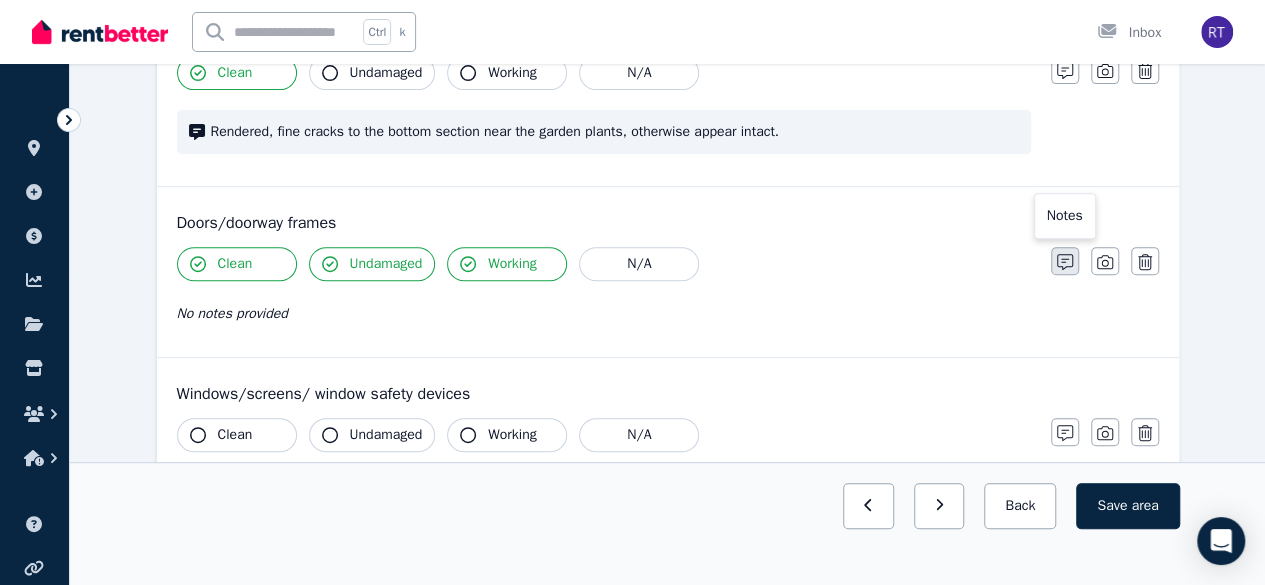 click 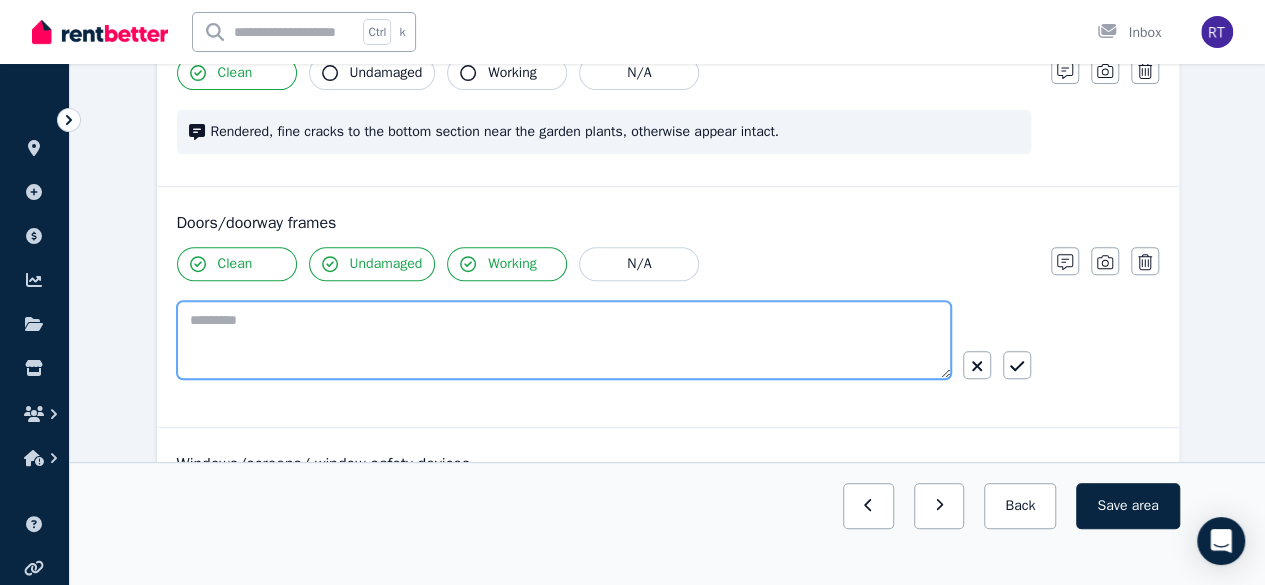 click at bounding box center [564, 340] 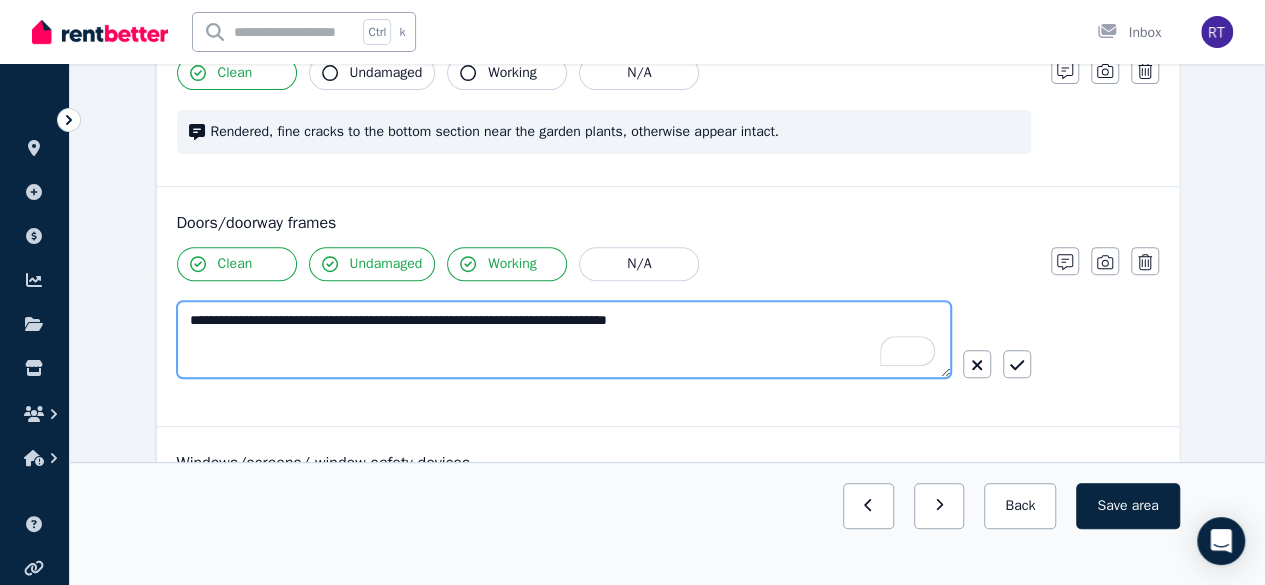 click on "**********" at bounding box center (564, 339) 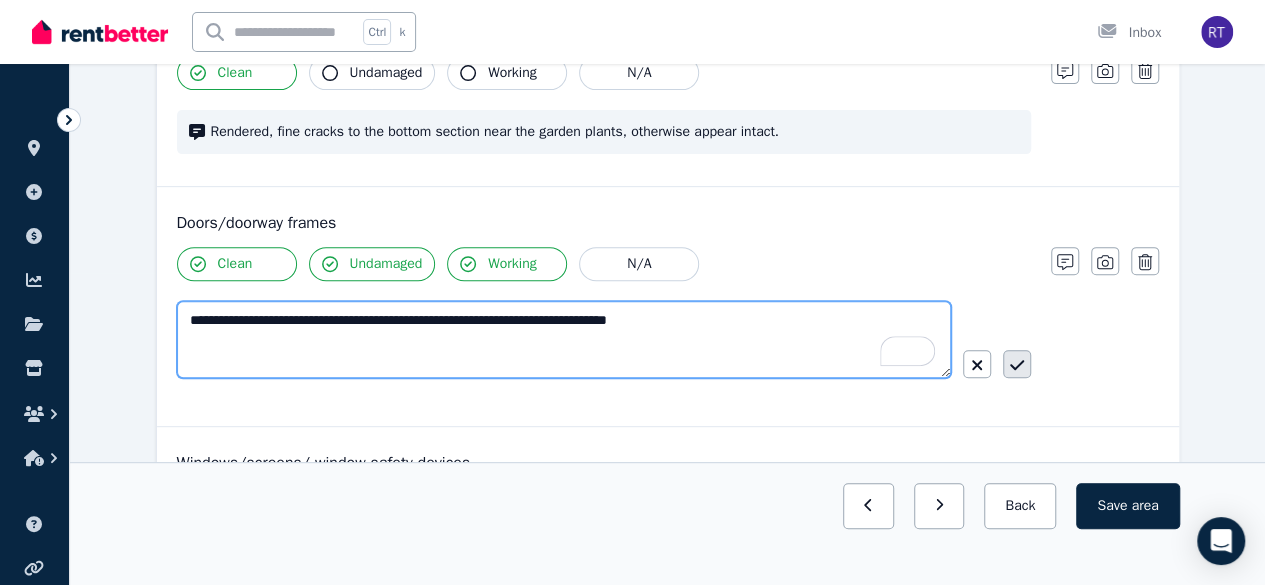 type on "**********" 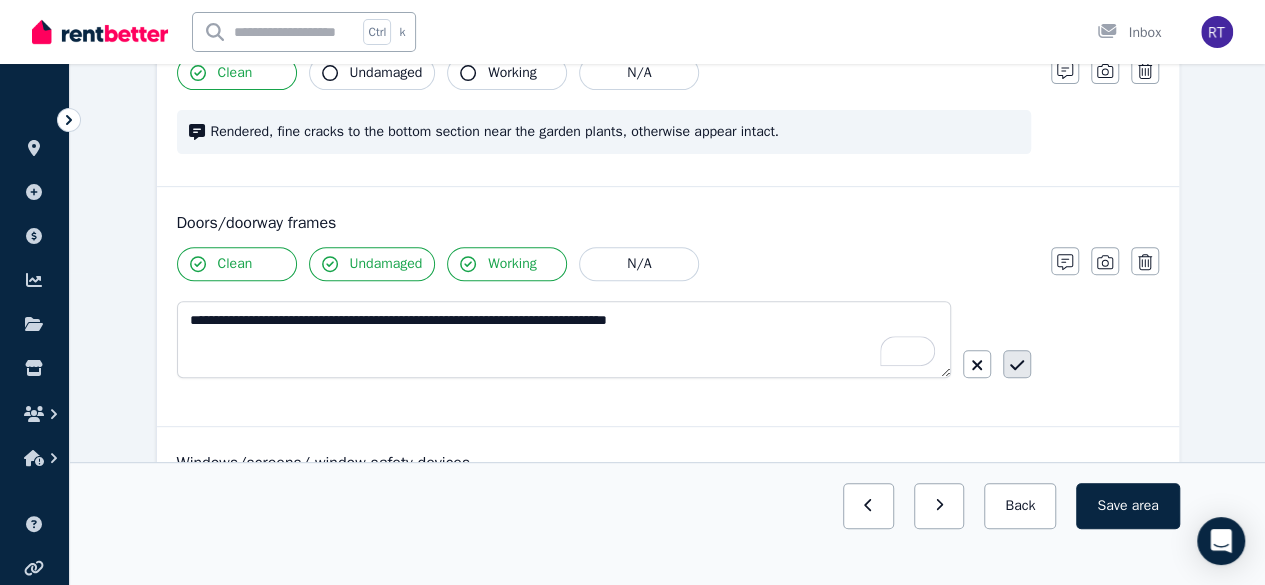 click 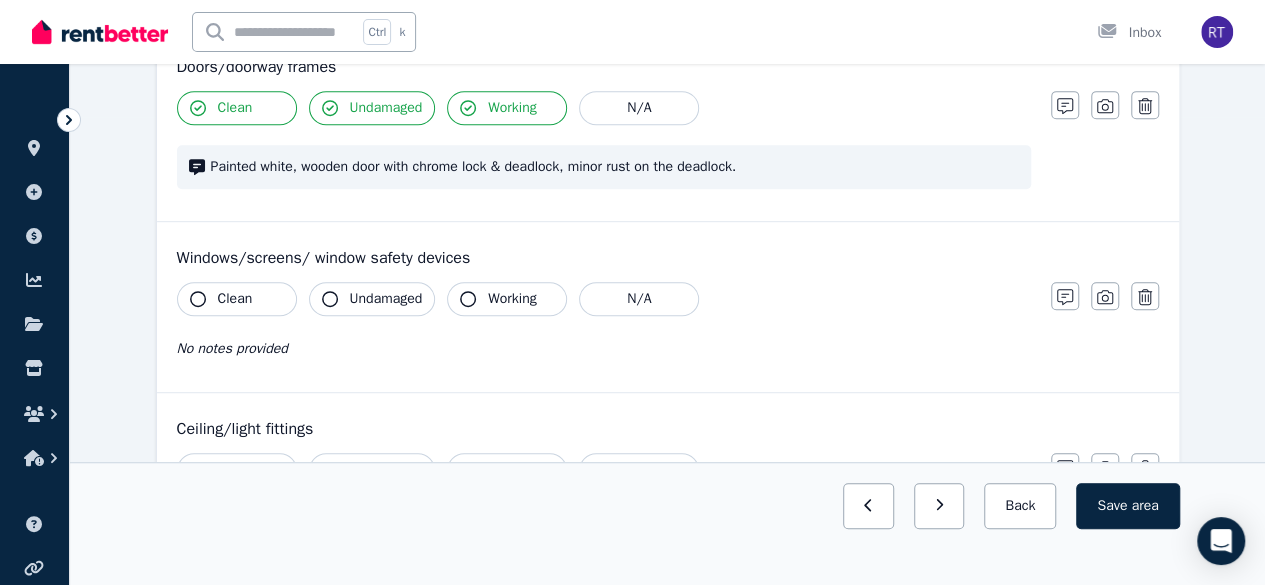 scroll, scrollTop: 468, scrollLeft: 0, axis: vertical 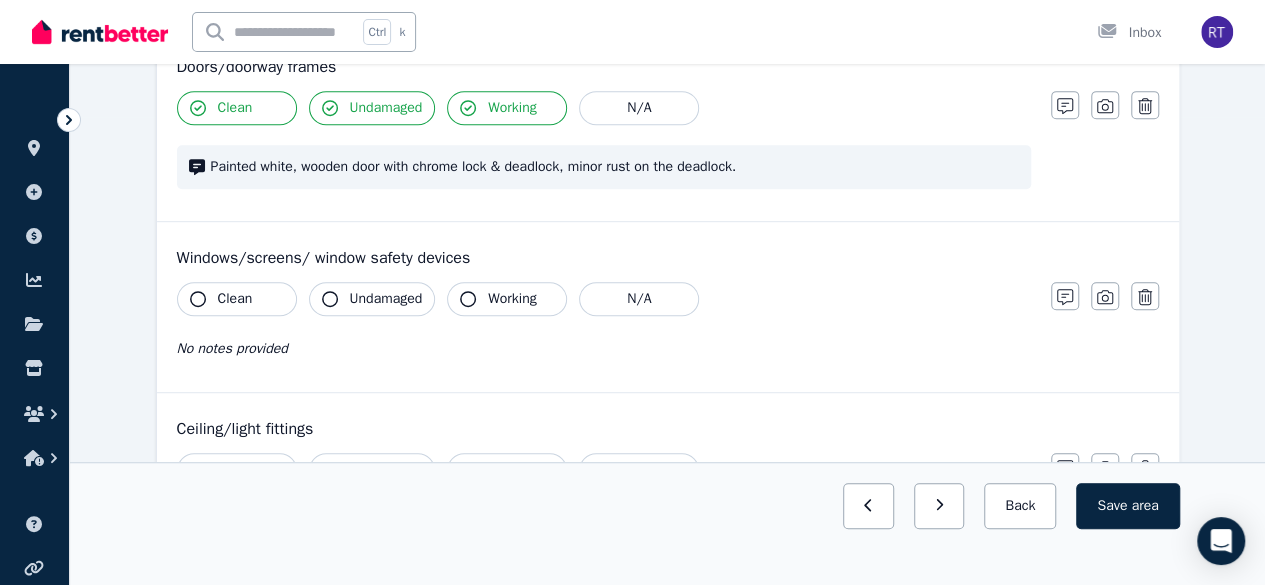 click 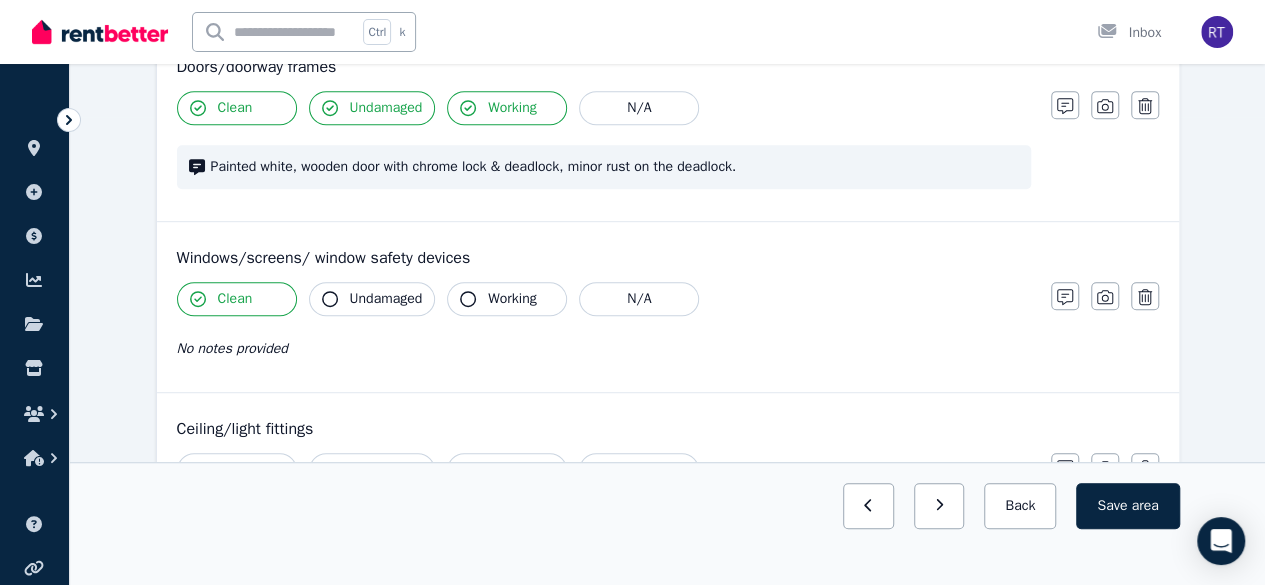 click 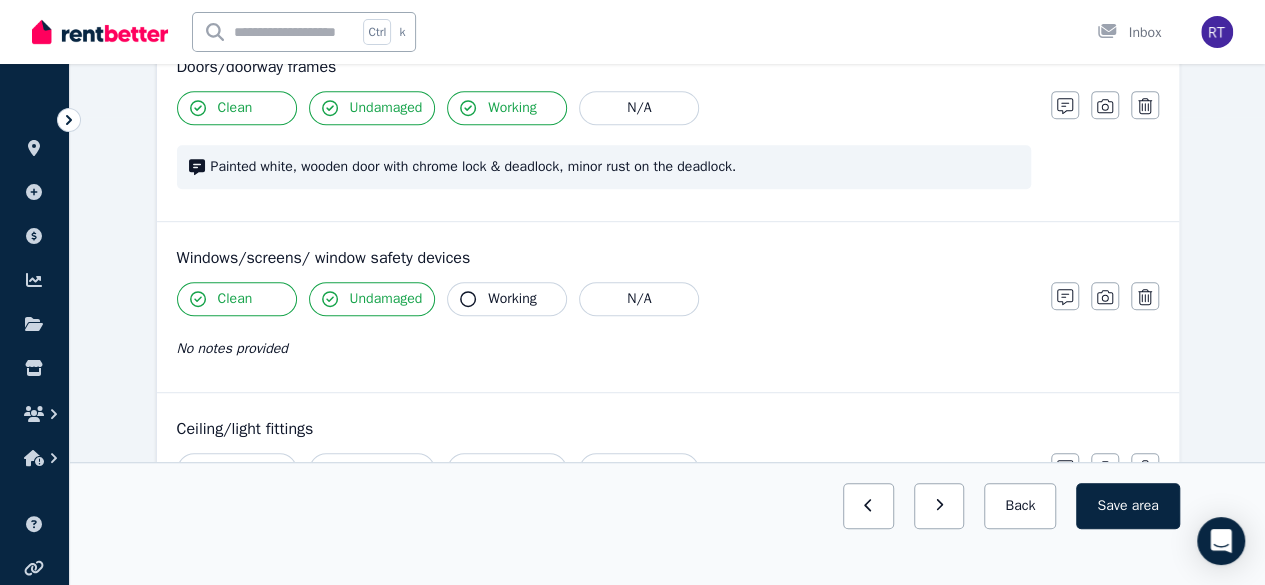 click 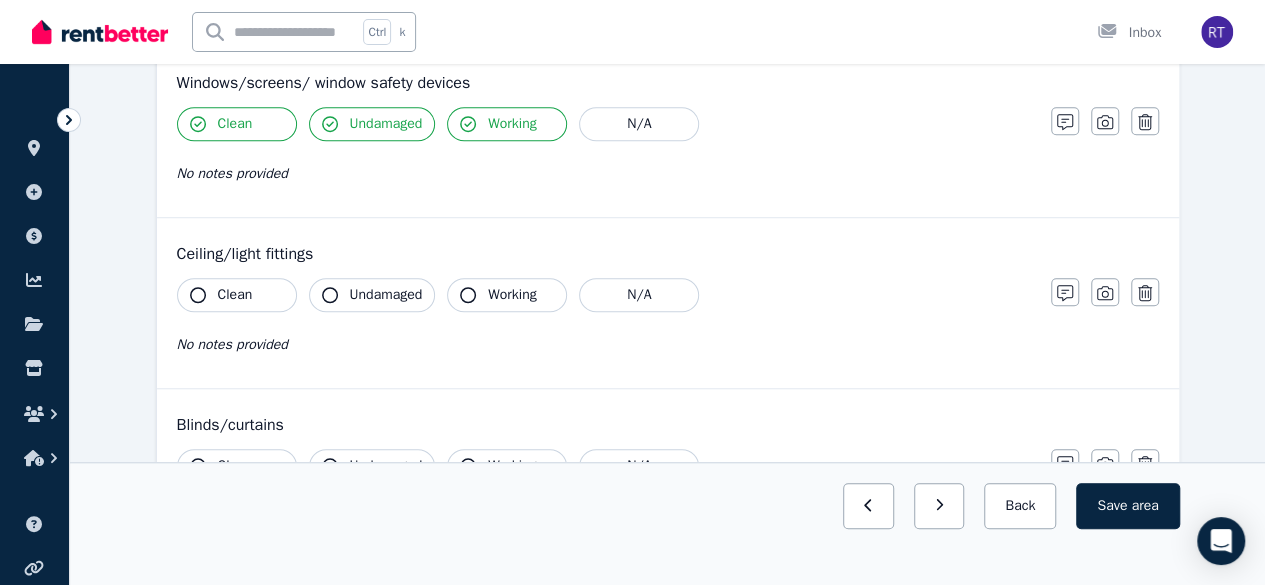 scroll, scrollTop: 666, scrollLeft: 0, axis: vertical 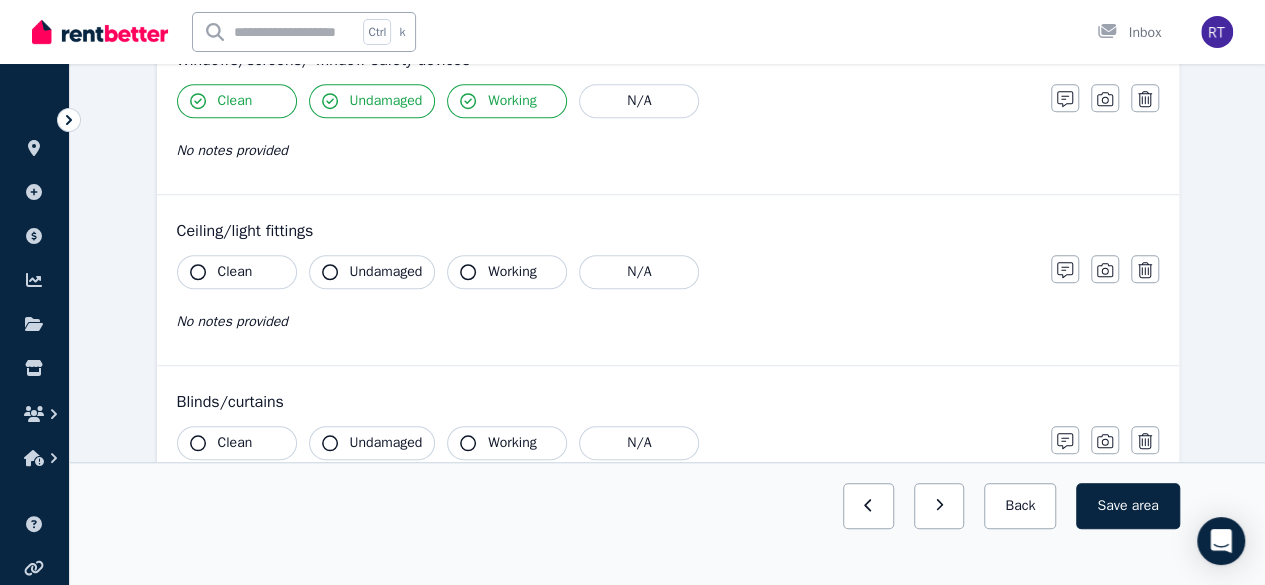 click 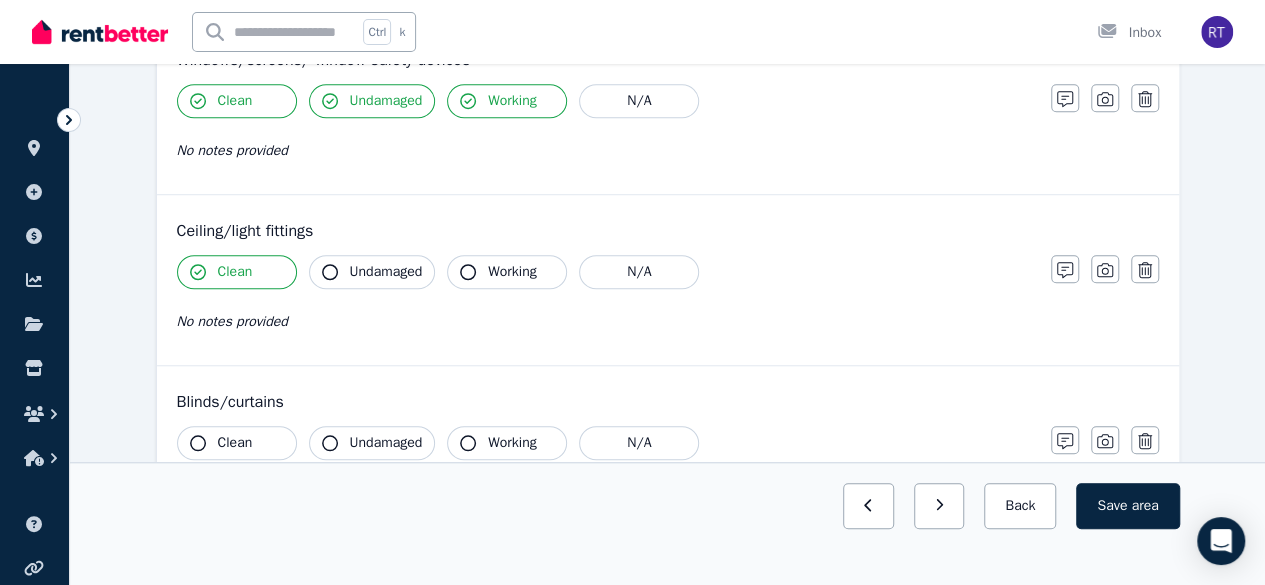 click 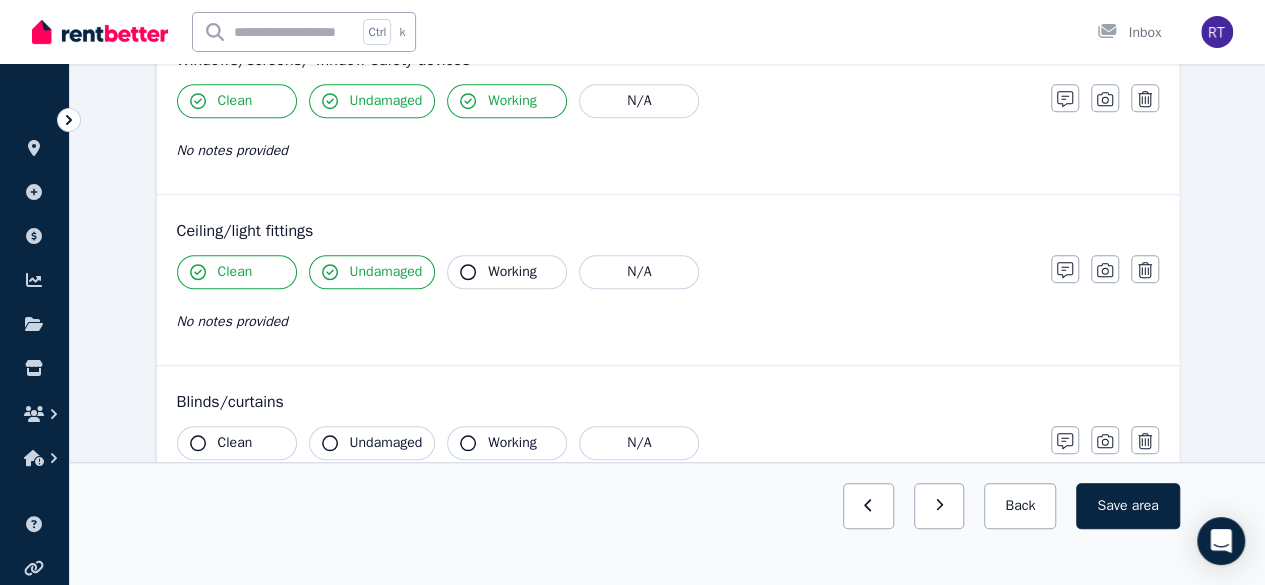 click 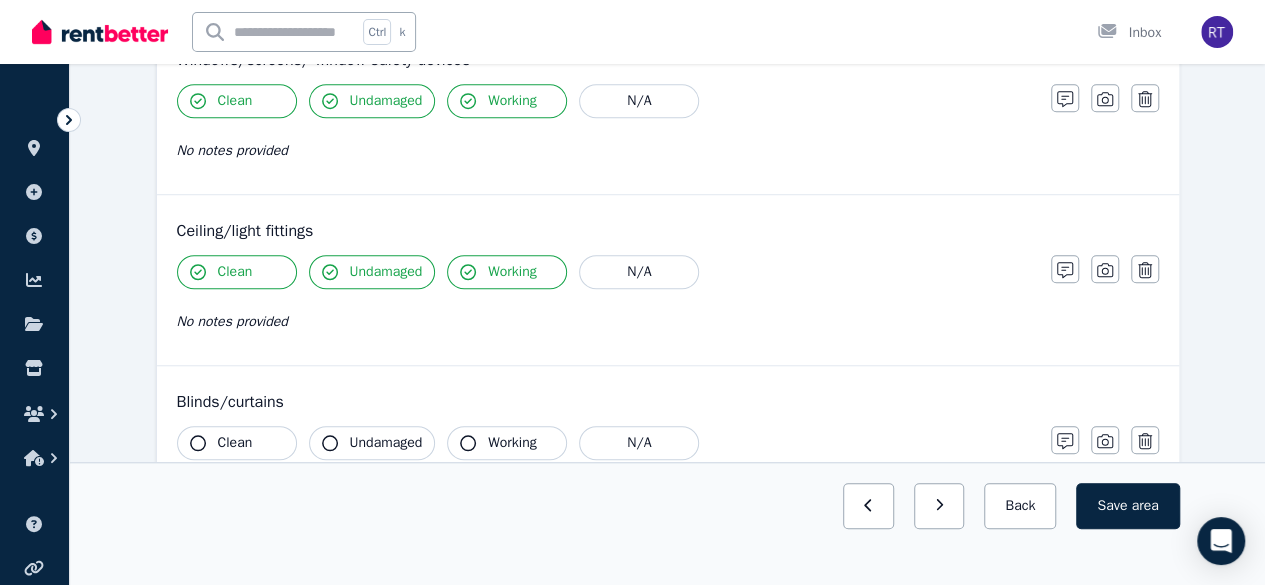 click on "Clean Undamaged Working N/A No notes provided" at bounding box center [604, 304] 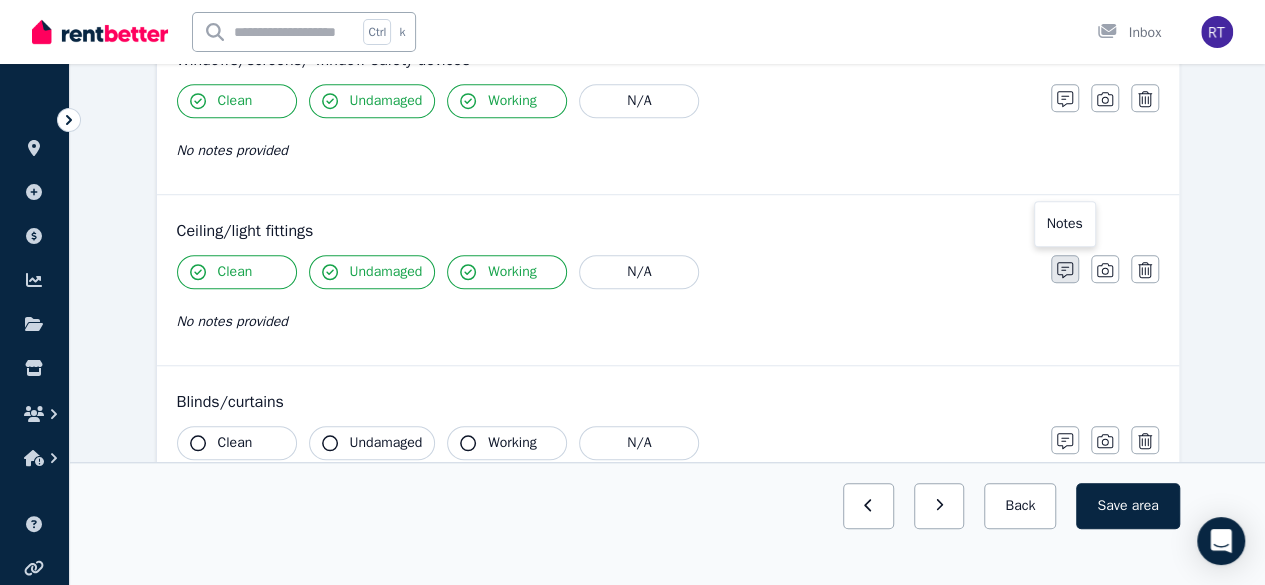 click 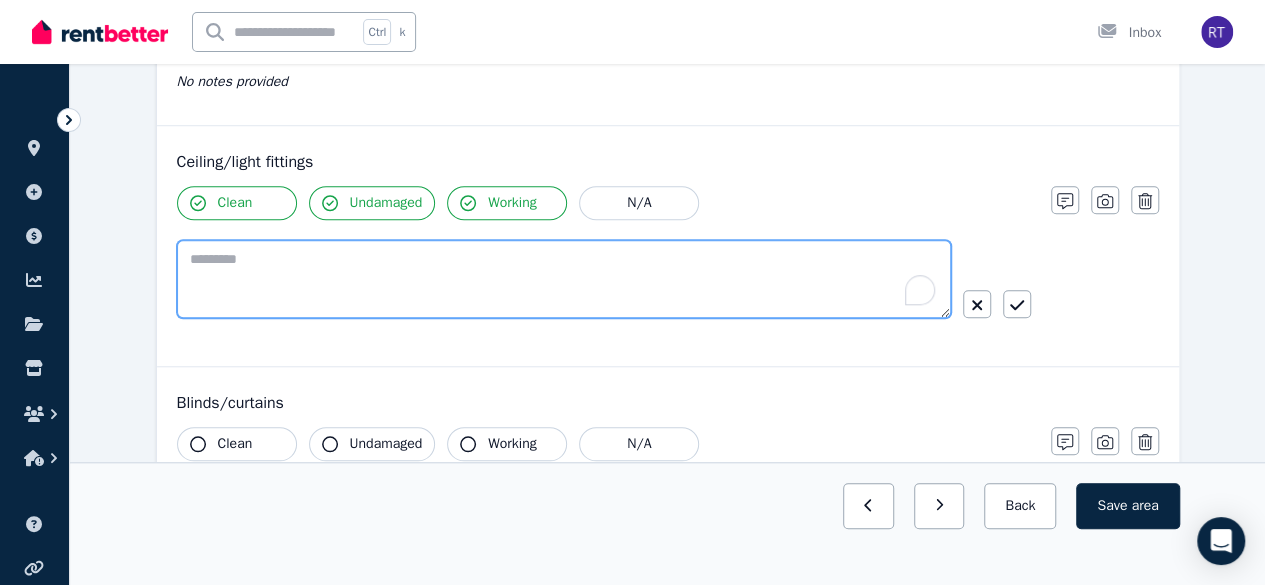 click at bounding box center (564, 279) 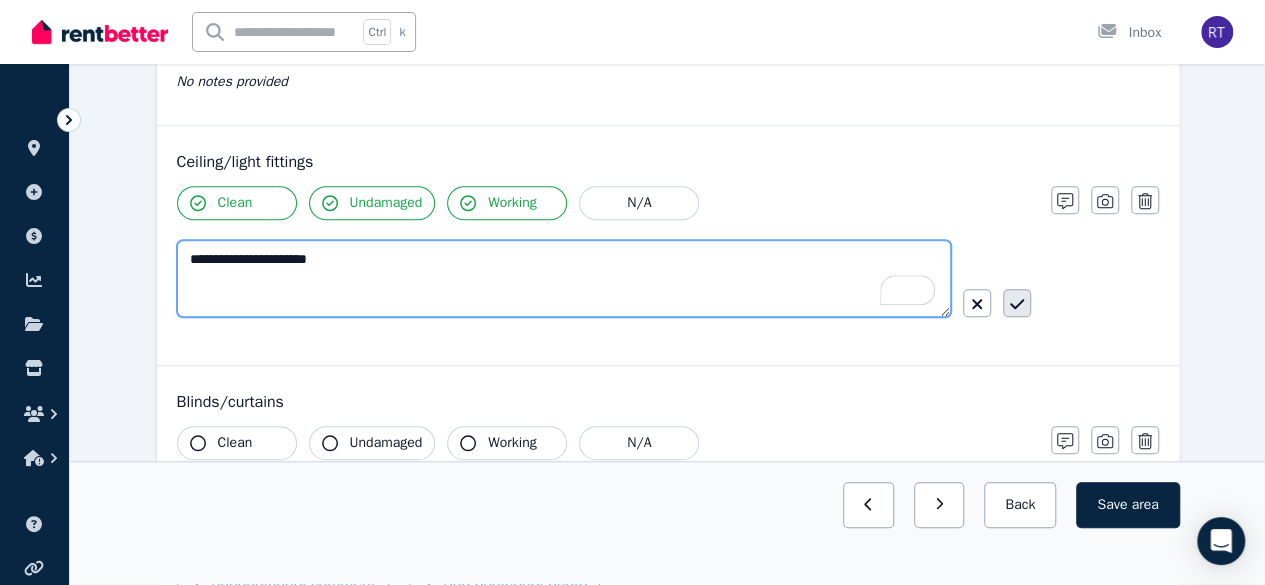 type on "**********" 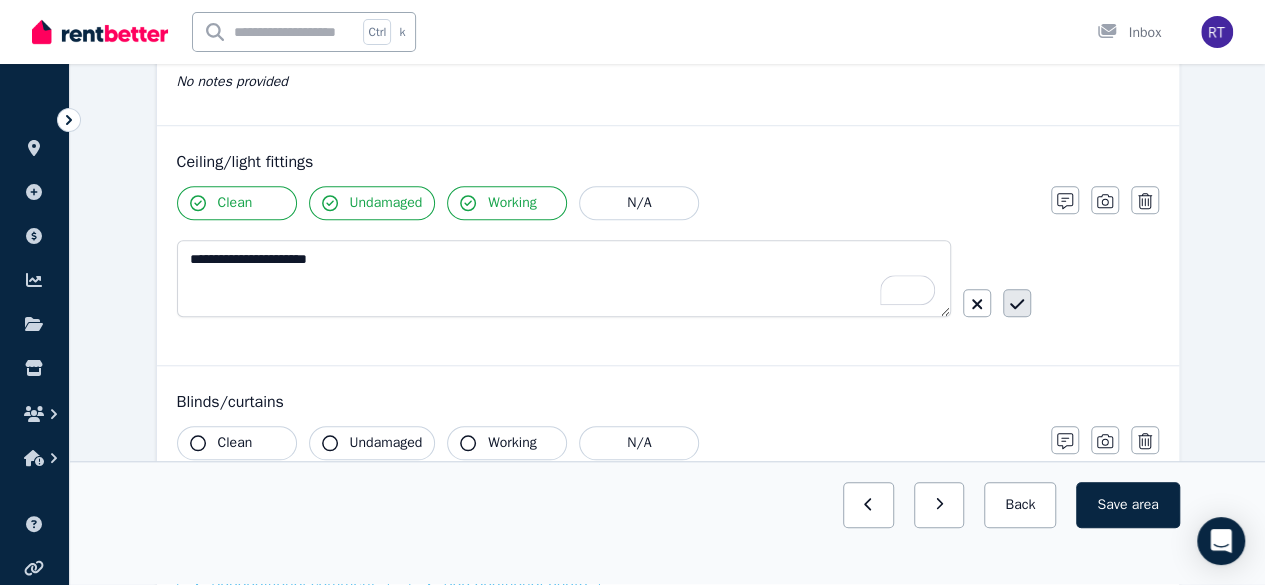 click 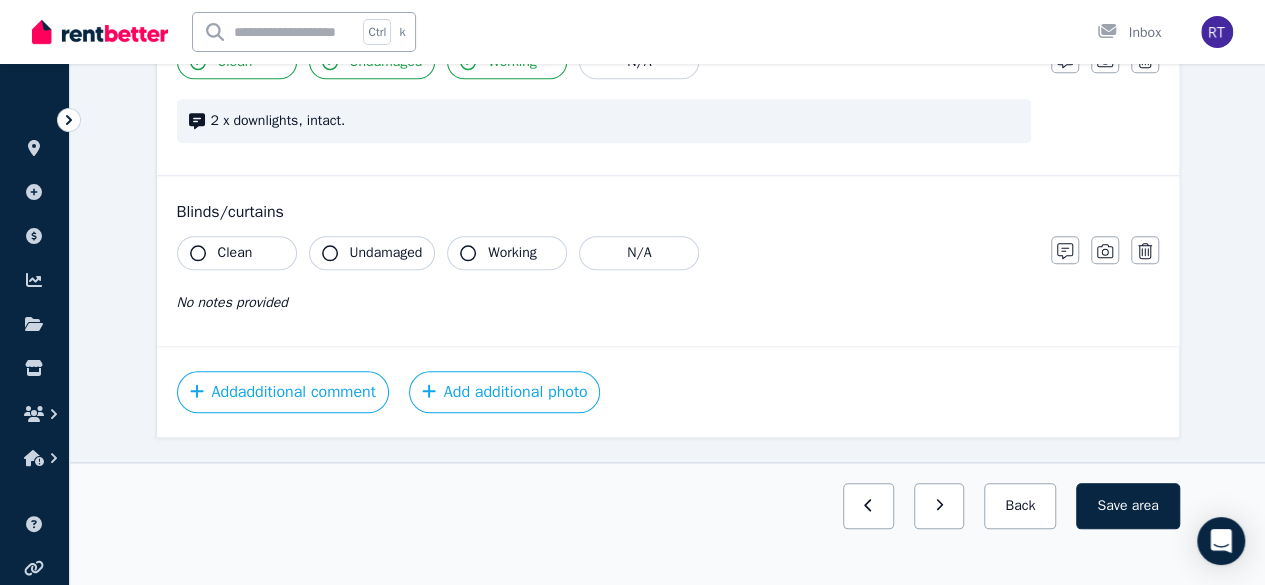 scroll, scrollTop: 880, scrollLeft: 0, axis: vertical 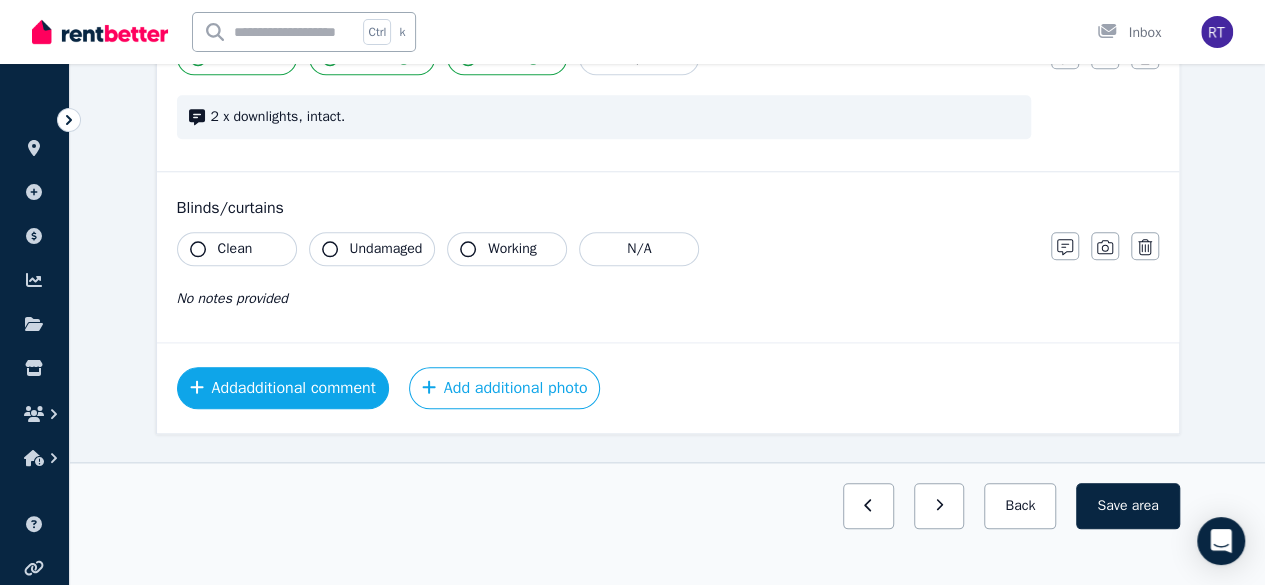 click on "Add  additional comment" at bounding box center [283, 388] 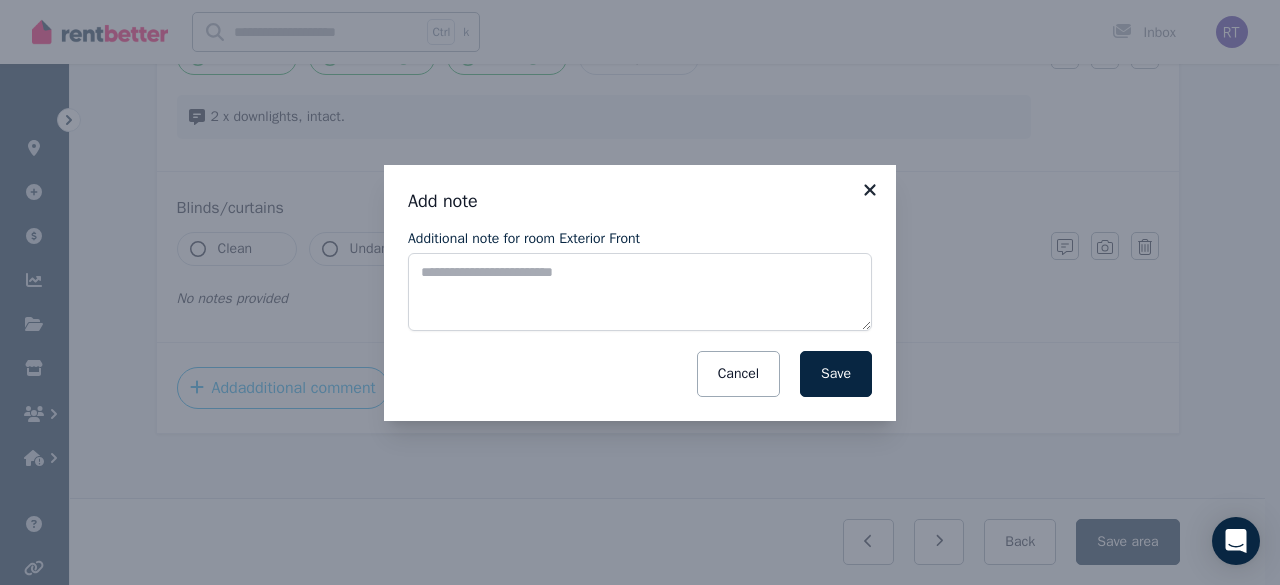 click 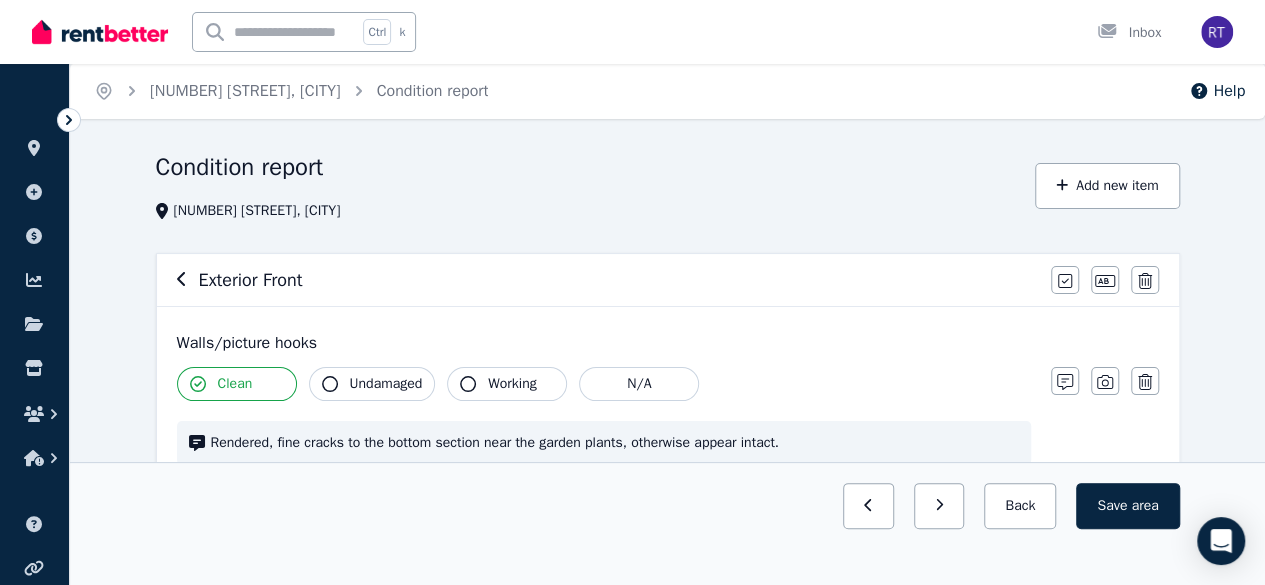 scroll, scrollTop: 0, scrollLeft: 0, axis: both 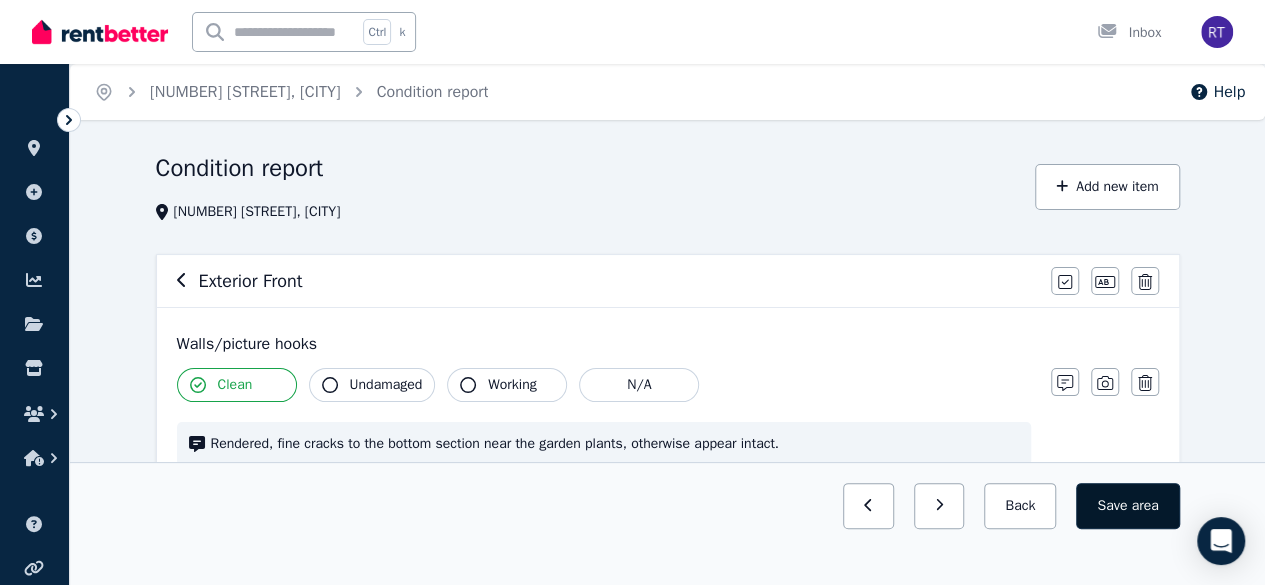 click on "Save   area" at bounding box center [1127, 506] 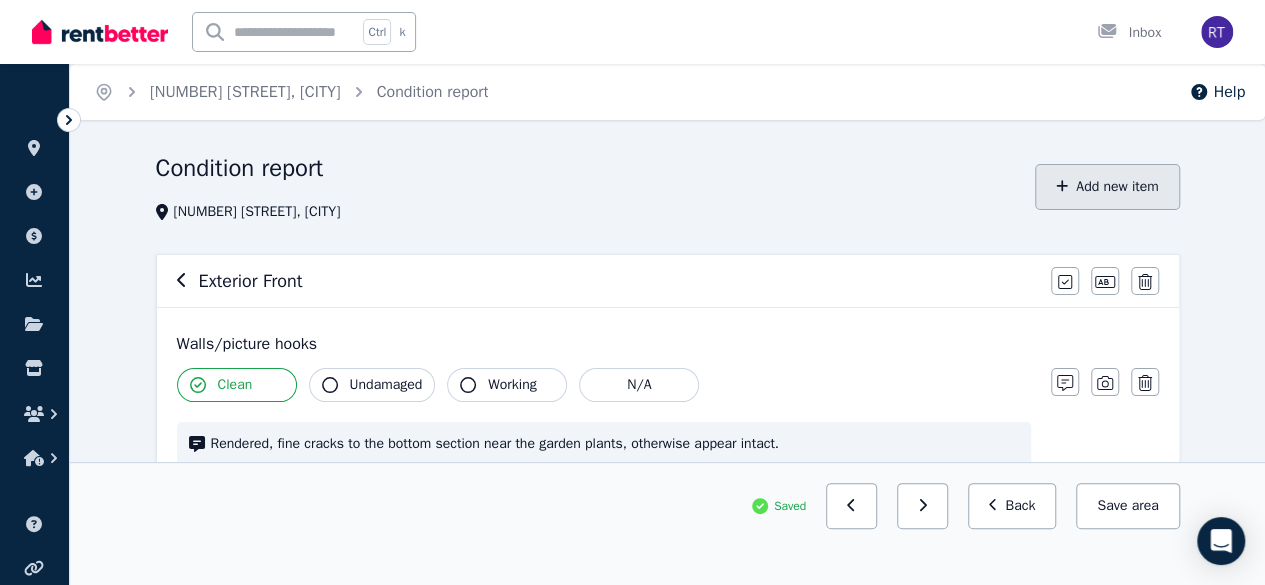 click 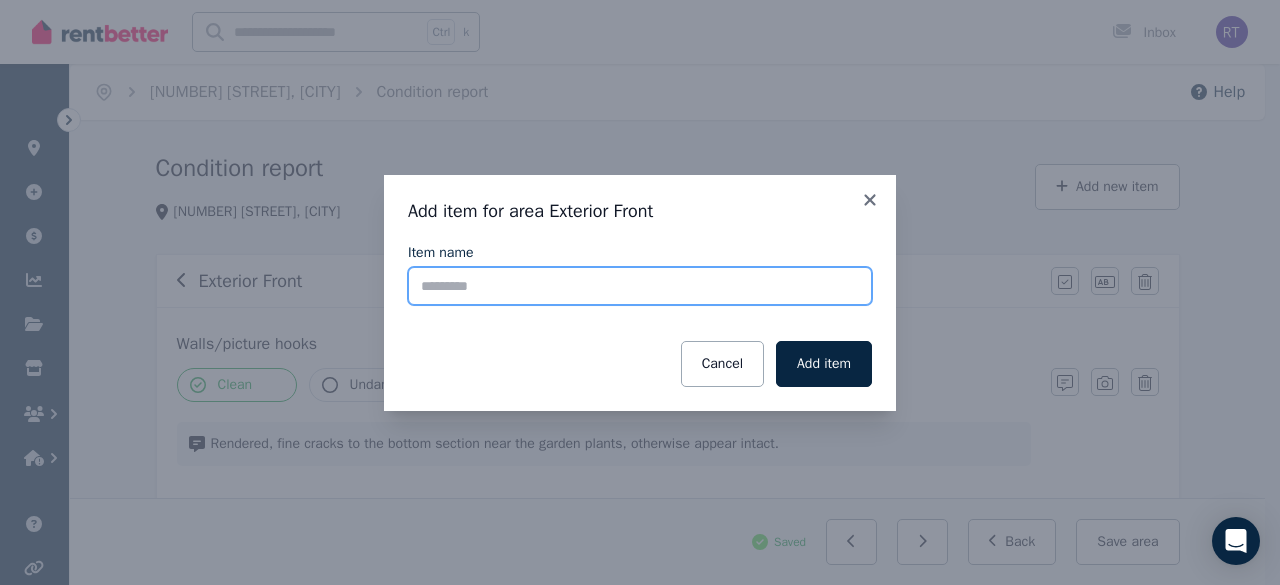 click on "Item name" at bounding box center (640, 286) 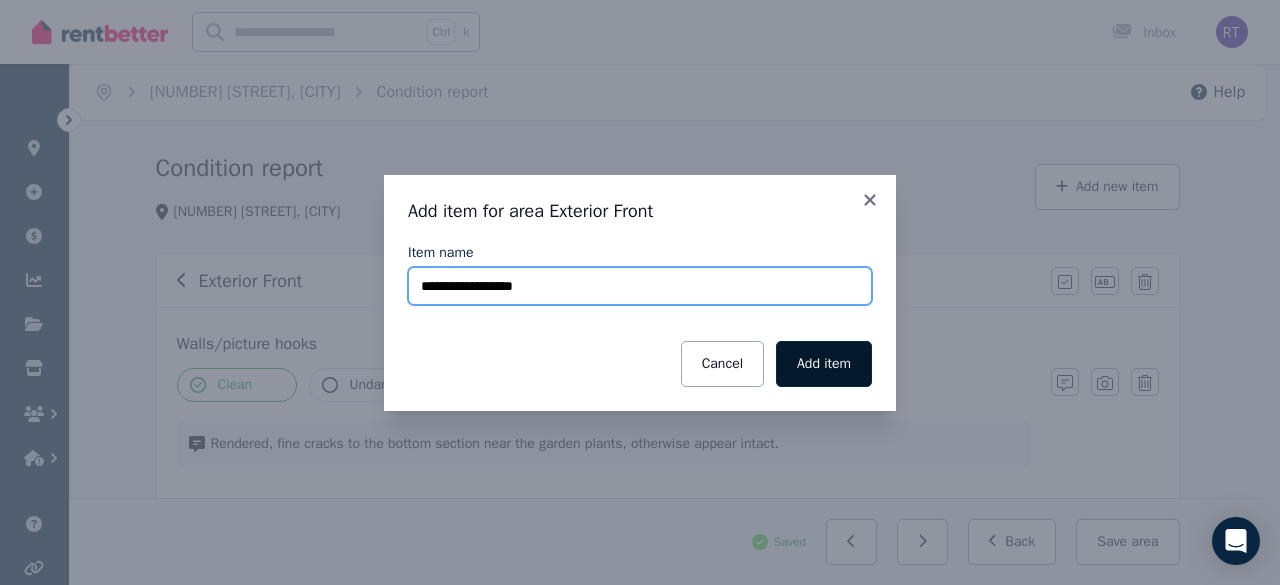 type on "**********" 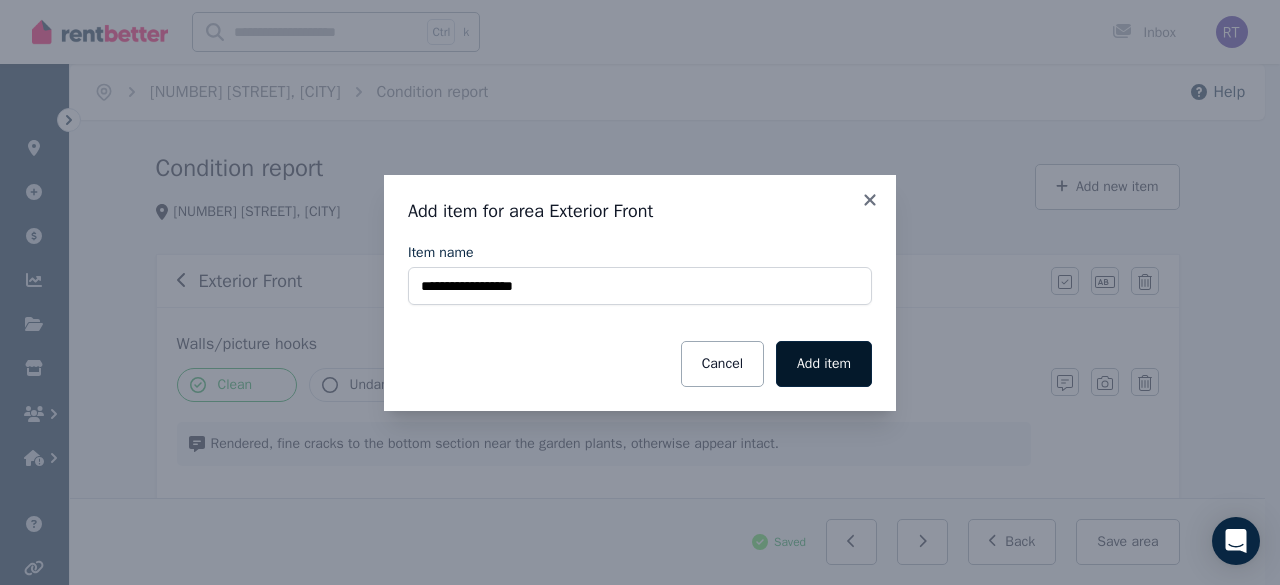 click on "Add item" at bounding box center [824, 364] 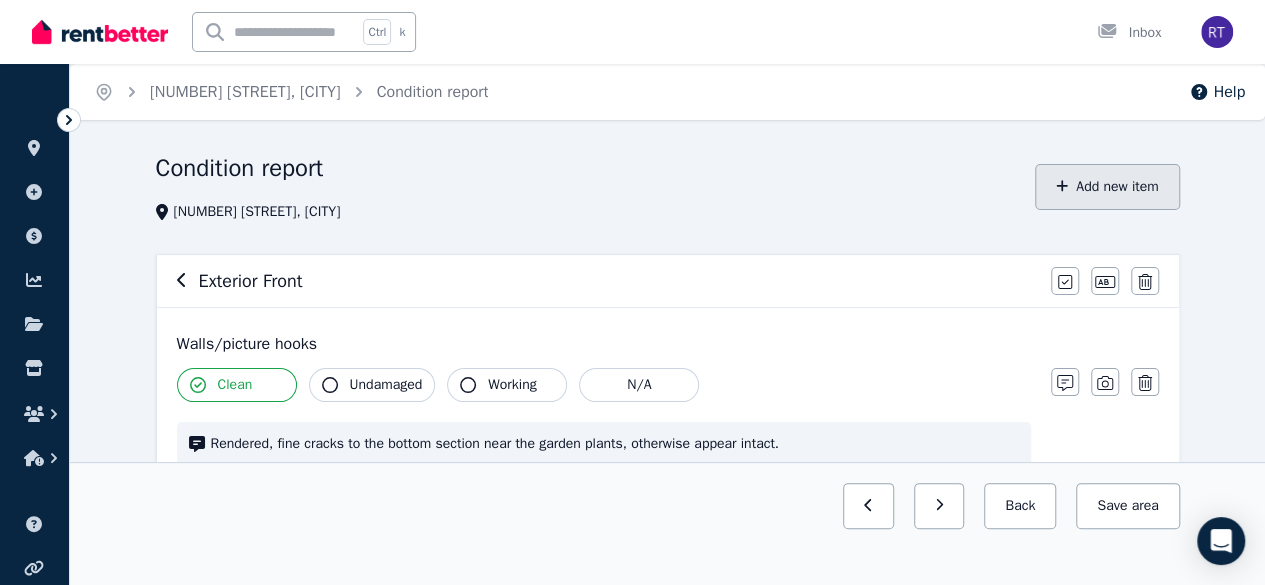 click on "Add new item" at bounding box center (1107, 187) 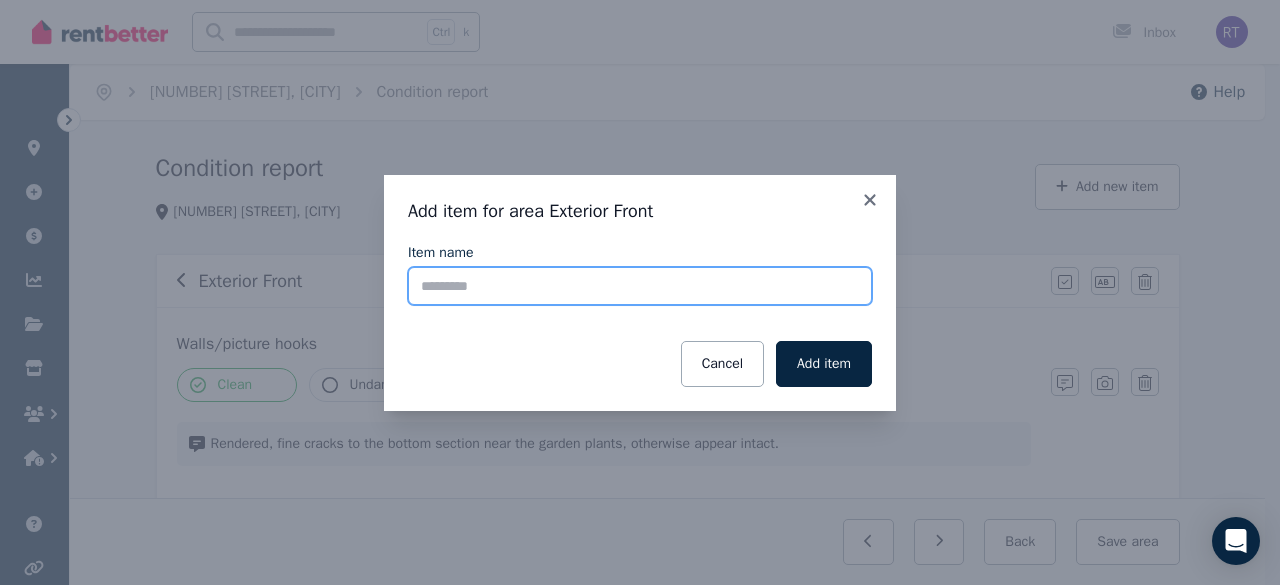 click on "Item name" at bounding box center [640, 286] 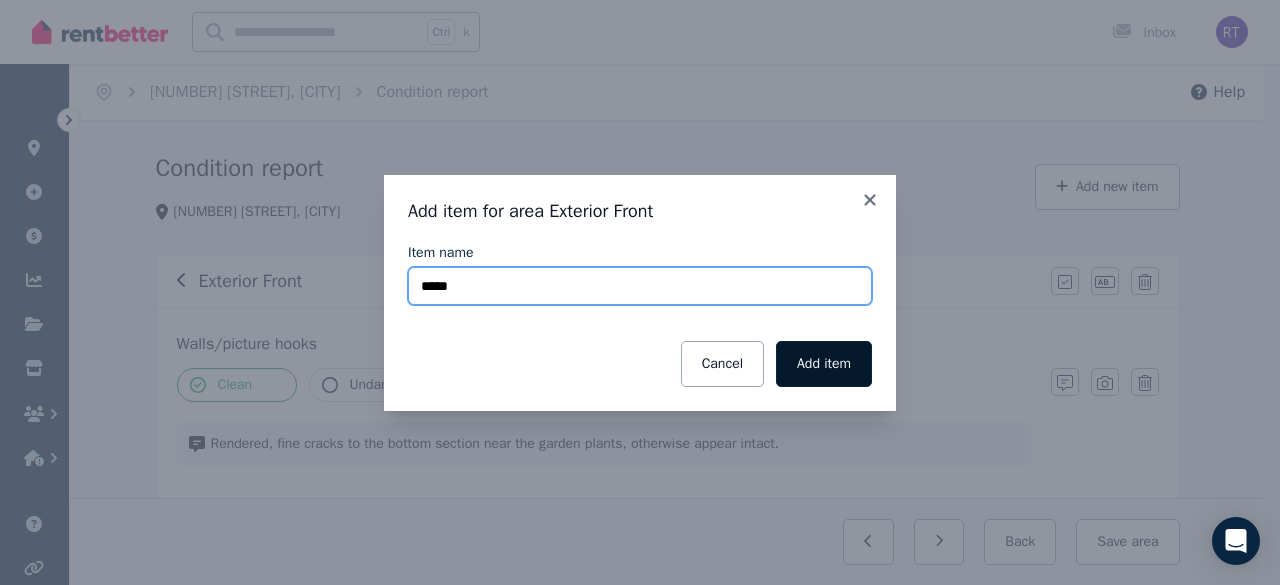 type on "*****" 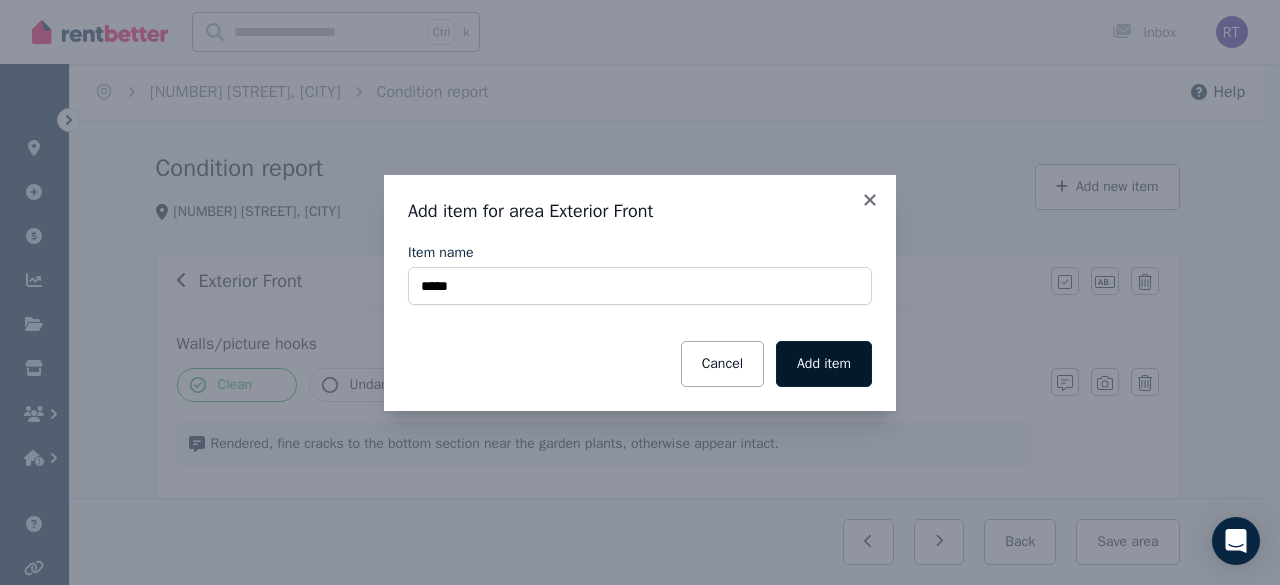 click on "Add item" at bounding box center (824, 364) 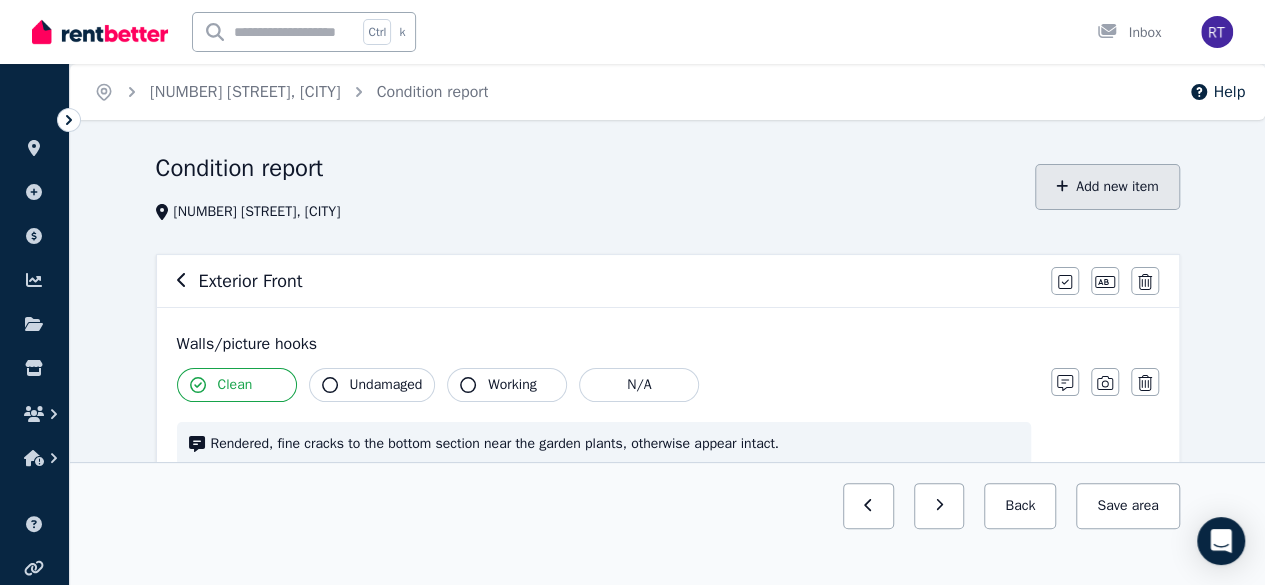 click on "Add new item" at bounding box center [1107, 187] 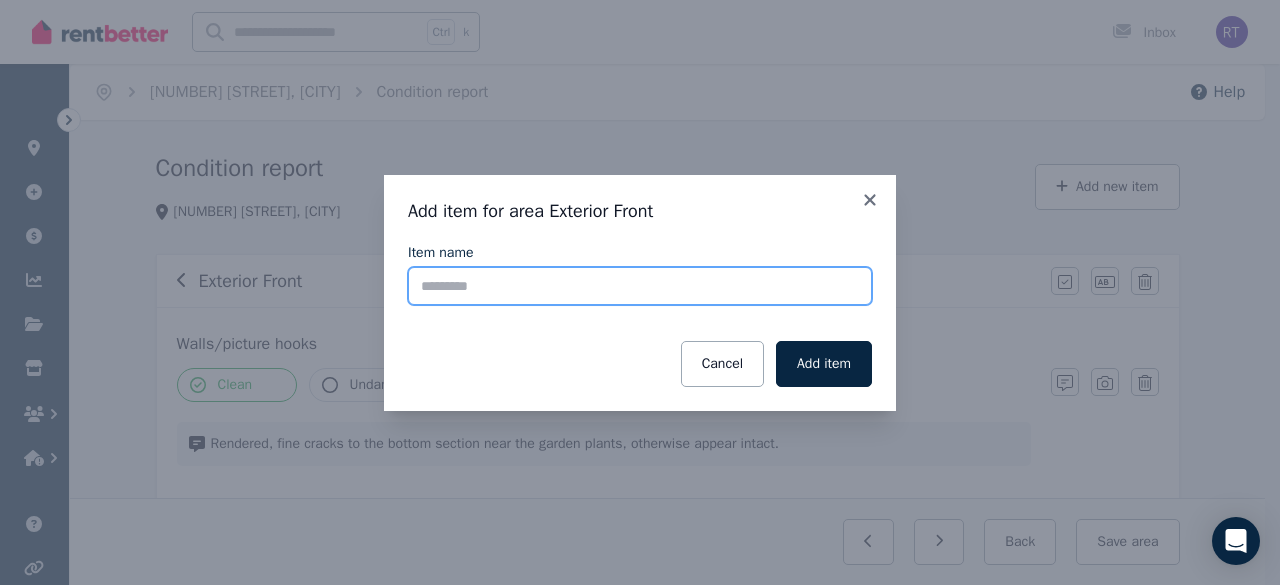 click on "Item name" at bounding box center [640, 286] 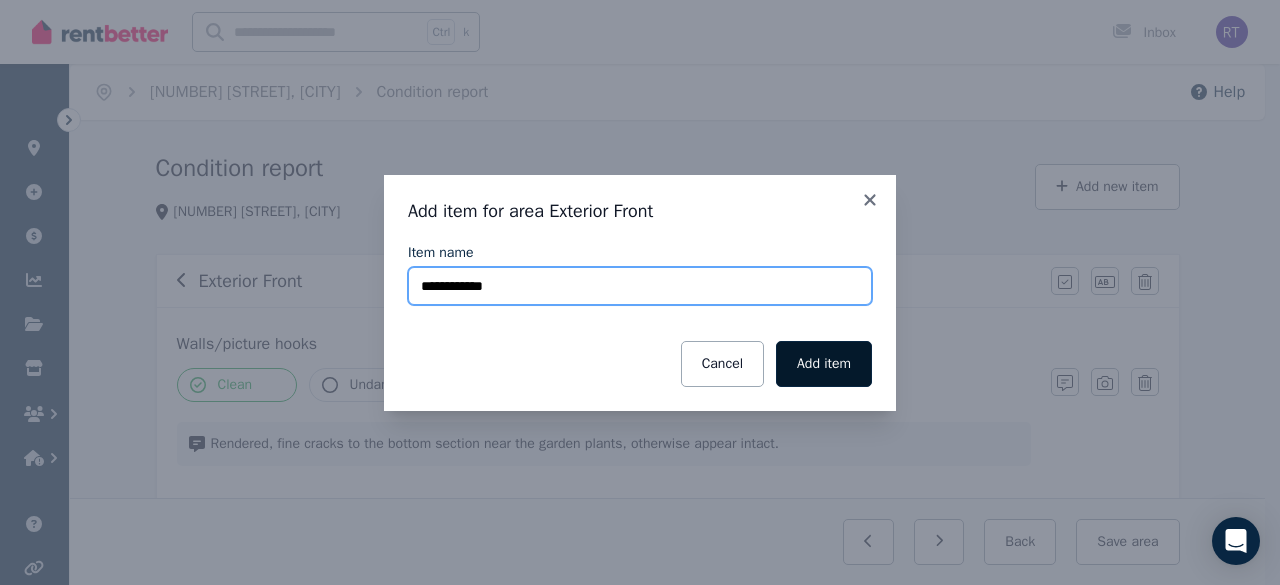 type on "**********" 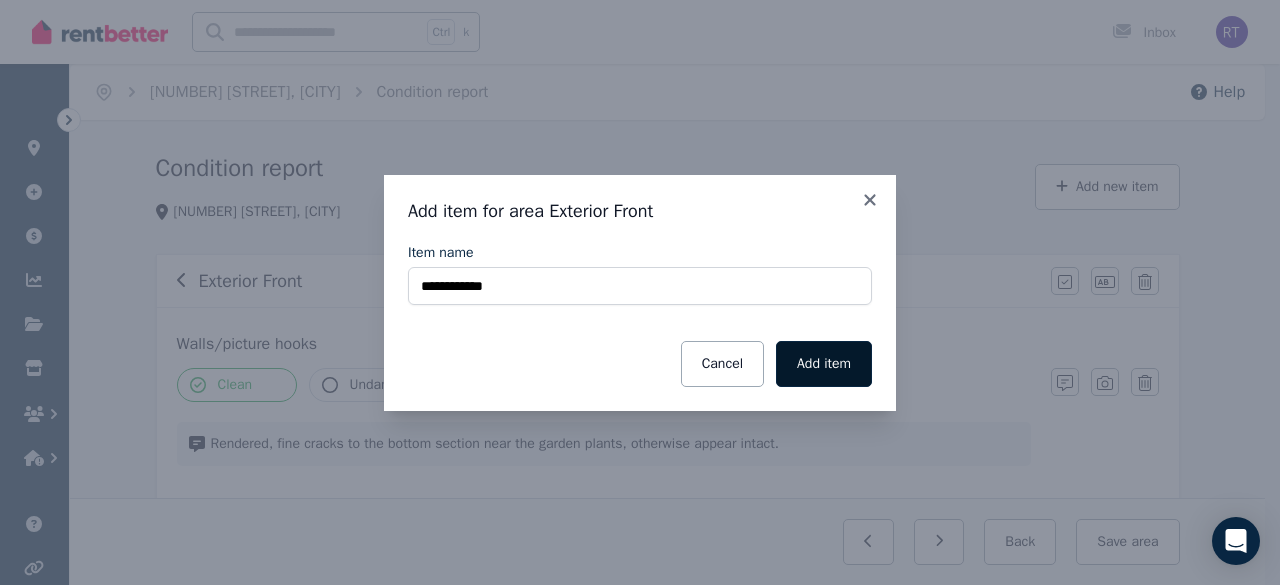 click on "Add item" at bounding box center [824, 364] 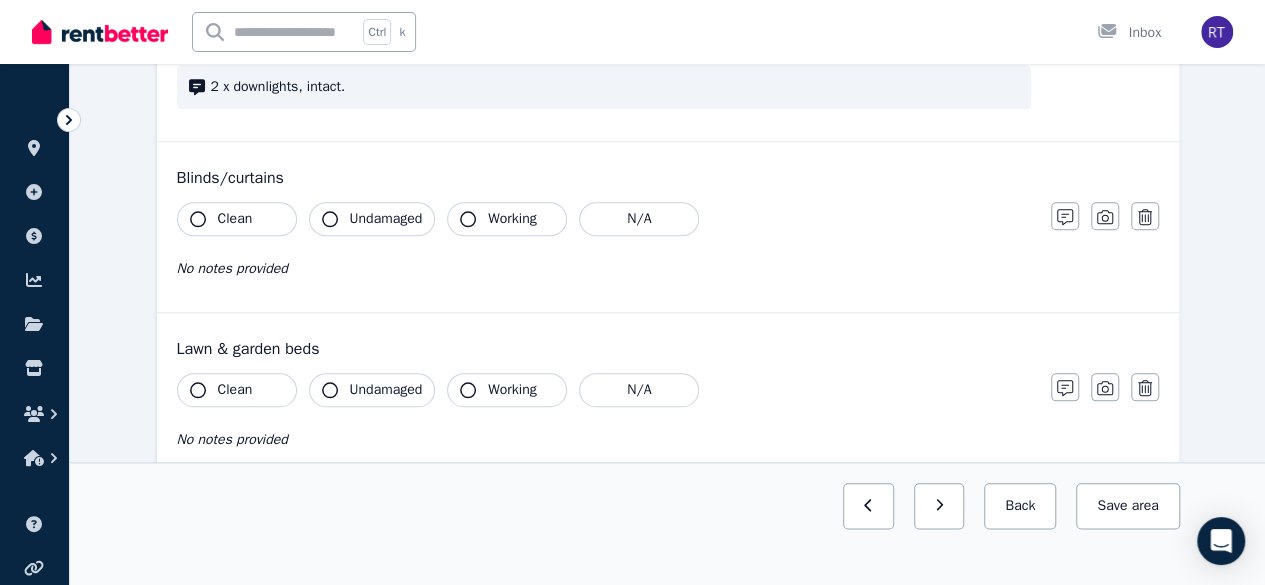 scroll, scrollTop: 896, scrollLeft: 0, axis: vertical 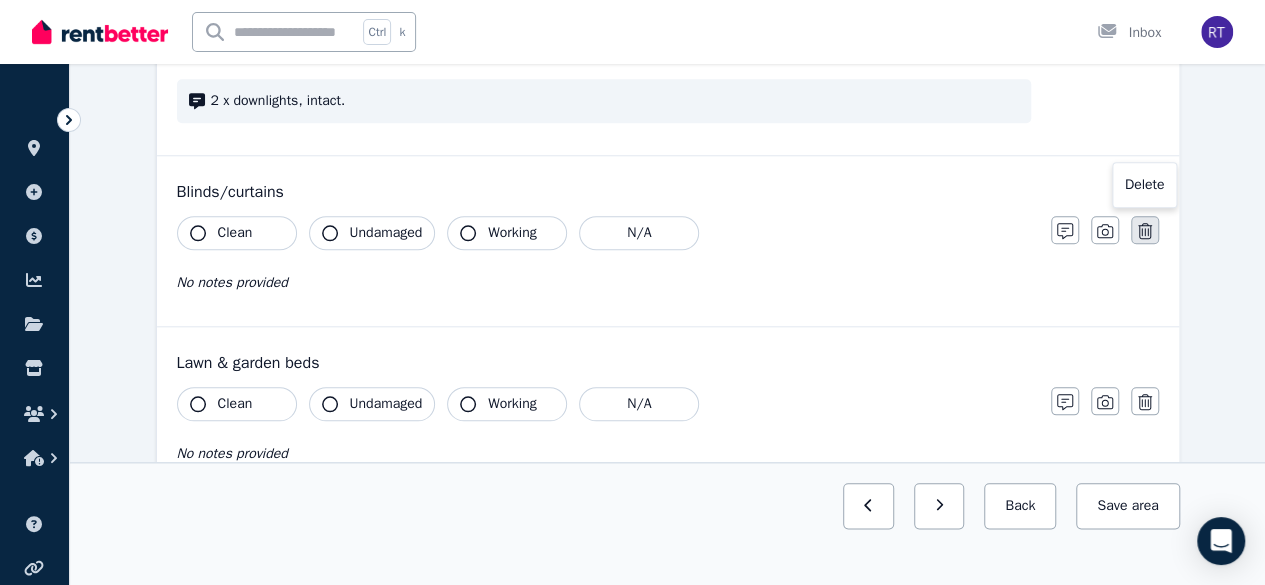 click 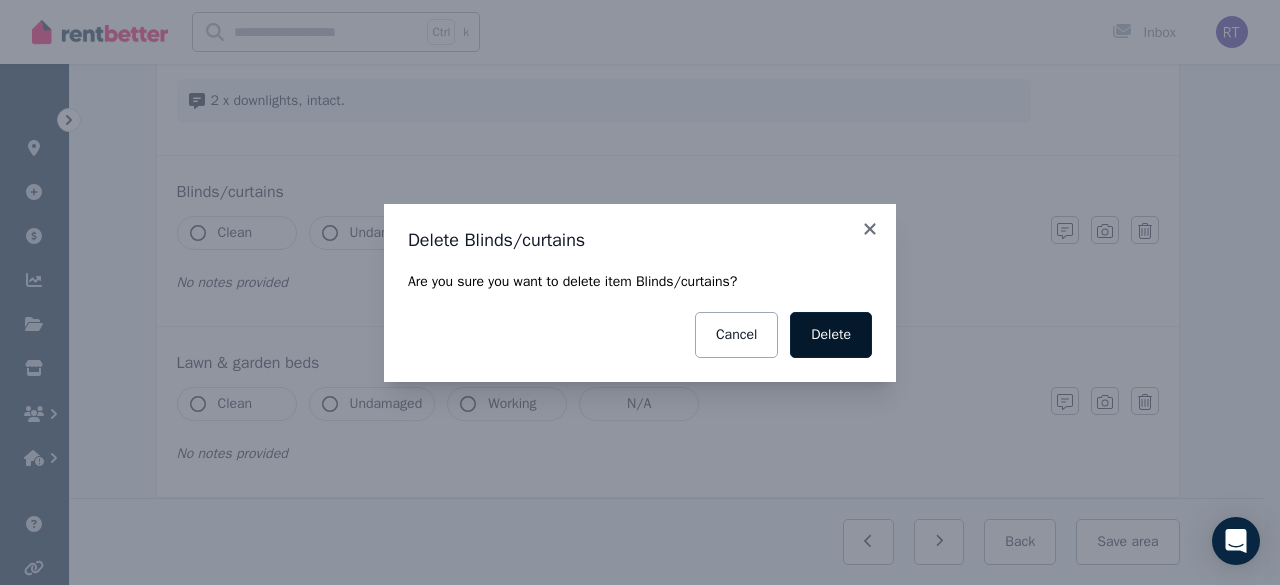 click on "Delete" at bounding box center [831, 335] 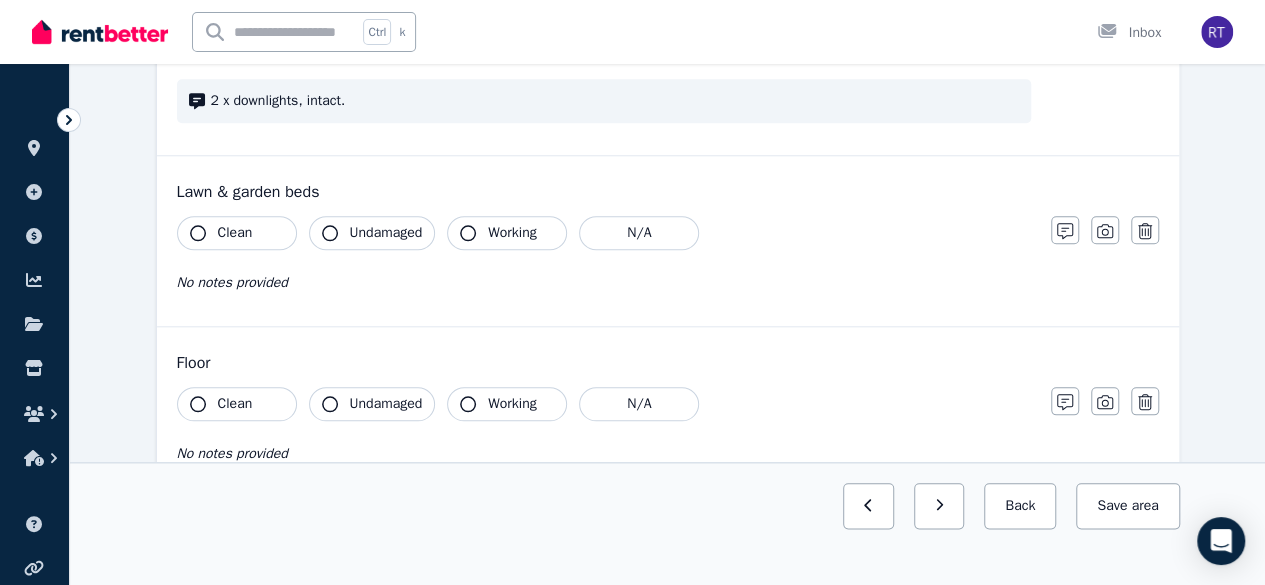 click 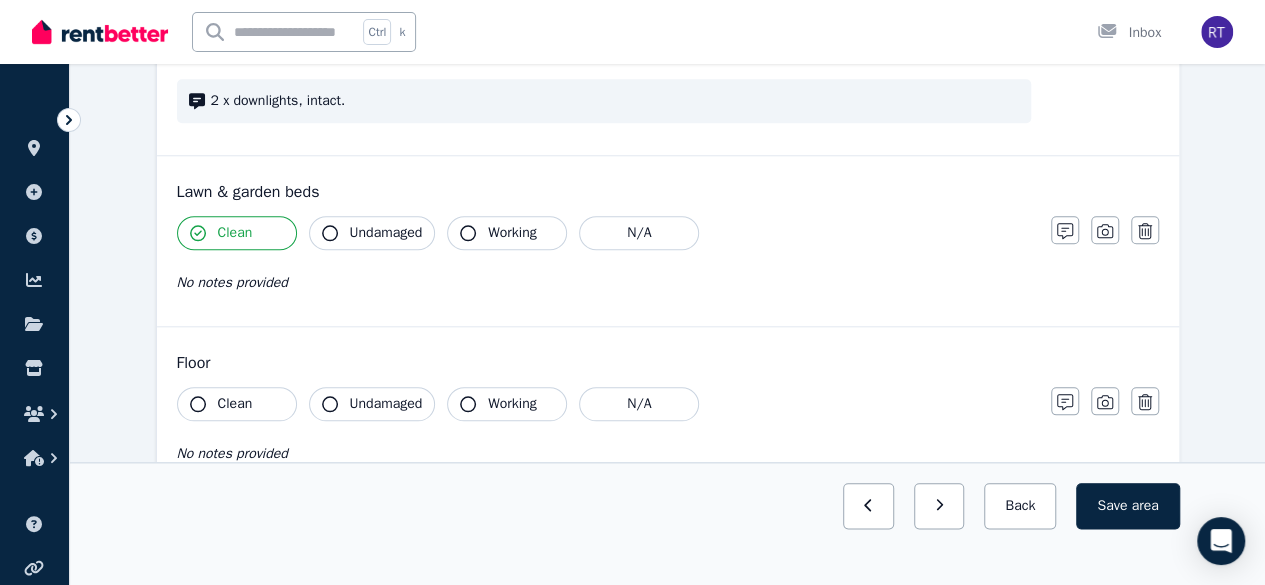 click 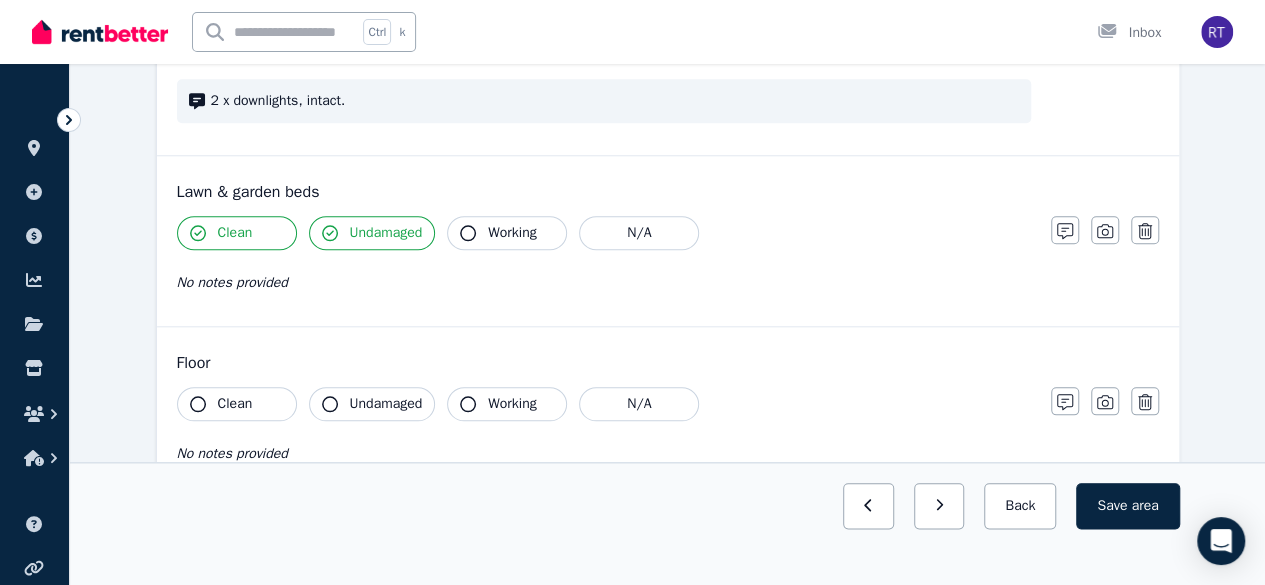 click 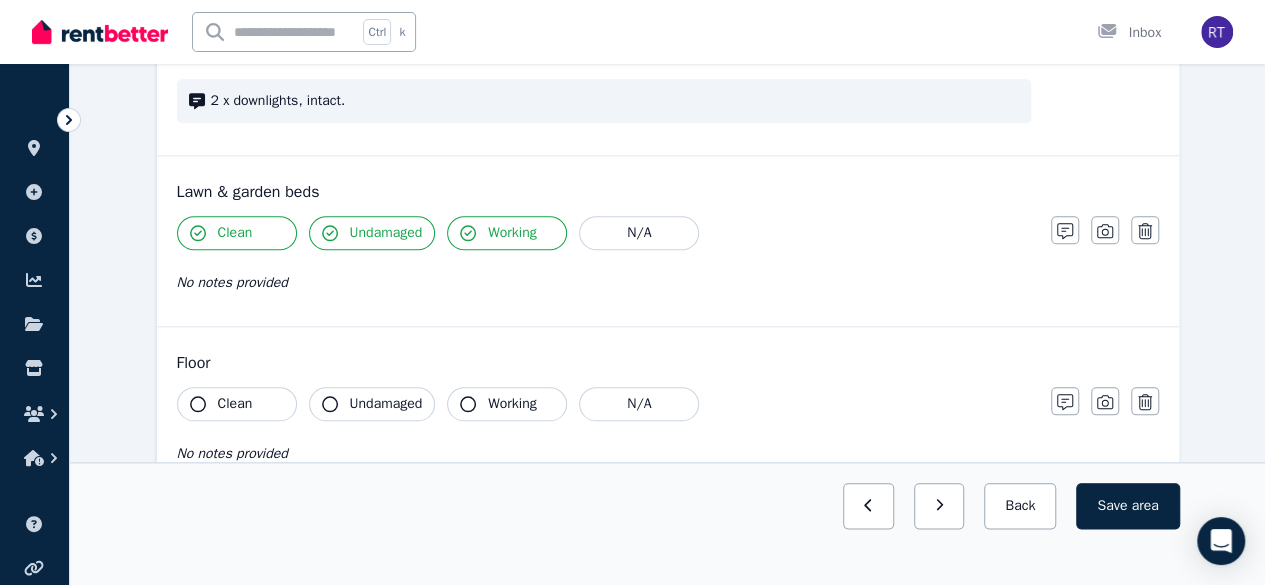 click on "Clean Undamaged Working N/A No notes provided" at bounding box center [604, 265] 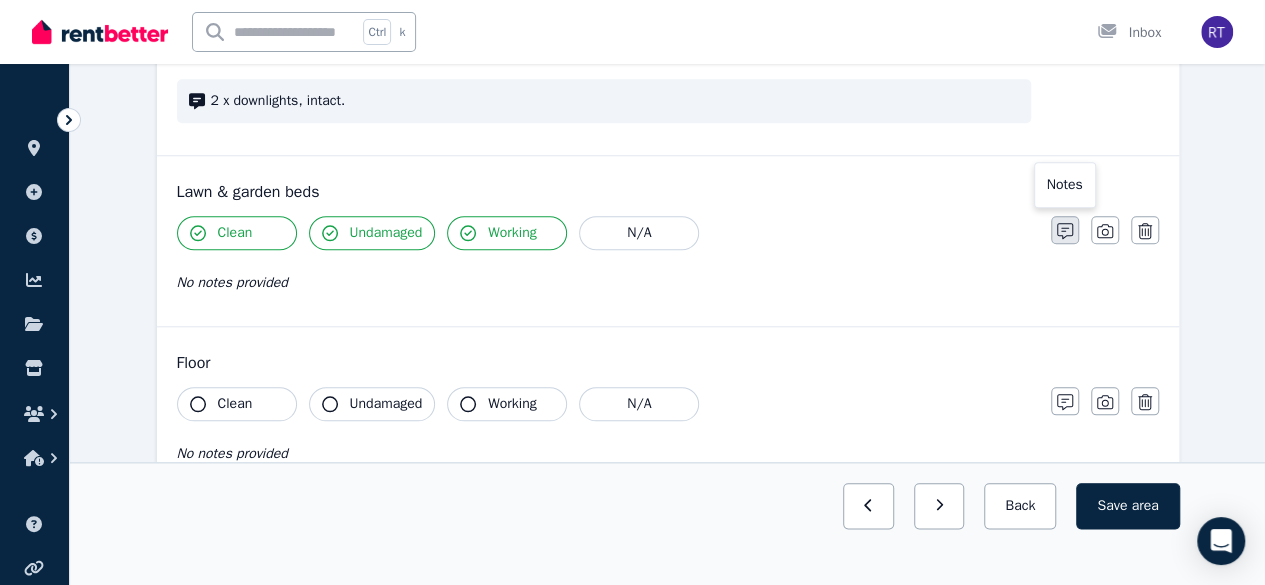 click 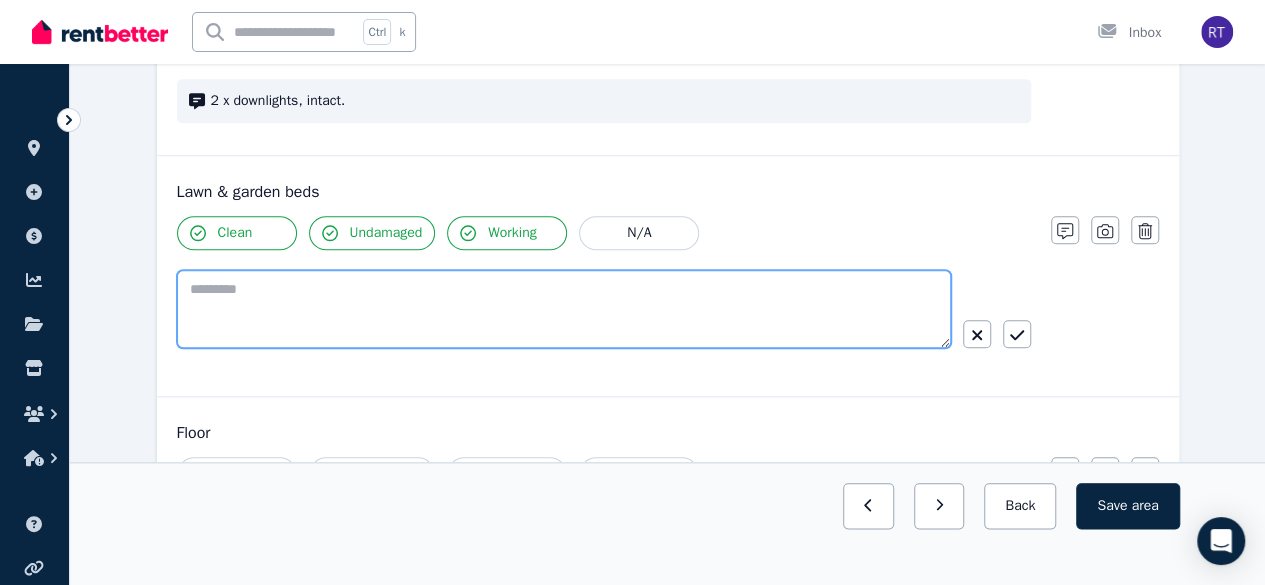 click at bounding box center [564, 309] 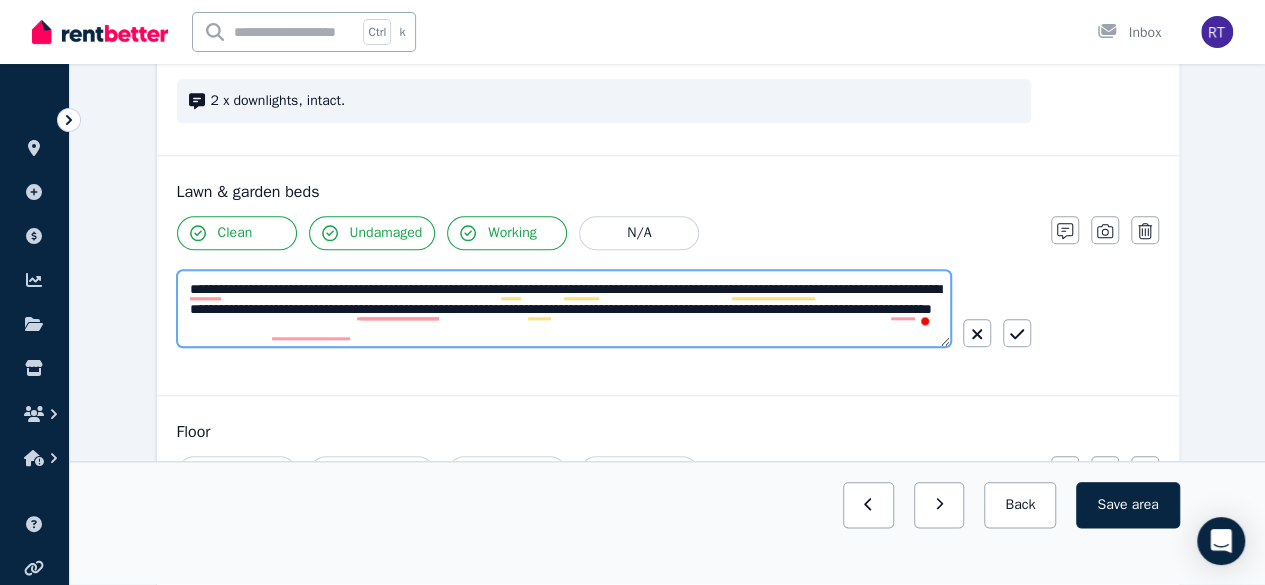 click on "**********" at bounding box center [564, 308] 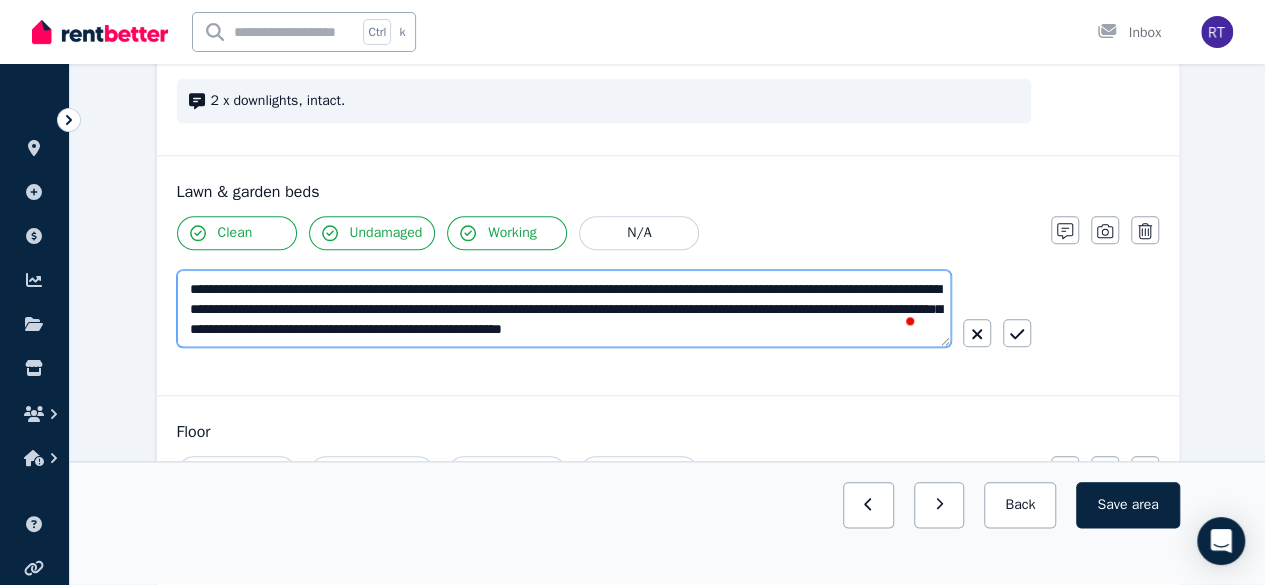 scroll, scrollTop: 11, scrollLeft: 0, axis: vertical 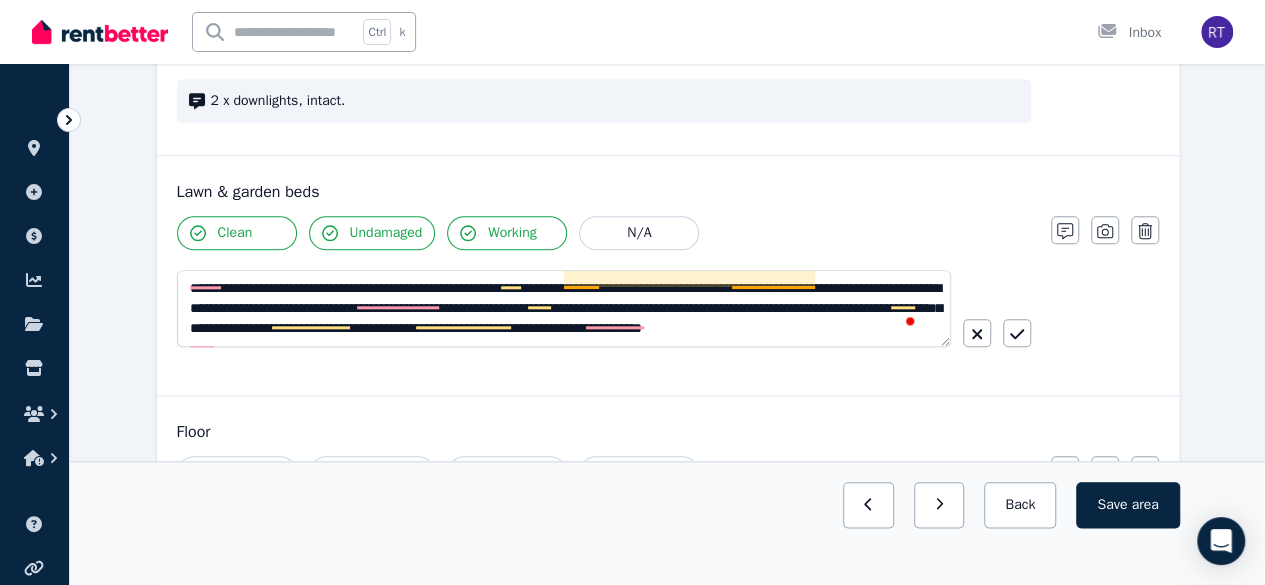 drag, startPoint x: 574, startPoint y: 267, endPoint x: 846, endPoint y: 211, distance: 277.70486 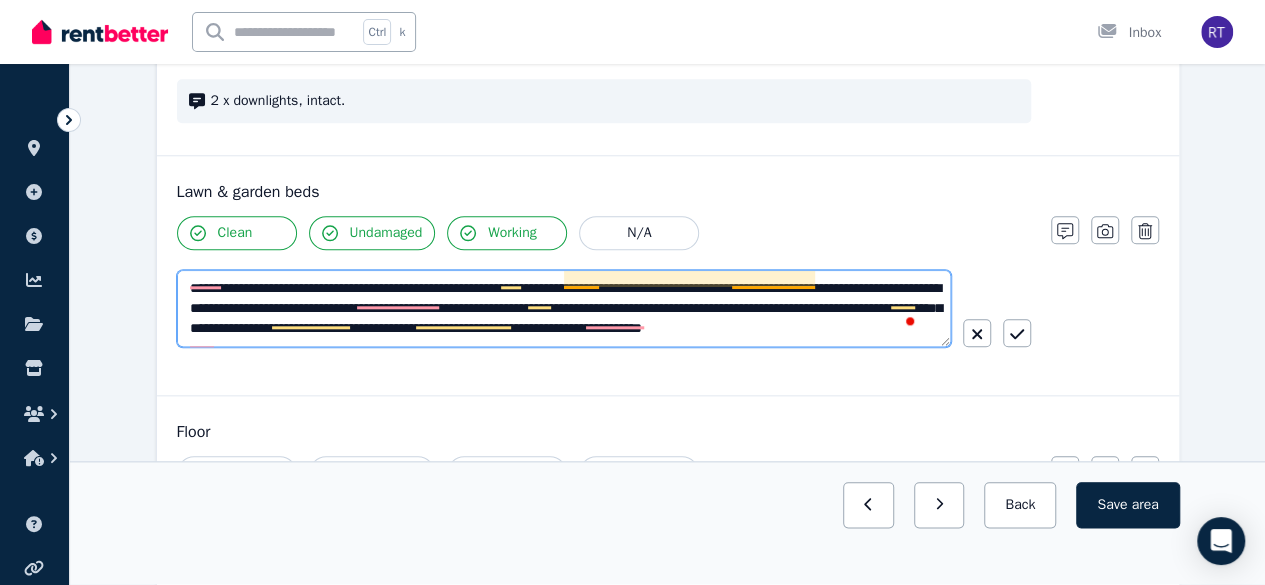 click on "**********" at bounding box center [564, 308] 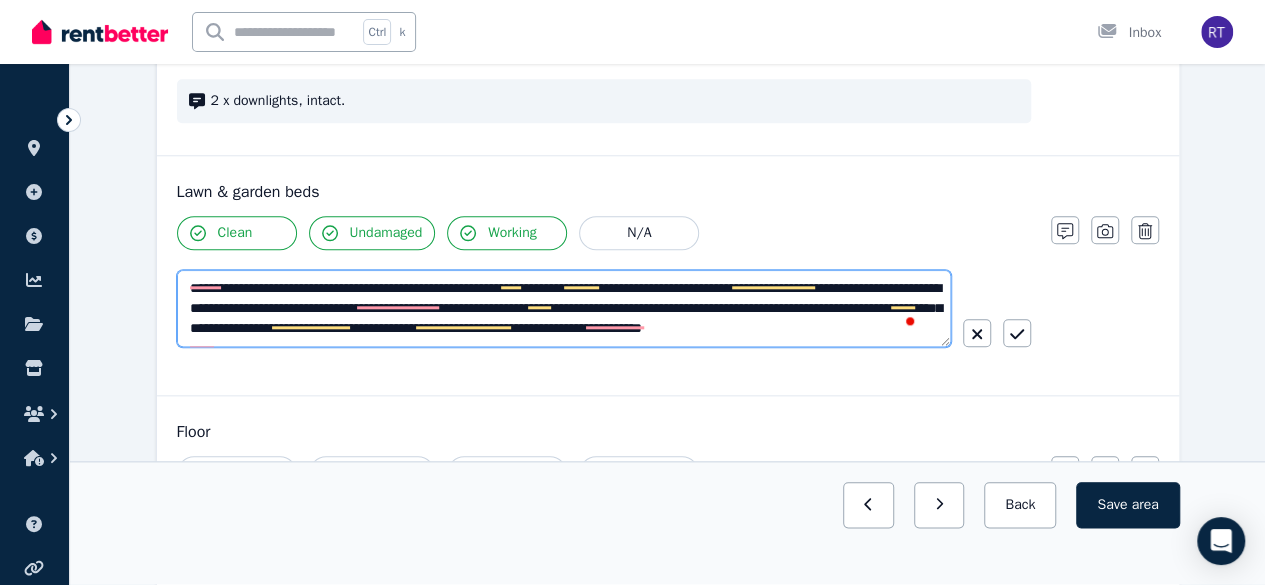 scroll, scrollTop: 17, scrollLeft: 0, axis: vertical 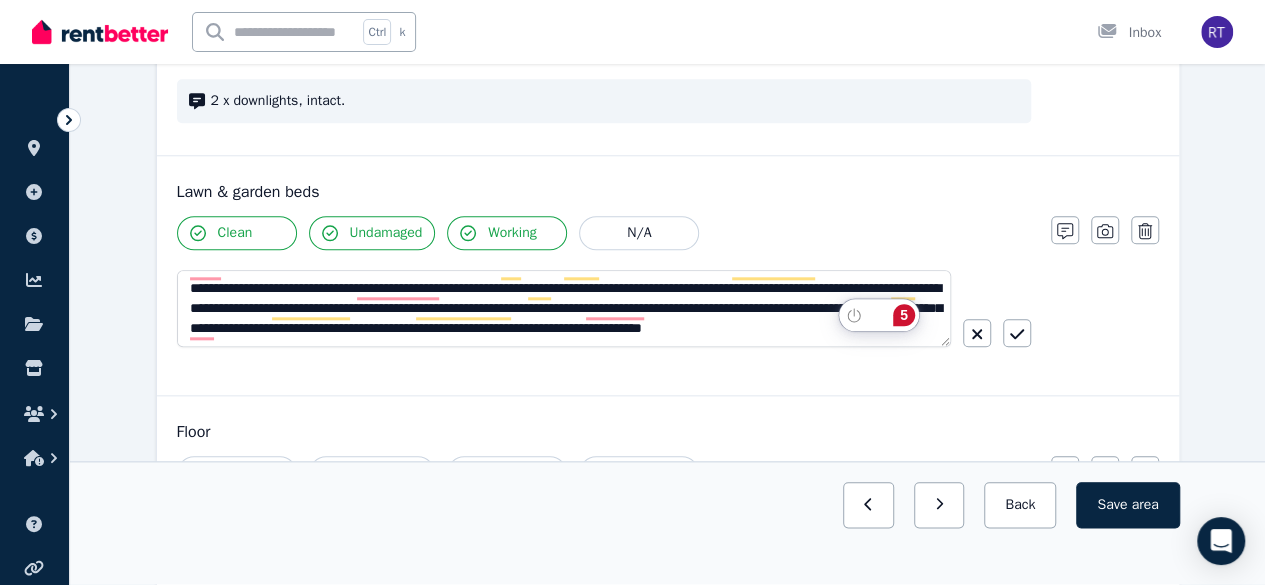click on "5" 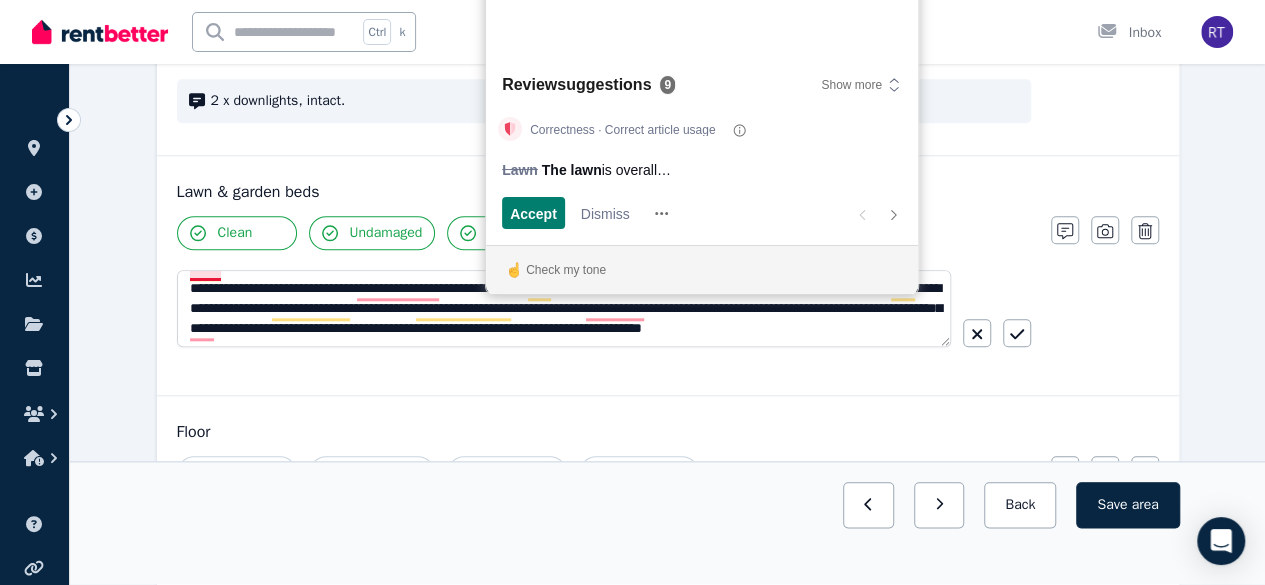click on "Correctness · Correct article usage Lawn   The lawn  is overall… Accept  and open next suggestion Dismiss  and open next suggestion" at bounding box center (702, 175) 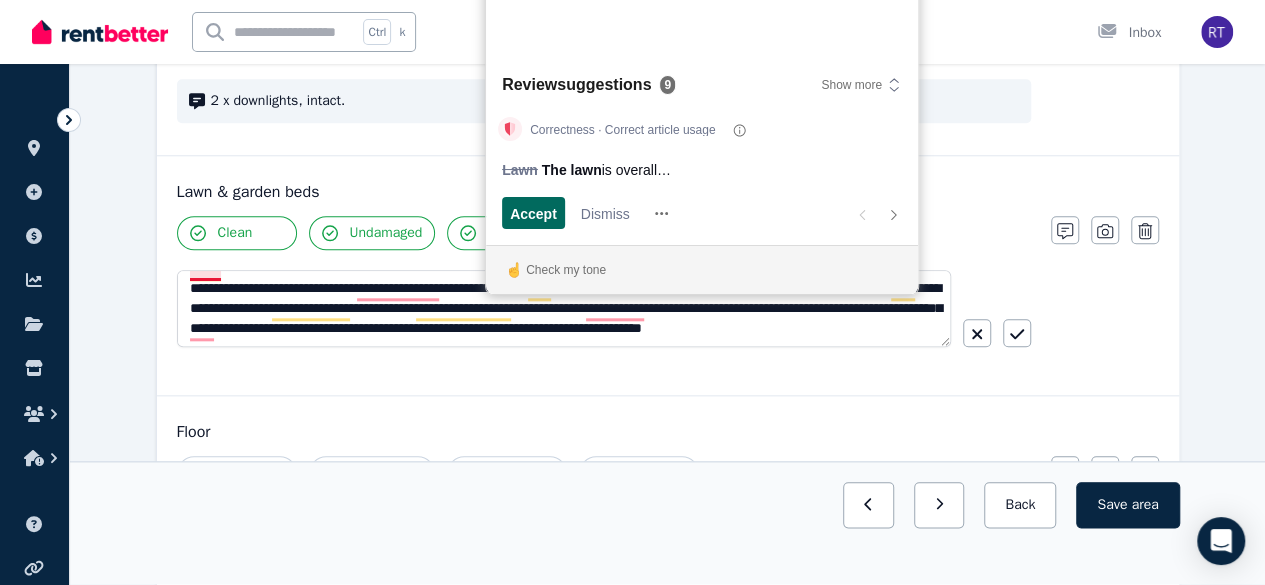 click on "Accept" at bounding box center (533, 213) 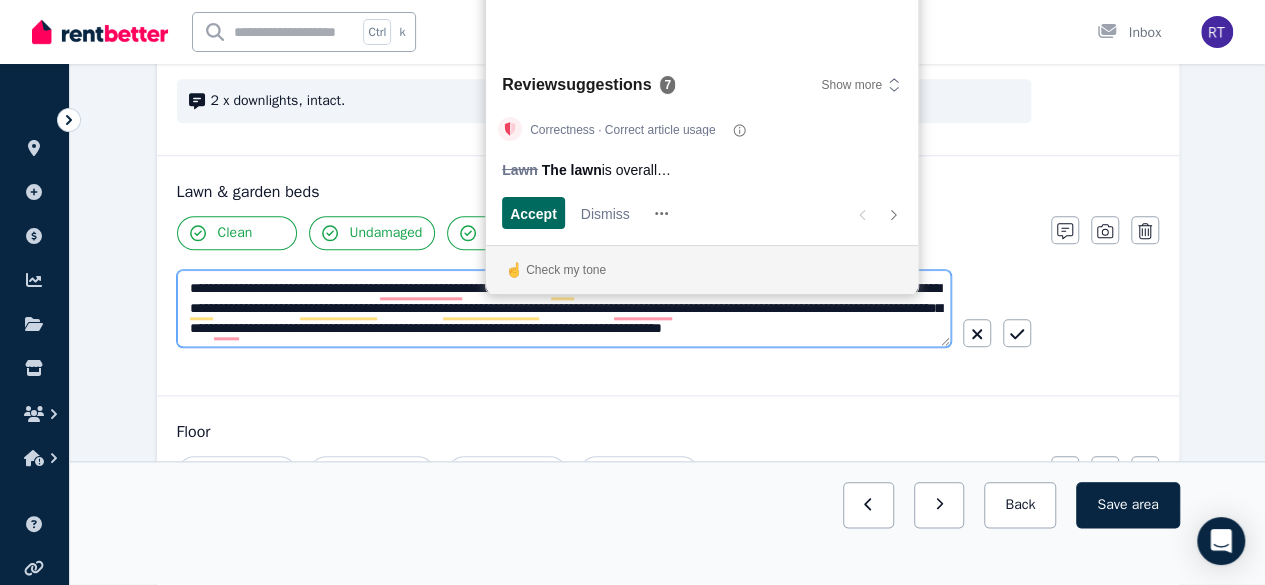 scroll, scrollTop: 0, scrollLeft: 0, axis: both 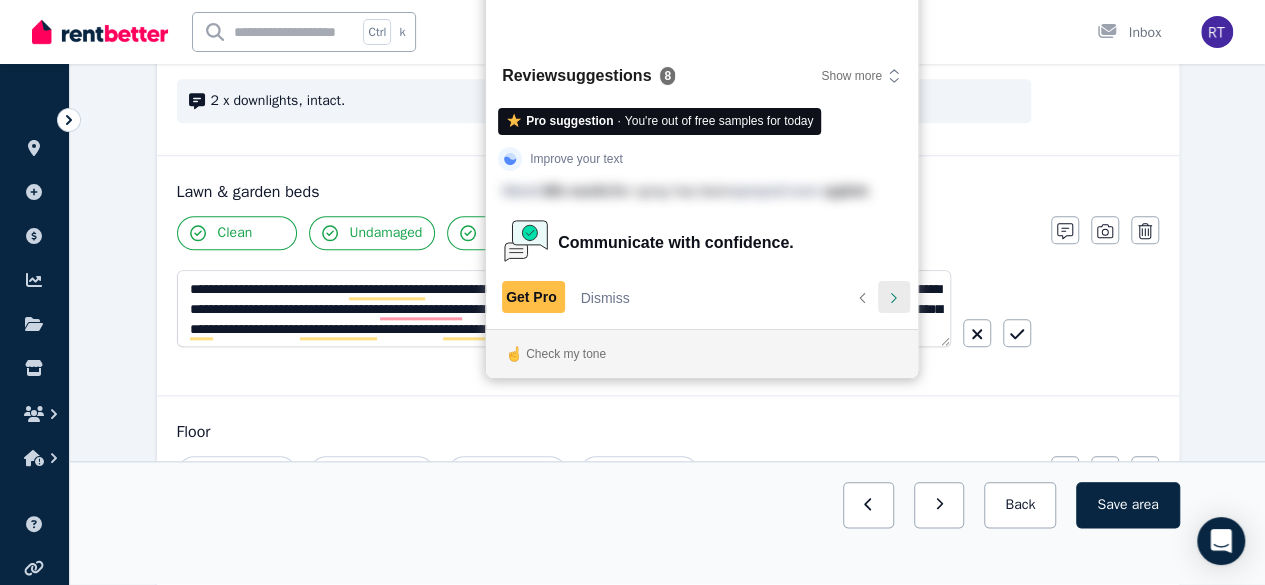 click 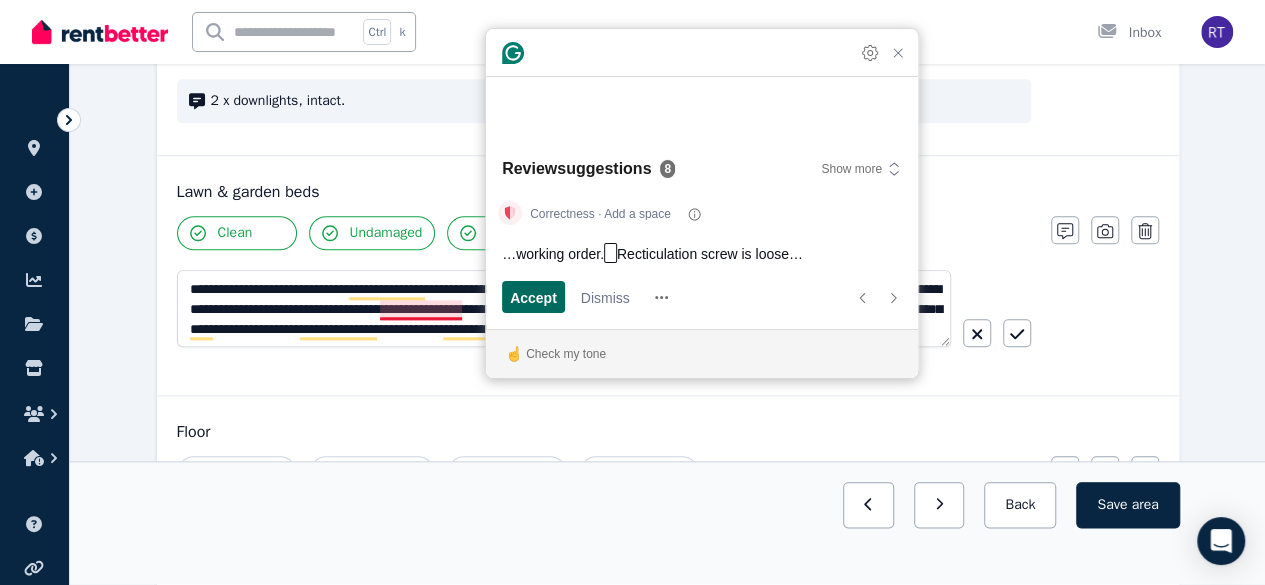 click on "Accept" at bounding box center [533, 297] 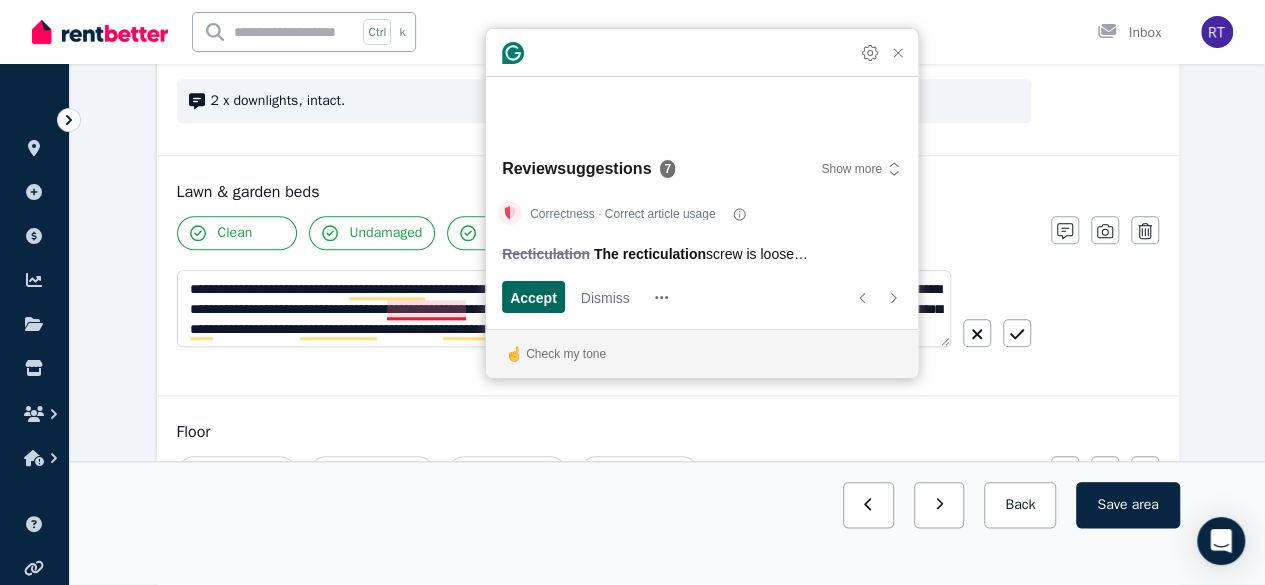 click on "Accept" at bounding box center [533, 297] 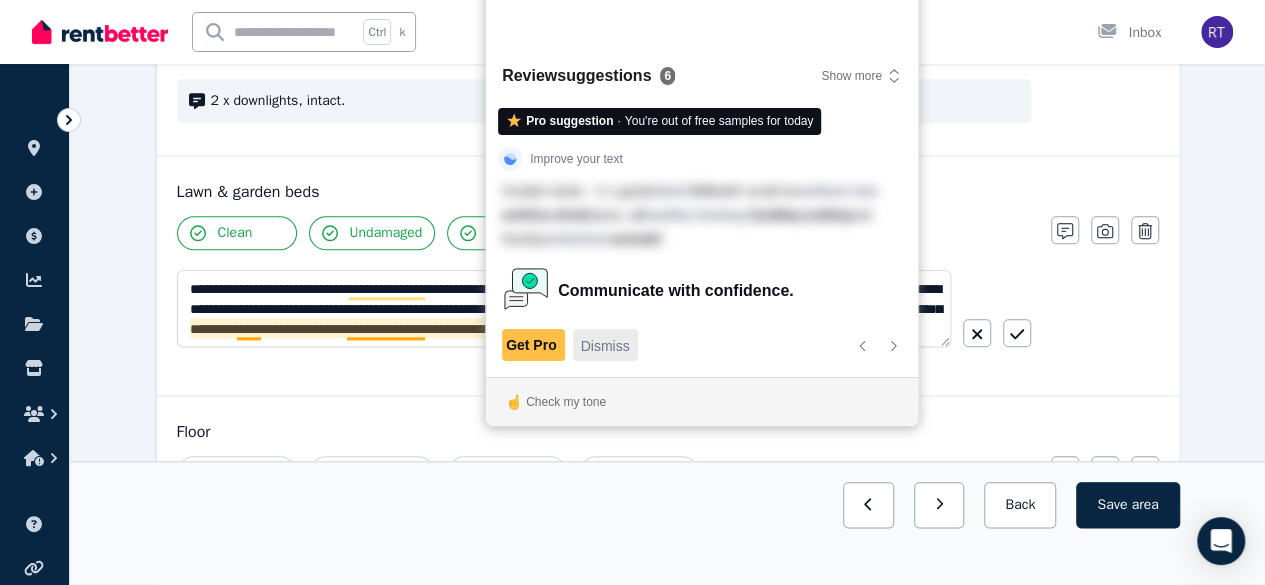 click on "Dismiss" at bounding box center (605, 345) 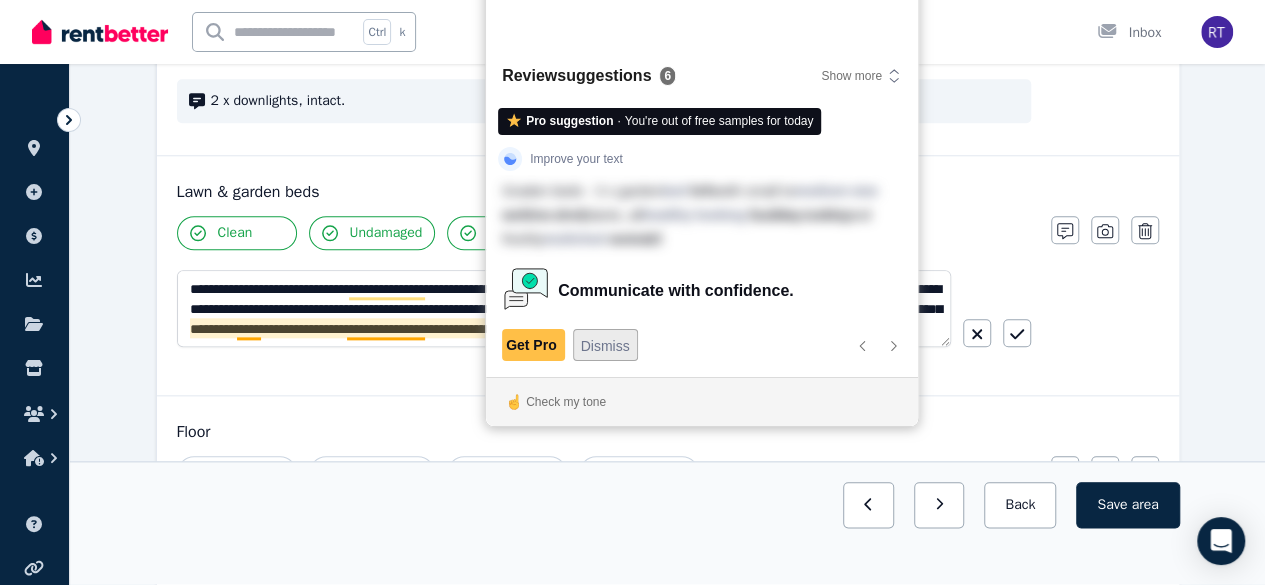 scroll, scrollTop: 11, scrollLeft: 0, axis: vertical 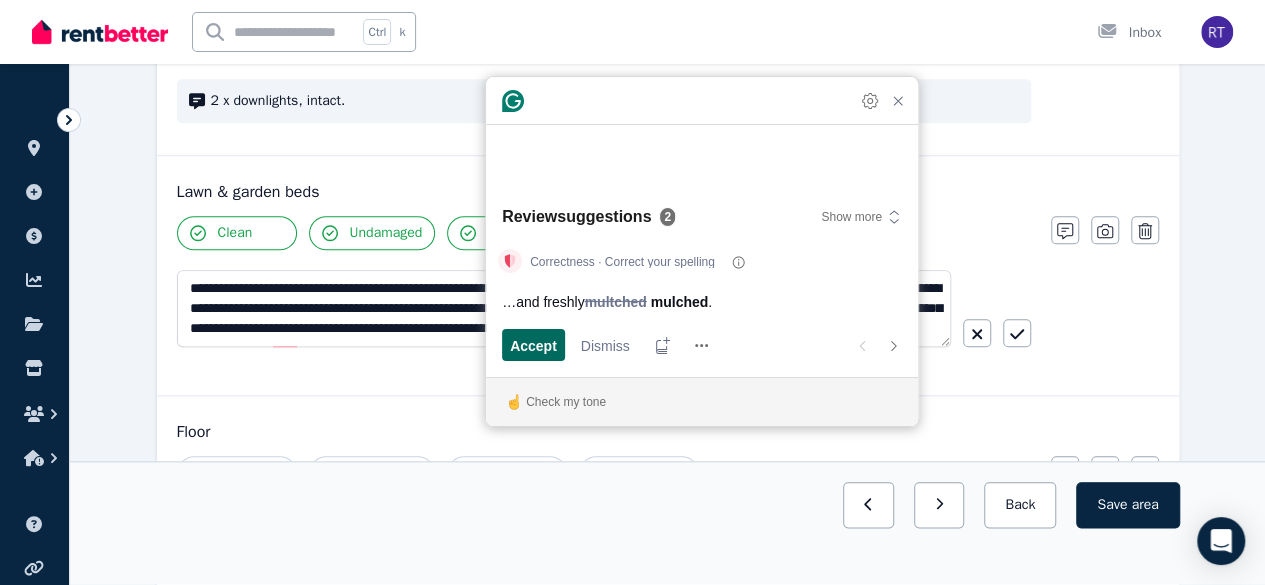 click on "Accept" at bounding box center (533, 345) 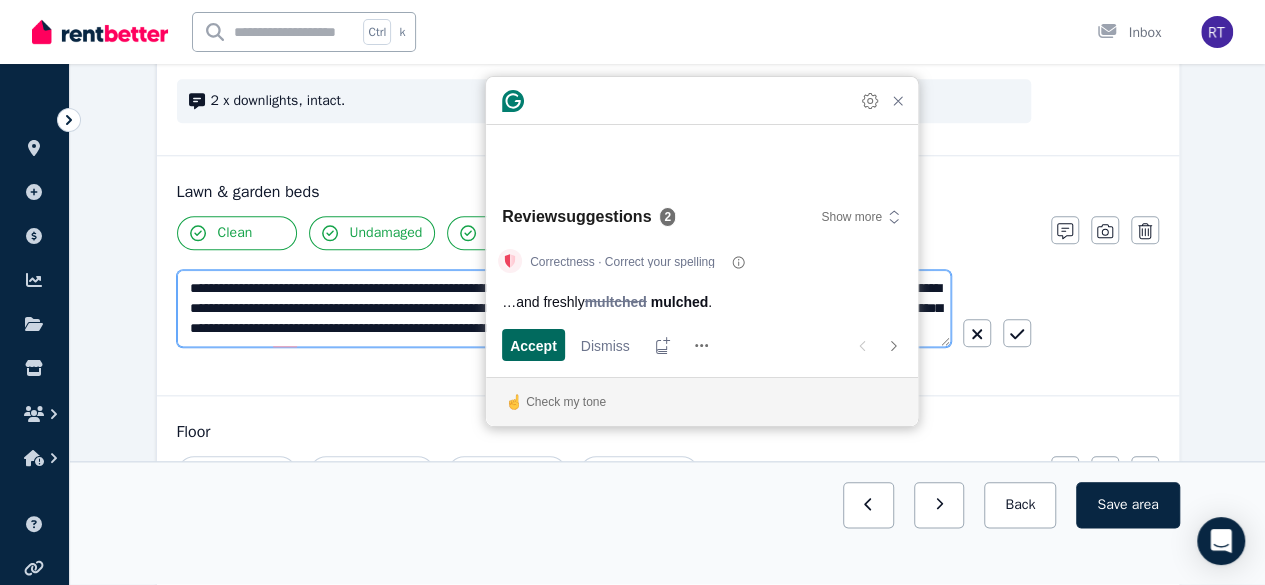scroll, scrollTop: 20, scrollLeft: 0, axis: vertical 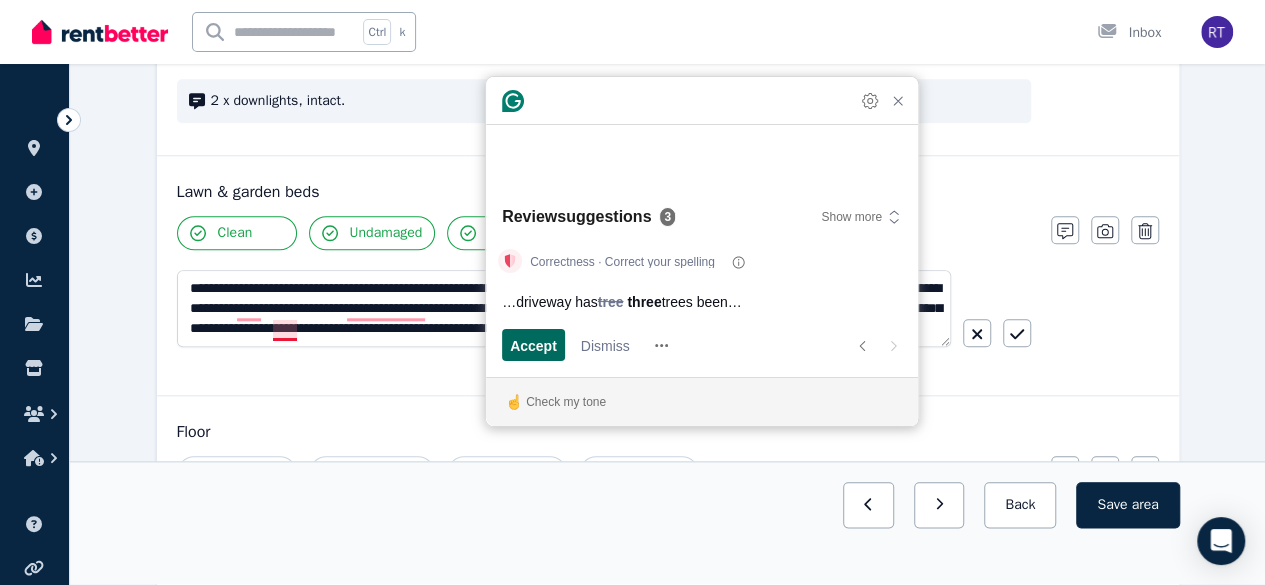click on "Accept" at bounding box center [533, 345] 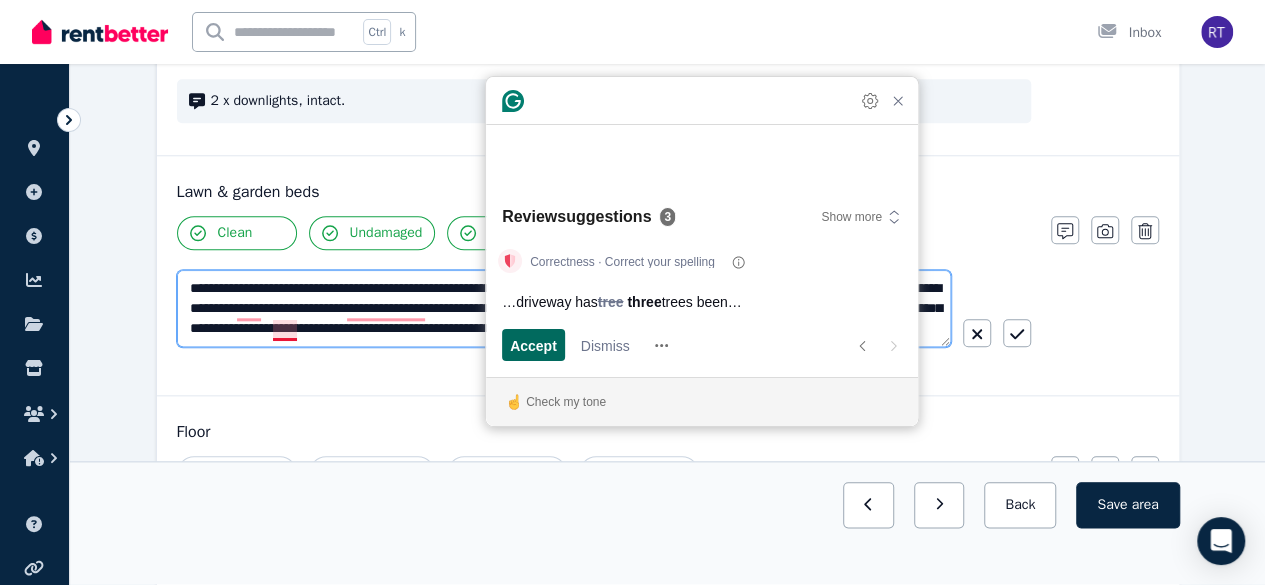 scroll, scrollTop: 12, scrollLeft: 0, axis: vertical 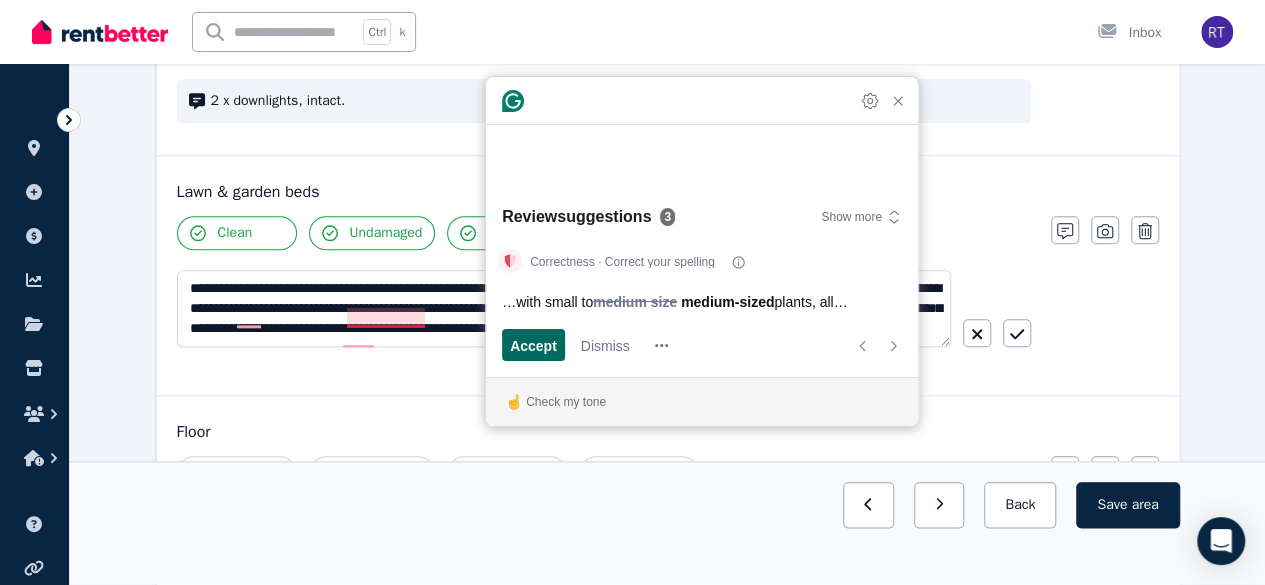 click on "Accept" at bounding box center [533, 345] 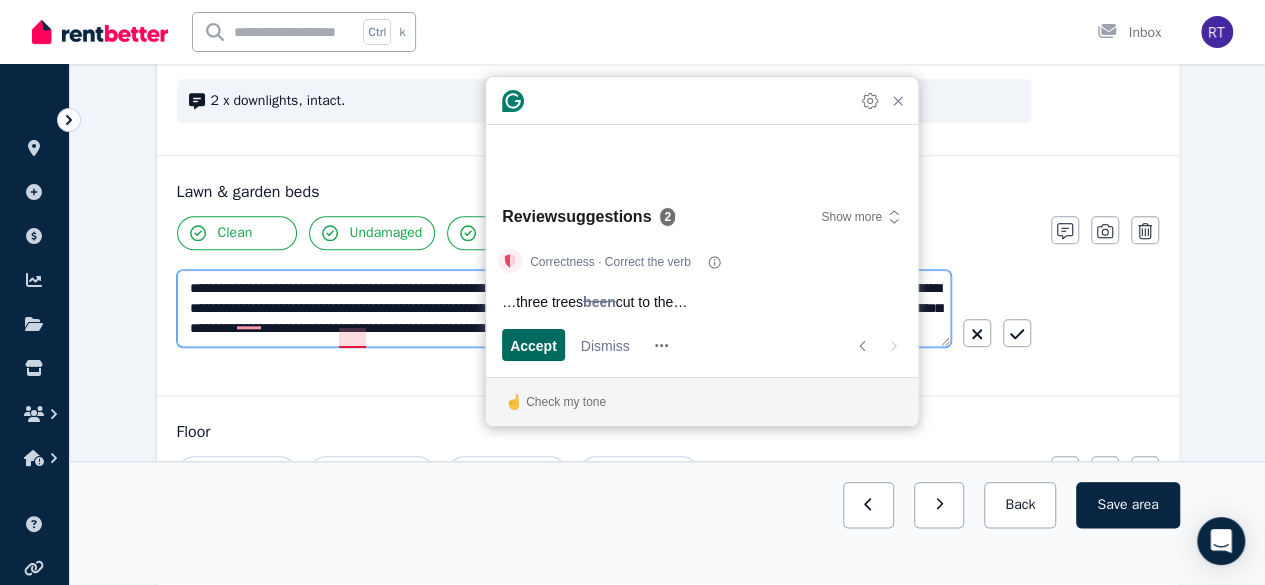 scroll, scrollTop: 20, scrollLeft: 0, axis: vertical 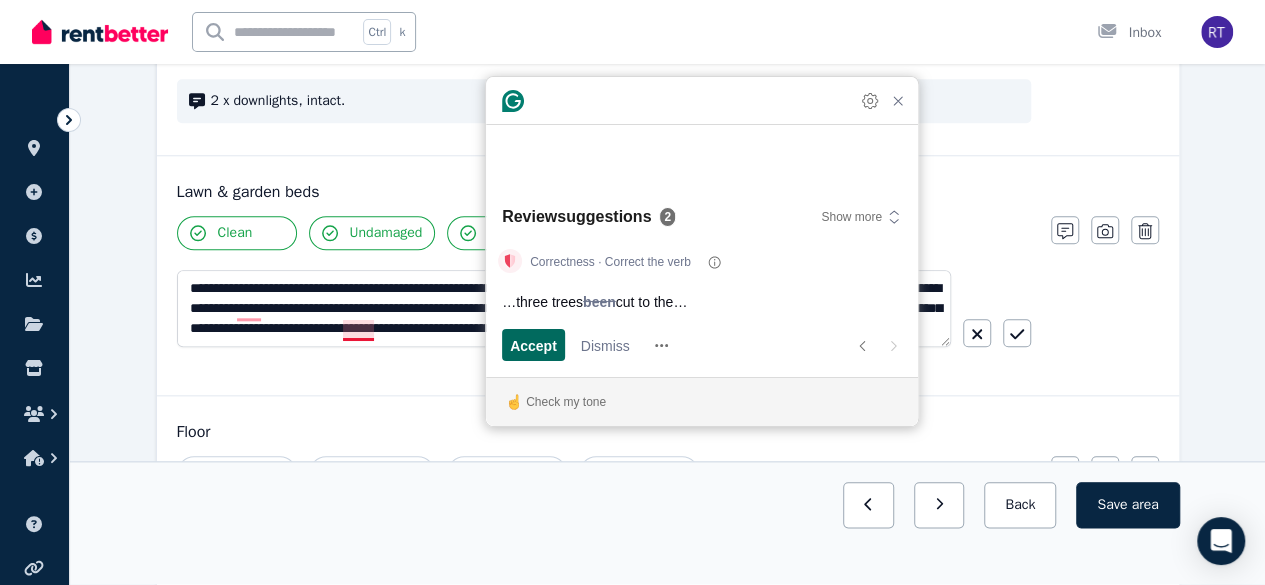 click on "Accept" at bounding box center (533, 345) 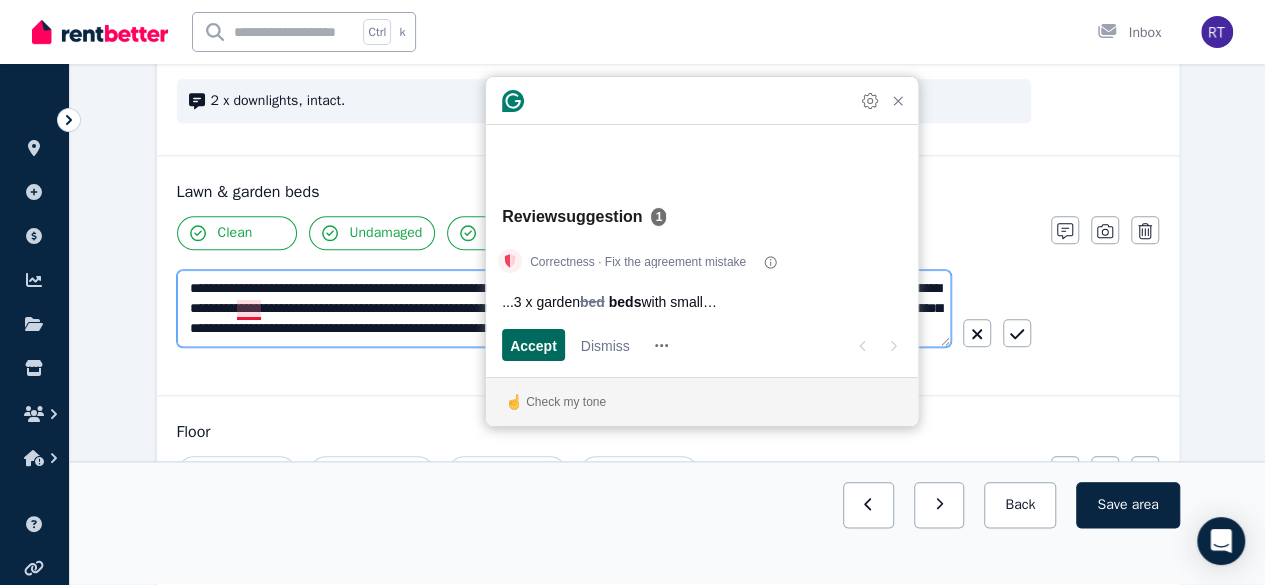 scroll, scrollTop: 12, scrollLeft: 0, axis: vertical 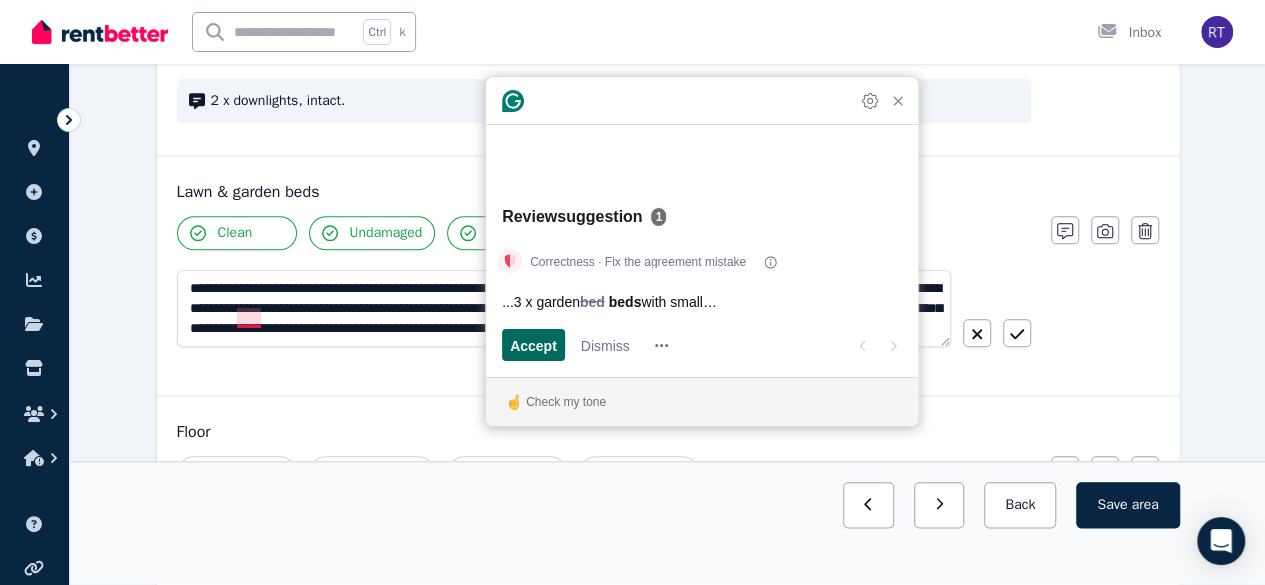 click on "Accept" at bounding box center (533, 345) 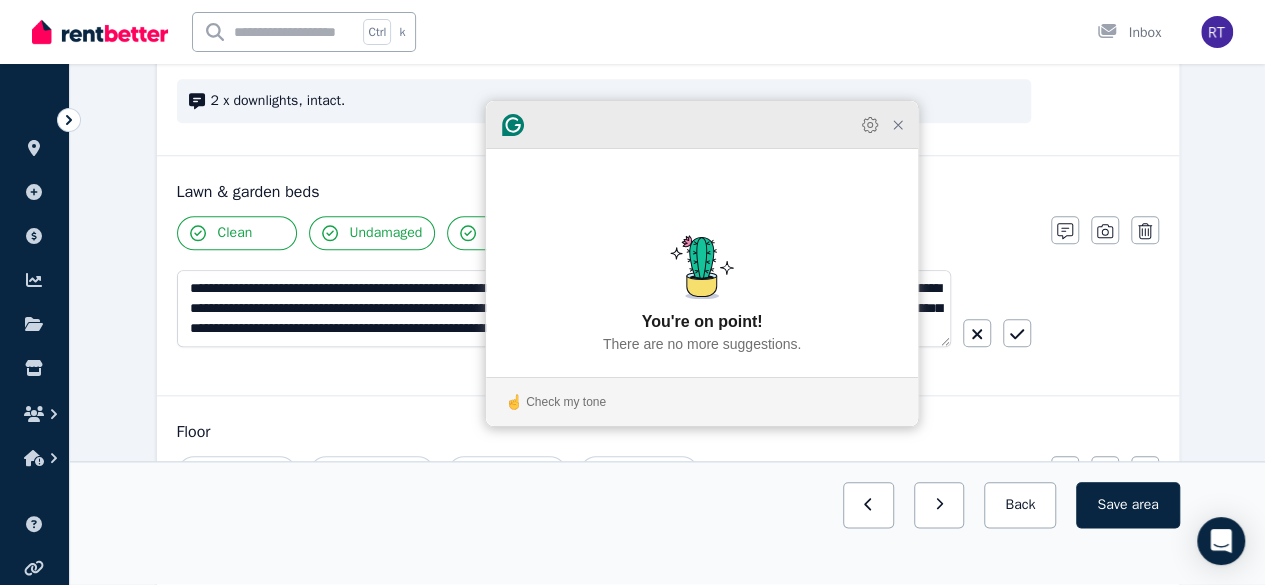 click 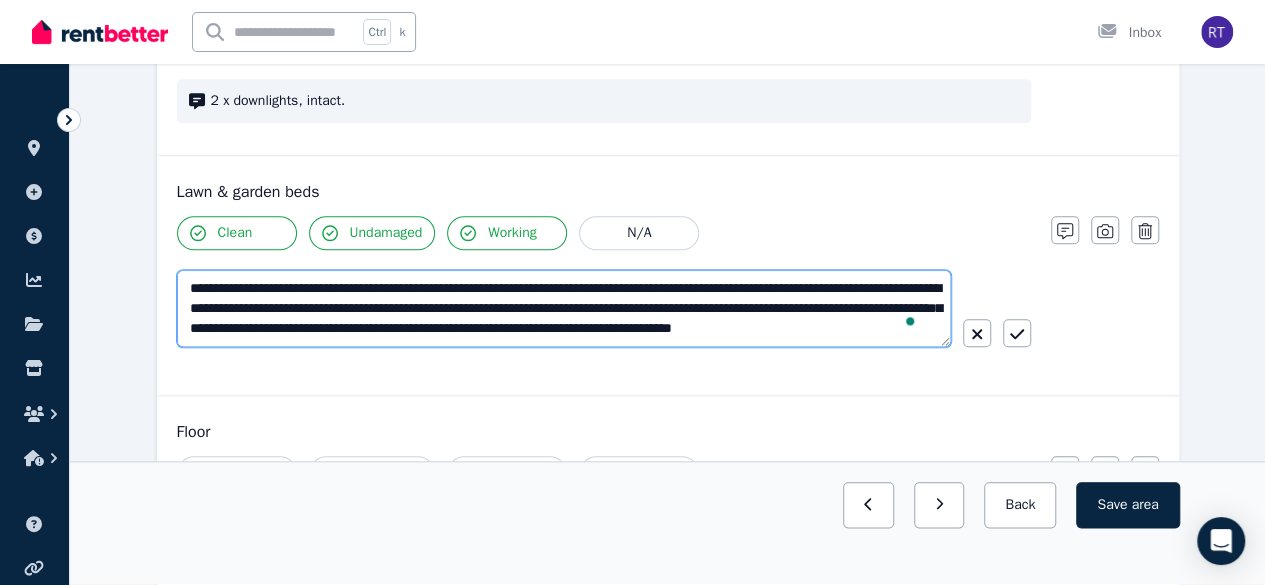 click on "**********" at bounding box center [564, 308] 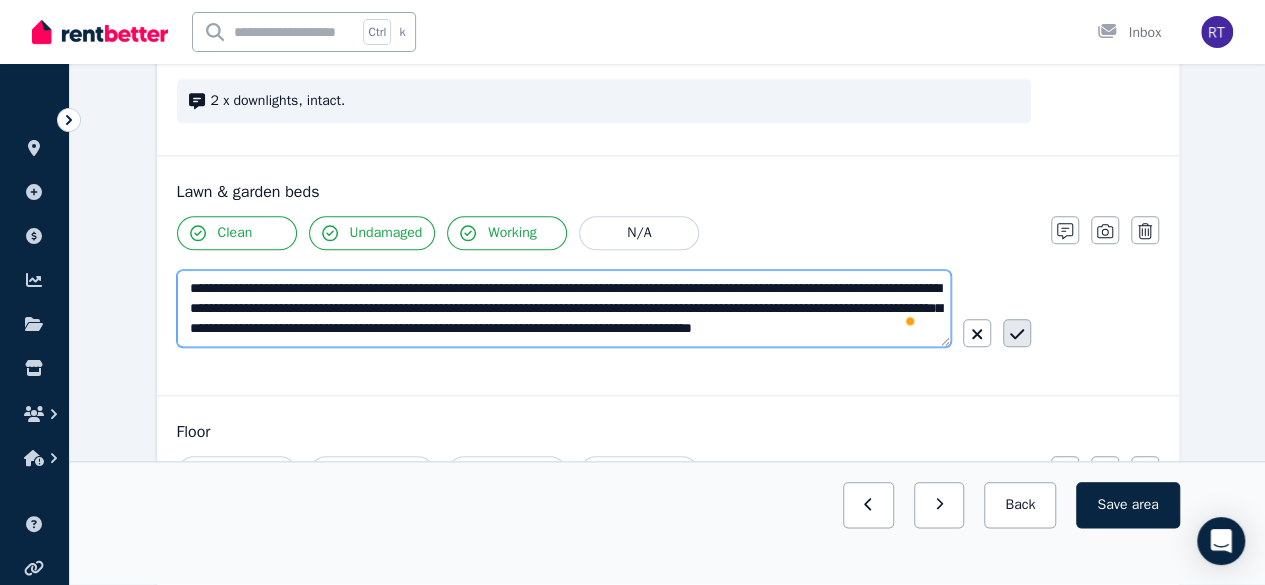 type on "**********" 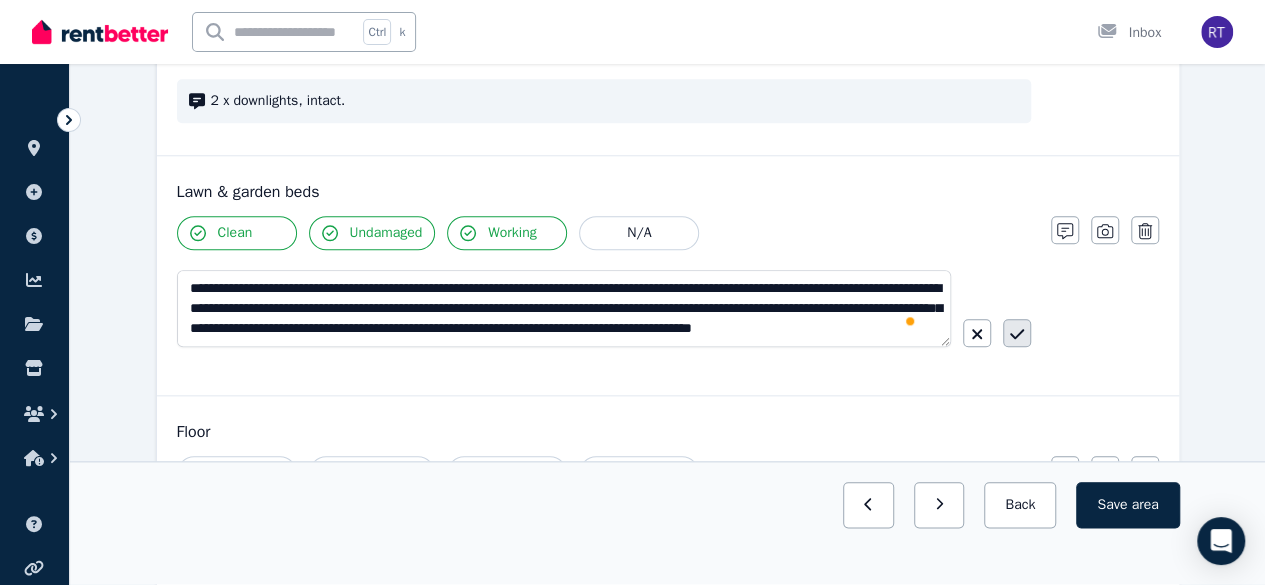 click at bounding box center [1017, 333] 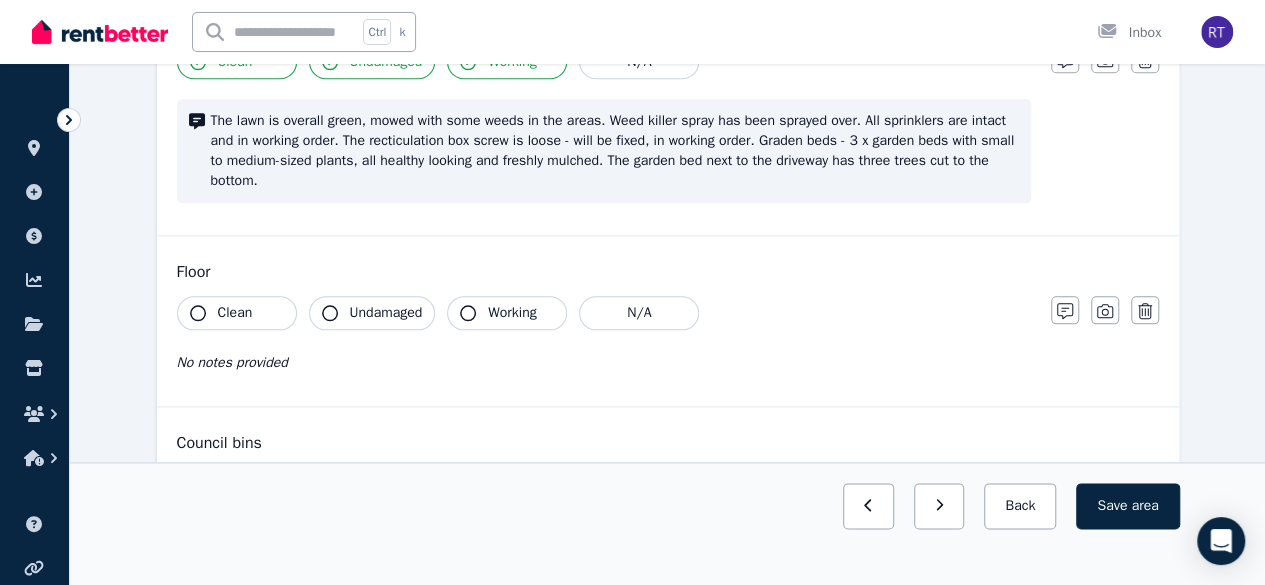 scroll, scrollTop: 1092, scrollLeft: 0, axis: vertical 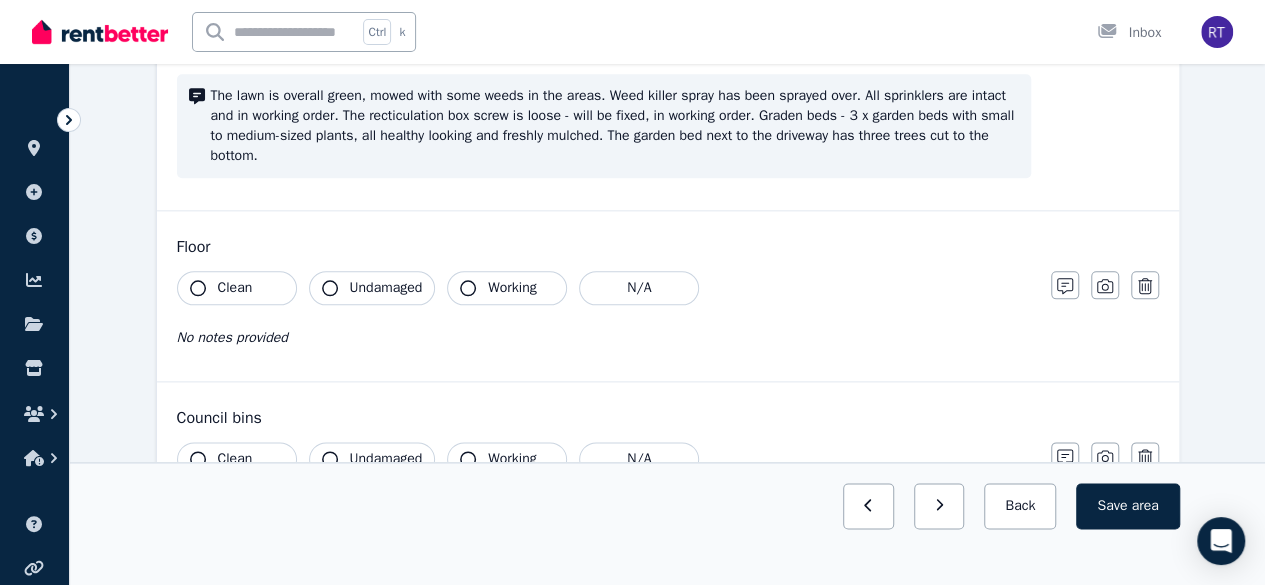 click 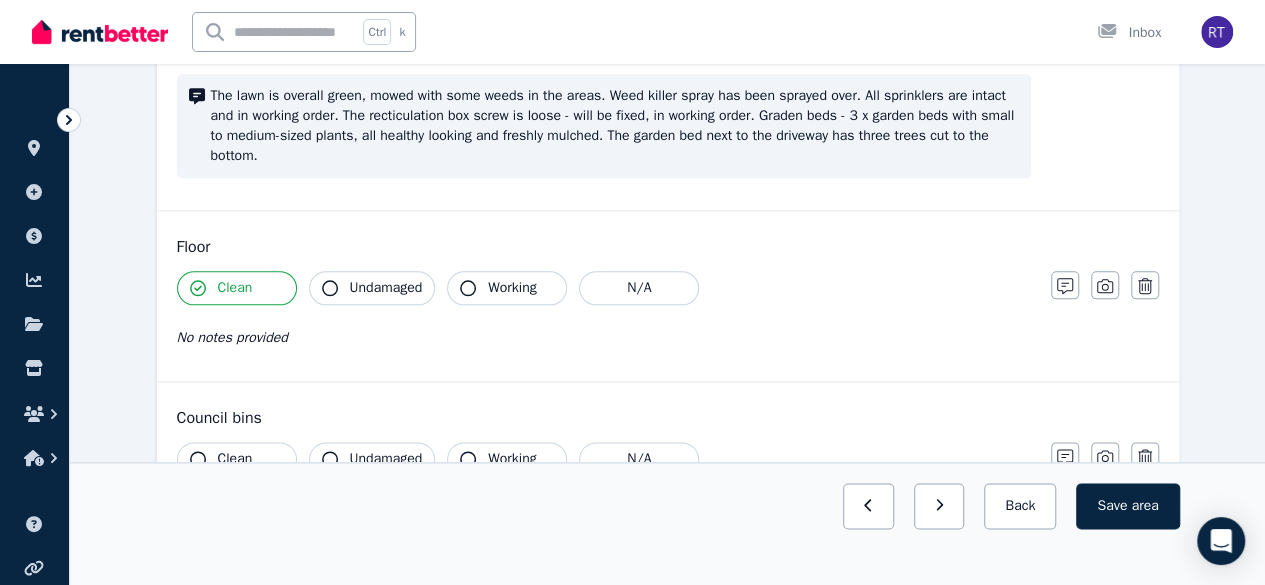 click 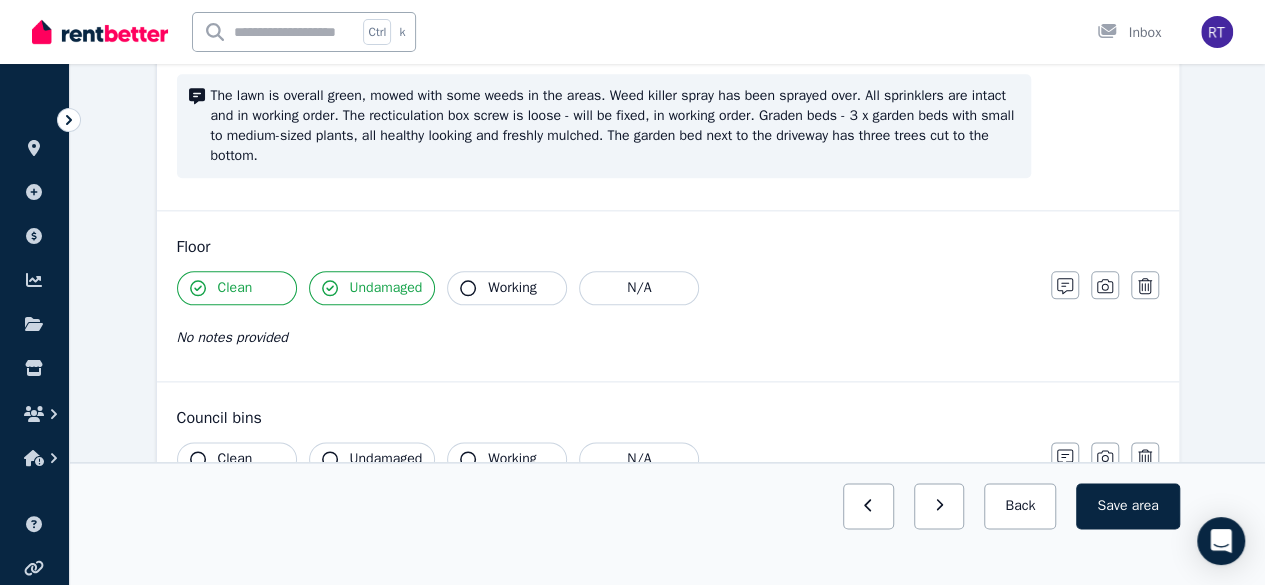 click 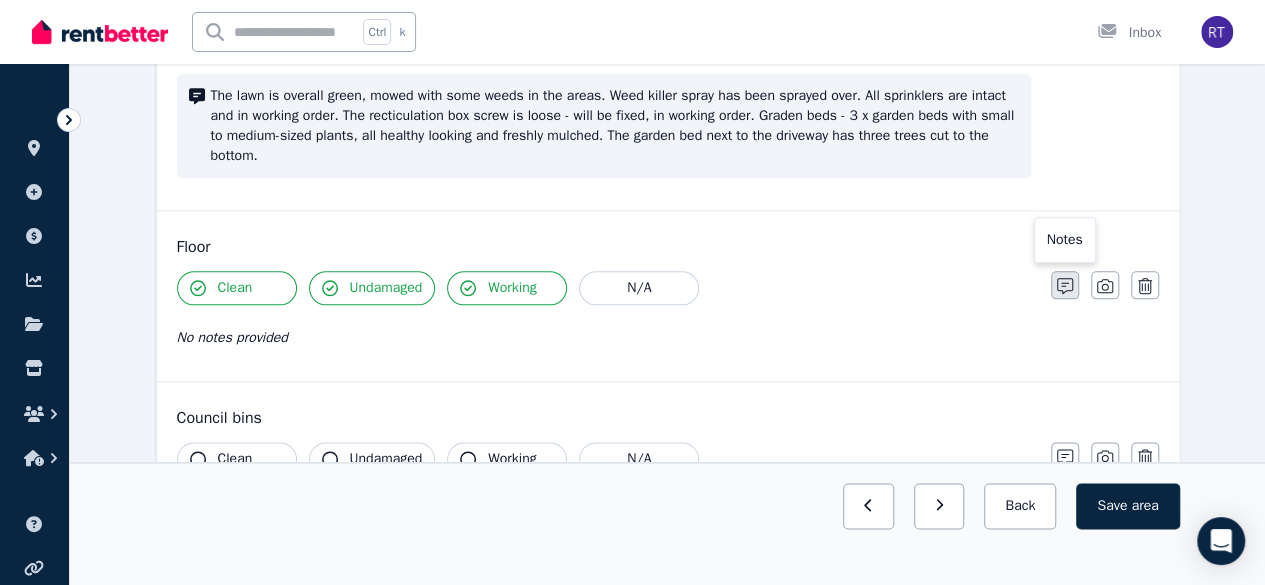 click 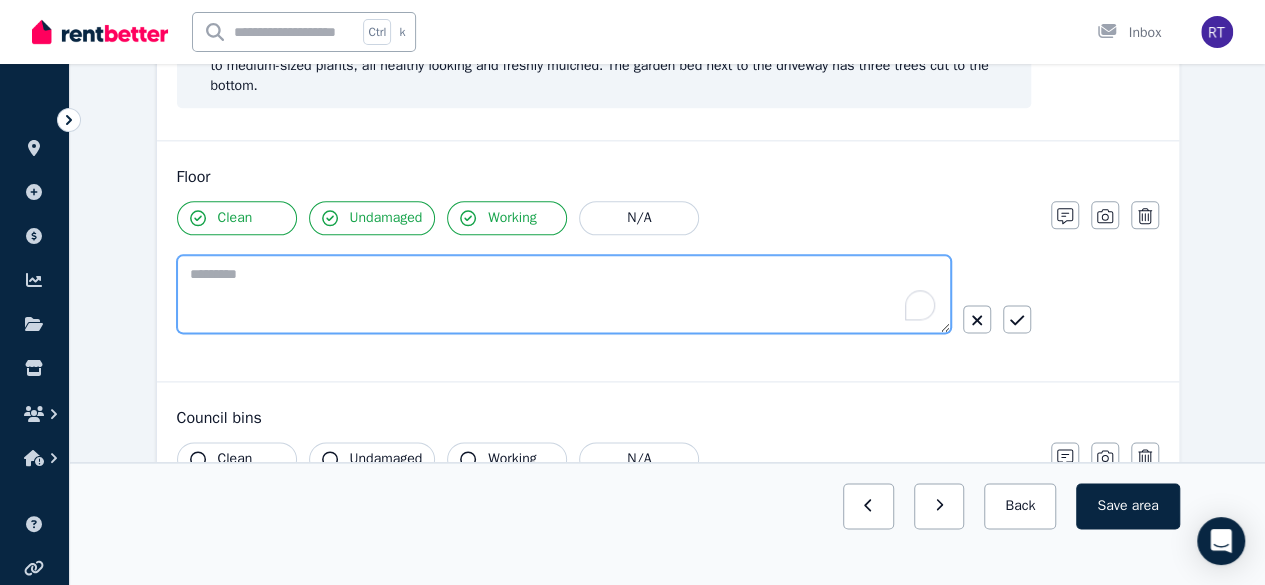 click at bounding box center [564, 294] 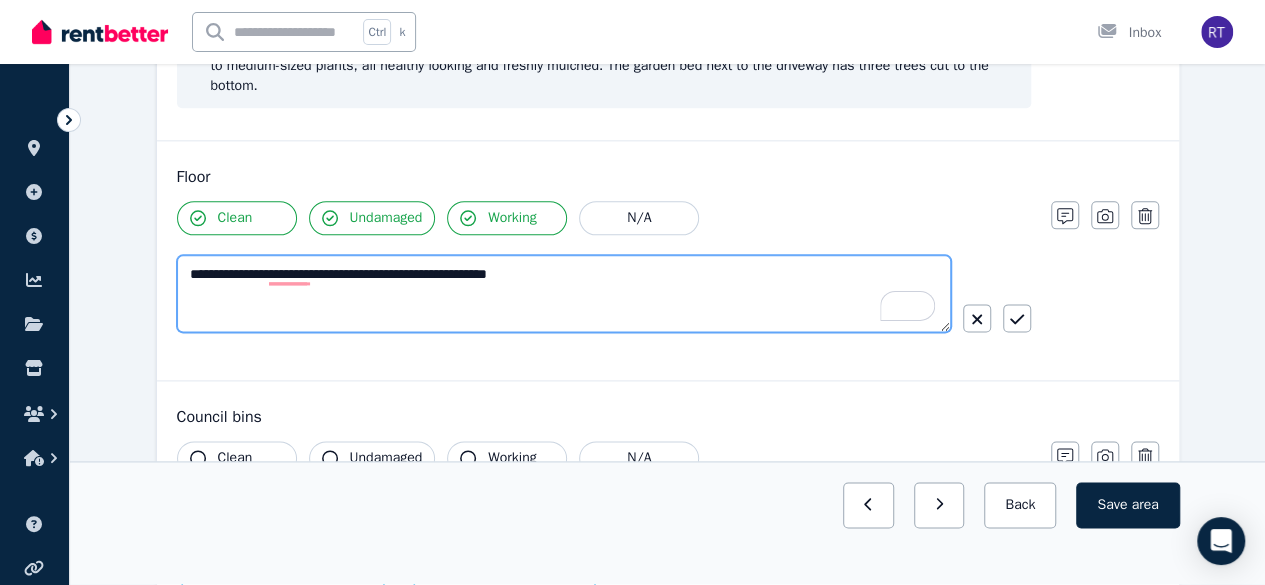 click on "**********" at bounding box center (564, 293) 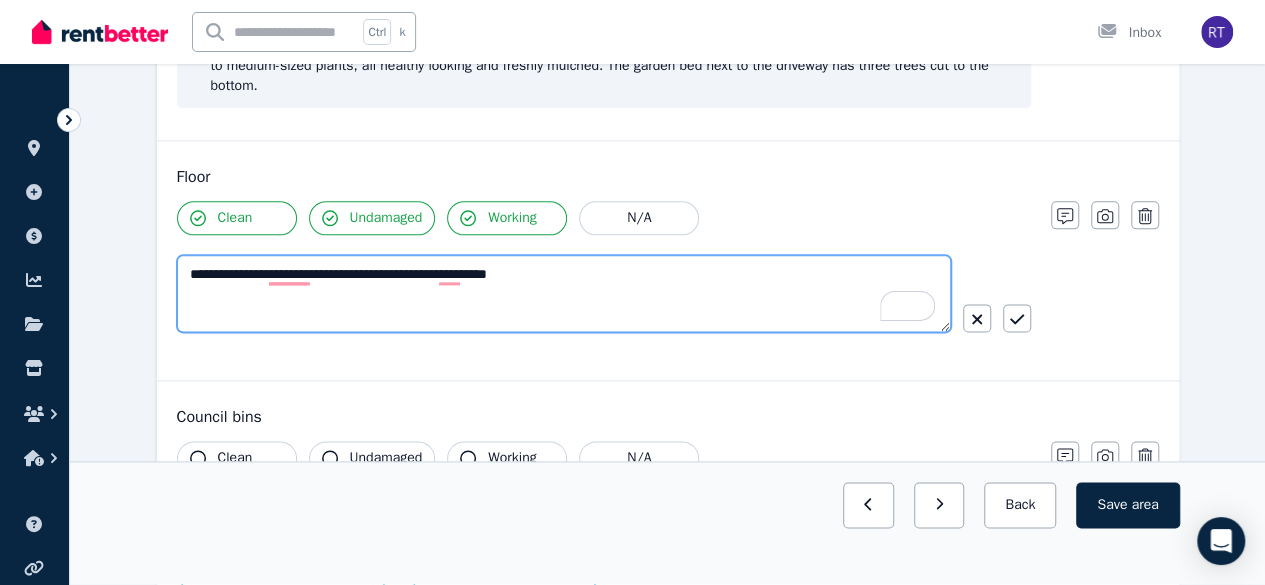 drag, startPoint x: 459, startPoint y: 269, endPoint x: 420, endPoint y: 269, distance: 39 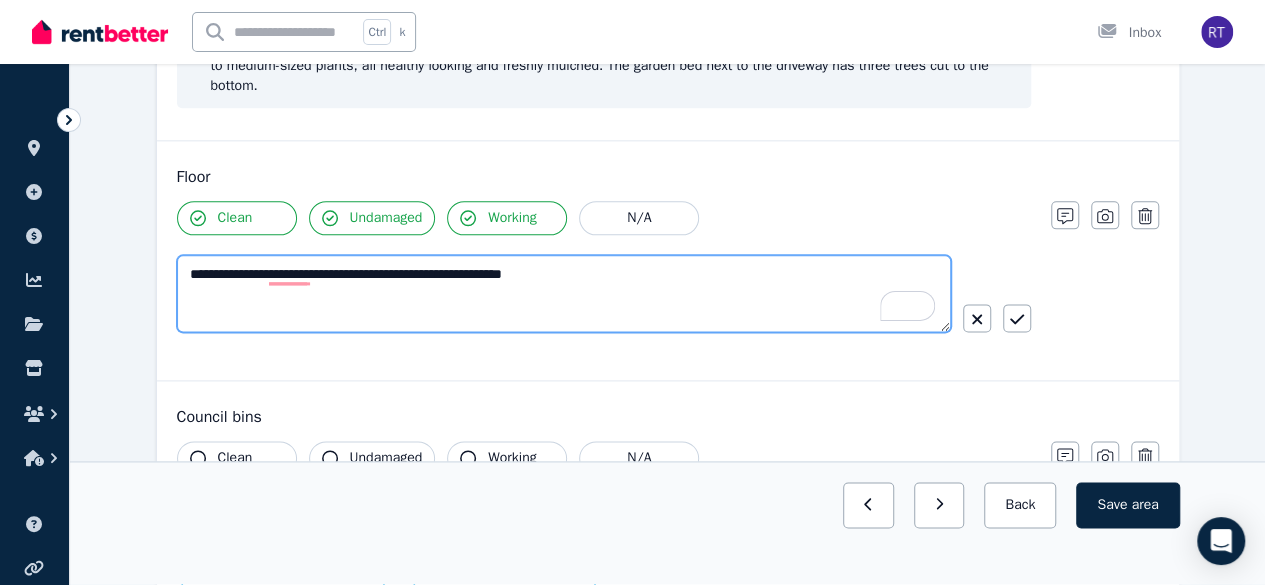 click on "**********" at bounding box center (564, 293) 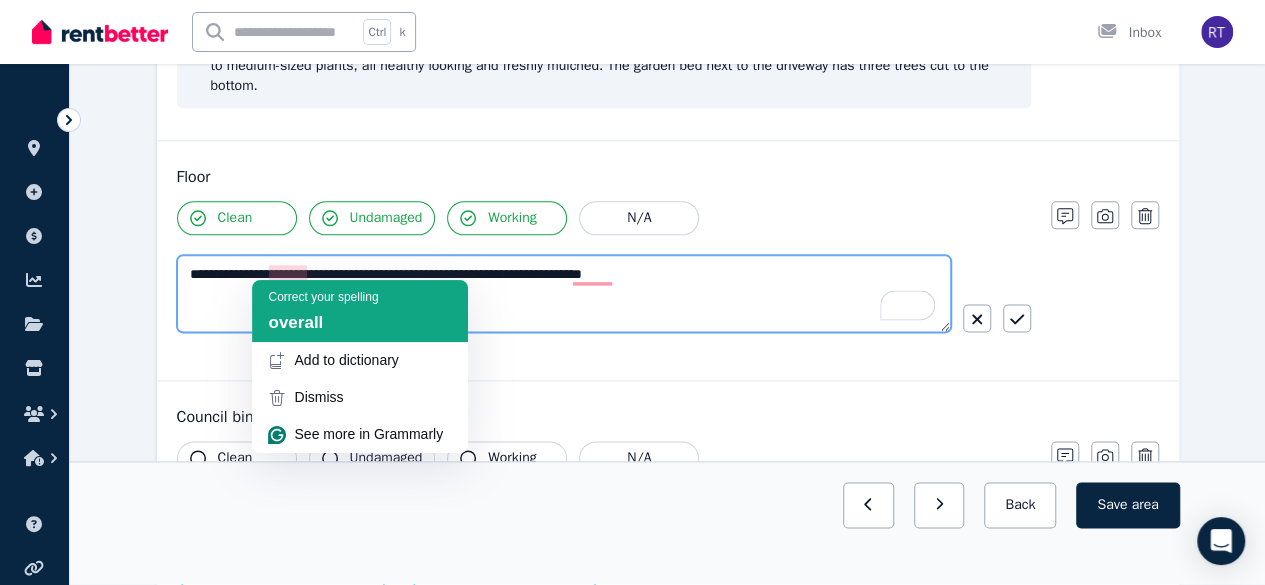 click on "overall" 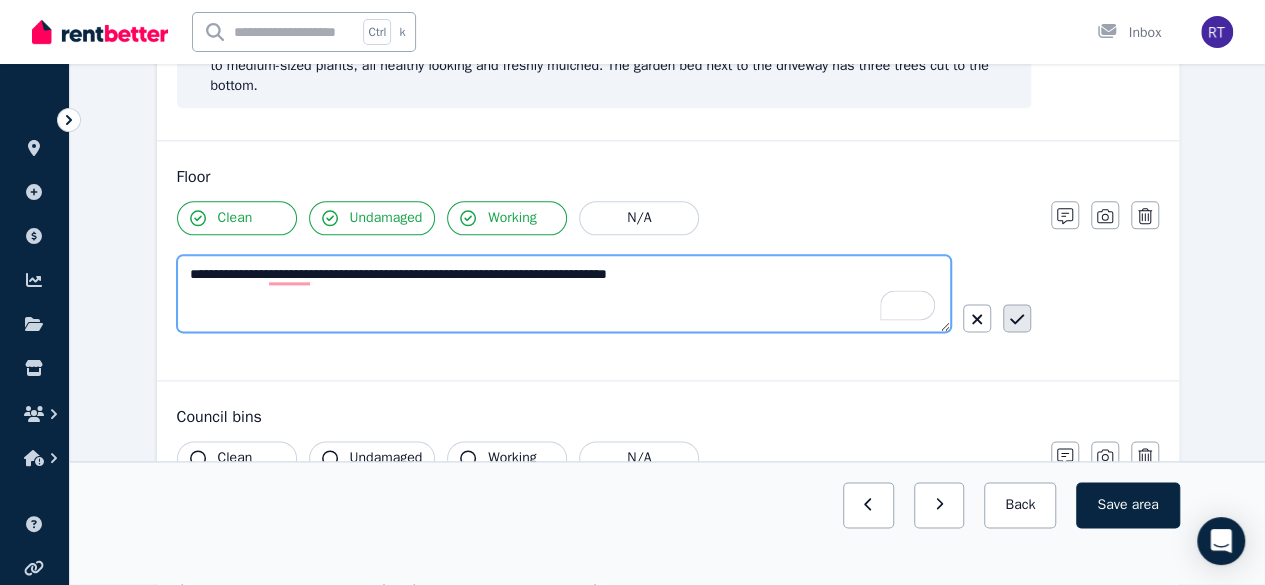 type on "**********" 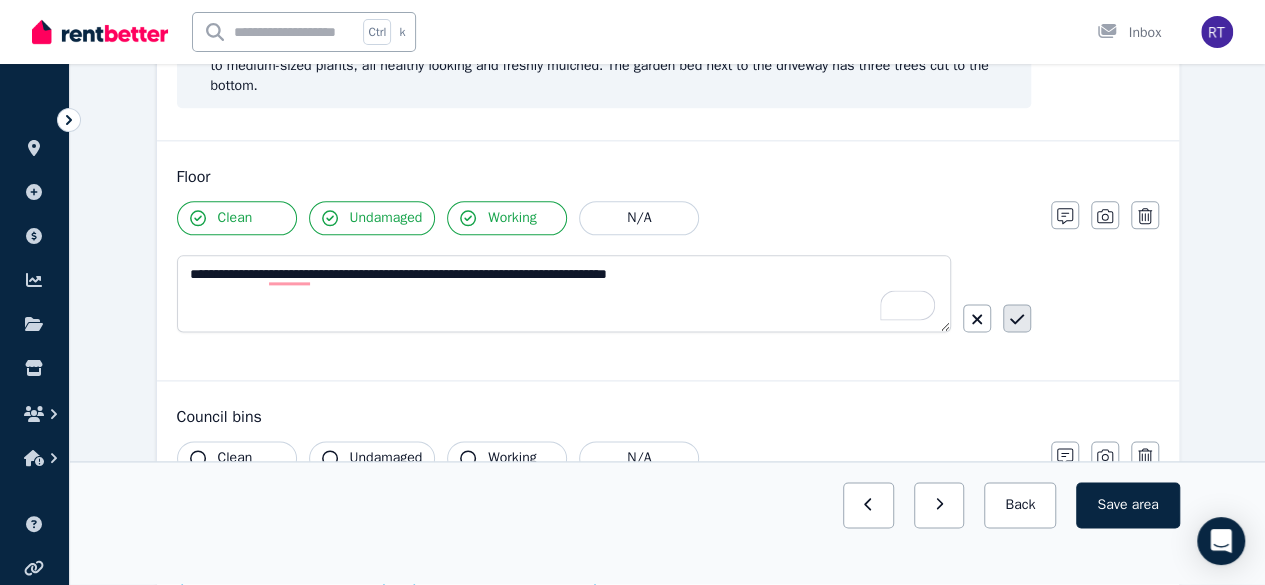 click 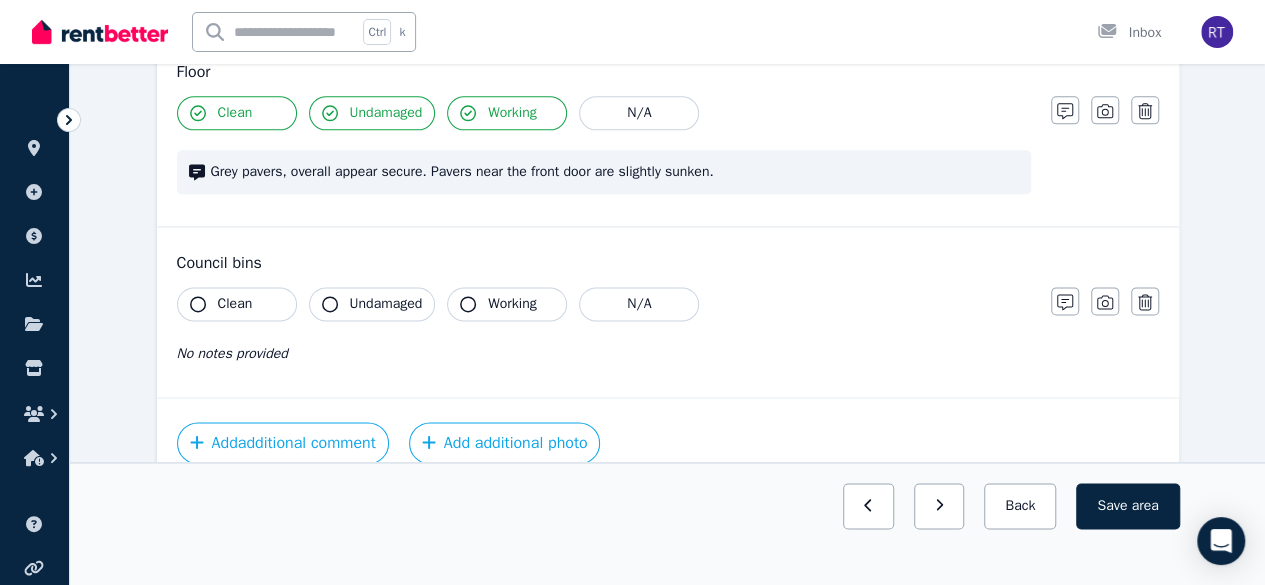 scroll, scrollTop: 1297, scrollLeft: 0, axis: vertical 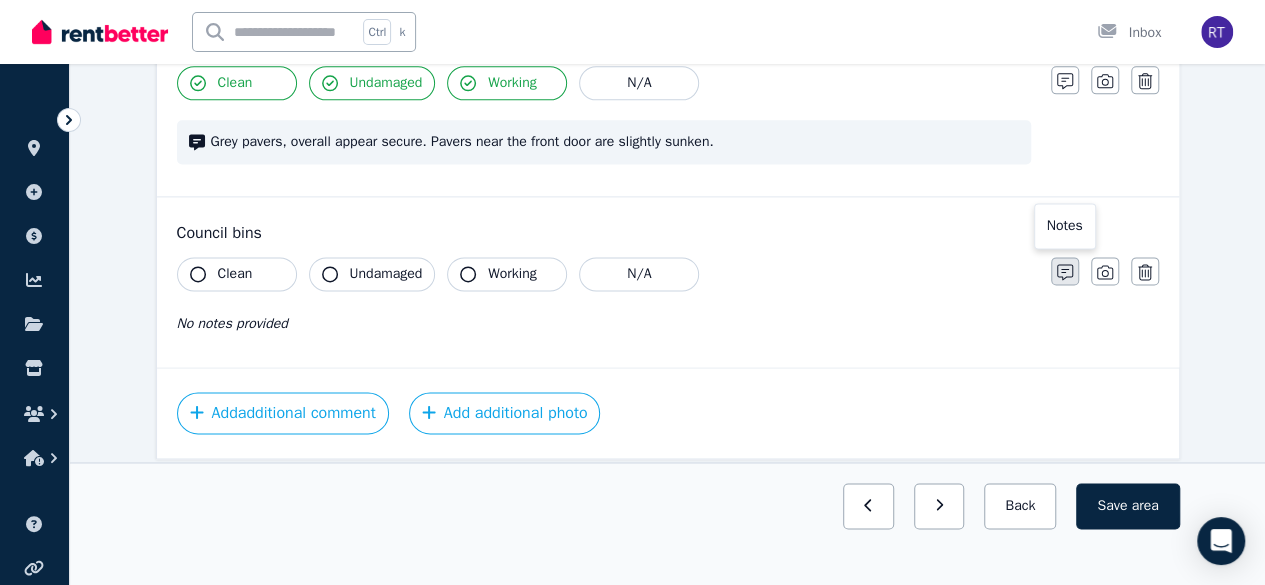 click at bounding box center [1065, 271] 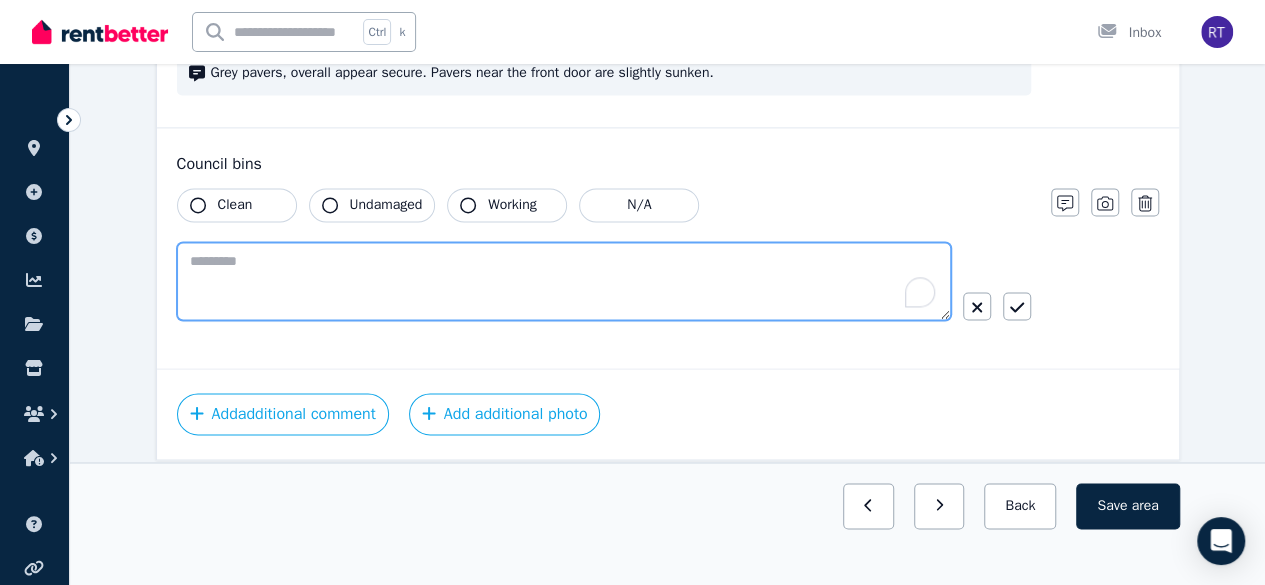 click at bounding box center (564, 281) 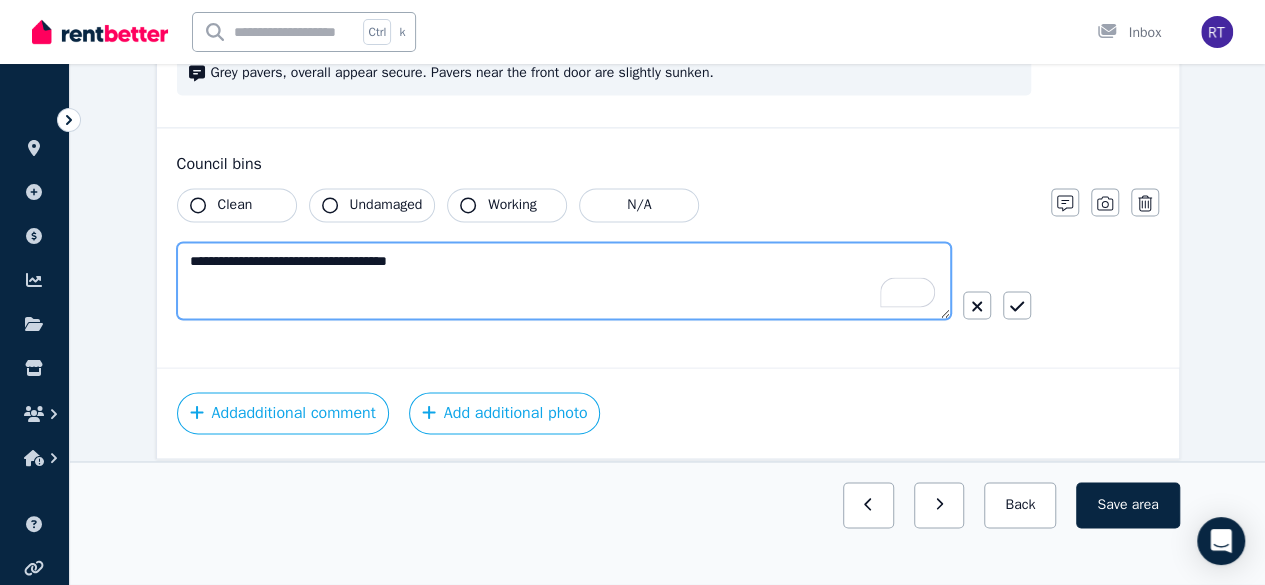 type on "**********" 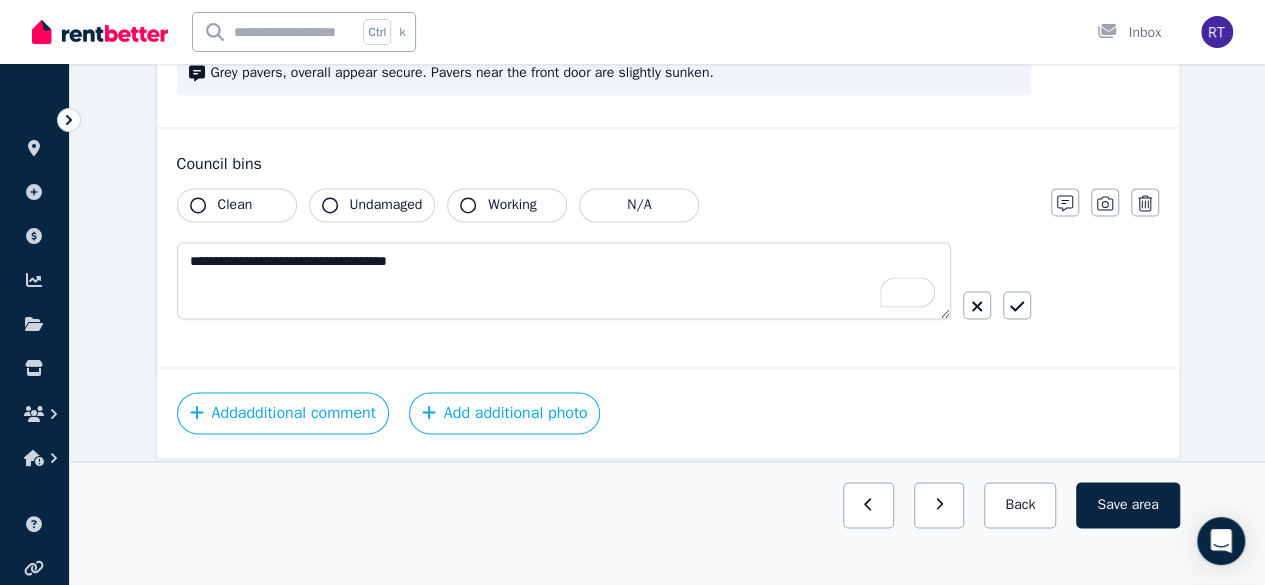 click 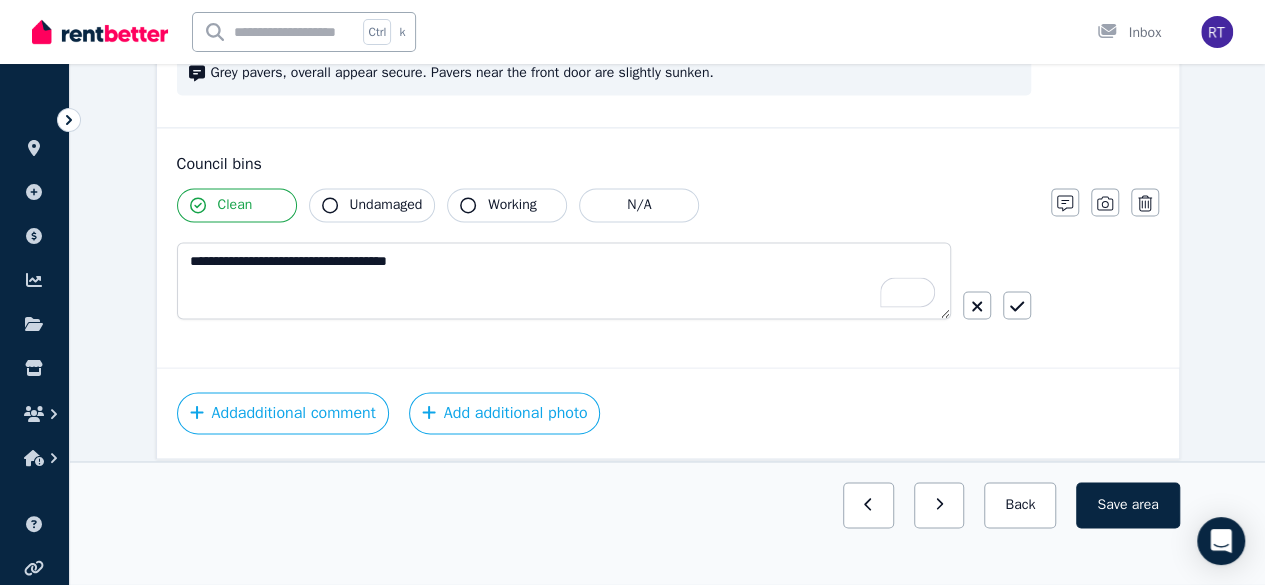 click 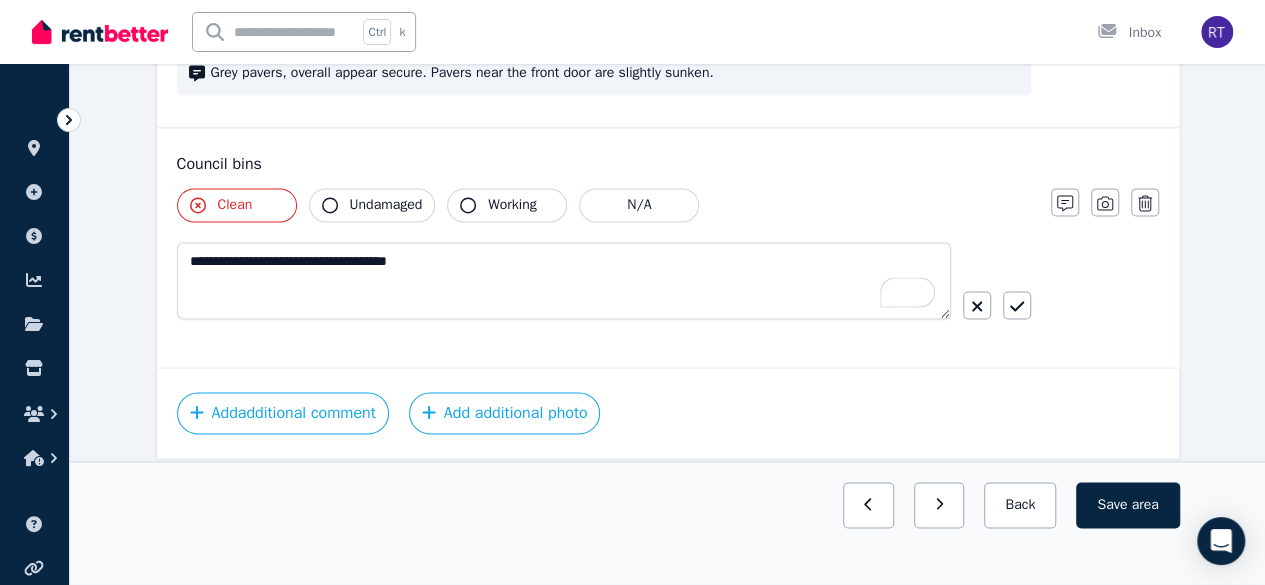 click 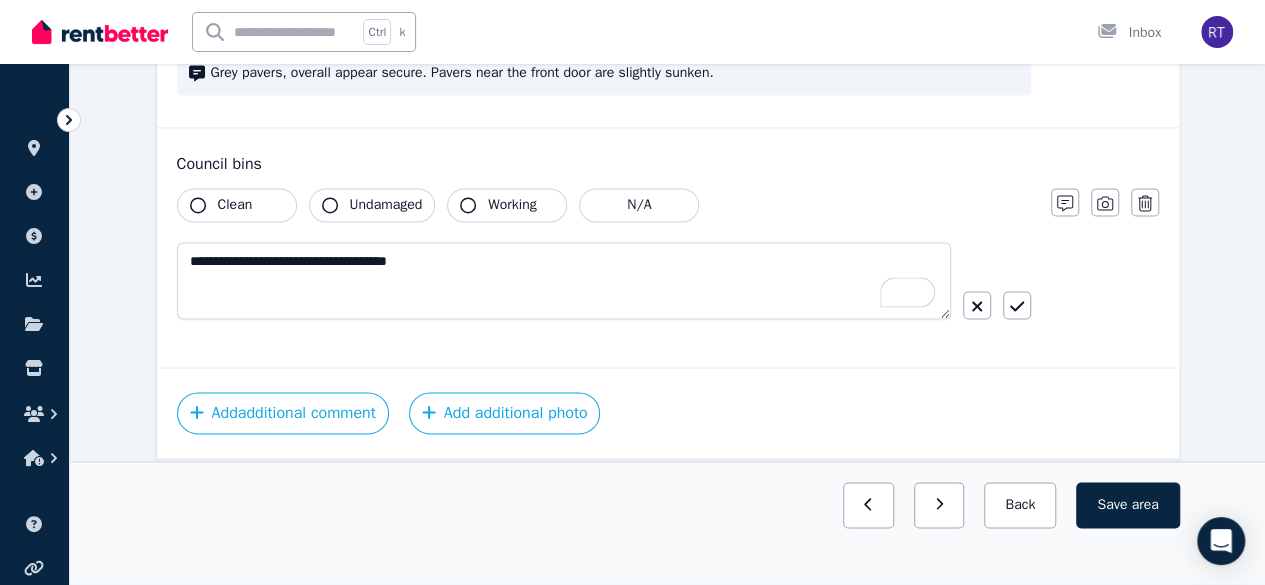 click 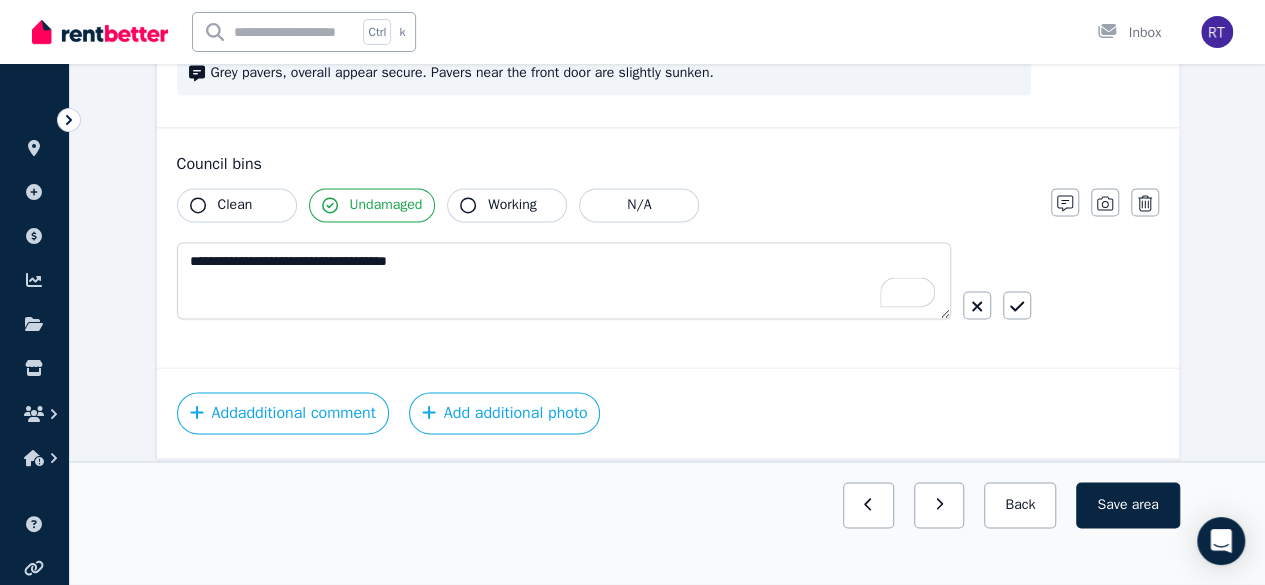 click 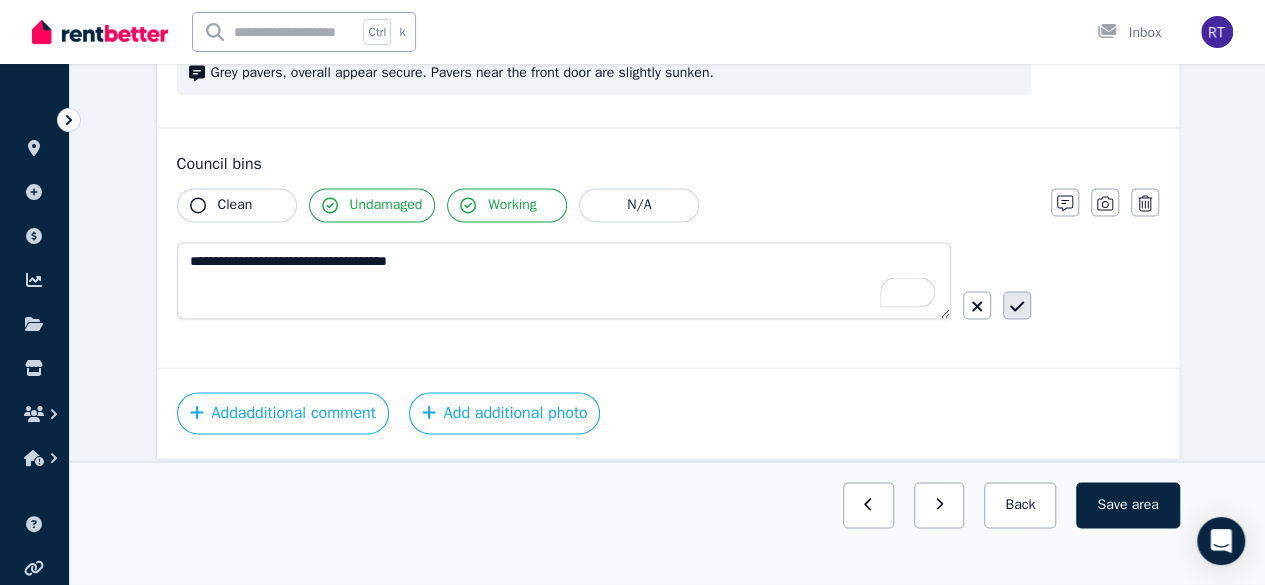 click at bounding box center (1017, 305) 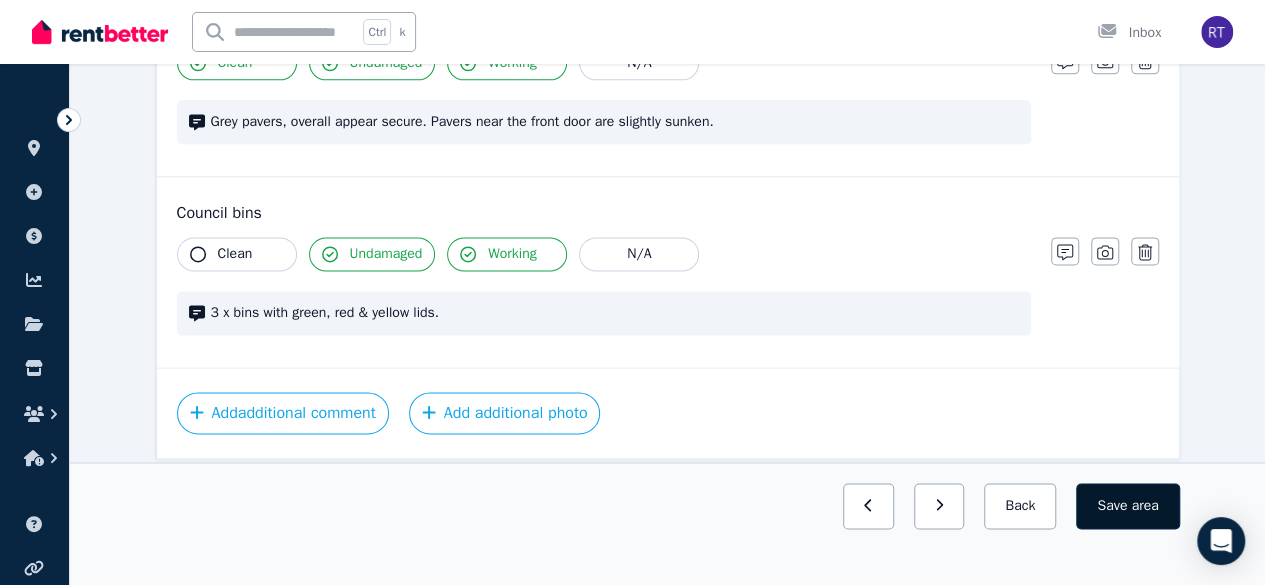 click on "Save   area" at bounding box center [1127, 506] 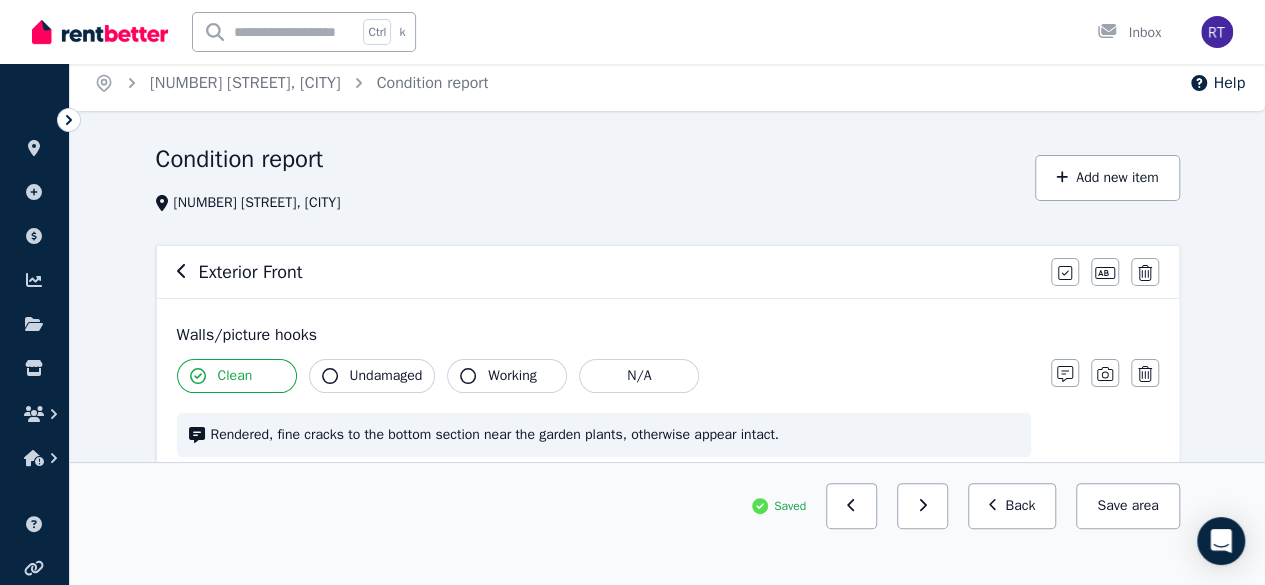 scroll, scrollTop: 0, scrollLeft: 0, axis: both 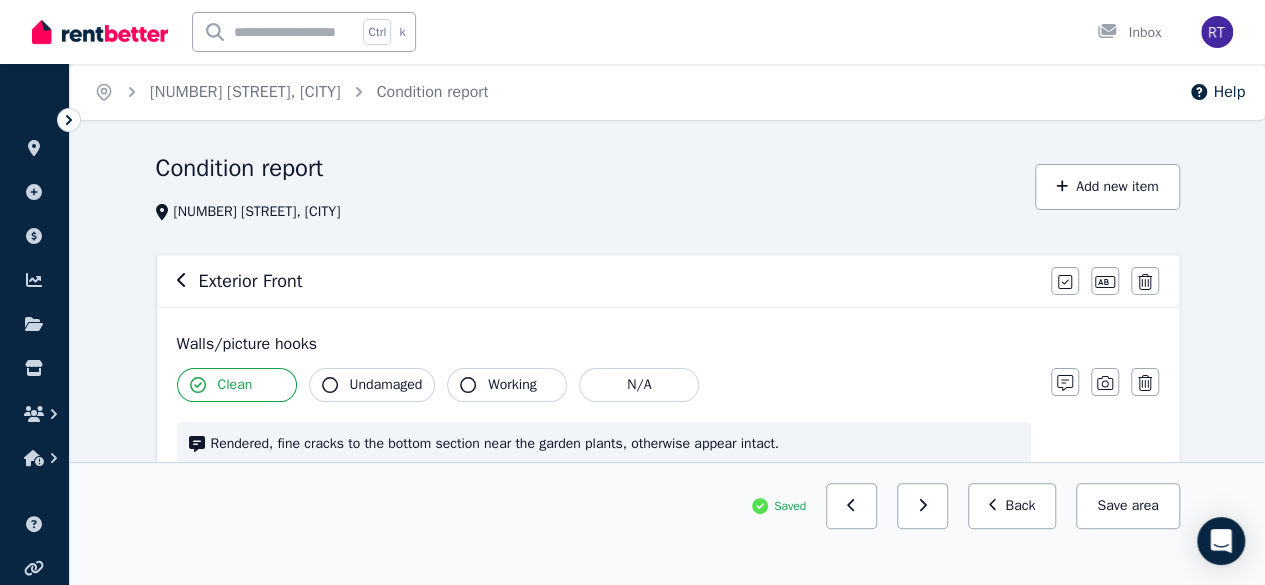 click 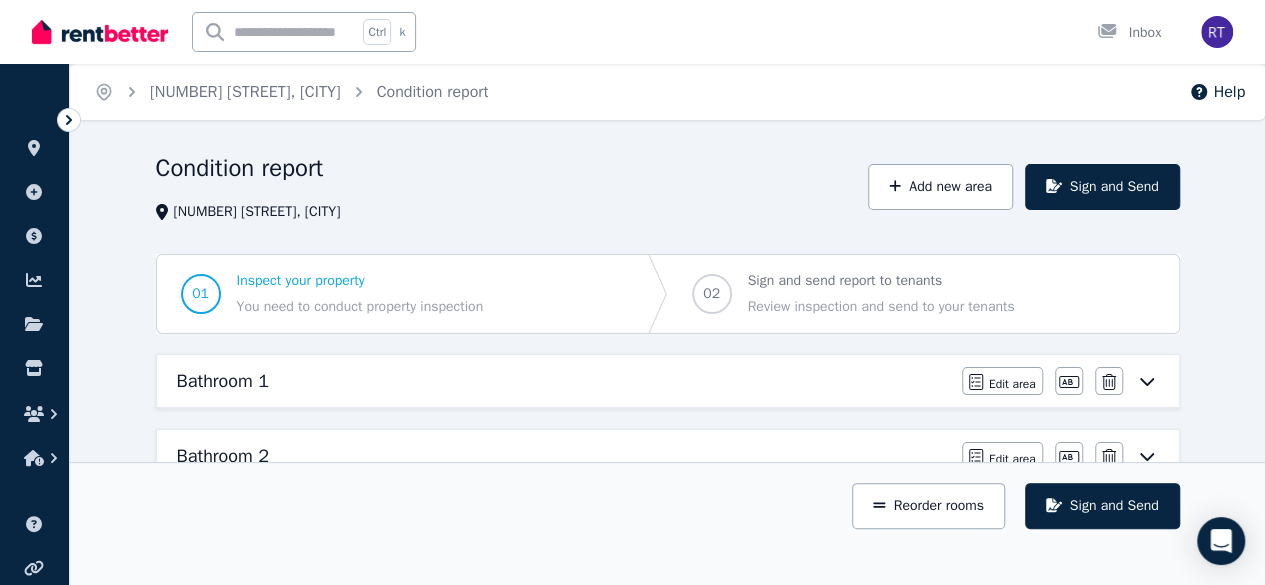 click 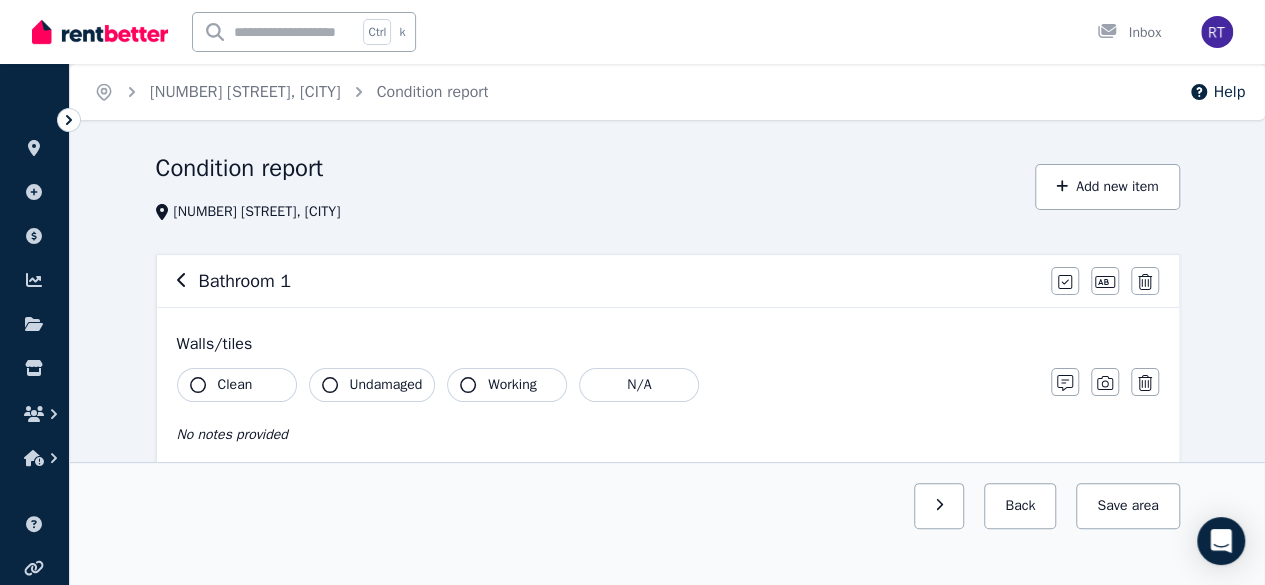 scroll, scrollTop: 0, scrollLeft: 0, axis: both 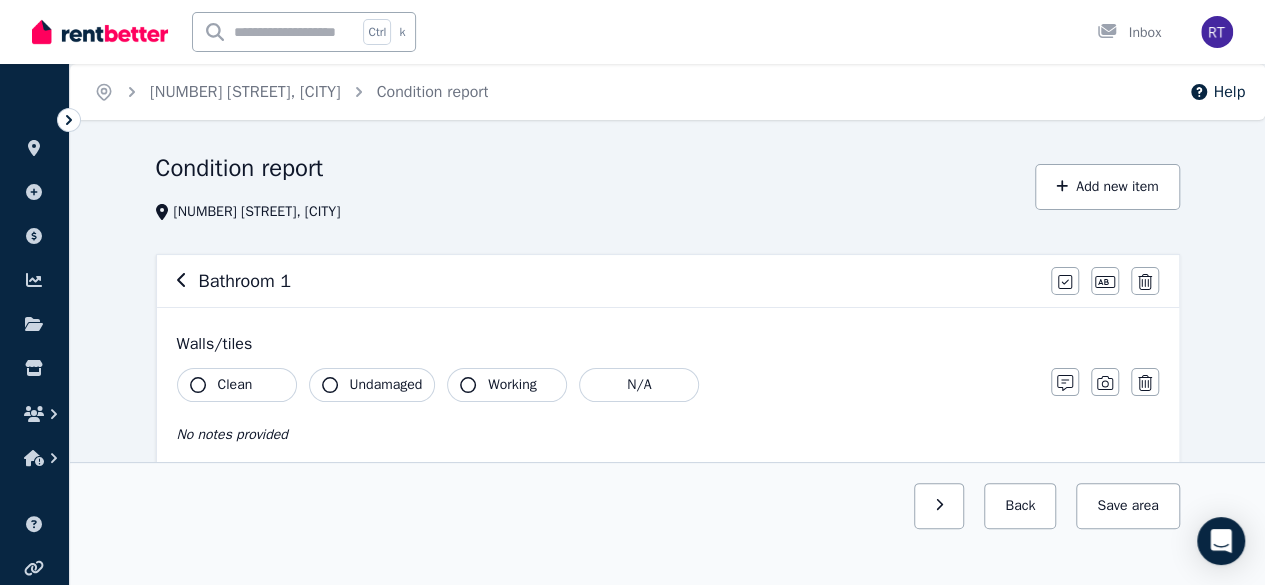 click 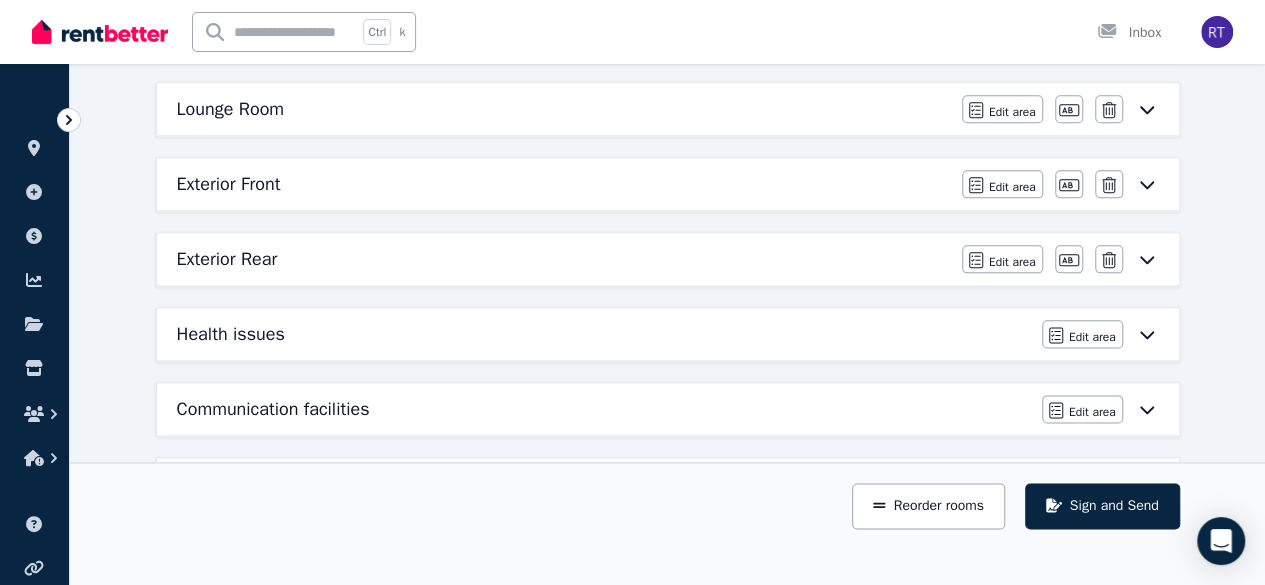 scroll, scrollTop: 1100, scrollLeft: 0, axis: vertical 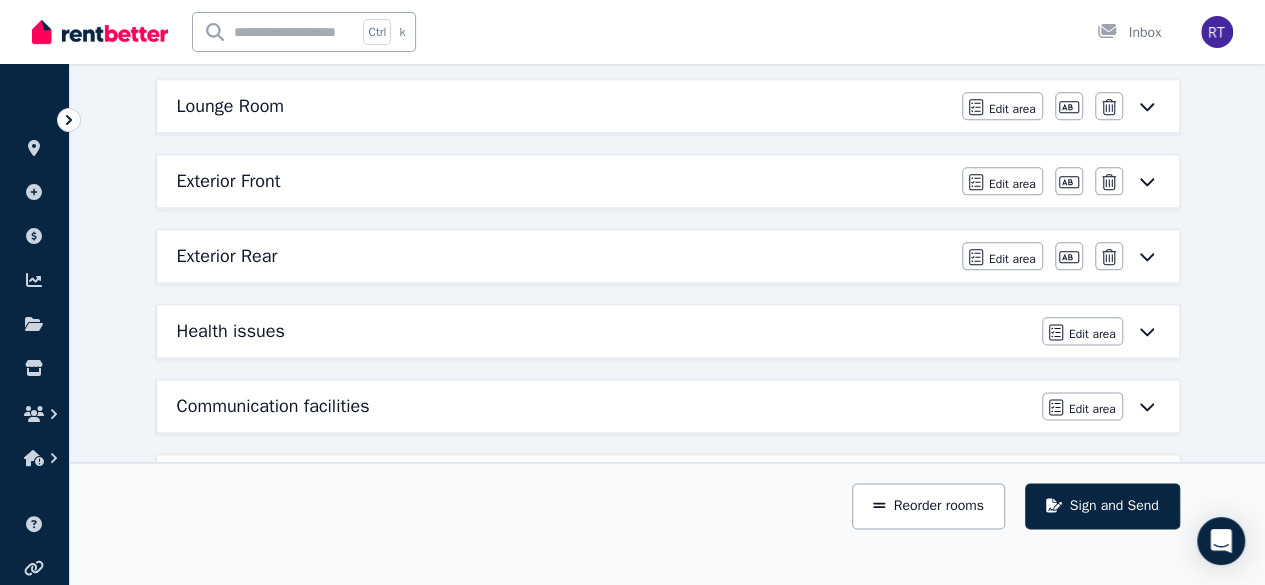 click 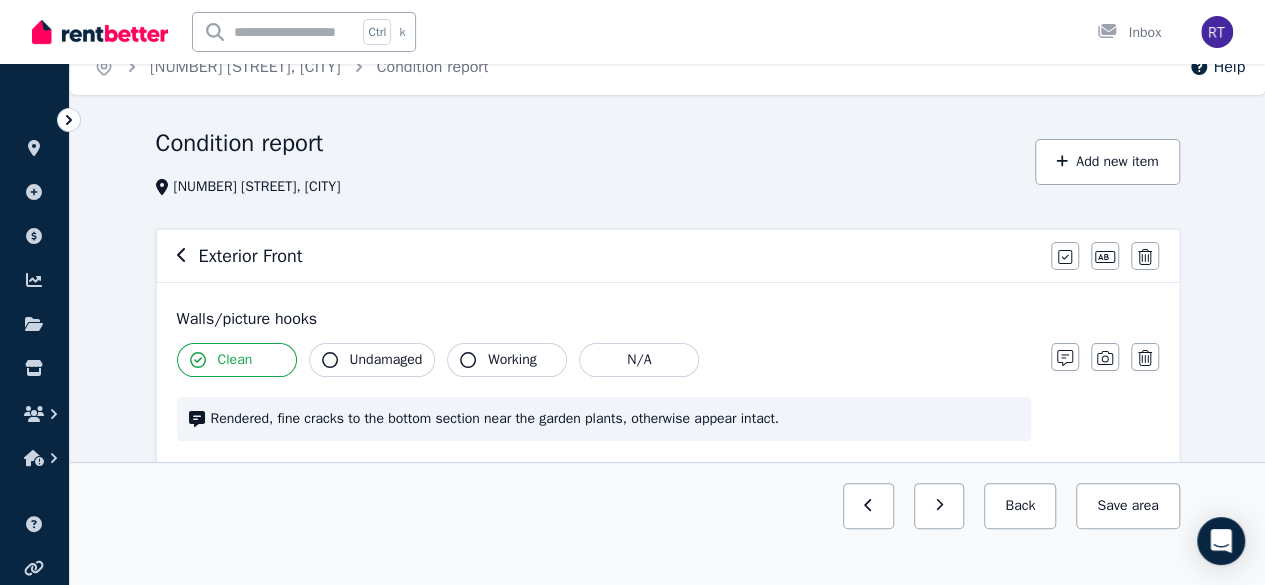 scroll, scrollTop: 0, scrollLeft: 0, axis: both 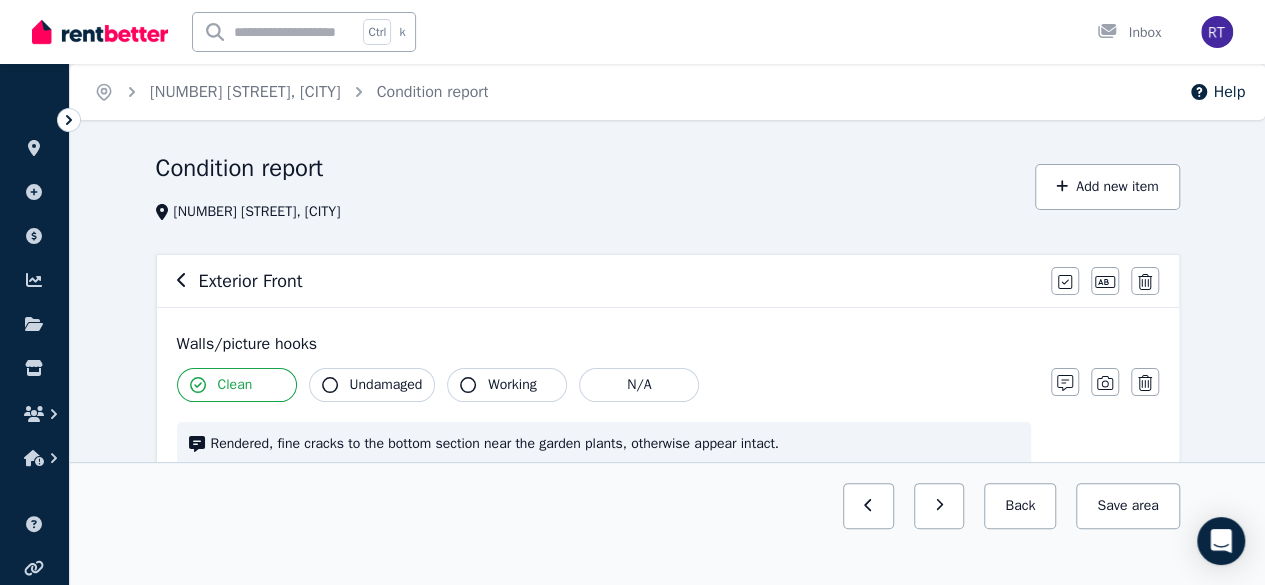 click 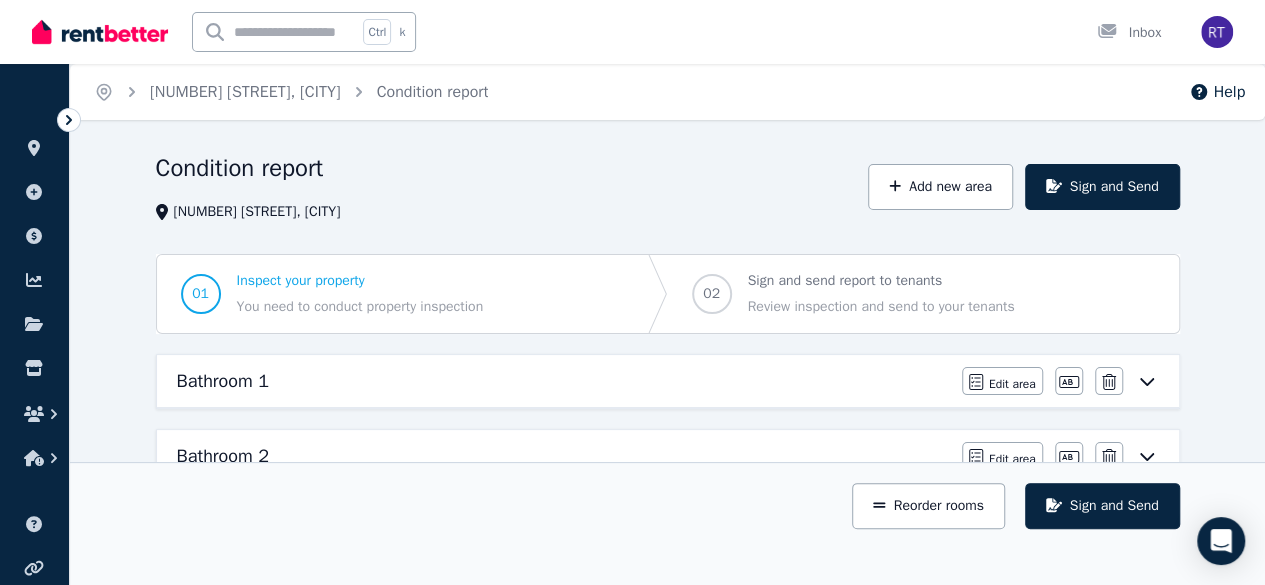 click 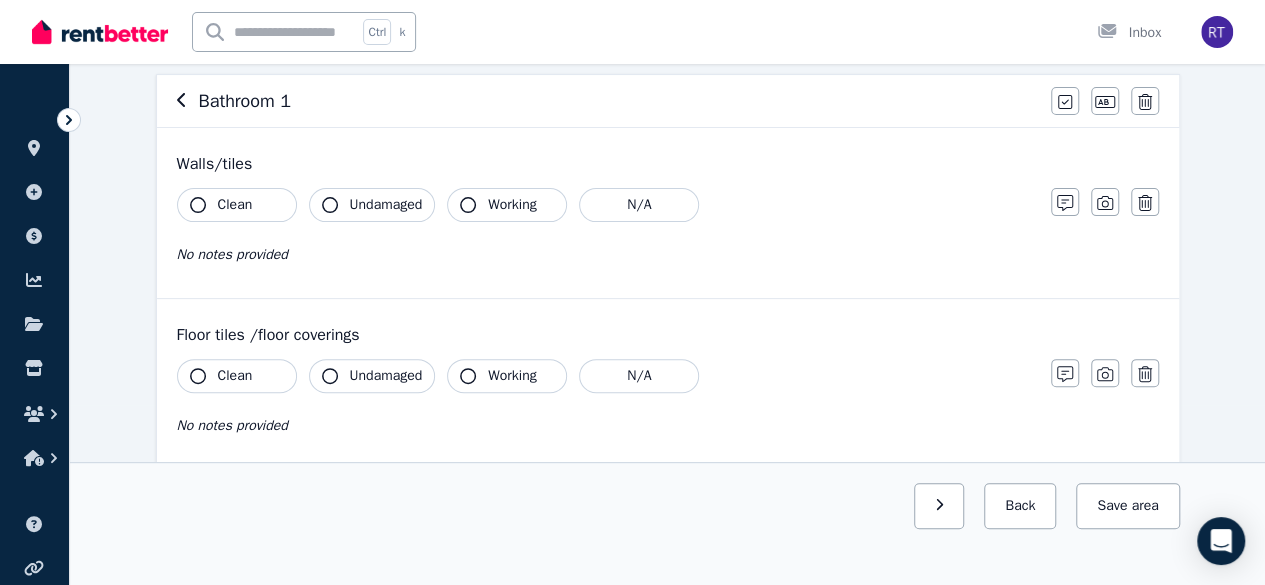scroll, scrollTop: 184, scrollLeft: 0, axis: vertical 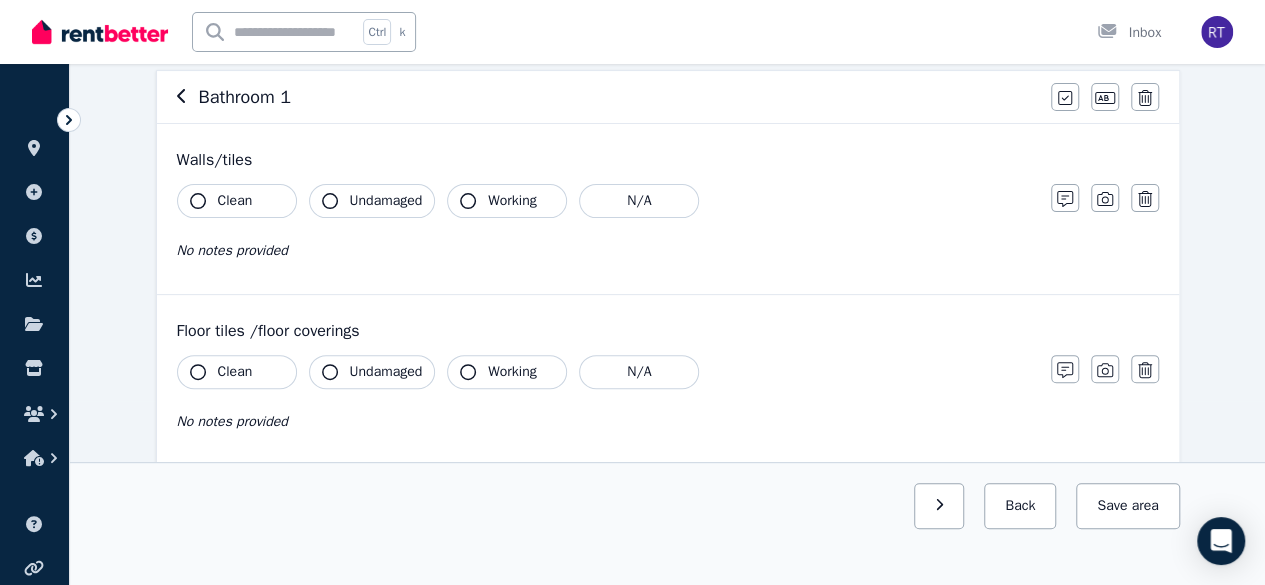 click 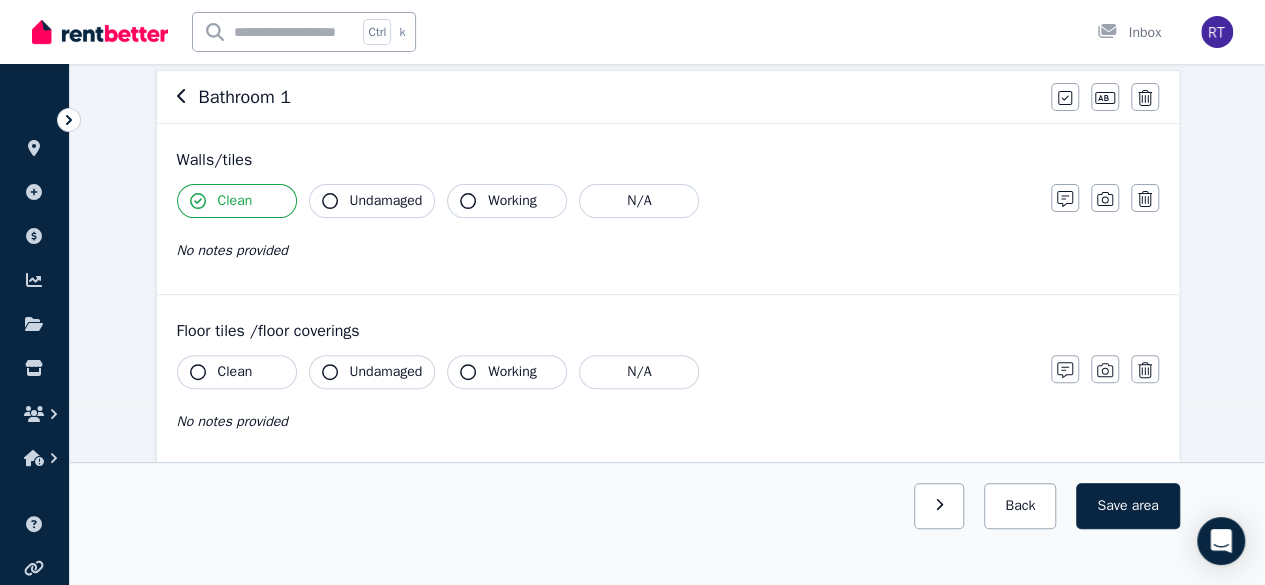 click 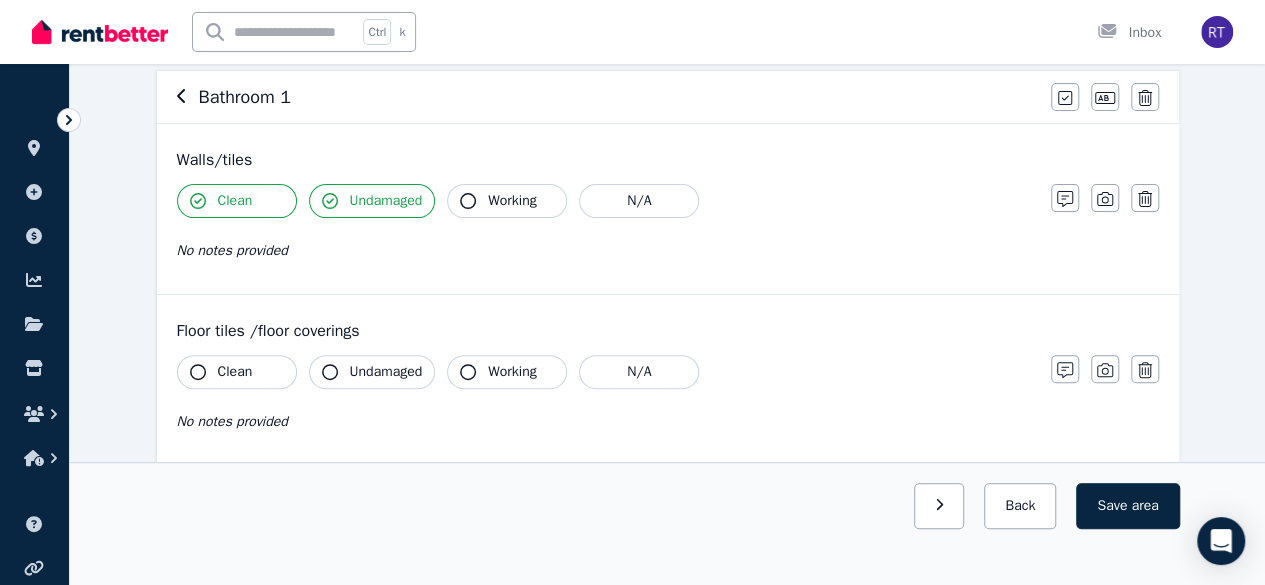 click 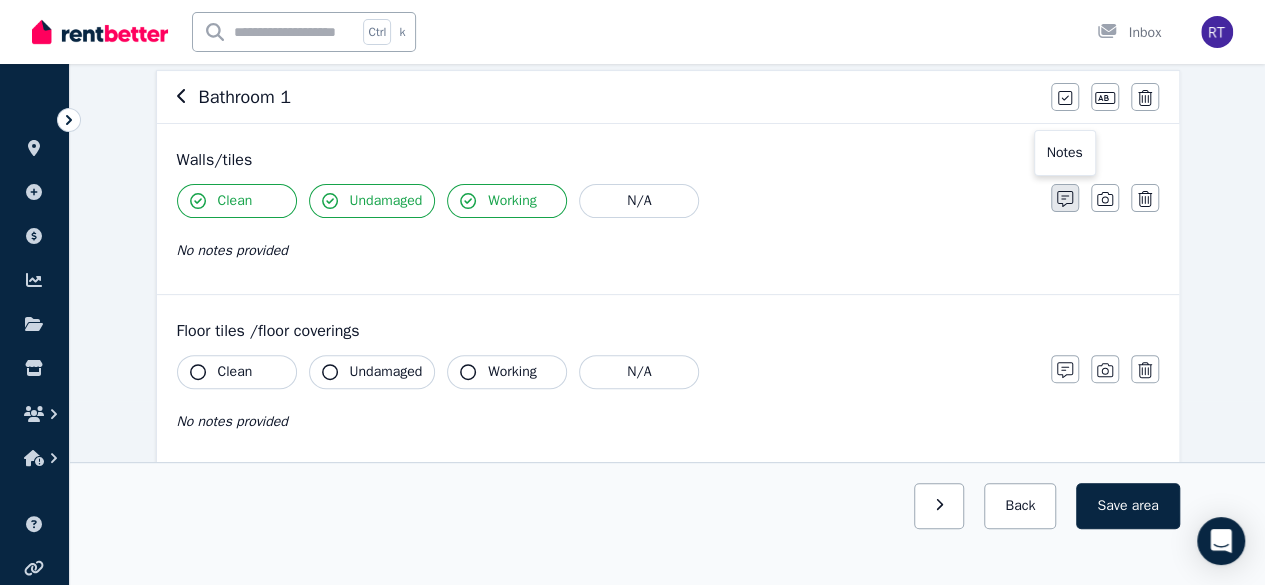 click 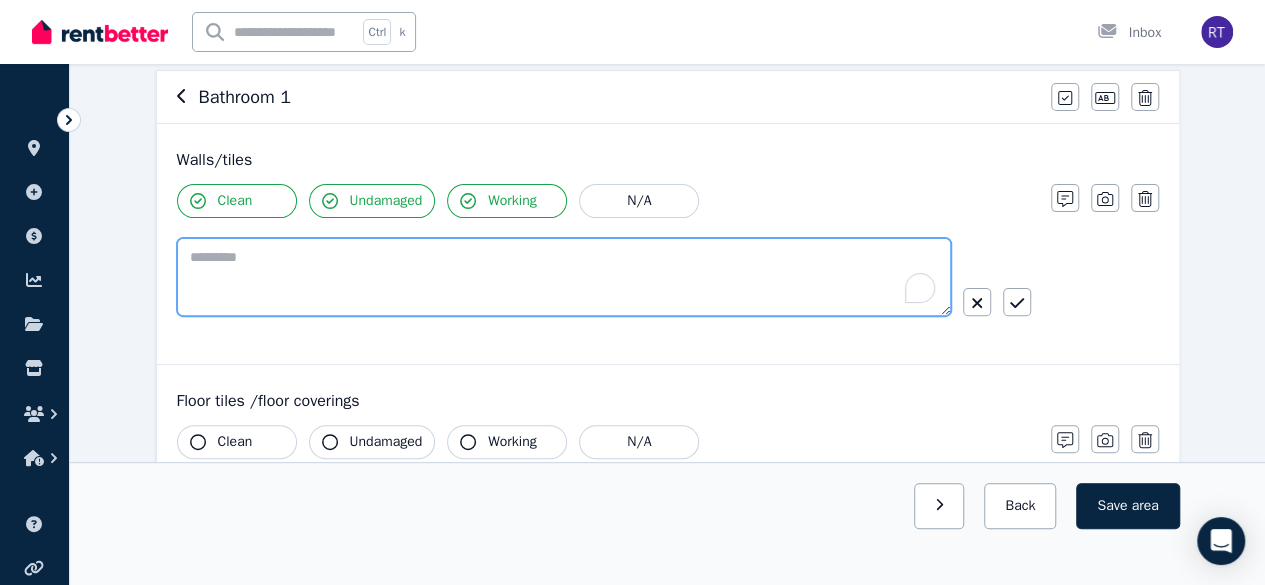click at bounding box center (564, 277) 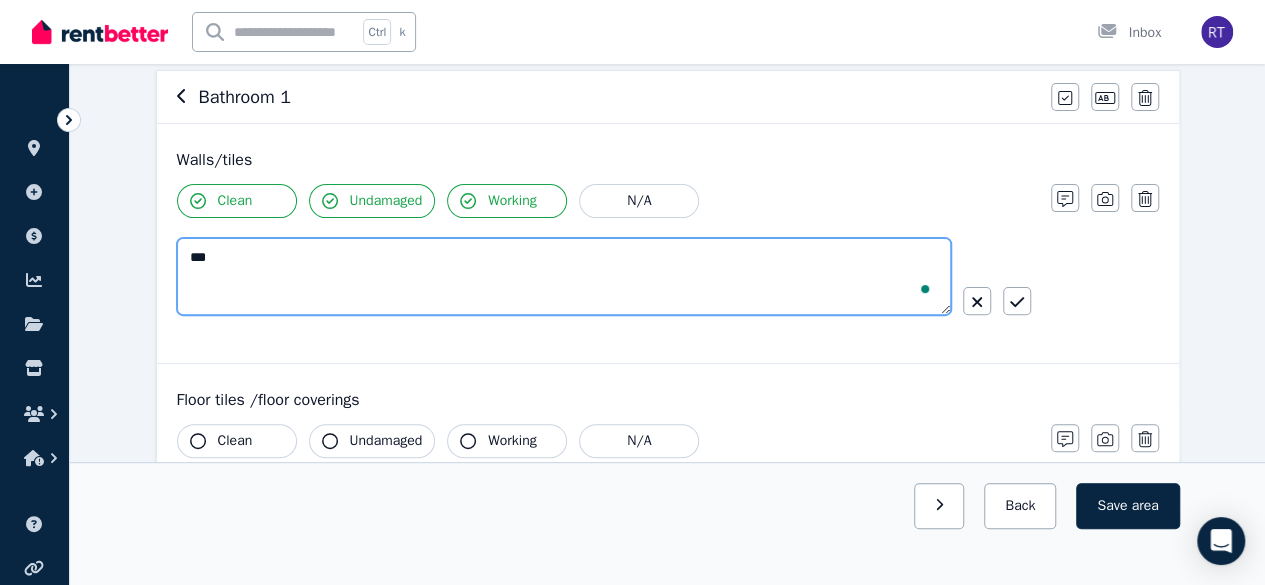 type on "****" 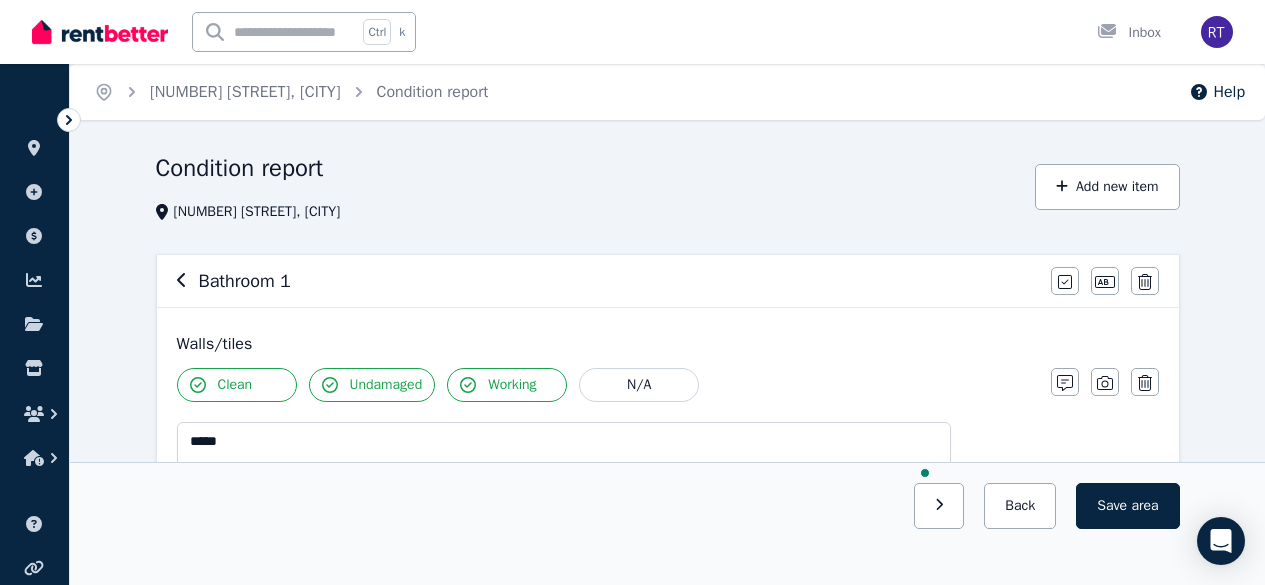 scroll, scrollTop: 184, scrollLeft: 0, axis: vertical 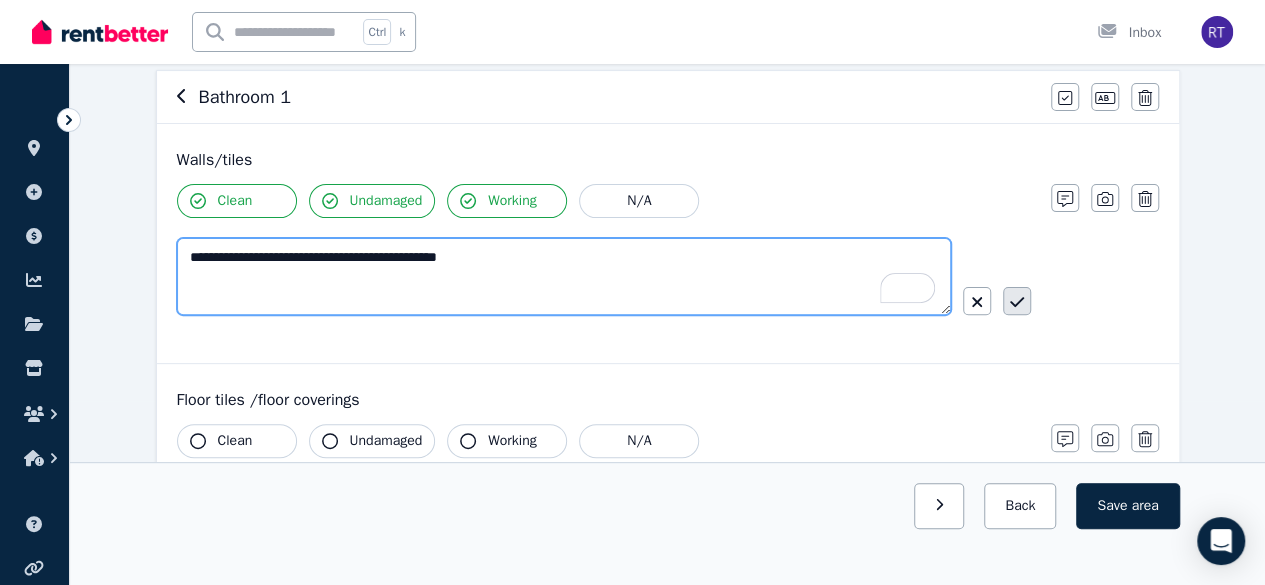 type on "**********" 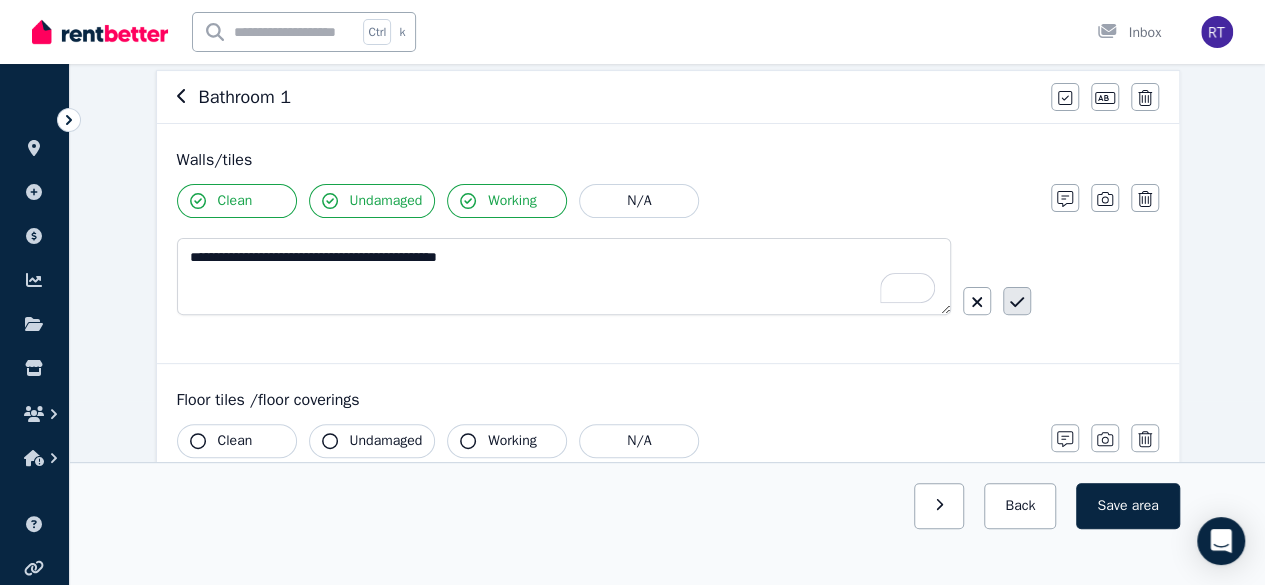 click 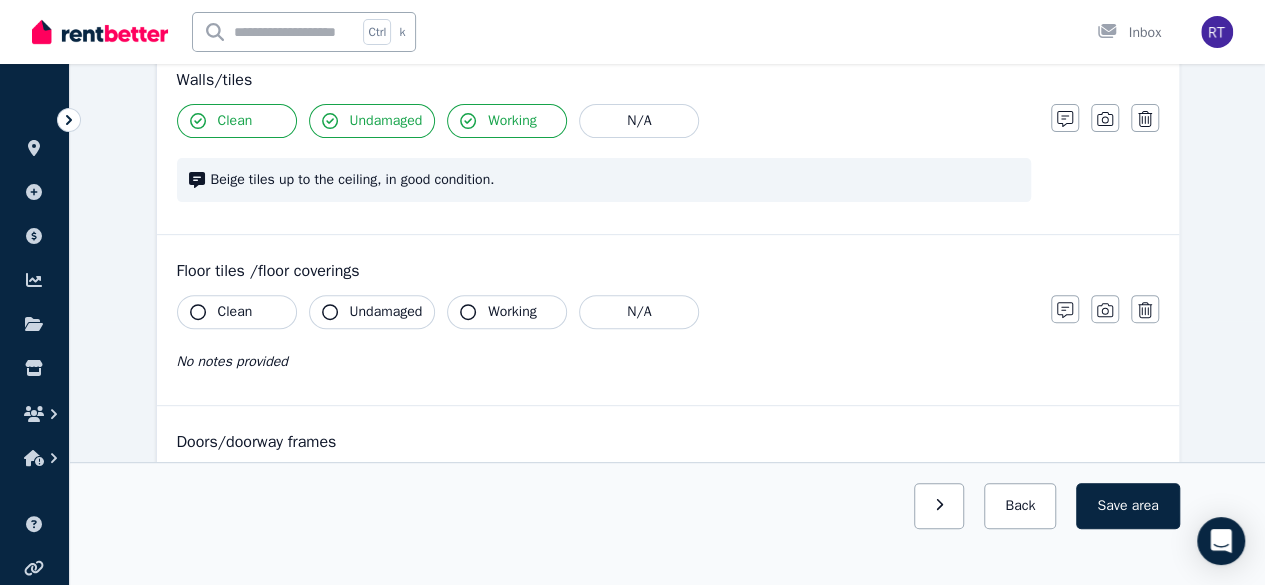 scroll, scrollTop: 282, scrollLeft: 0, axis: vertical 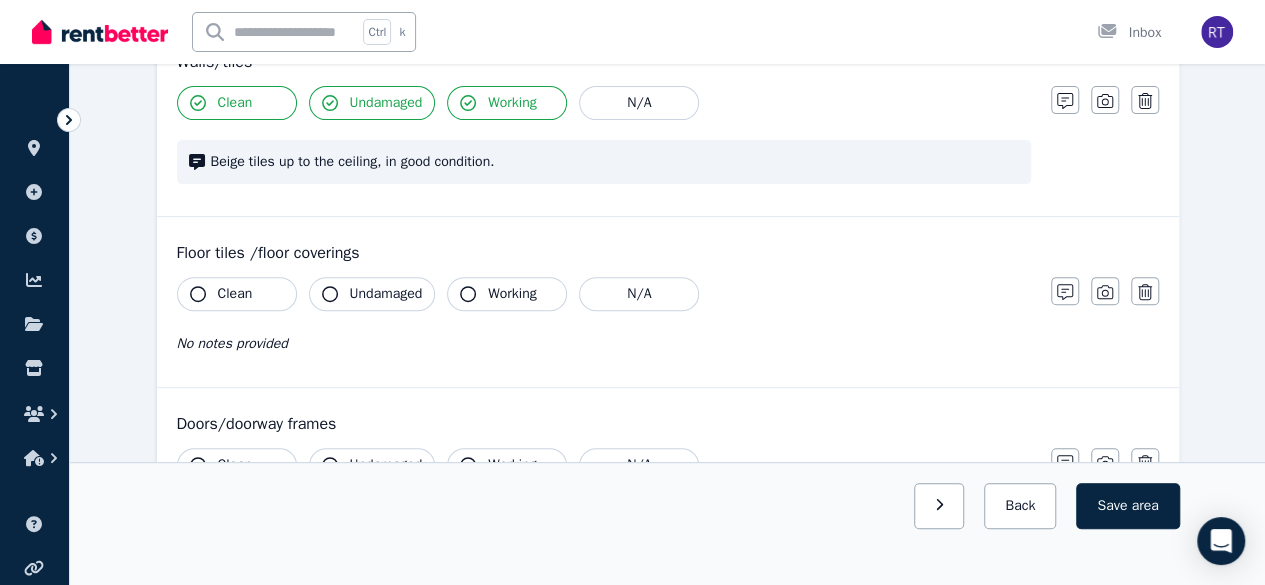 click 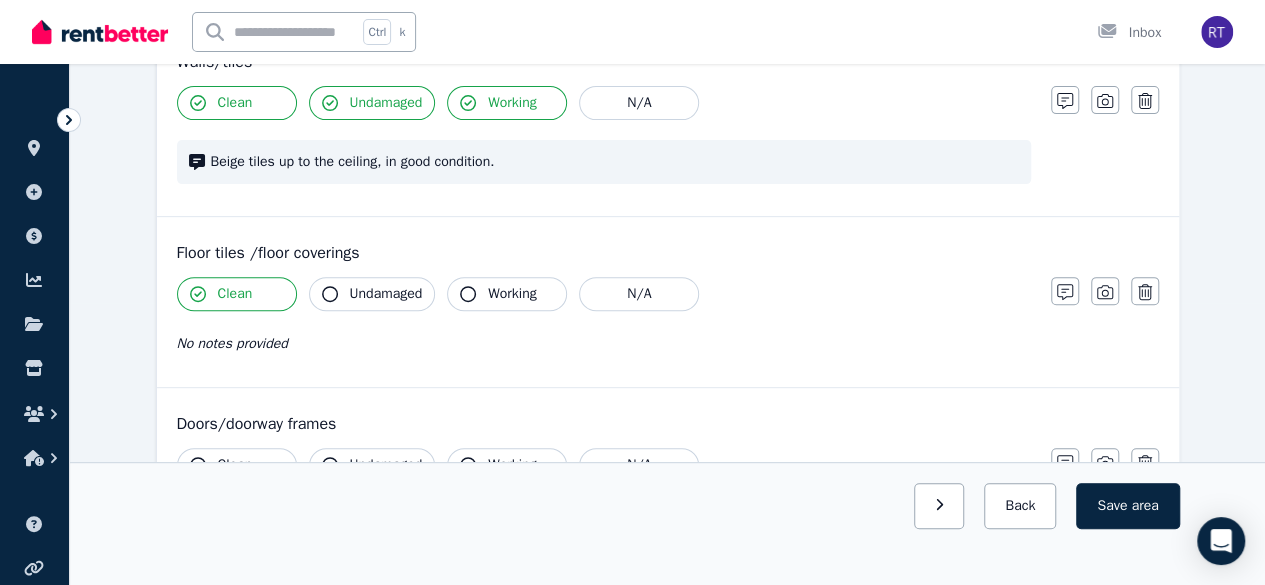 click 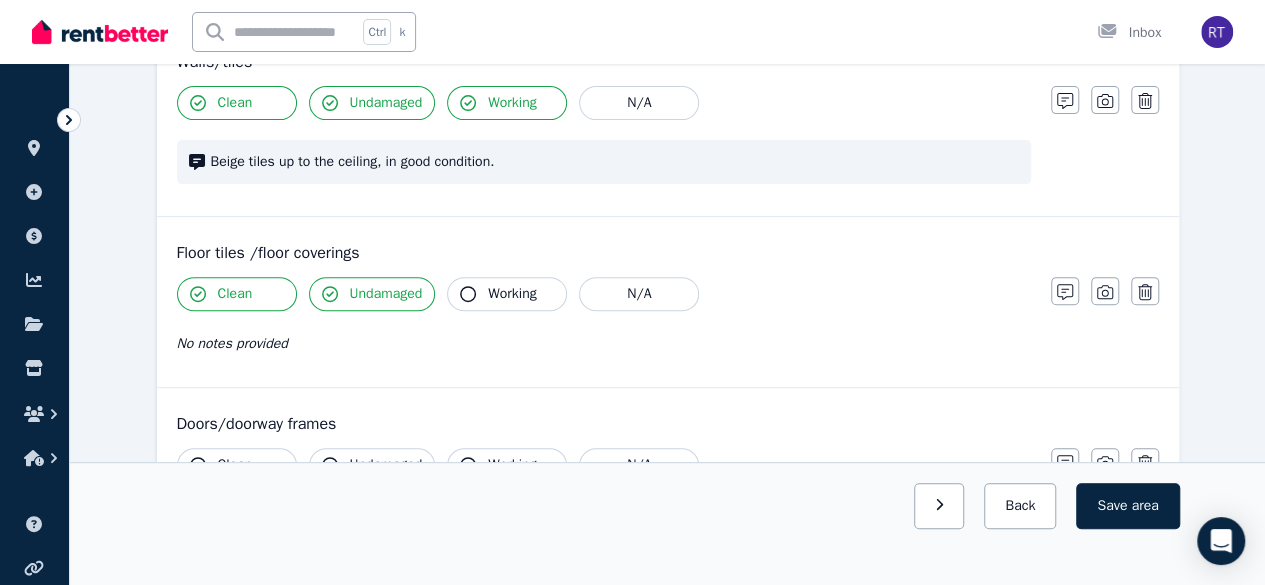 click 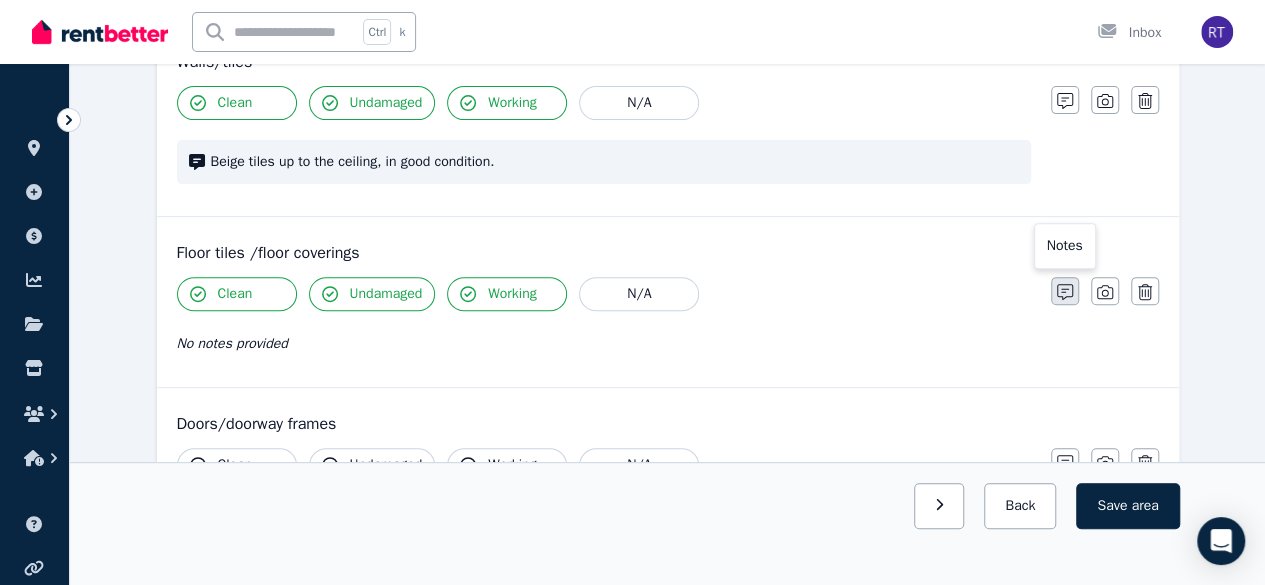 click at bounding box center (1065, 291) 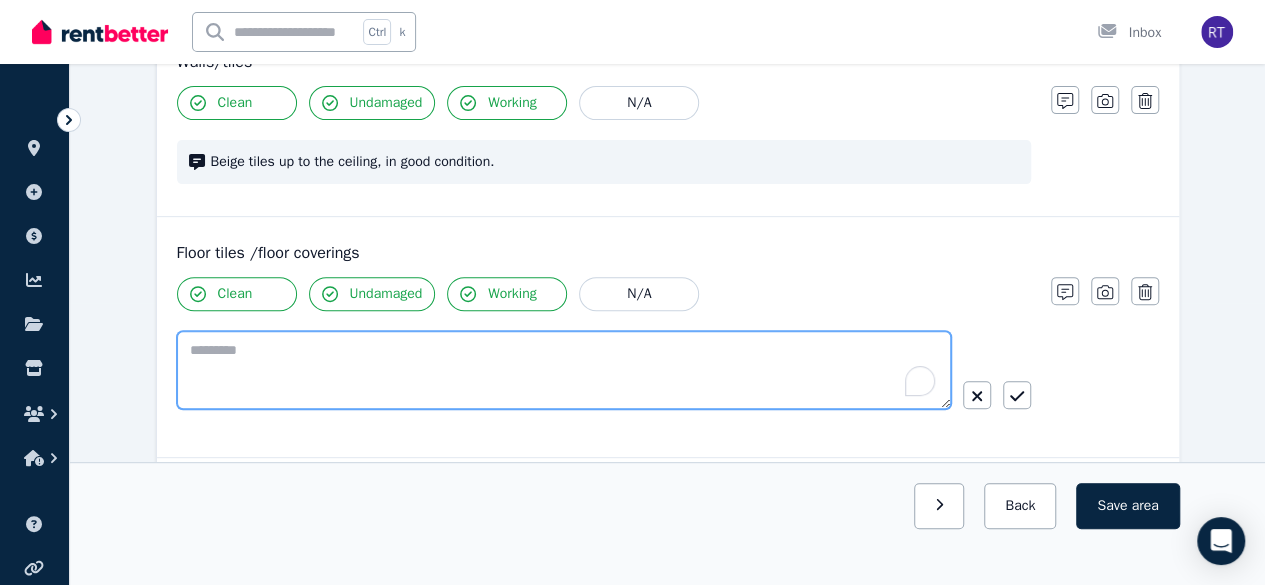 click at bounding box center [564, 370] 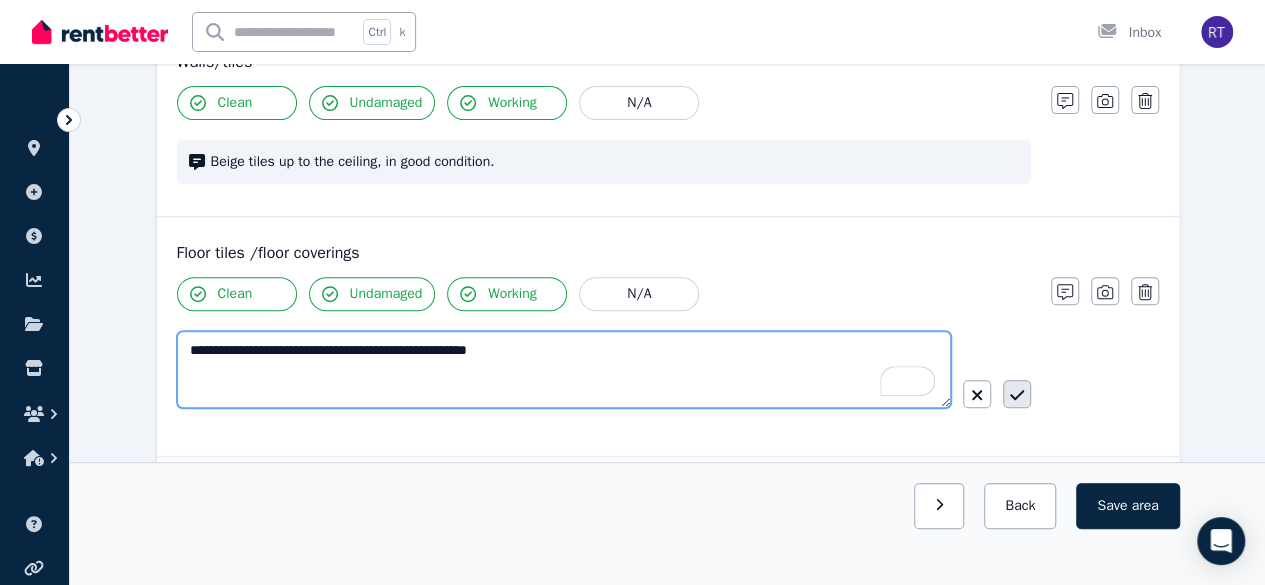 type on "**********" 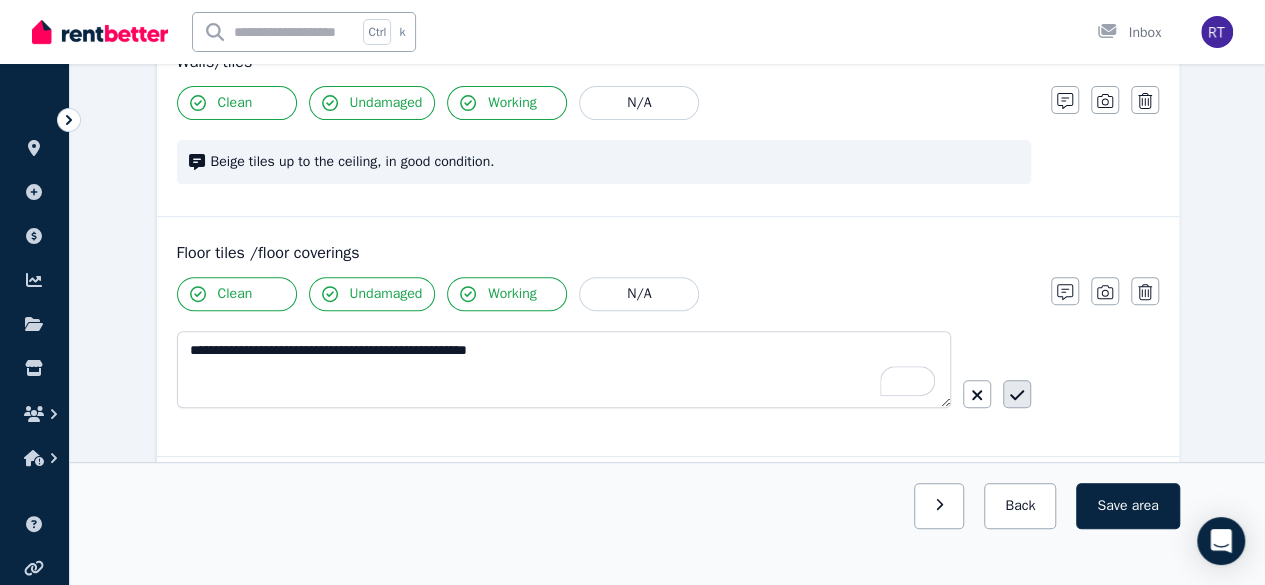 click 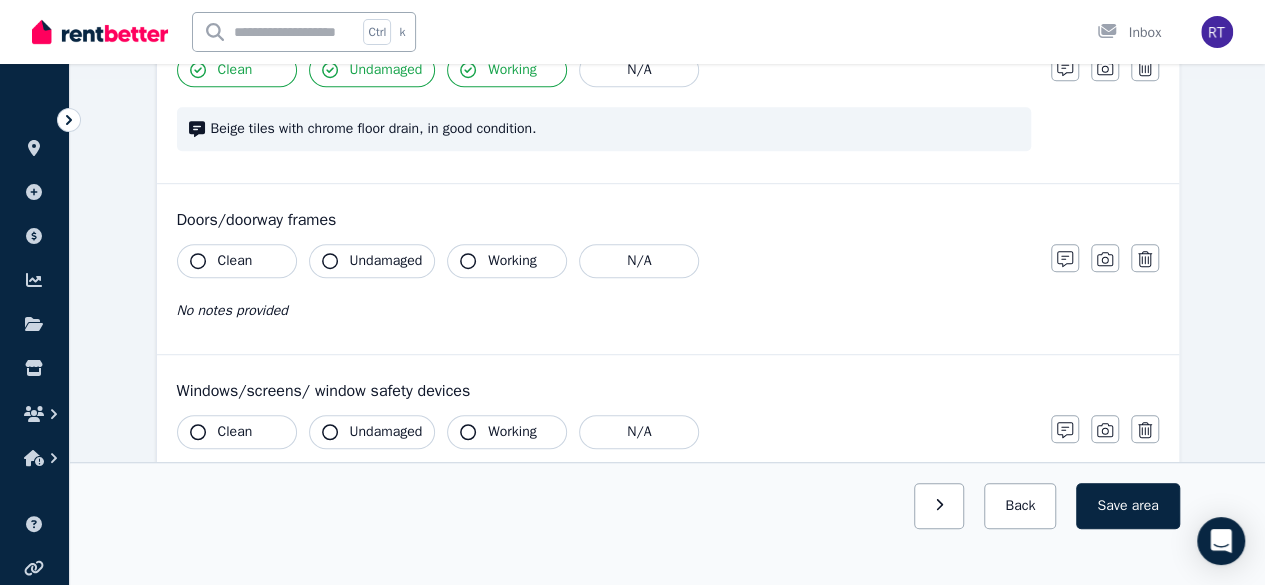 scroll, scrollTop: 512, scrollLeft: 0, axis: vertical 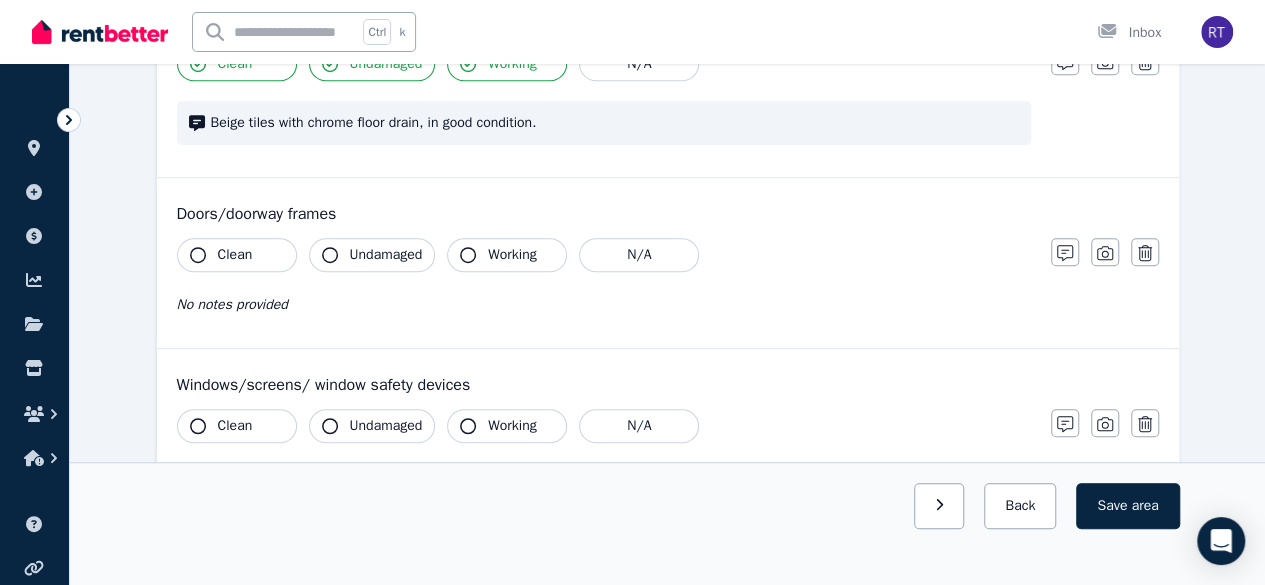 click 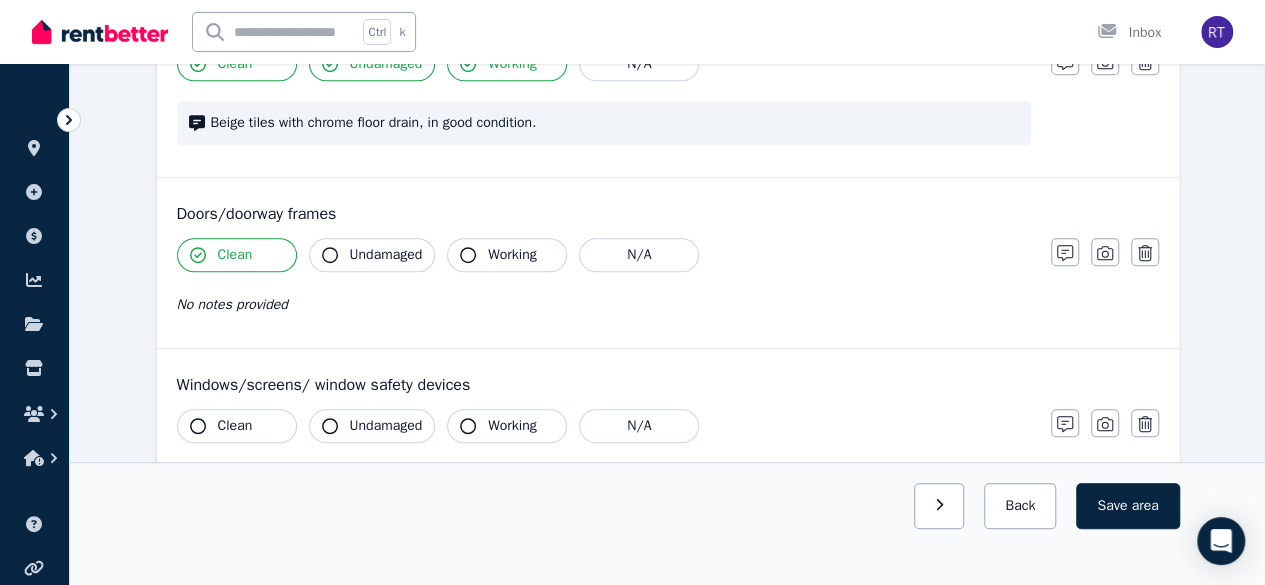 click 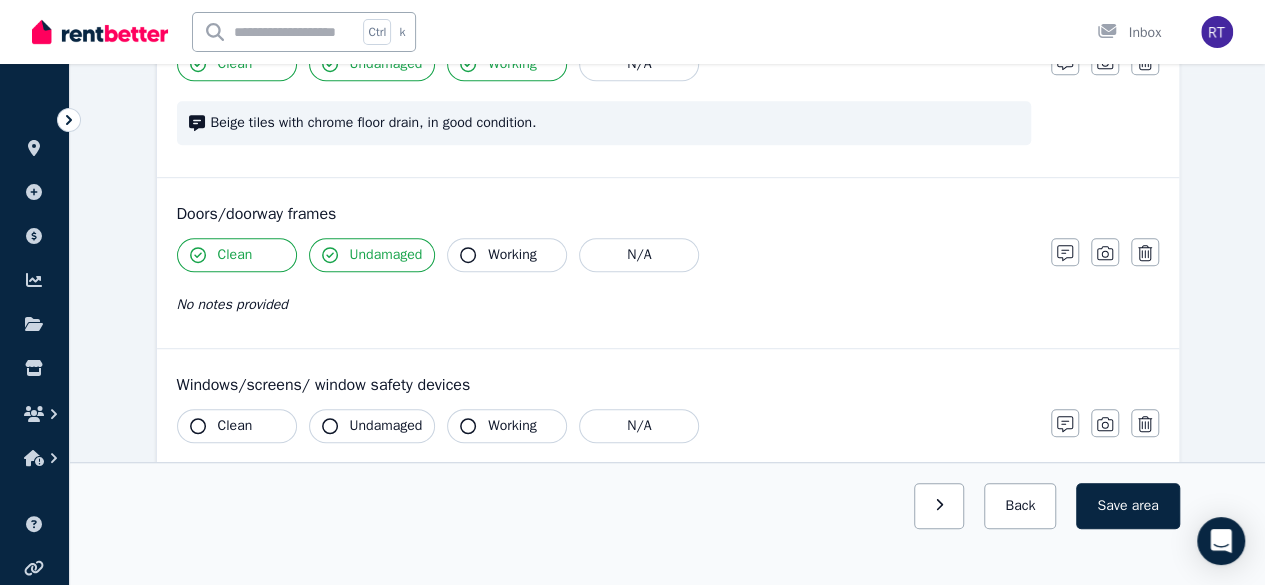 click 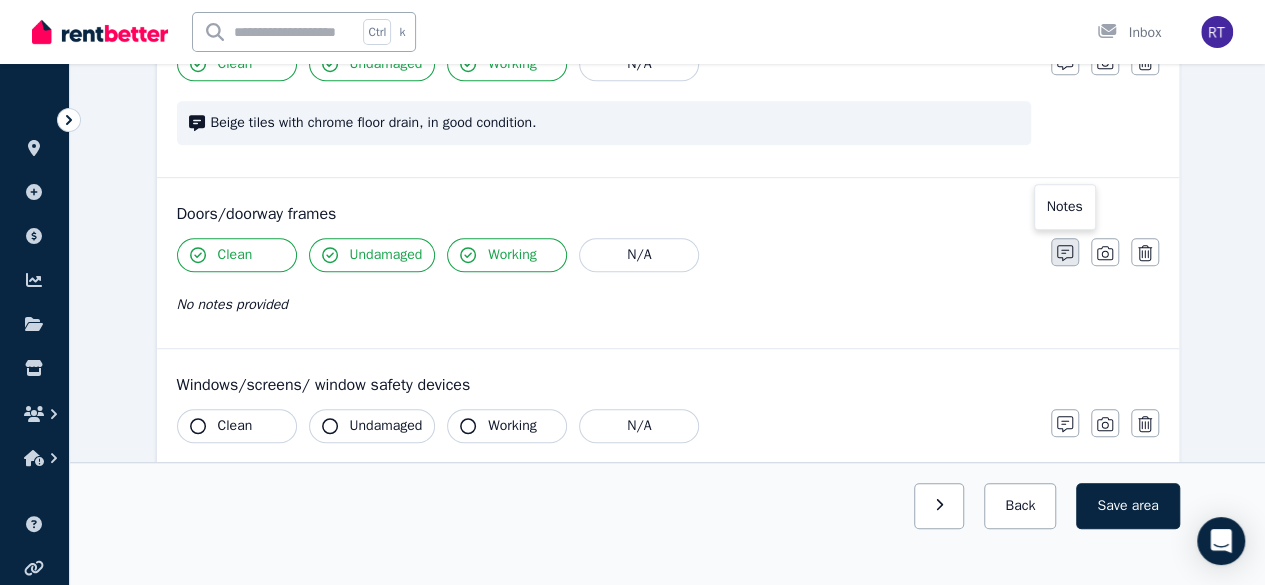 click 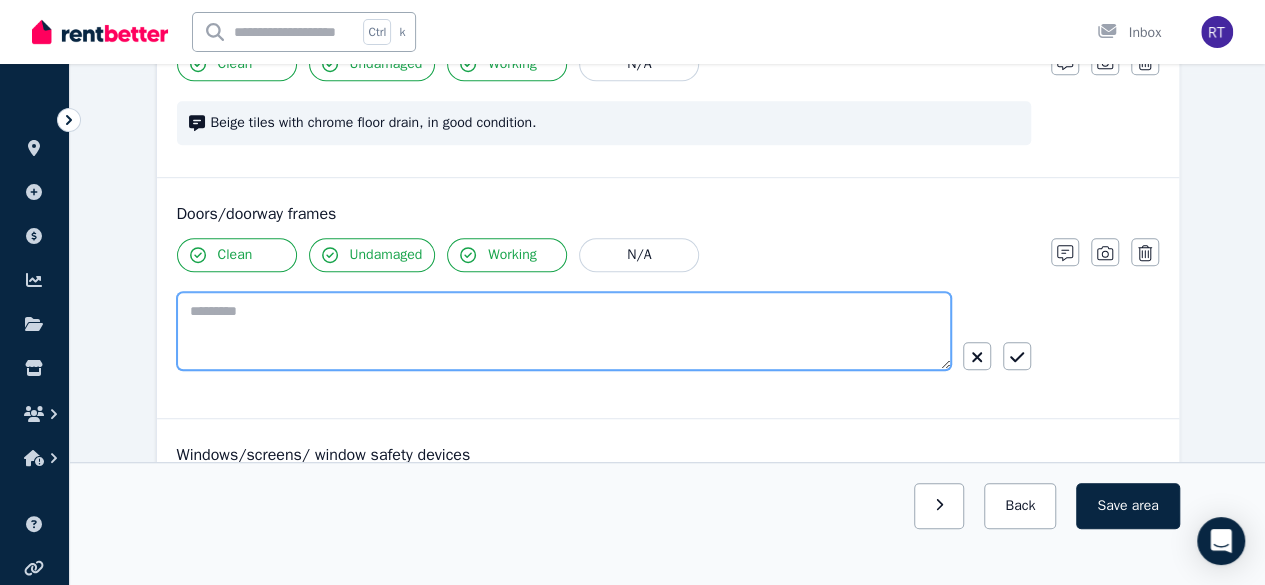 click at bounding box center [564, 331] 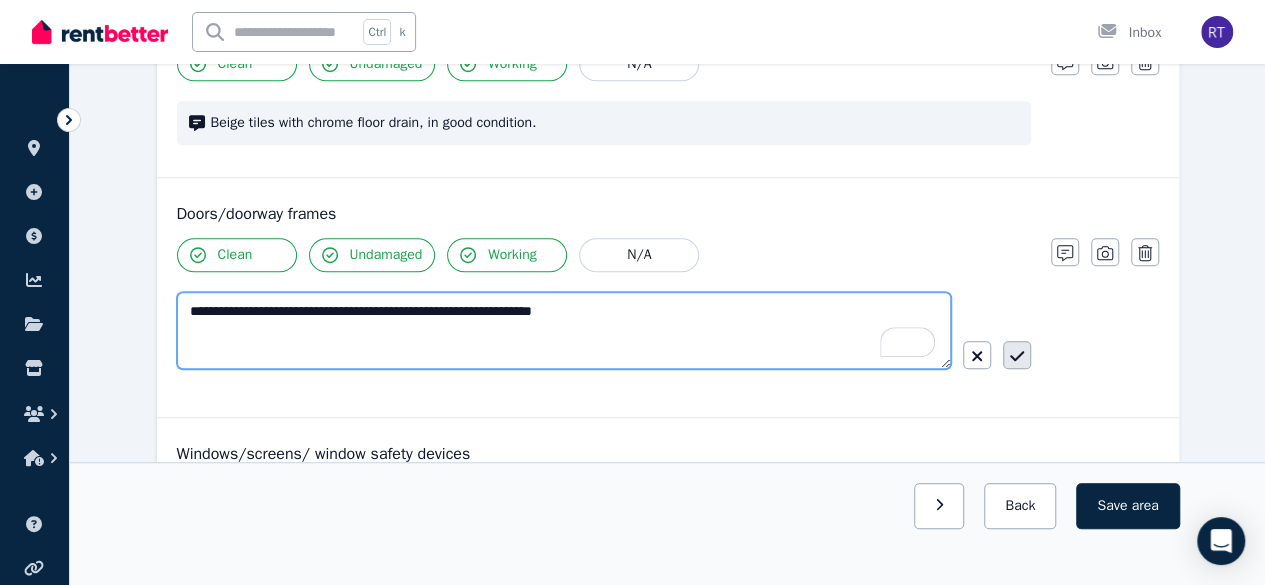 type on "**********" 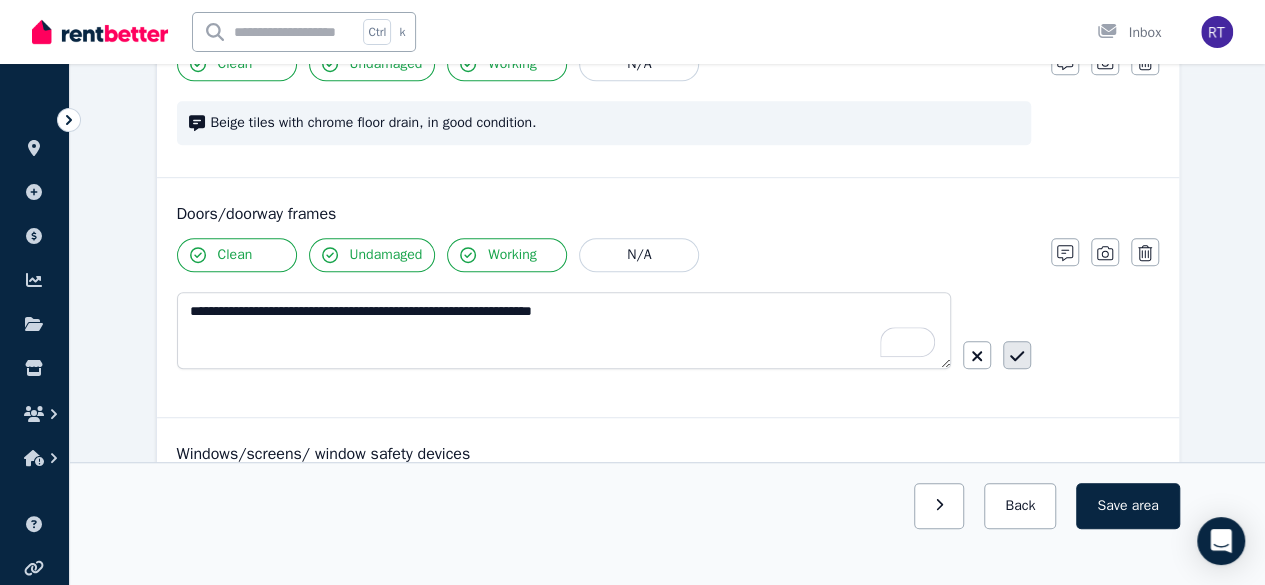 click 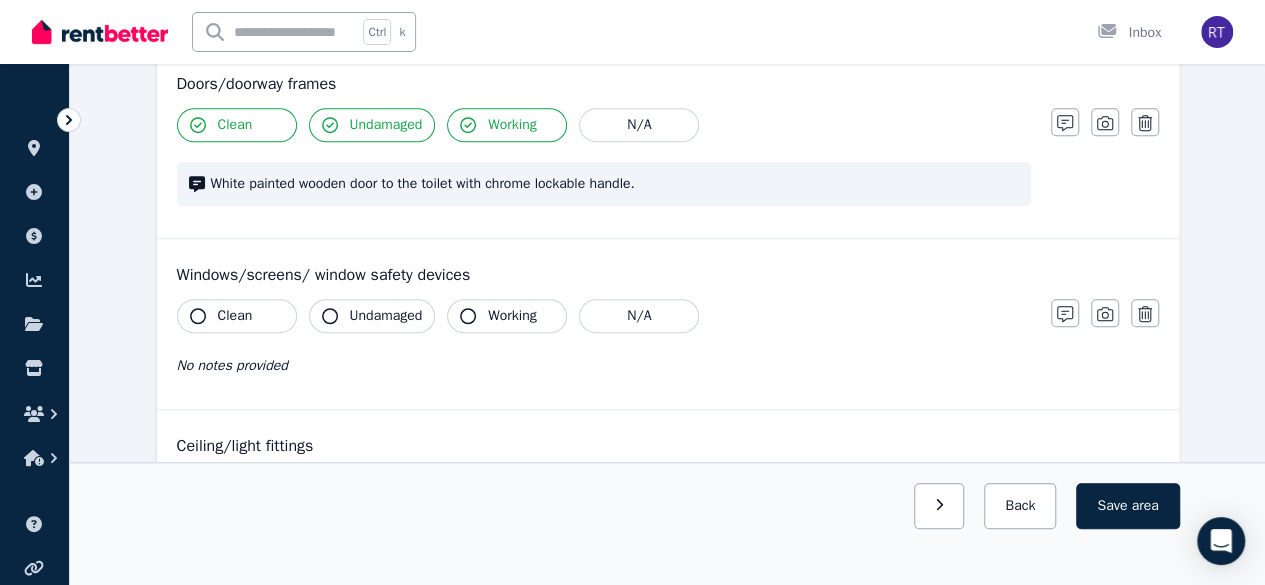 scroll, scrollTop: 686, scrollLeft: 0, axis: vertical 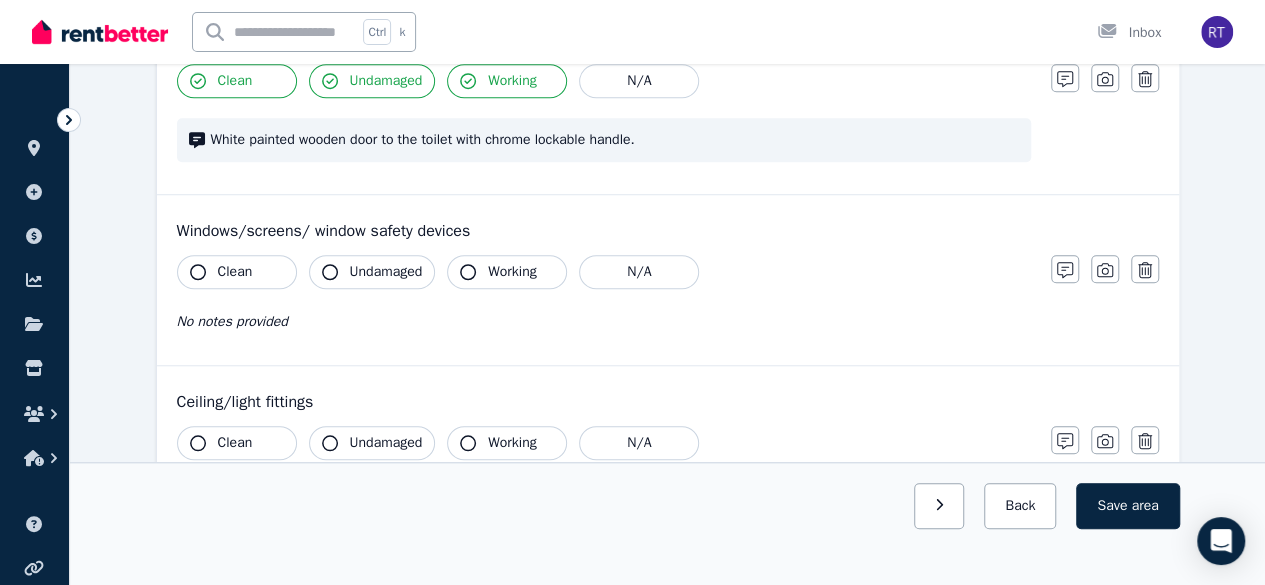 click 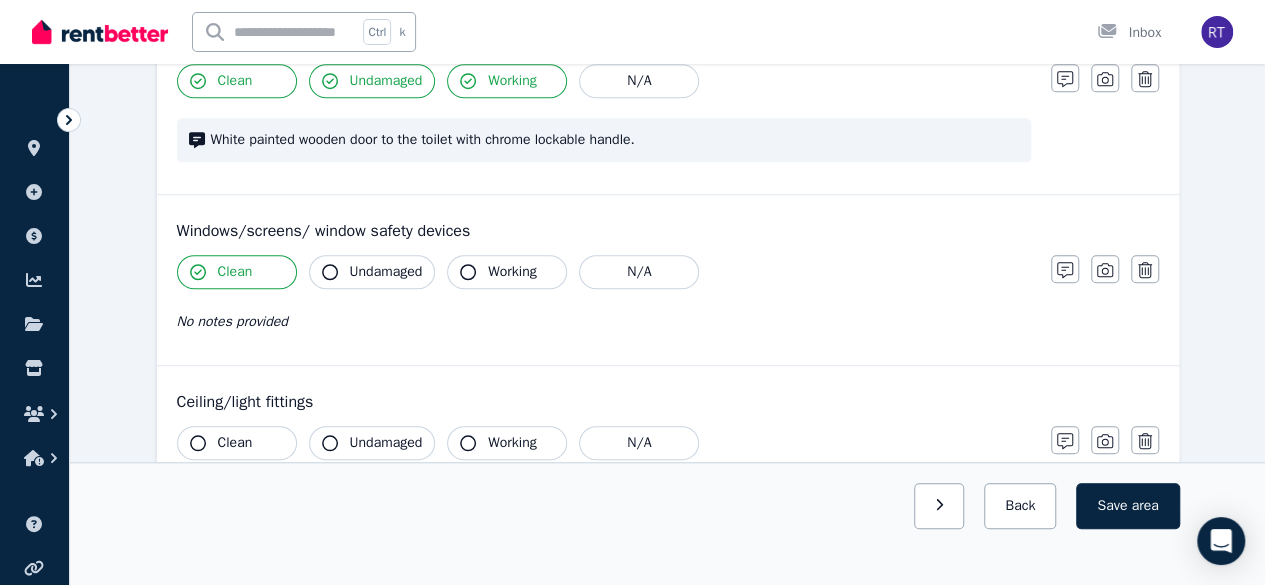 click 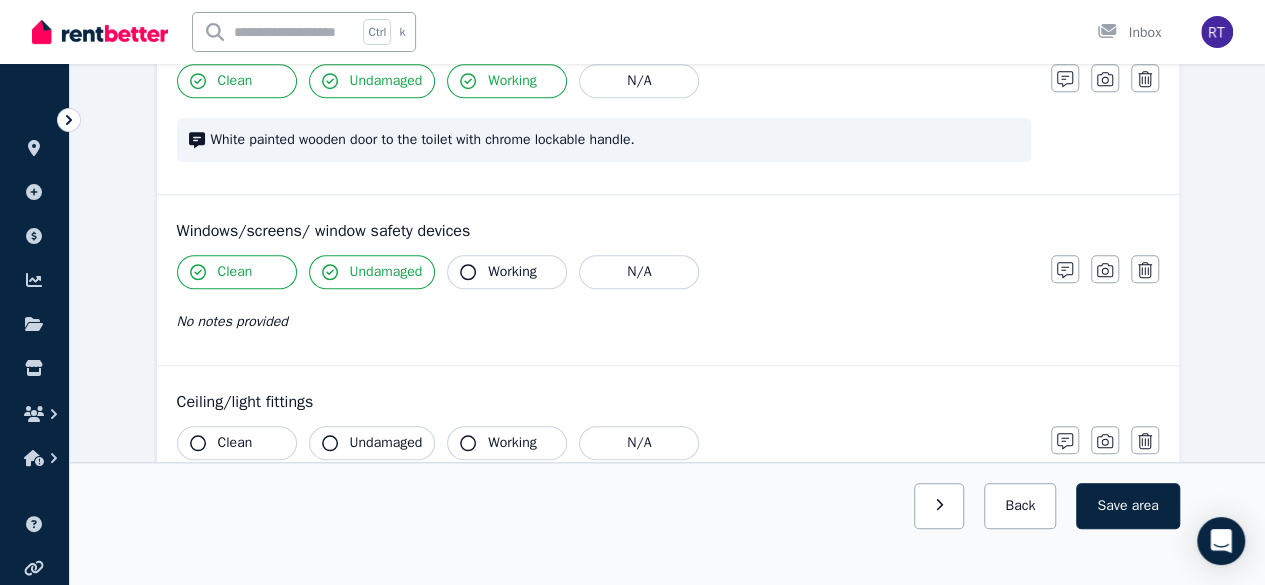 click 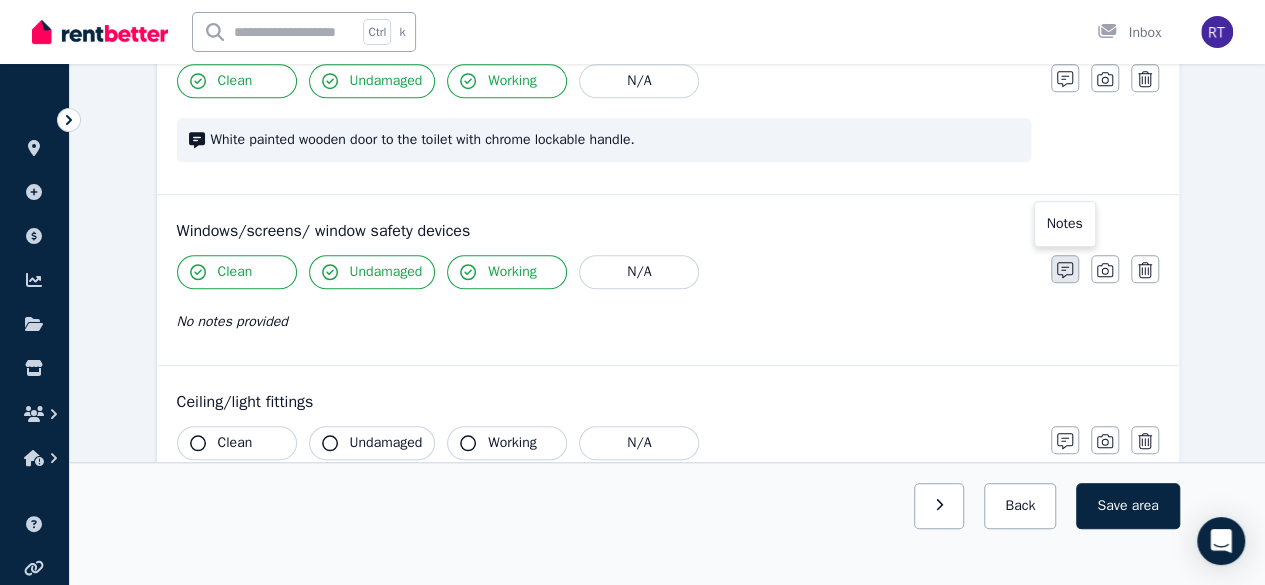 click at bounding box center (1065, 269) 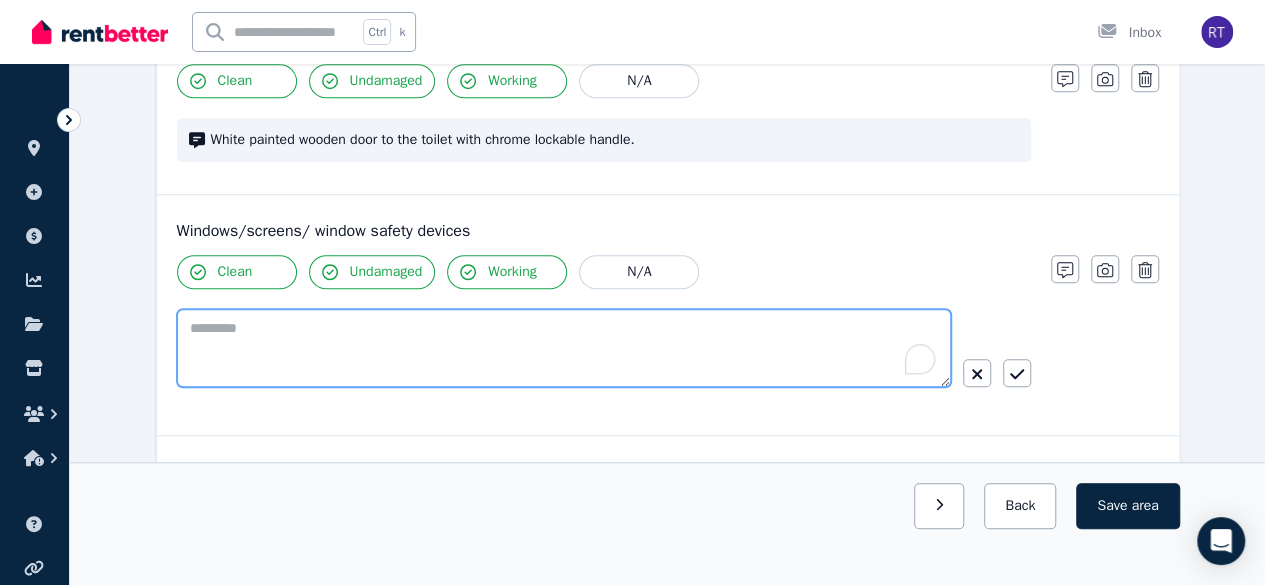click at bounding box center (564, 348) 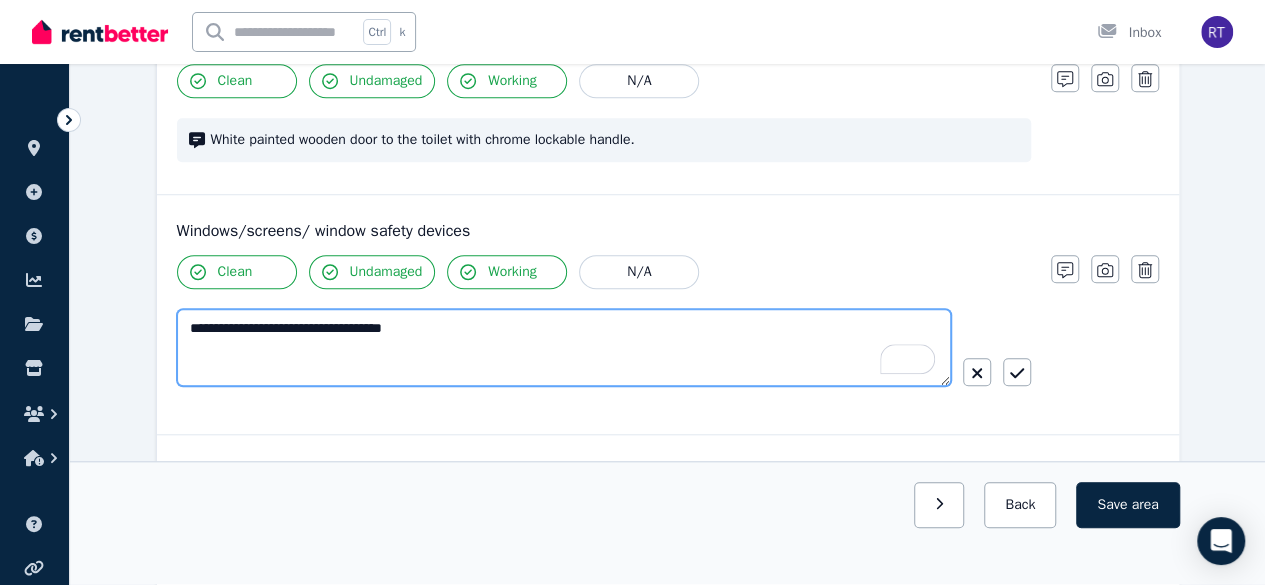 click on "**********" at bounding box center (564, 347) 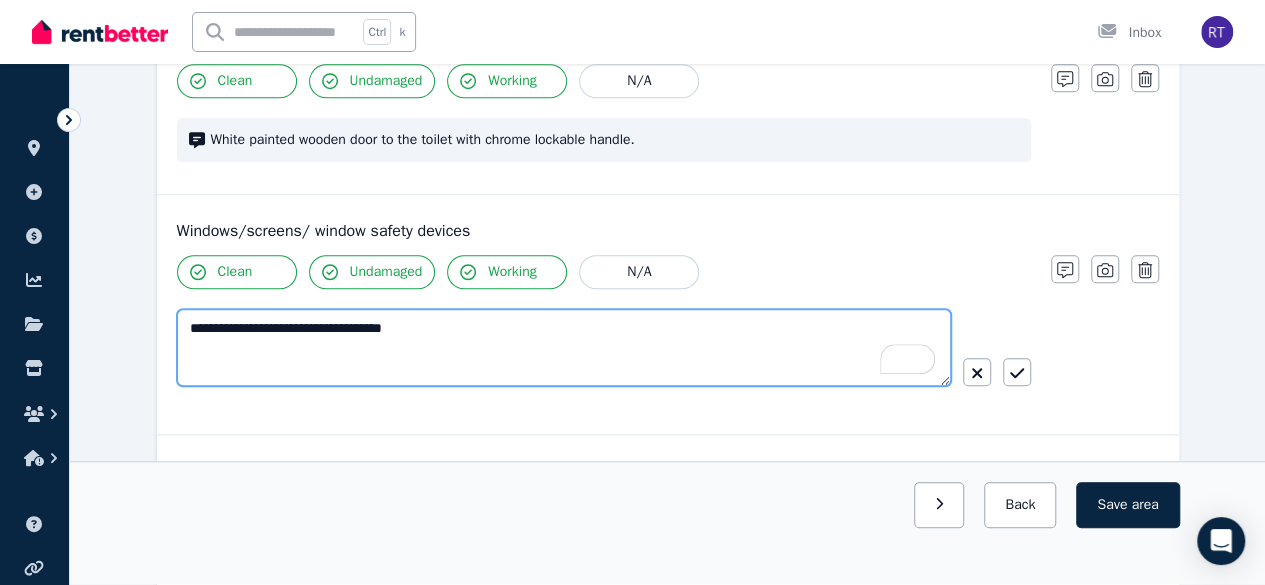 drag, startPoint x: 416, startPoint y: 326, endPoint x: 332, endPoint y: 323, distance: 84.05355 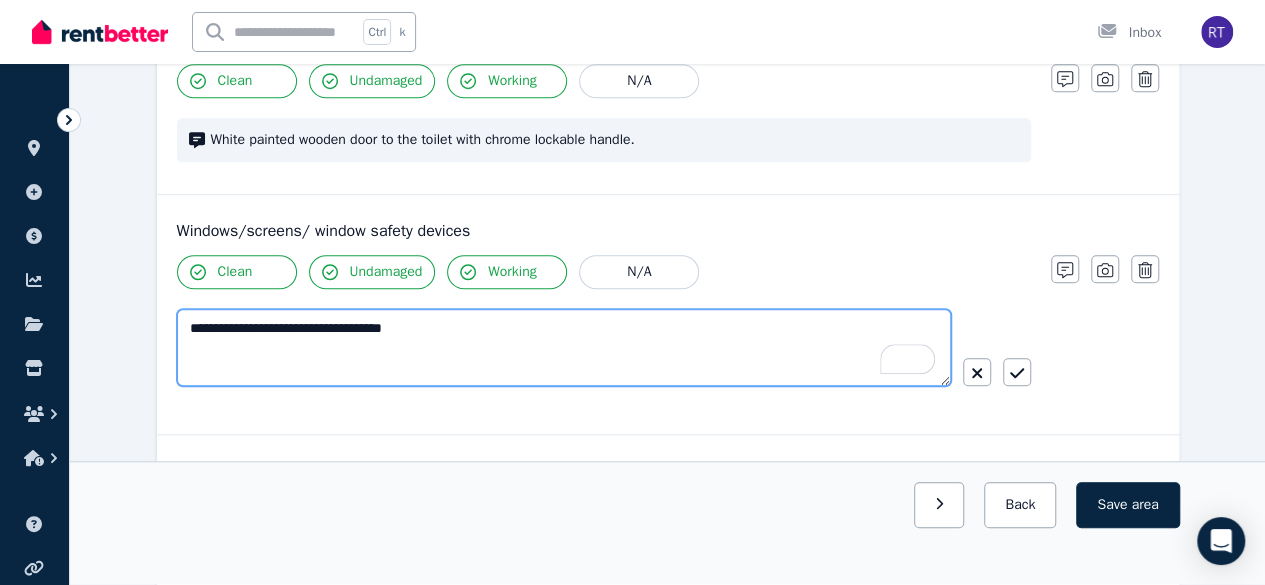 click on "**********" at bounding box center [564, 347] 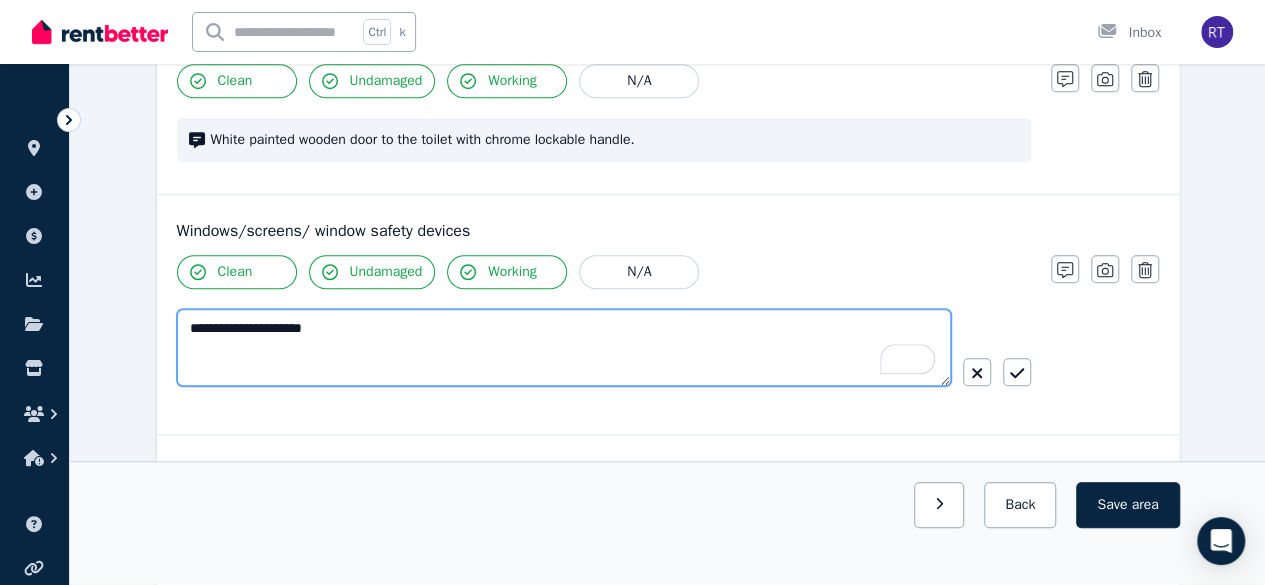 click on "**********" at bounding box center (564, 347) 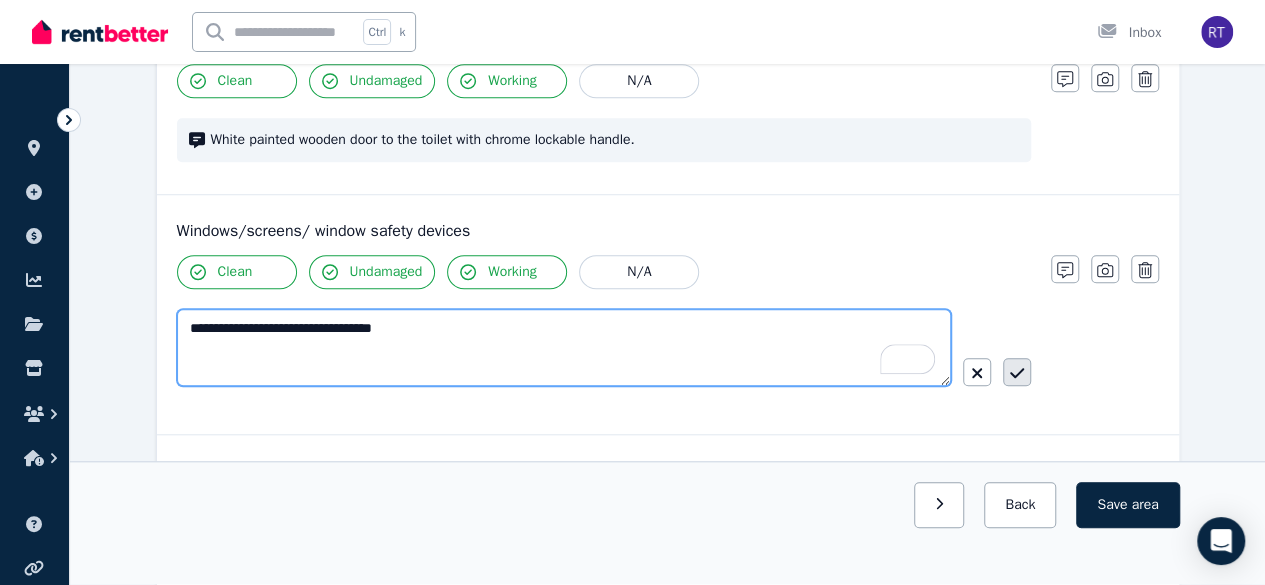 type on "**********" 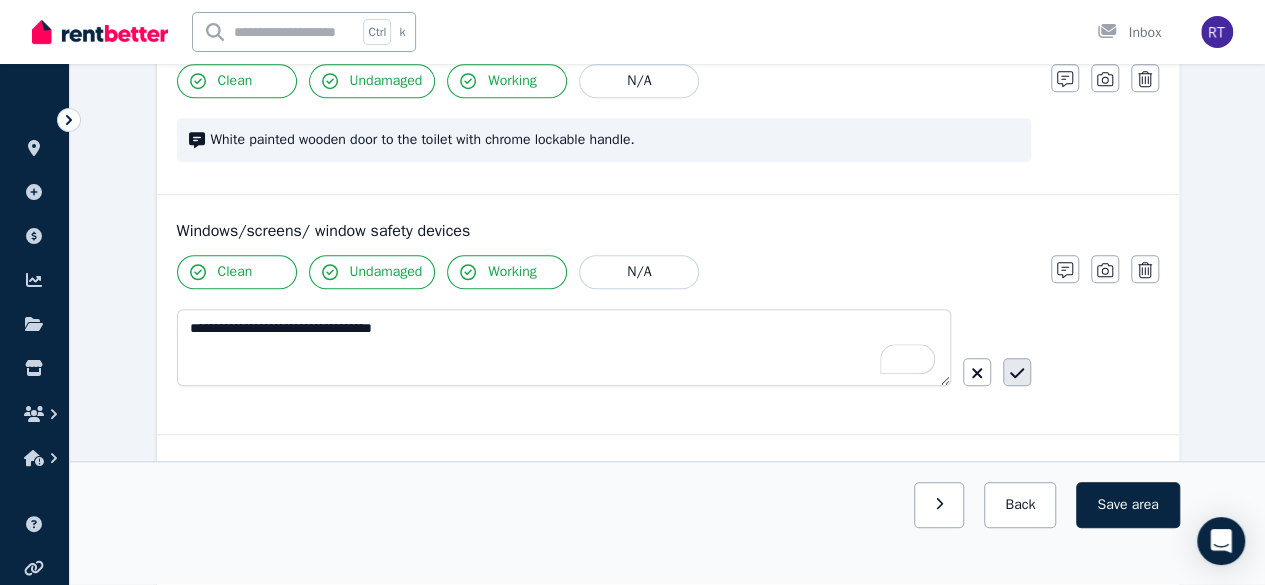 click 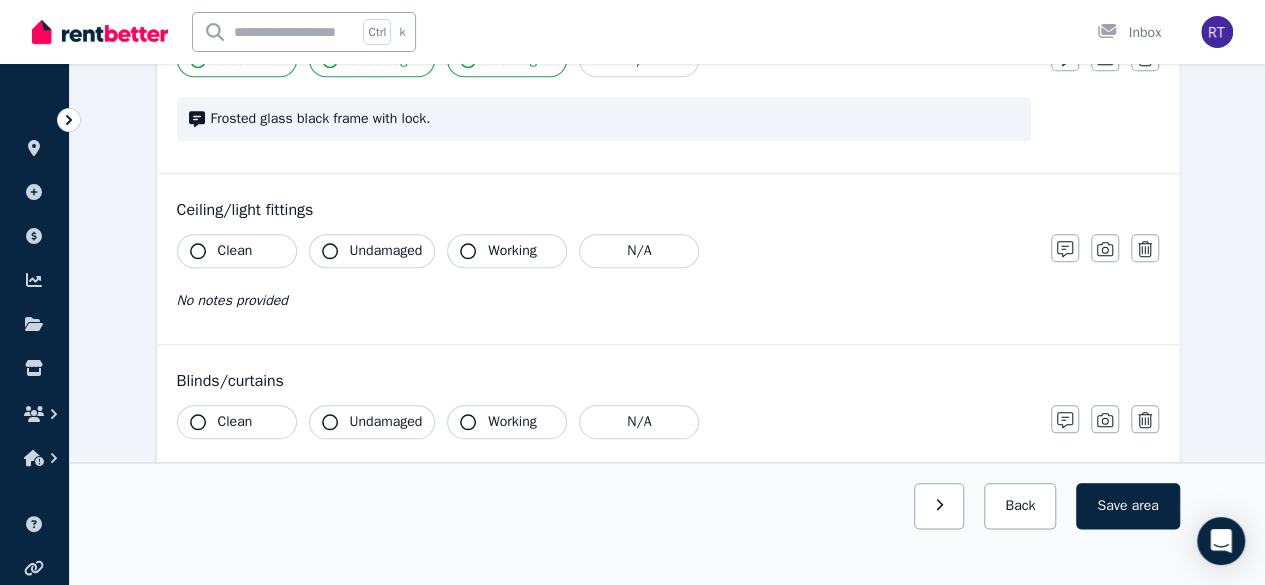 scroll, scrollTop: 920, scrollLeft: 0, axis: vertical 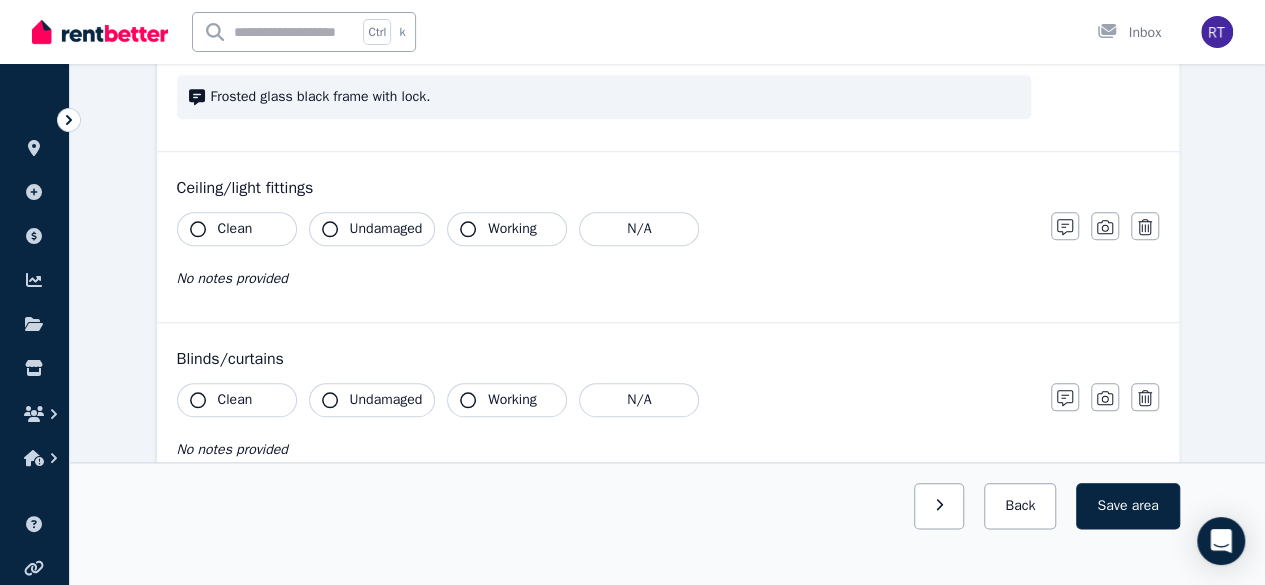 click 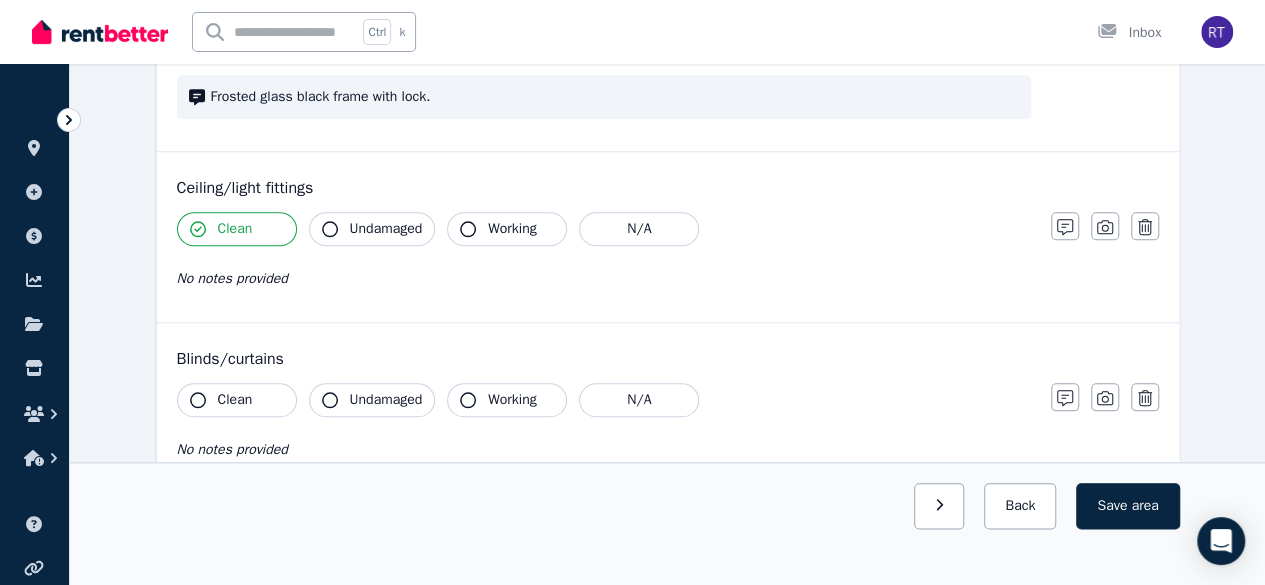 click 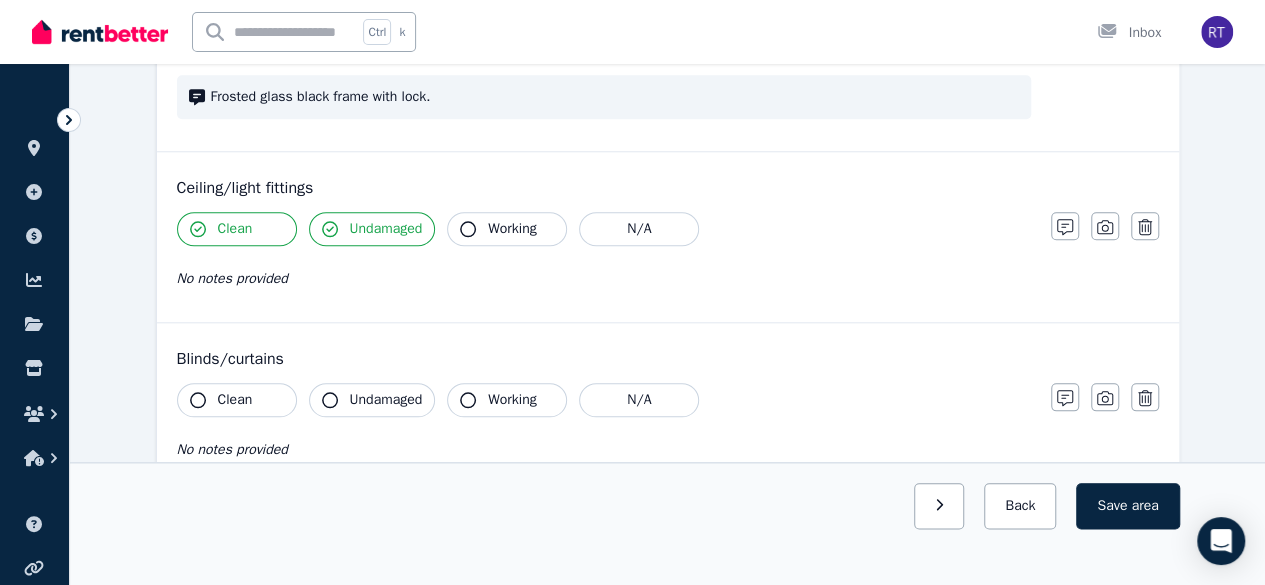 click 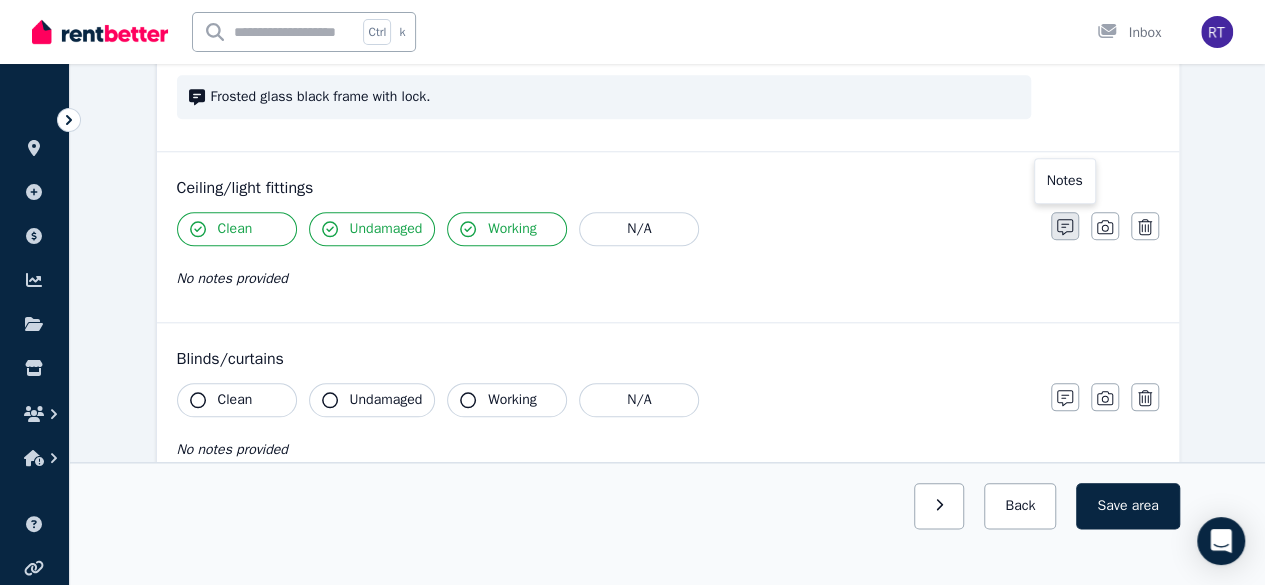 click 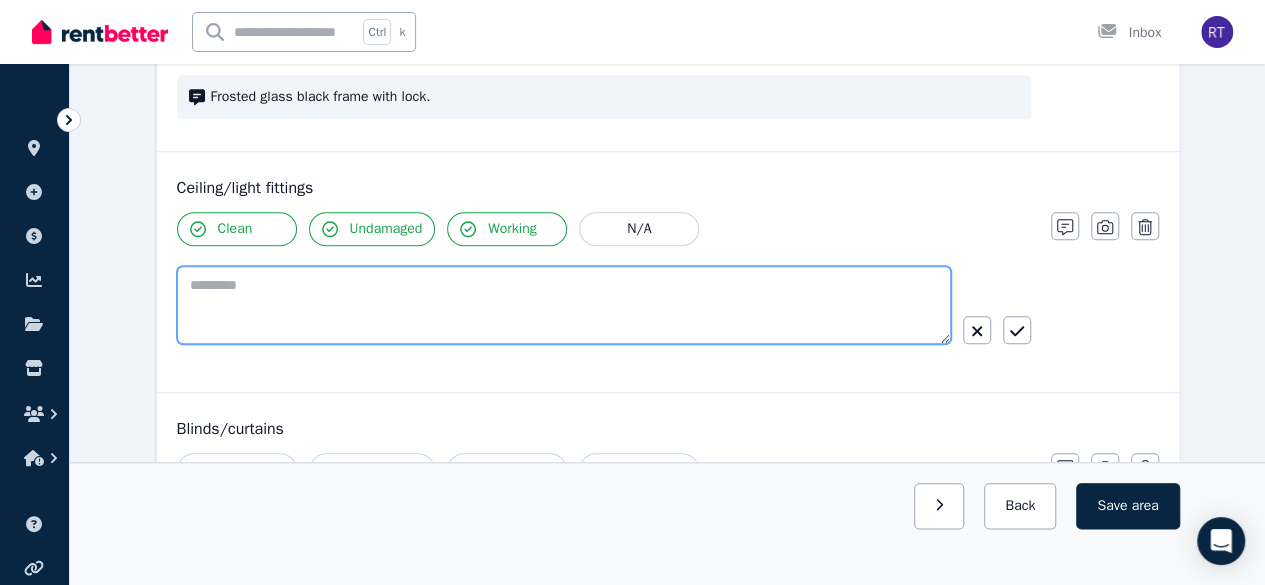 click at bounding box center (564, 305) 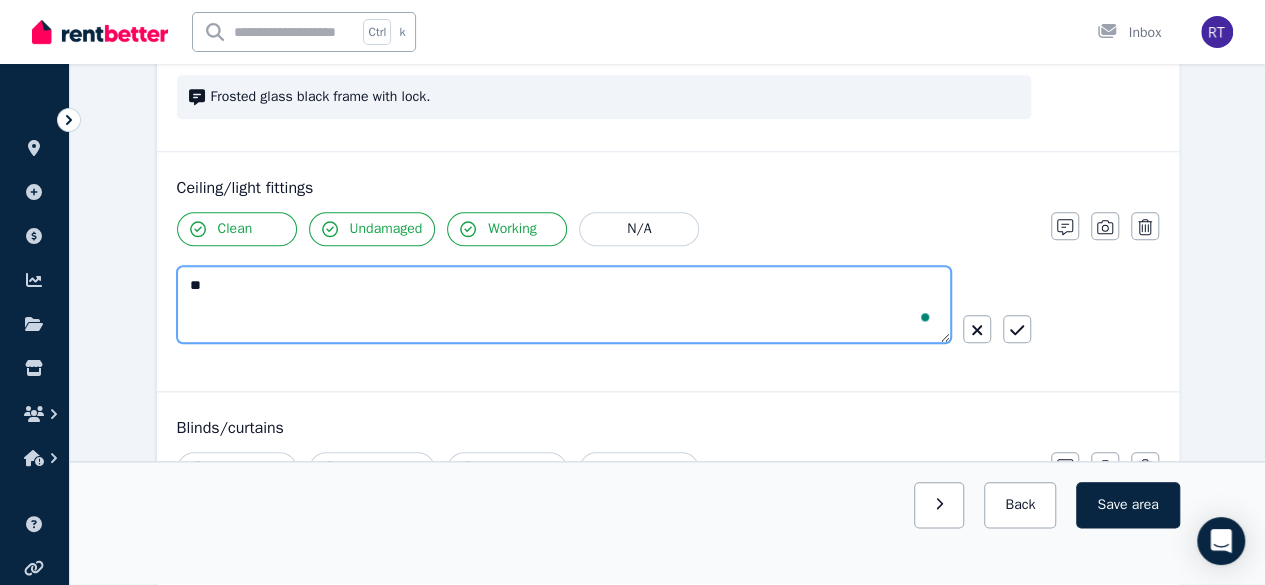 type on "*" 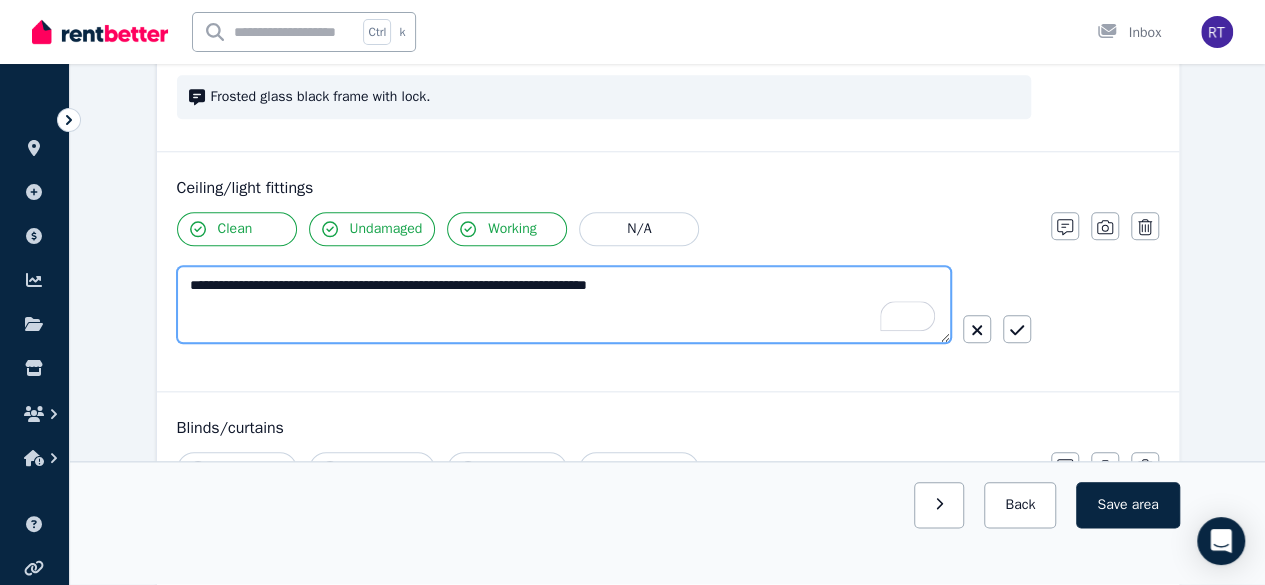 click on "**********" at bounding box center [564, 304] 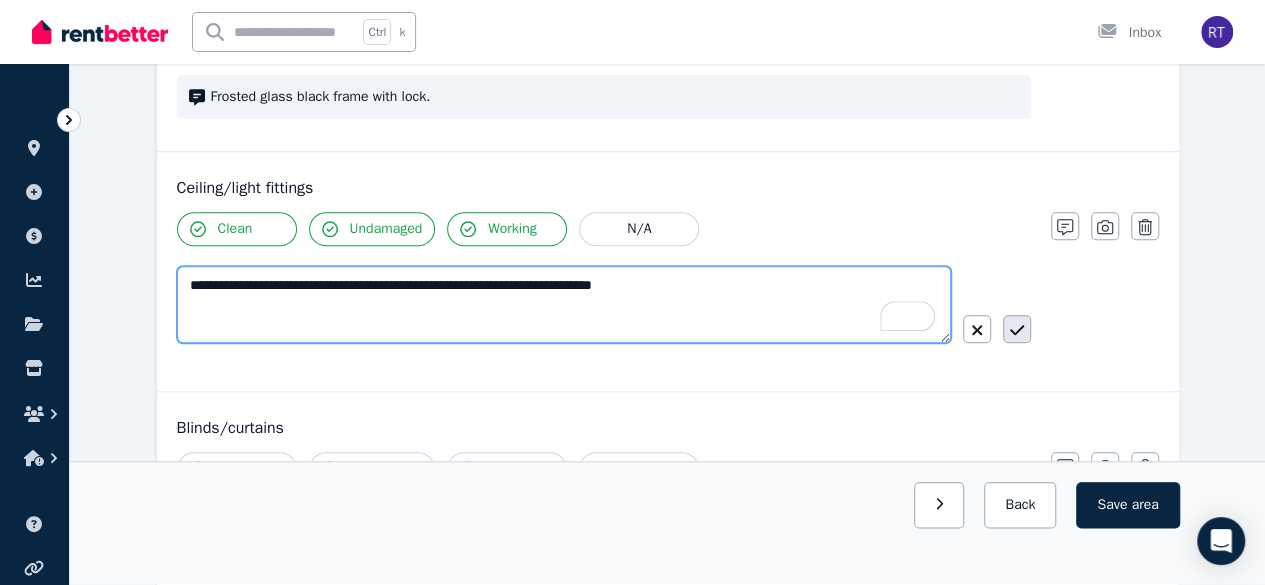 type on "**********" 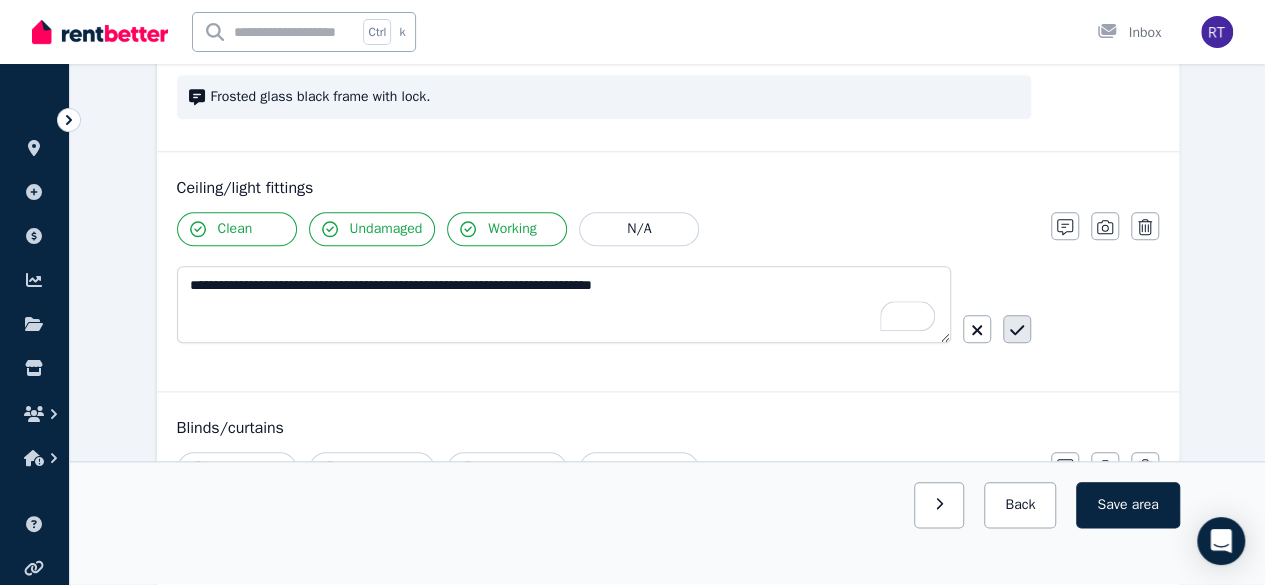 click at bounding box center [1017, 329] 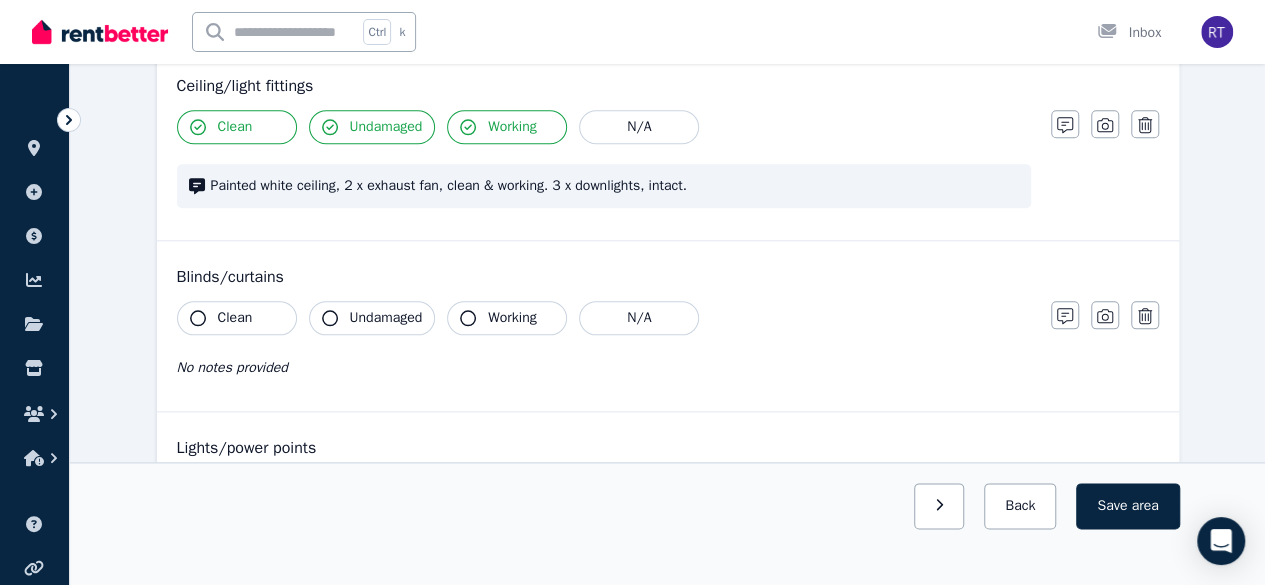 scroll, scrollTop: 1036, scrollLeft: 0, axis: vertical 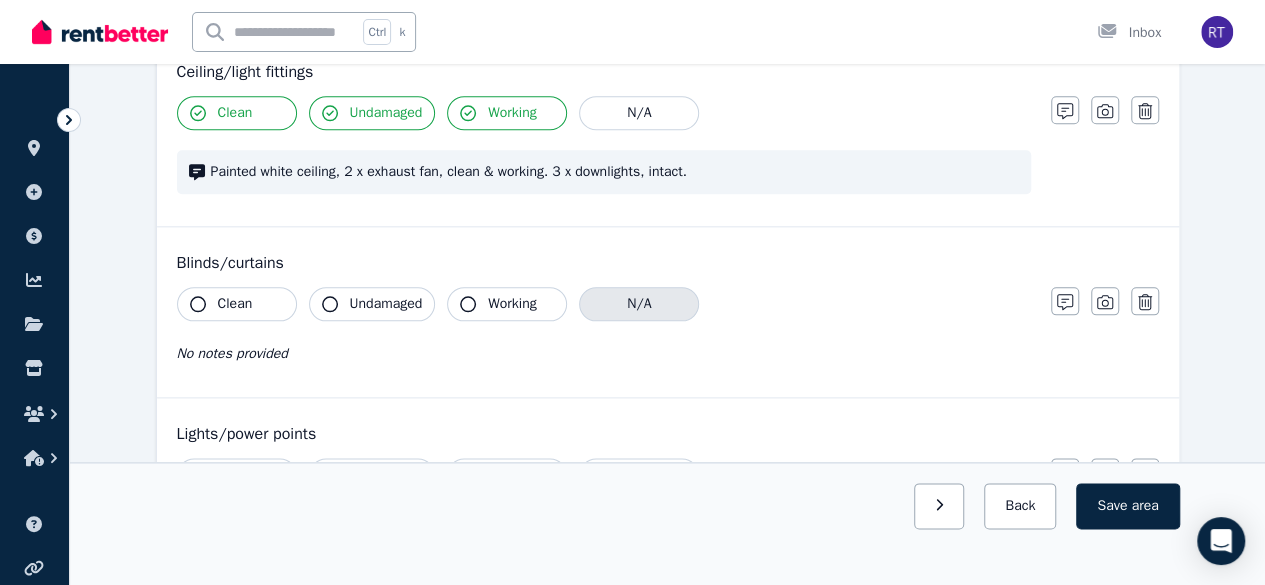click on "N/A" at bounding box center [639, 304] 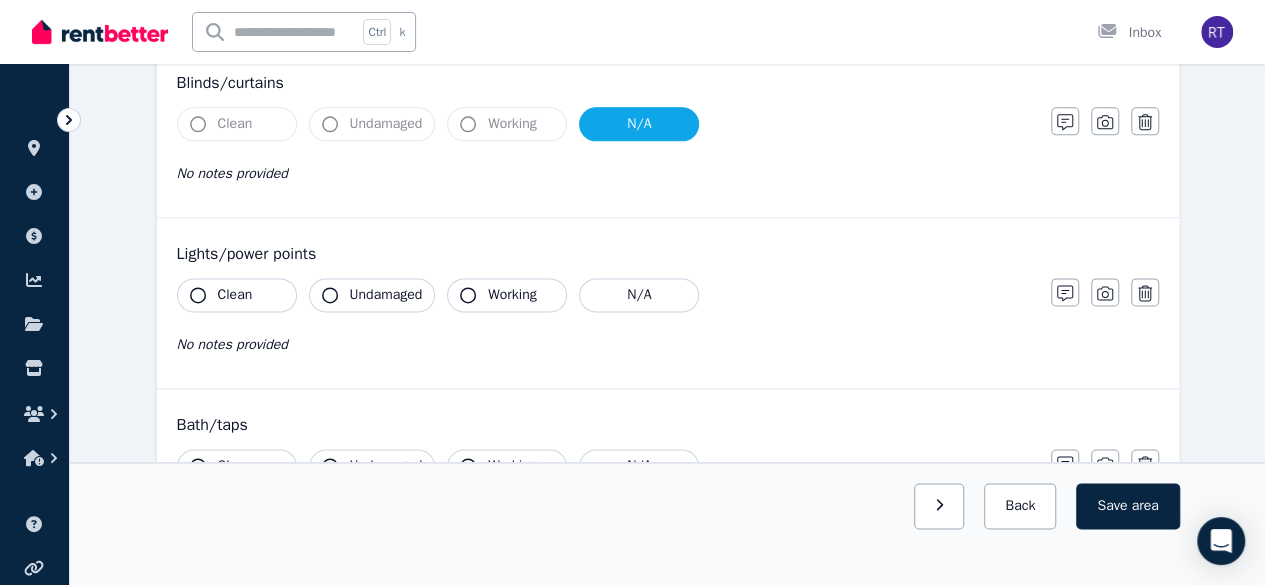 scroll, scrollTop: 1222, scrollLeft: 0, axis: vertical 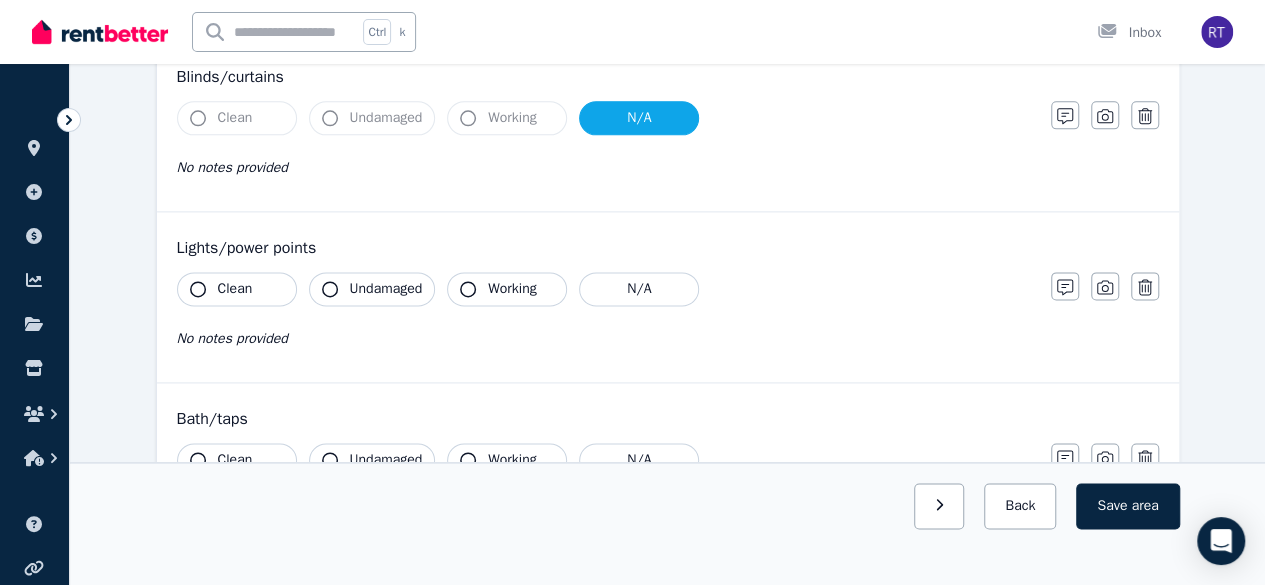 click 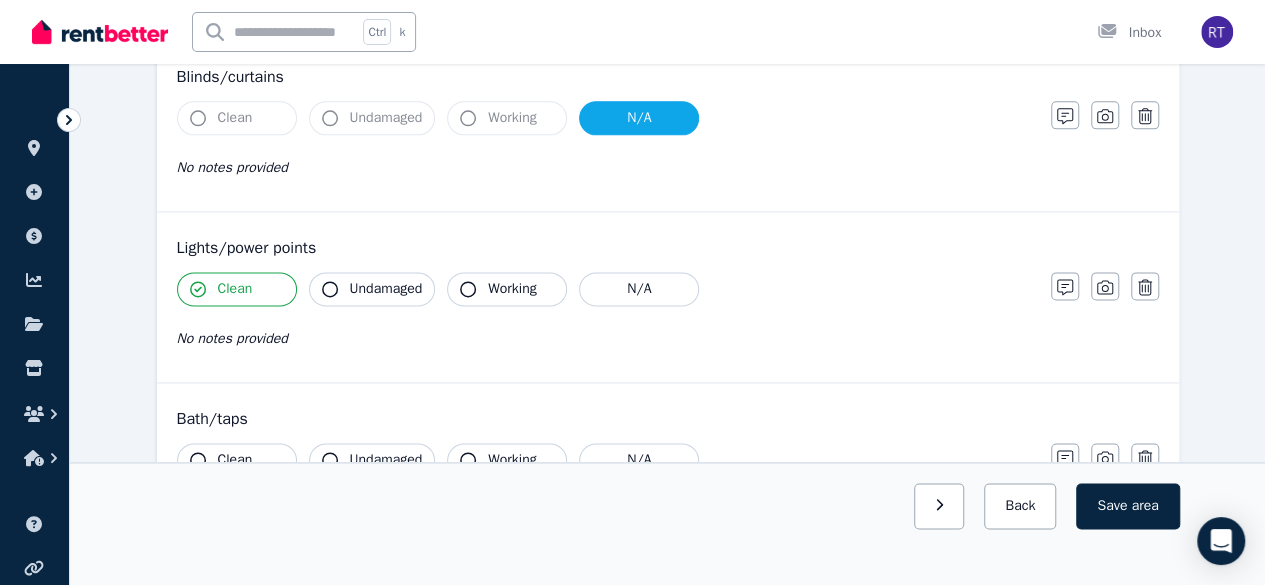 click 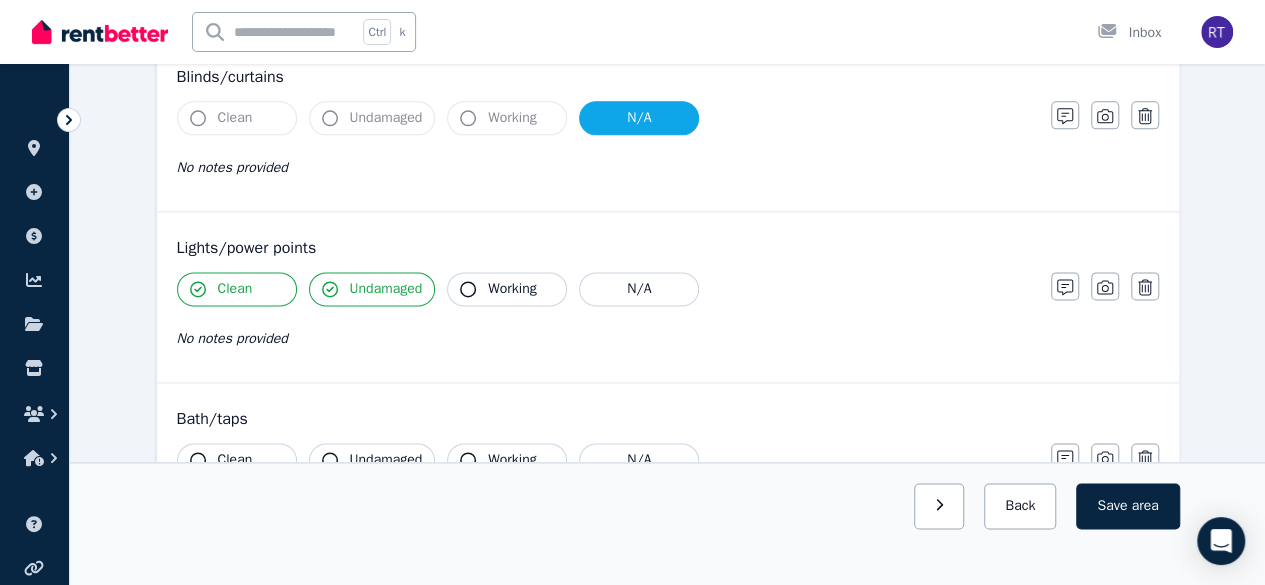 click 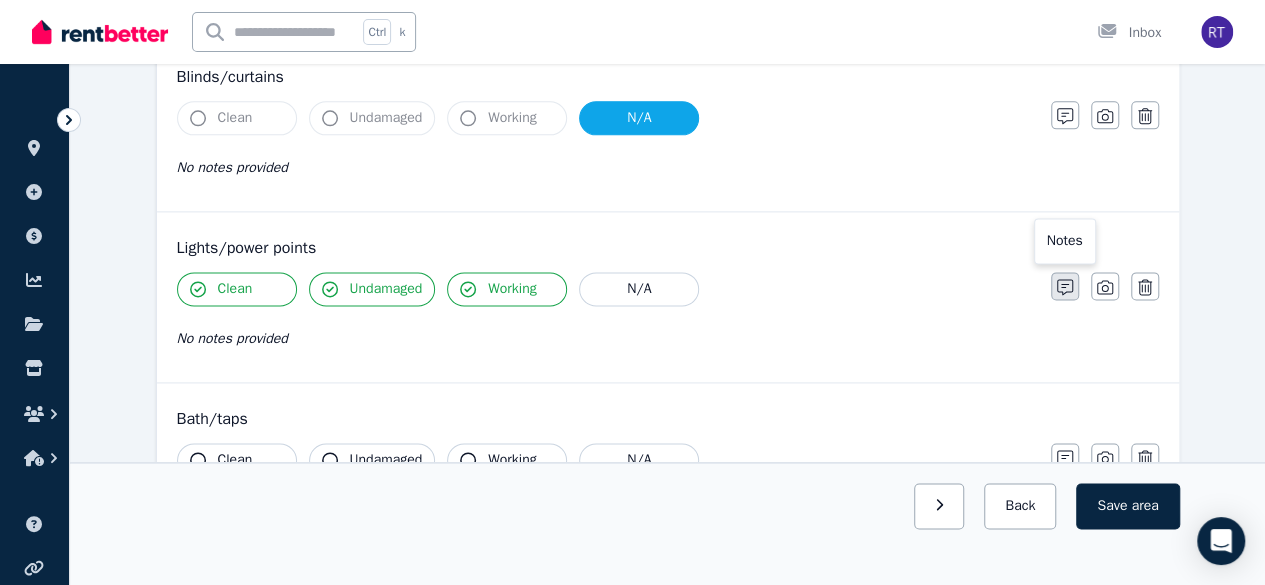 click 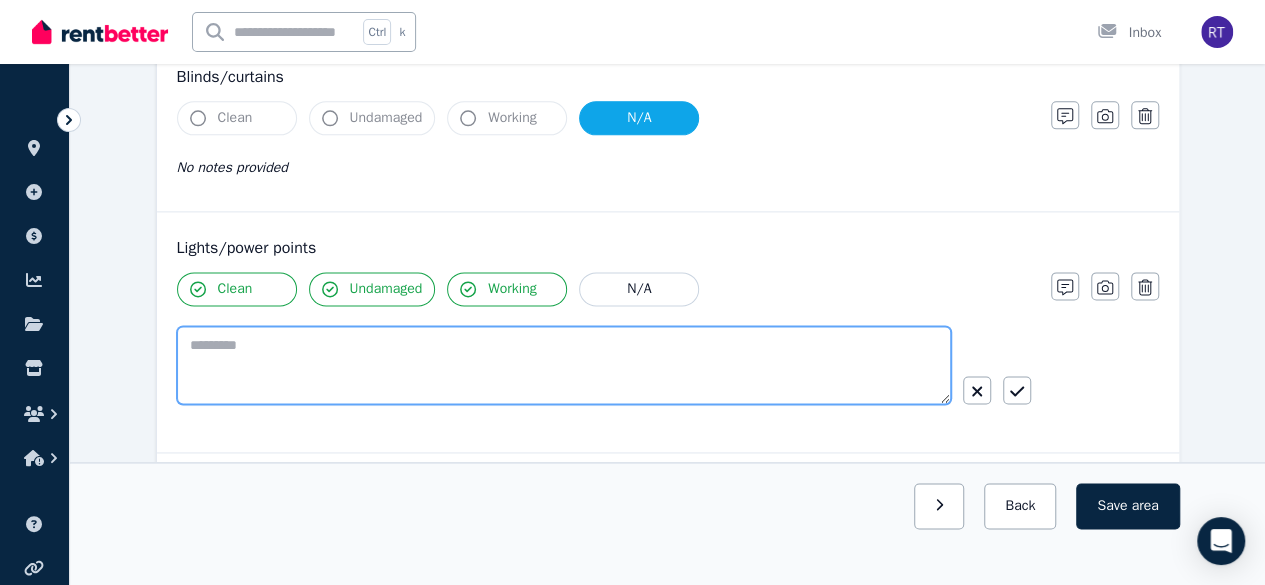 click at bounding box center (564, 365) 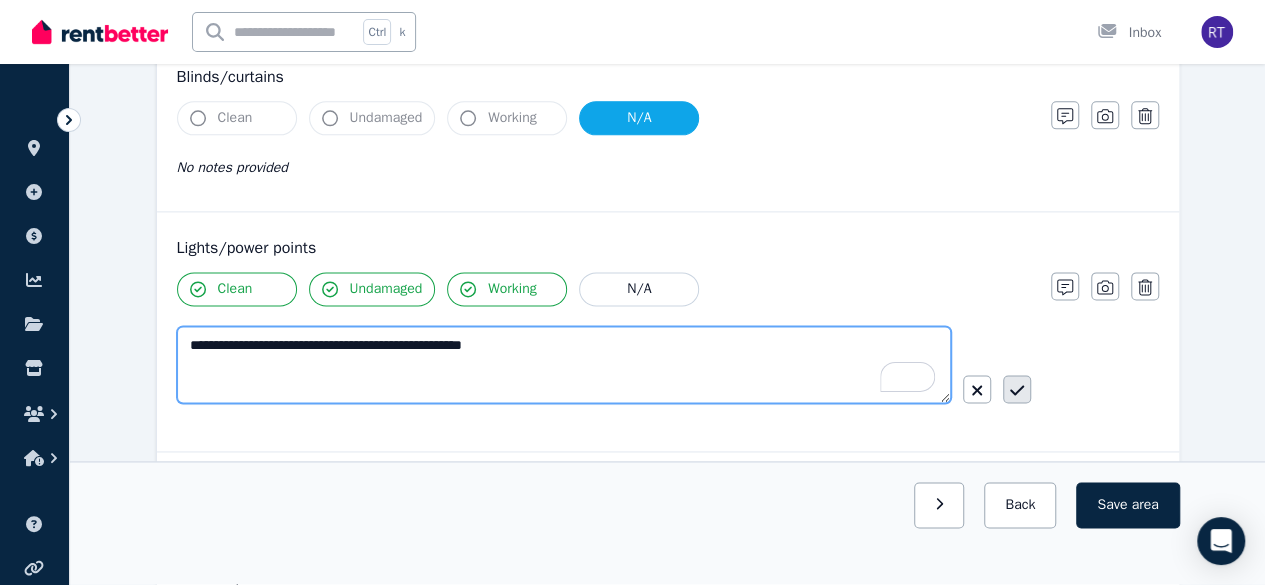 type on "**********" 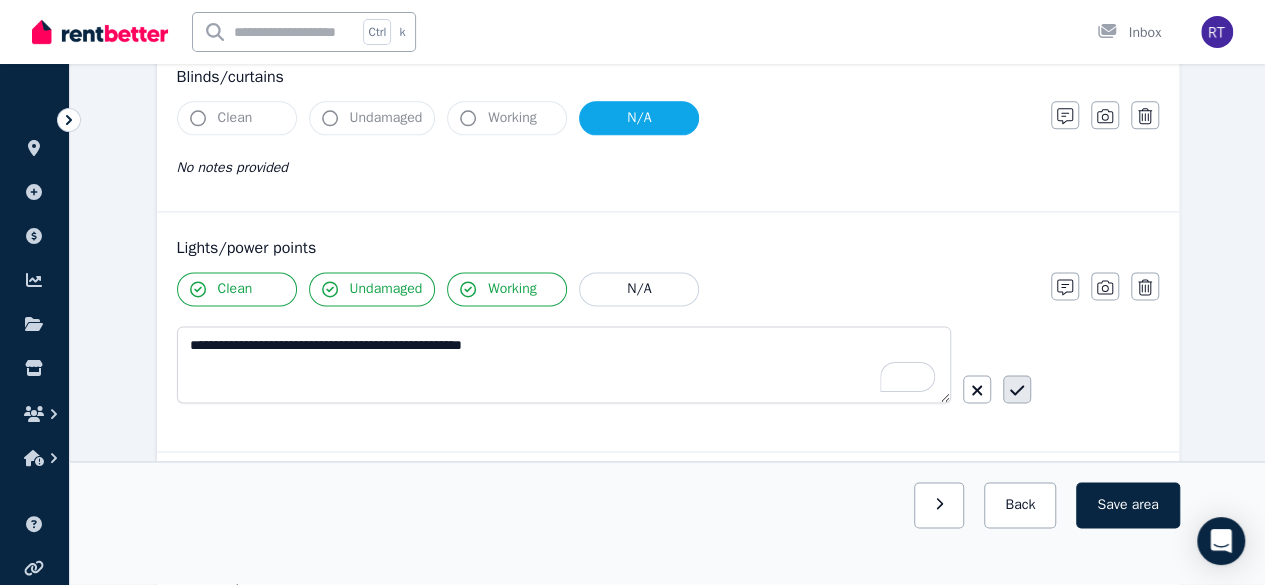 click at bounding box center (1017, 389) 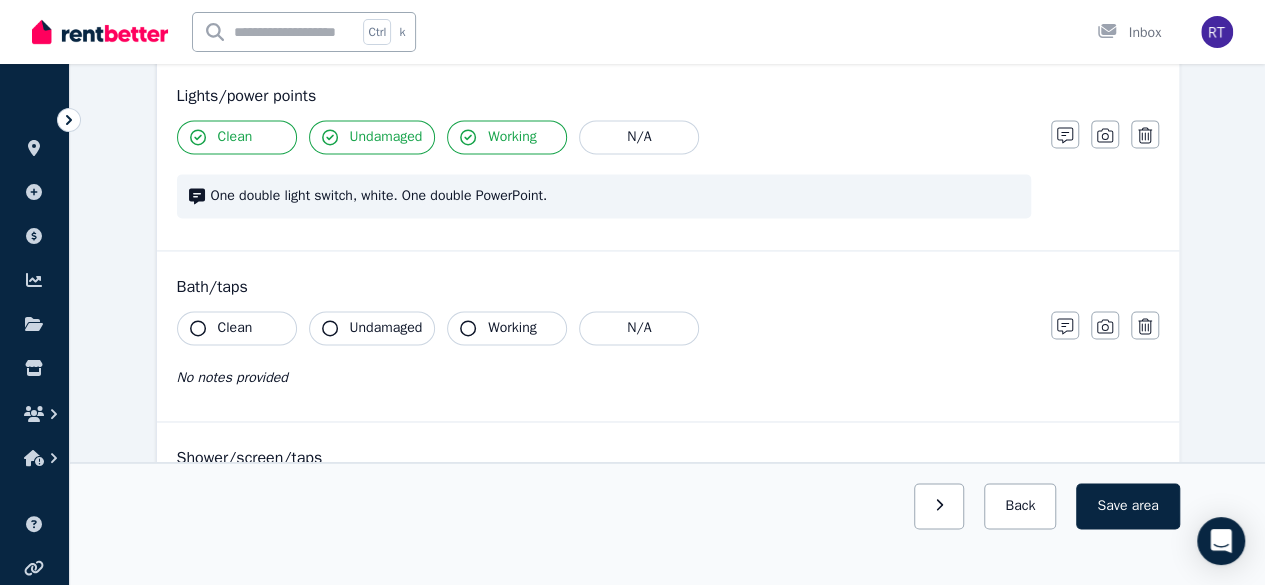 scroll, scrollTop: 1380, scrollLeft: 0, axis: vertical 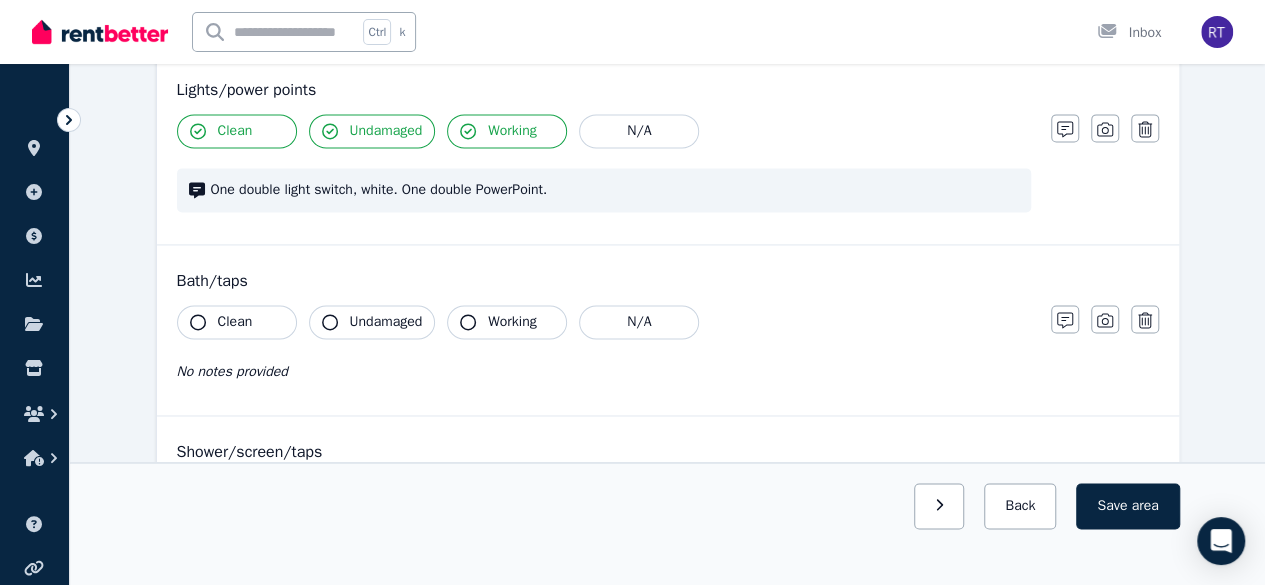 click 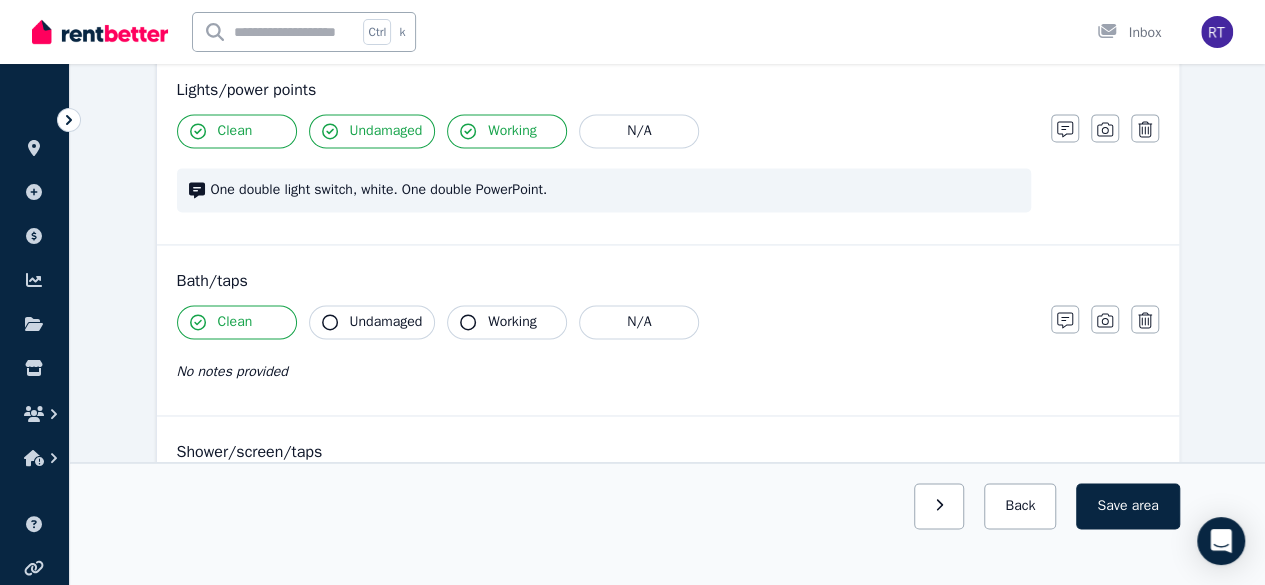 click 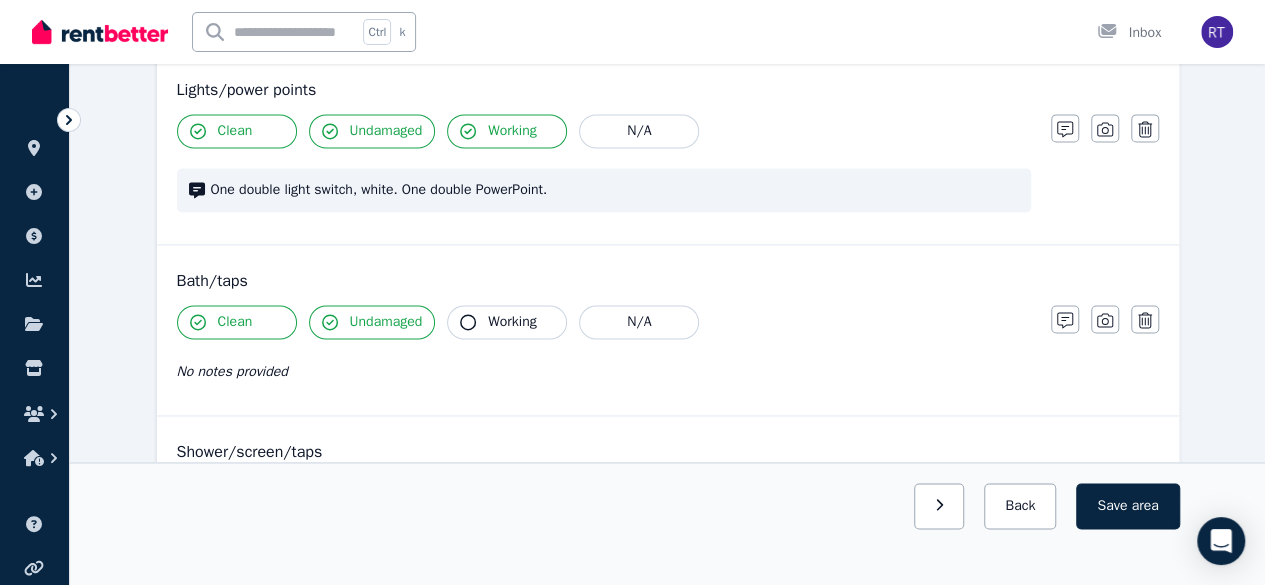 click 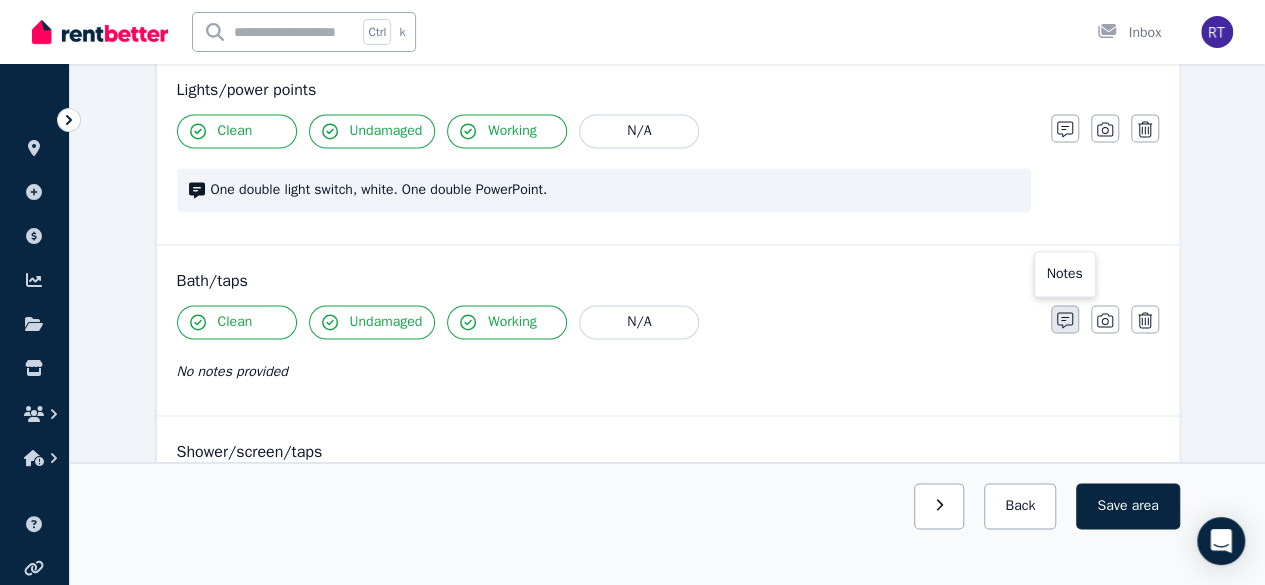 click 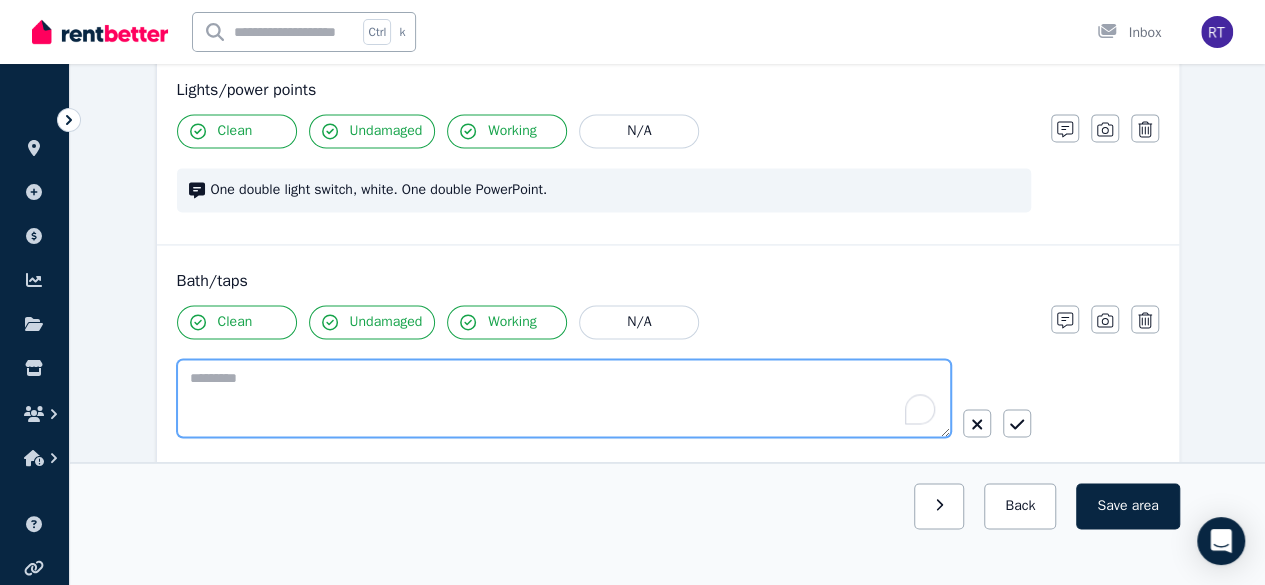 click at bounding box center [564, 398] 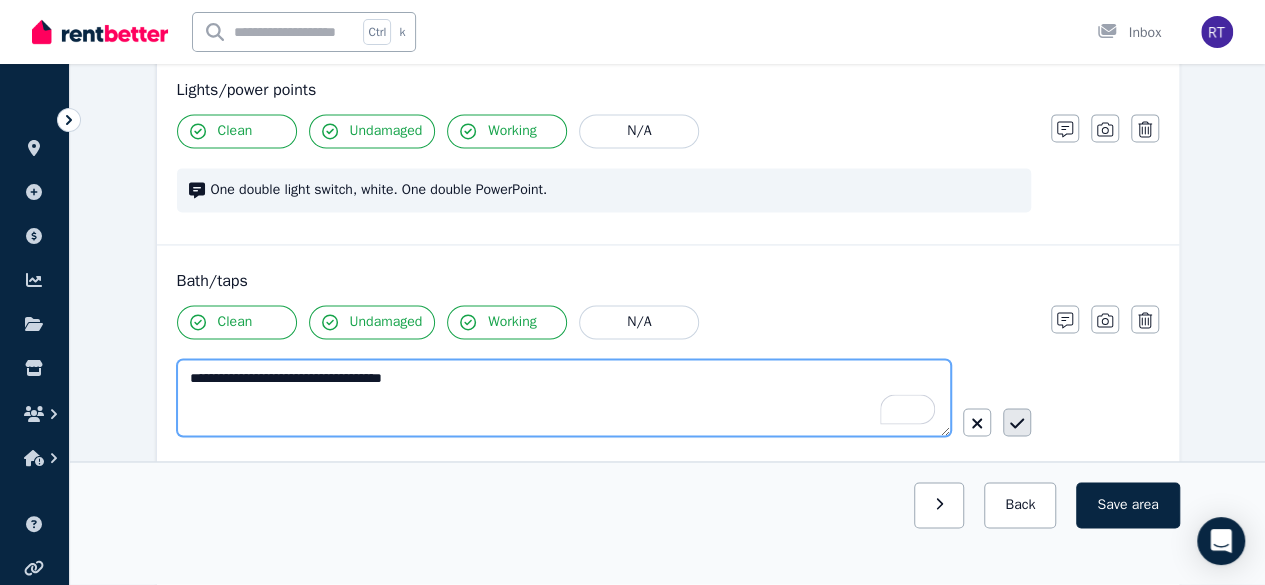type on "**********" 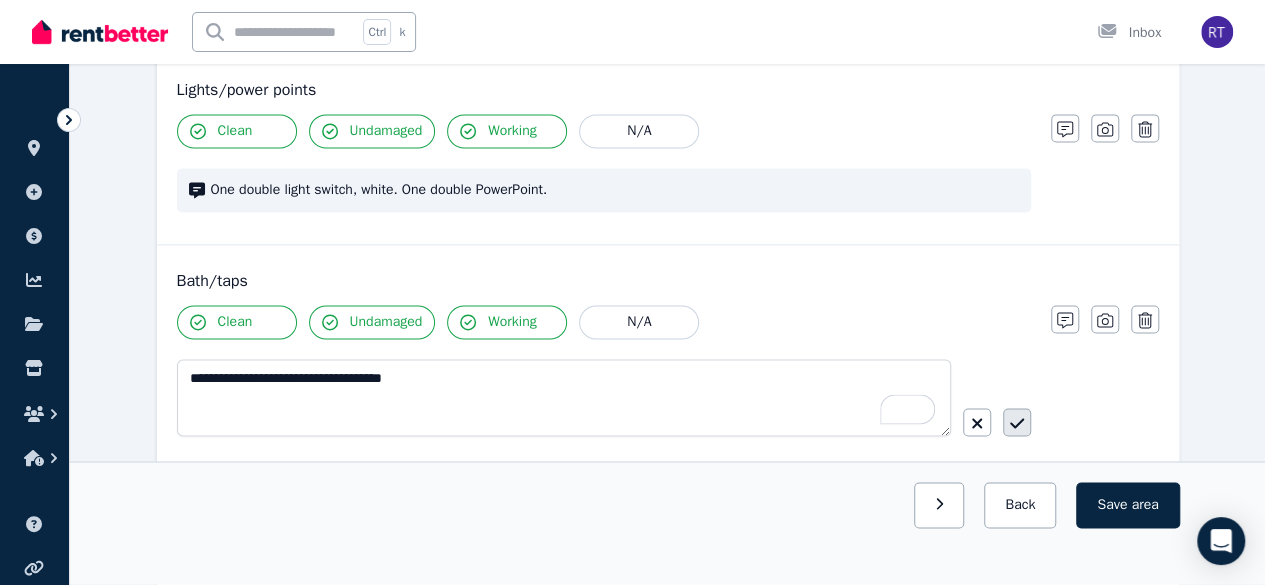 click 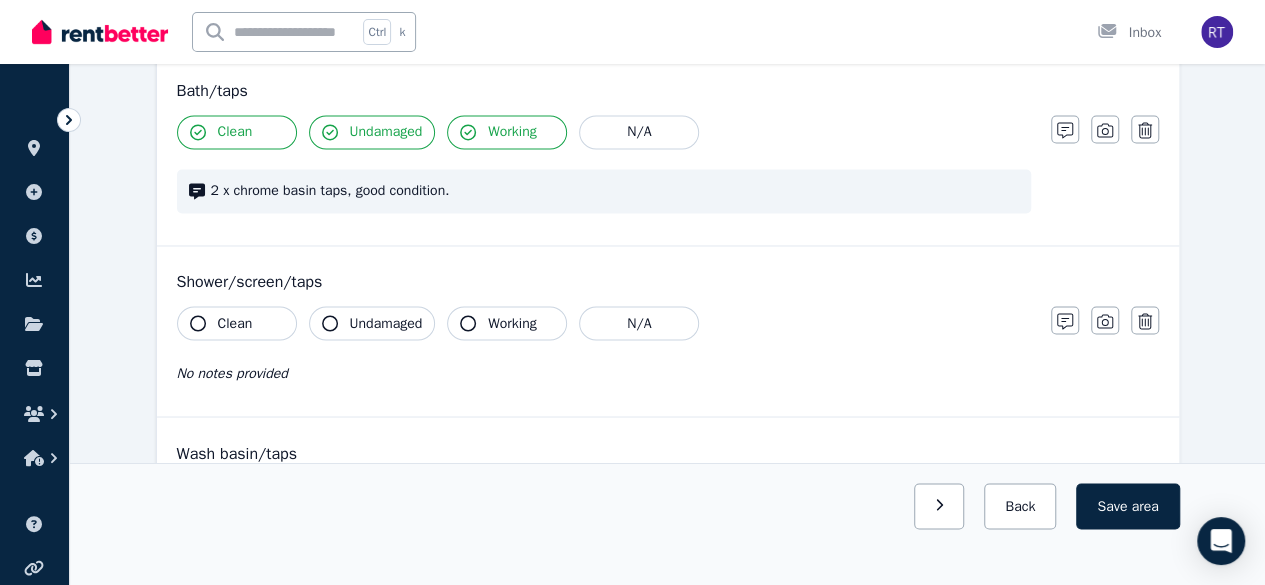 scroll, scrollTop: 1587, scrollLeft: 0, axis: vertical 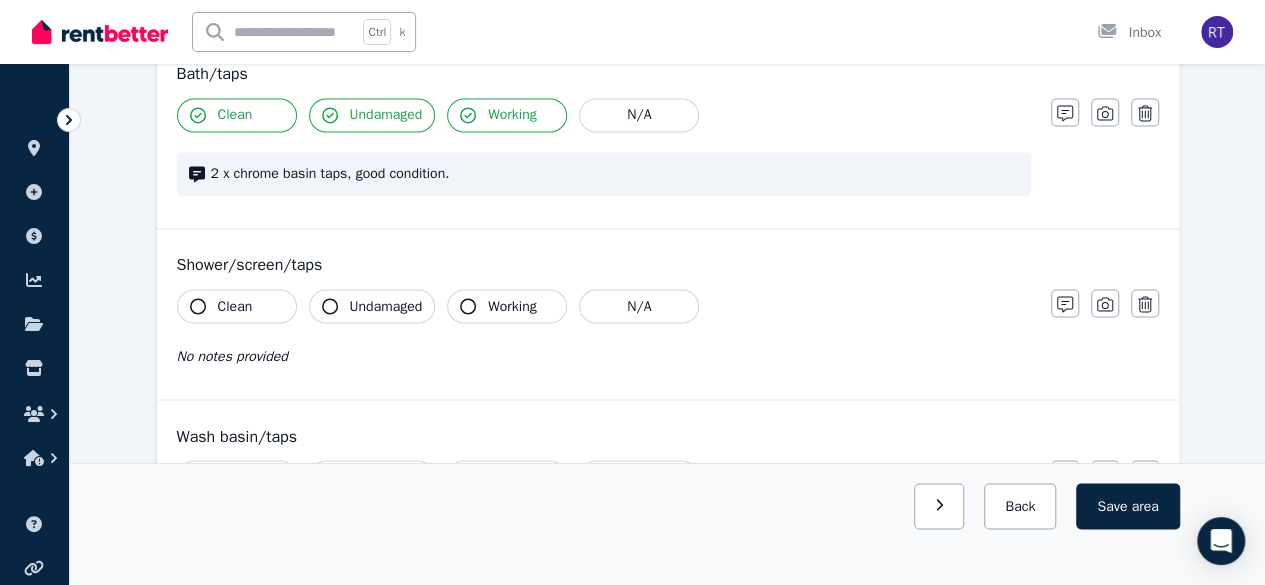 click 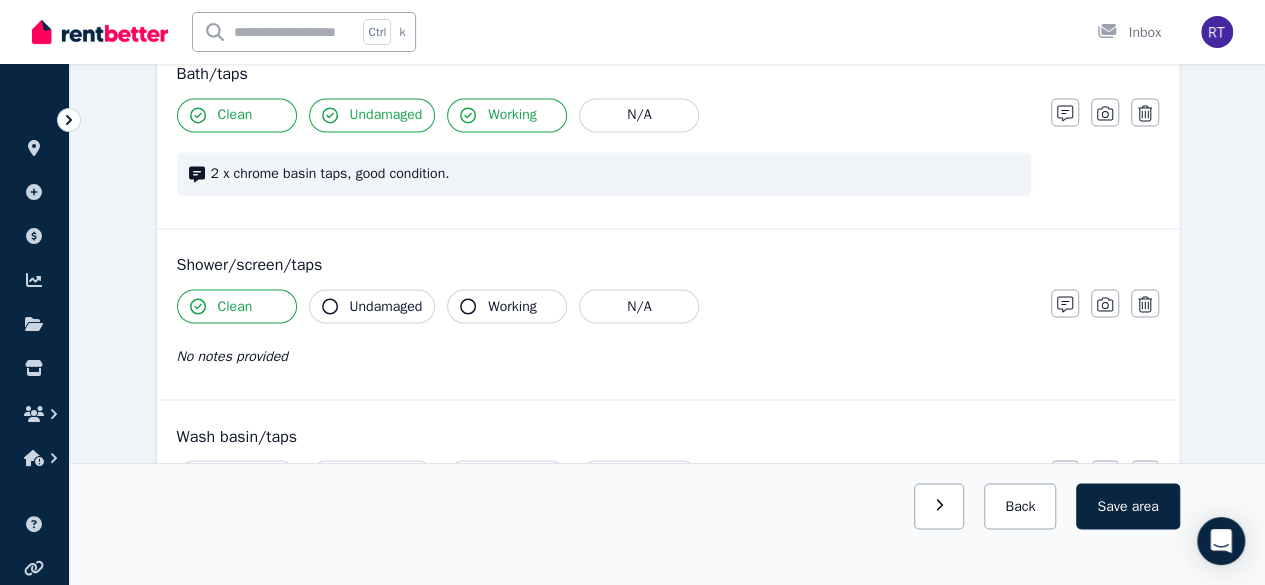 click 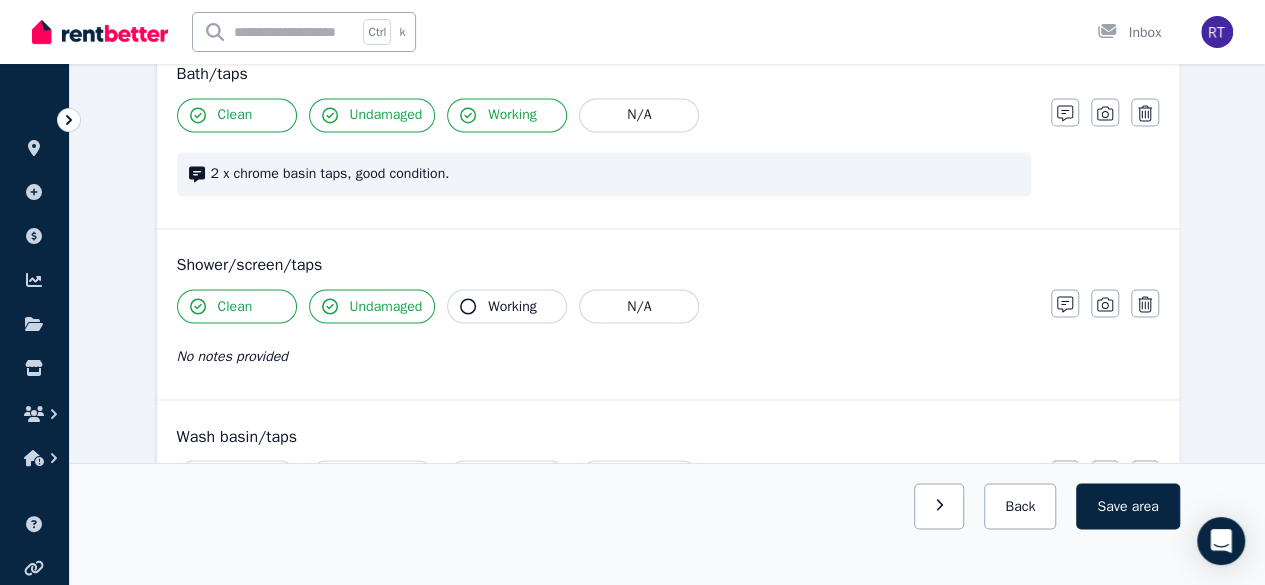 click 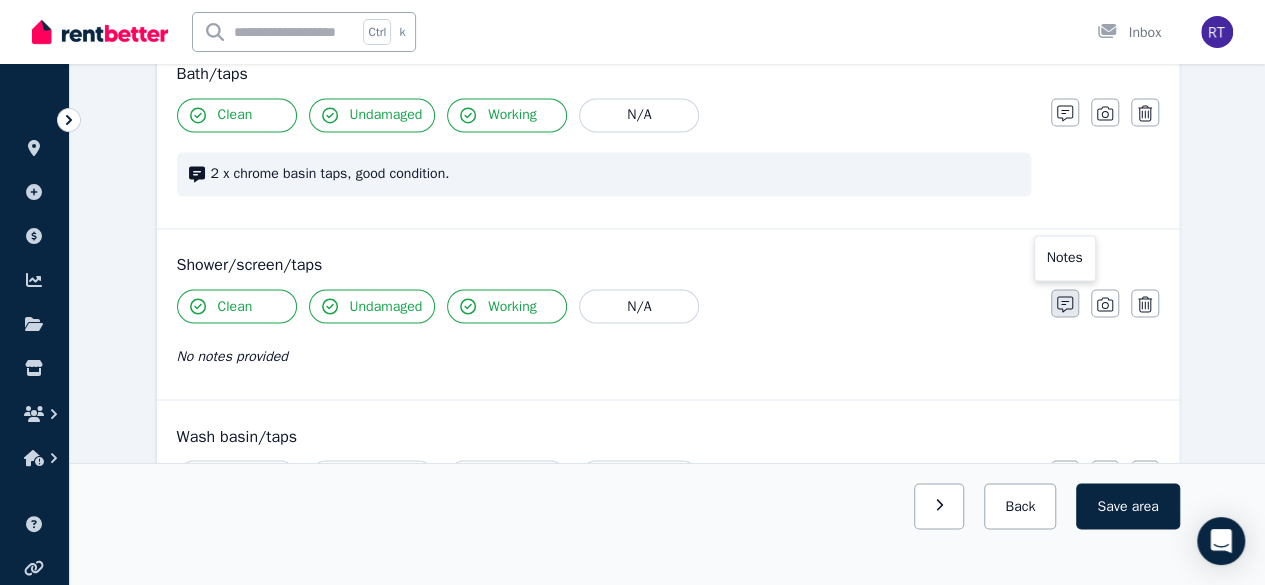 click 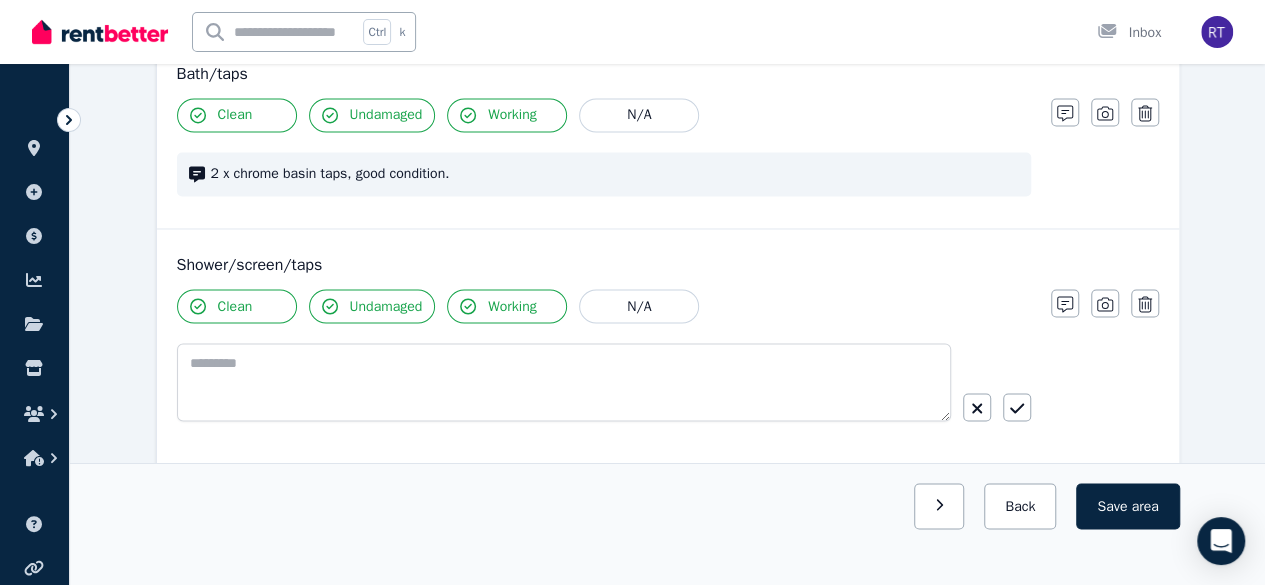 type 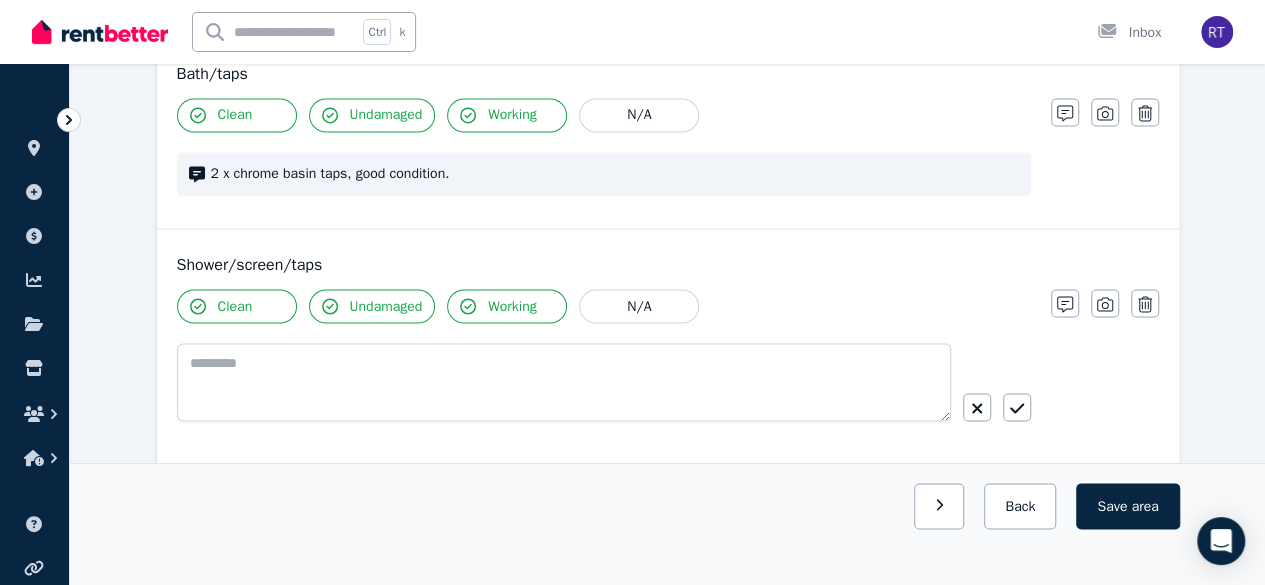 click at bounding box center [1065, 303] 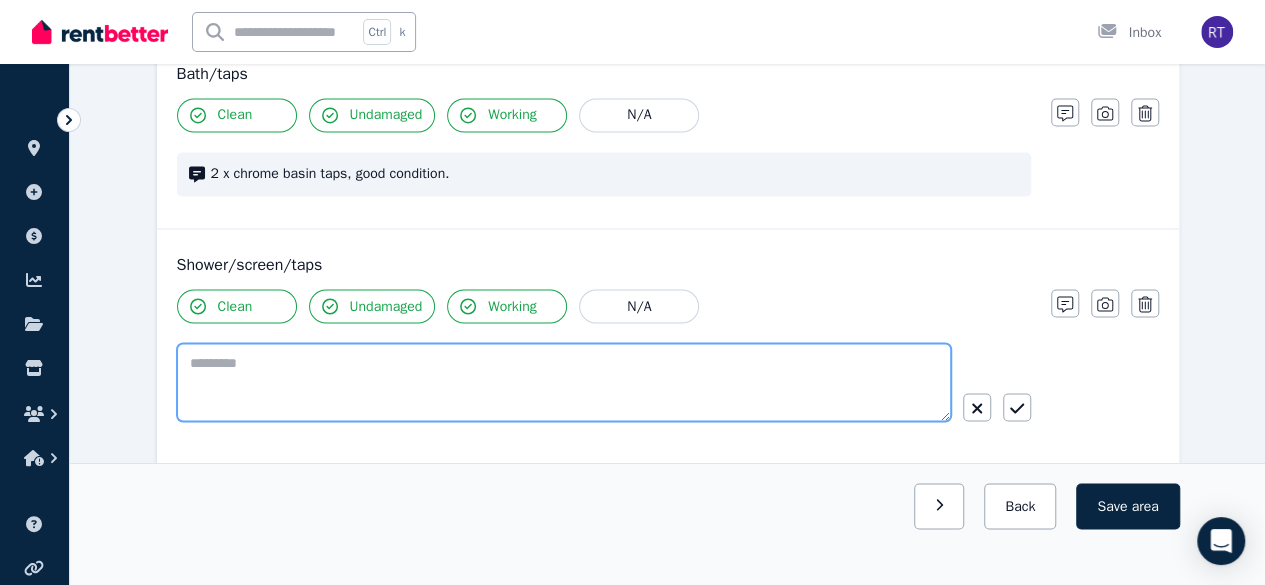 click at bounding box center [564, 382] 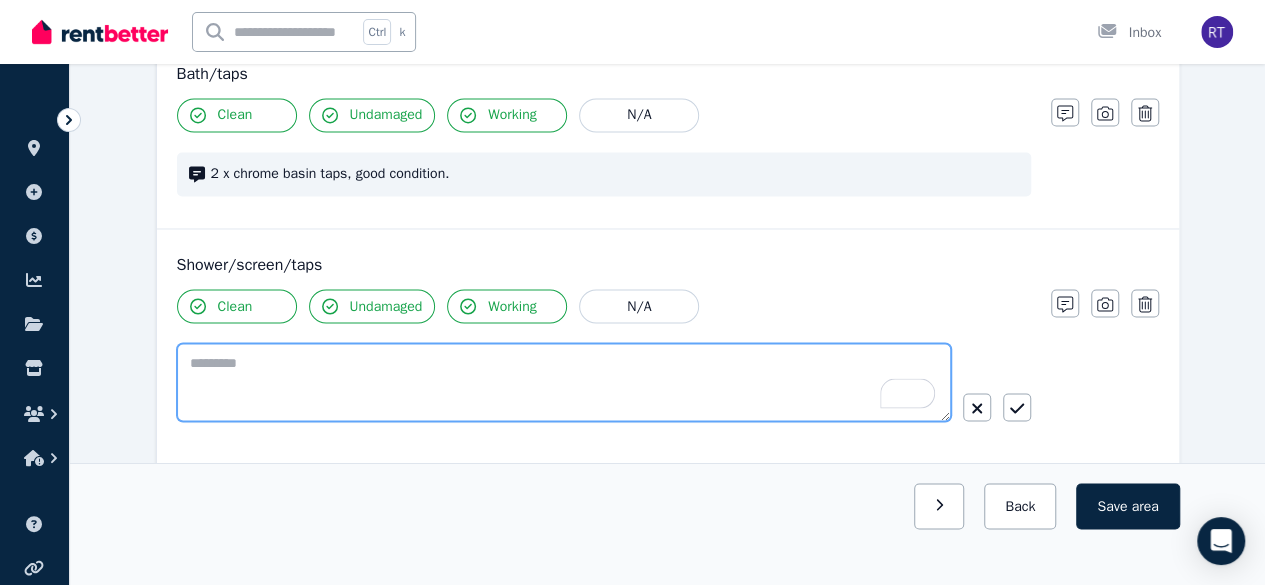 type on "*" 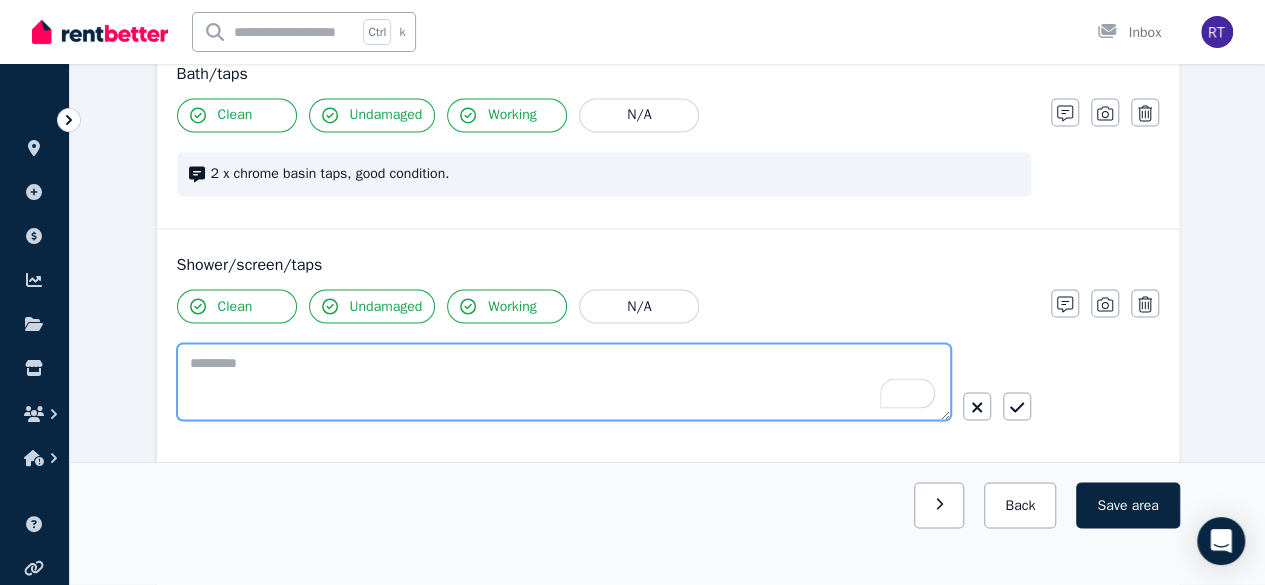 type on "*" 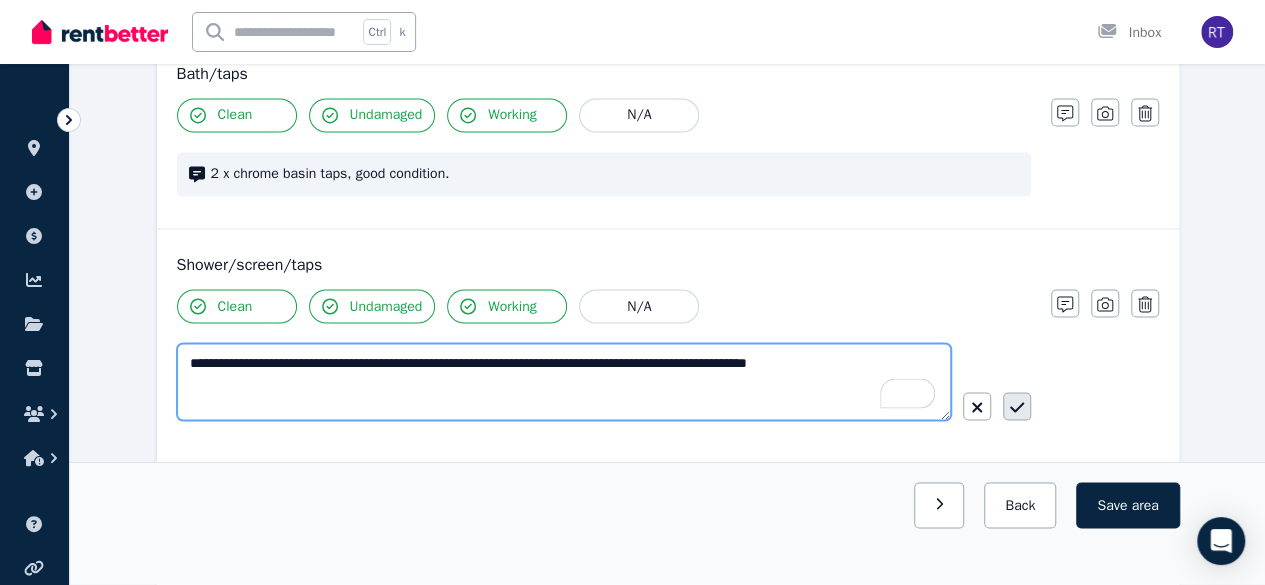 type on "**********" 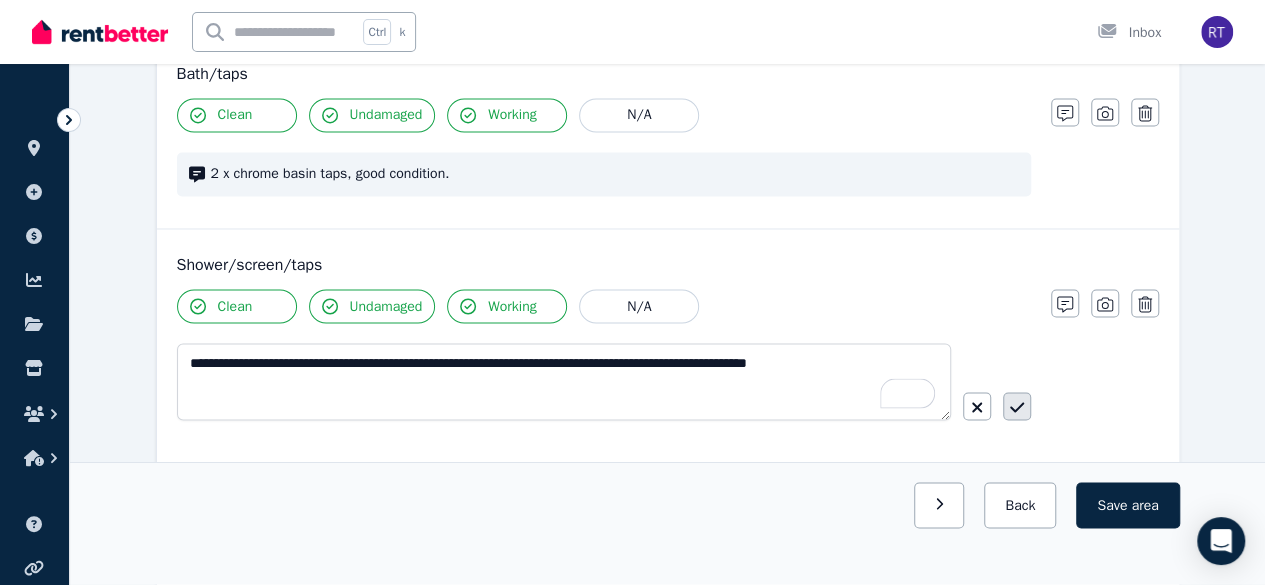 click 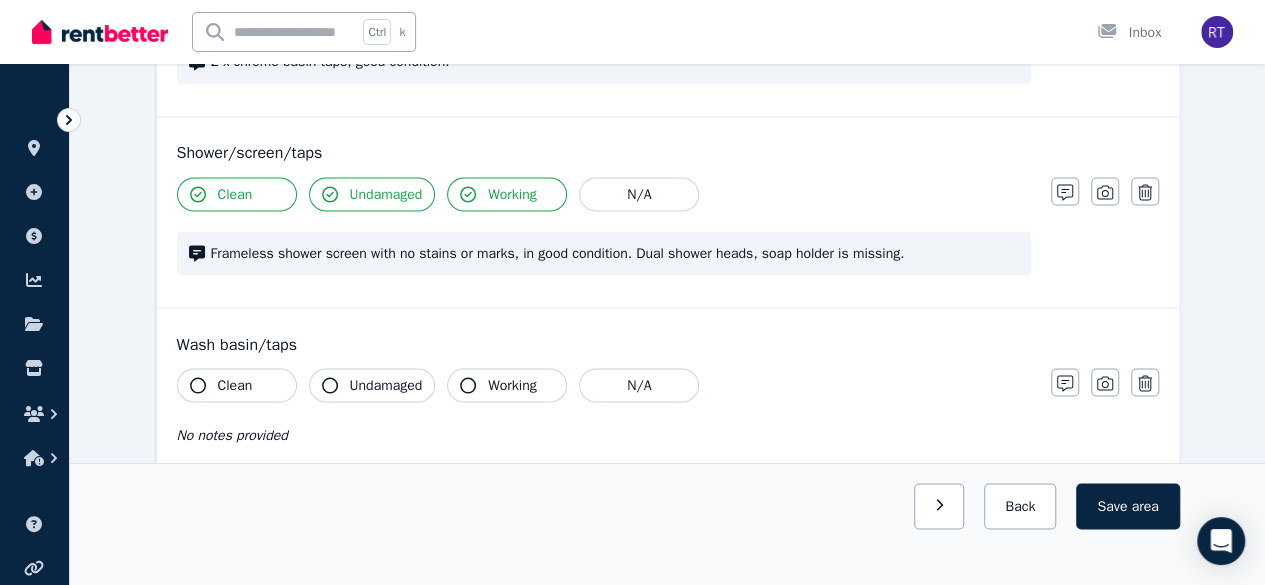 scroll, scrollTop: 1742, scrollLeft: 0, axis: vertical 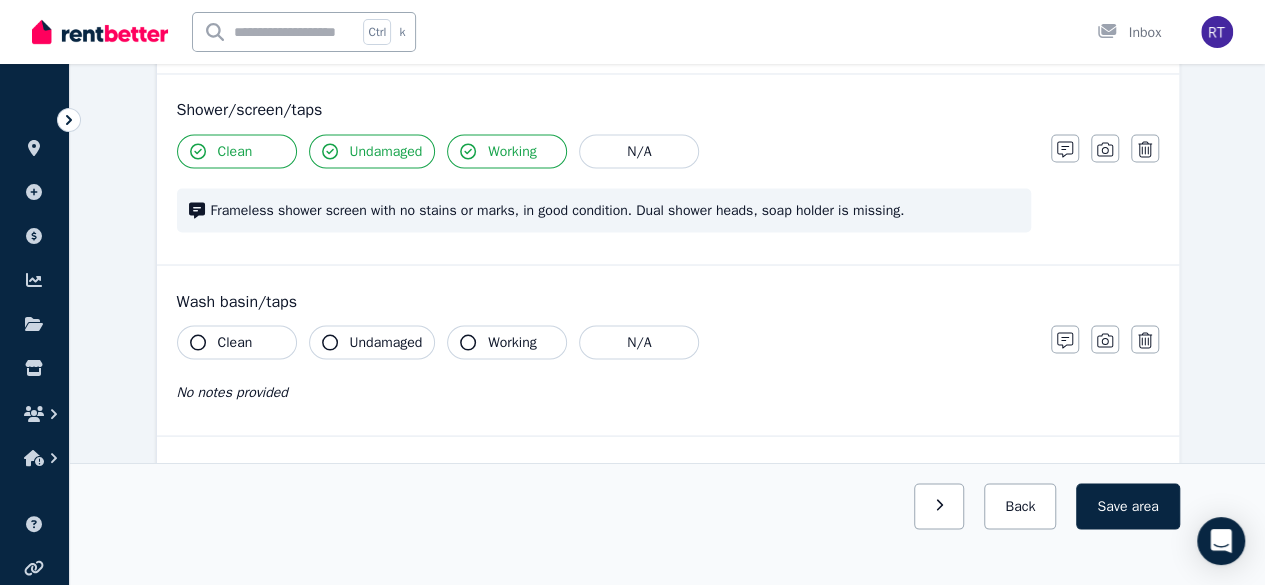 click 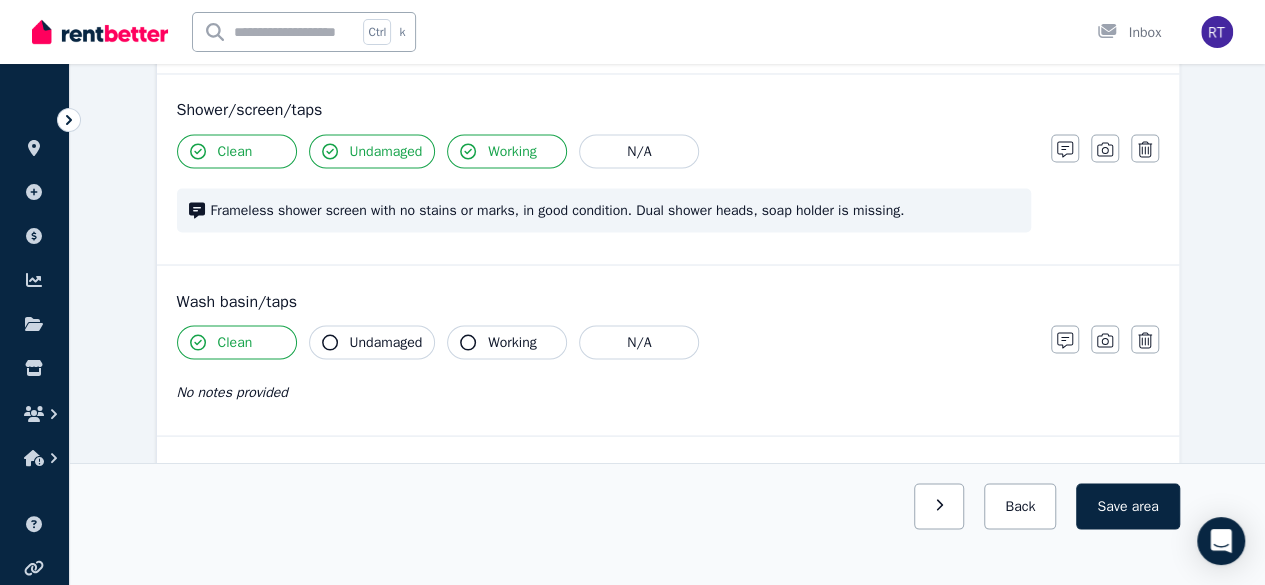 click 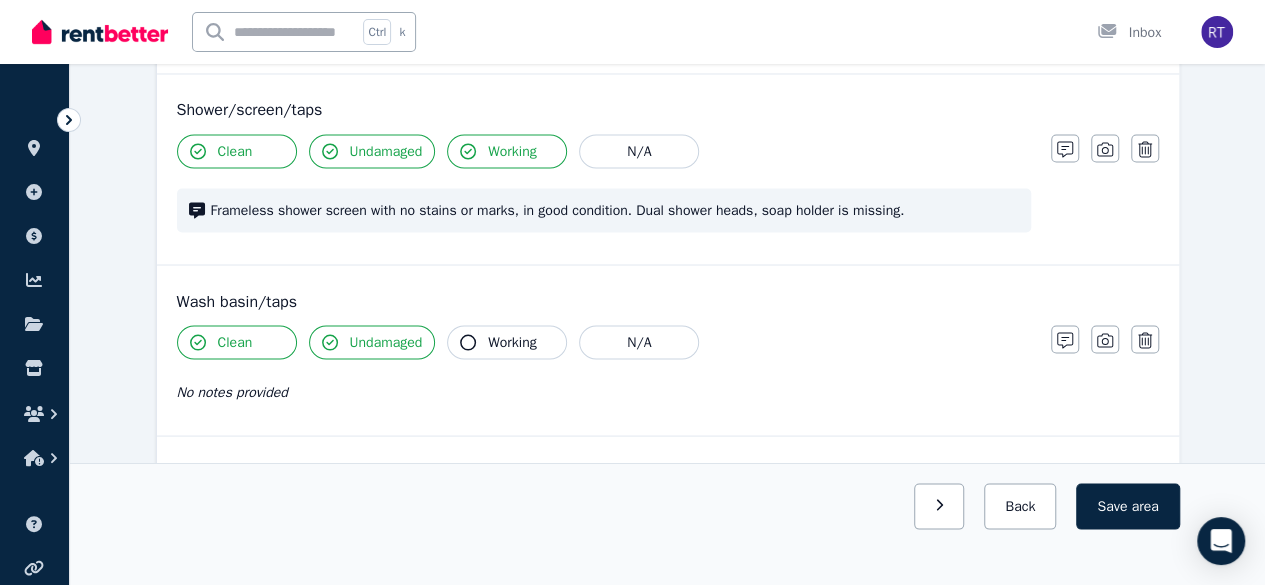 click 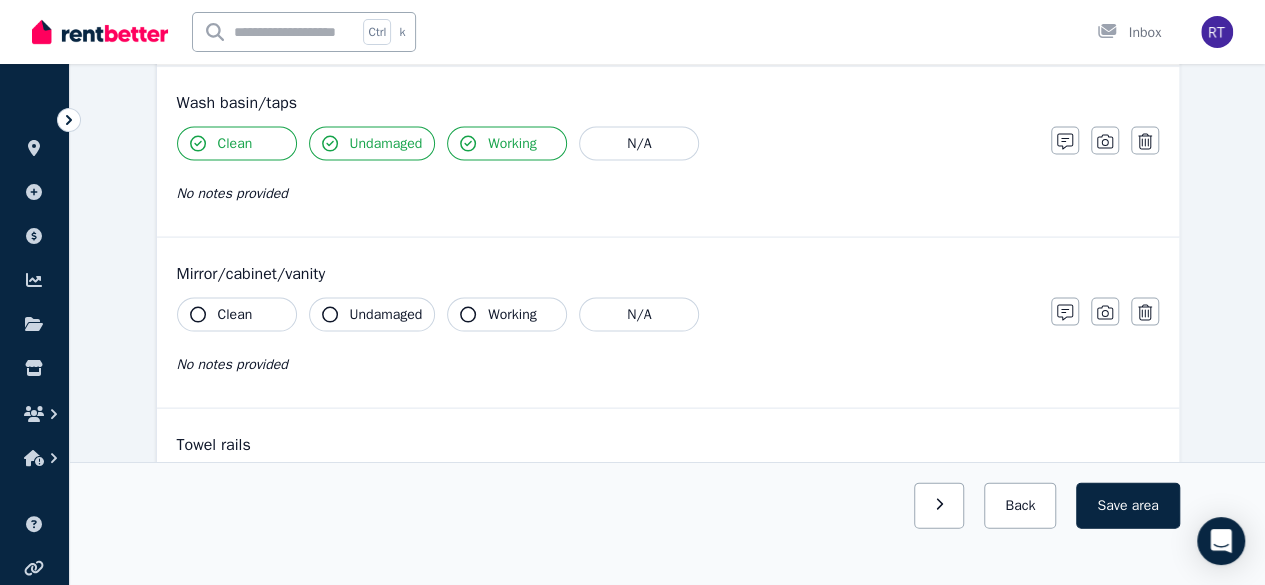 scroll, scrollTop: 1946, scrollLeft: 0, axis: vertical 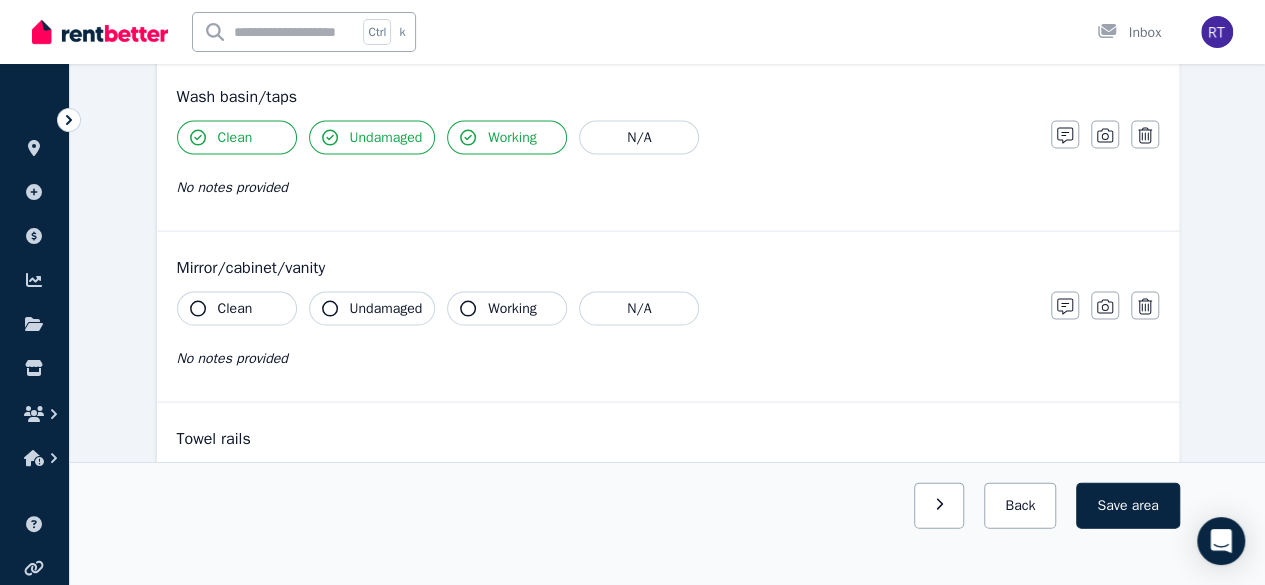 click 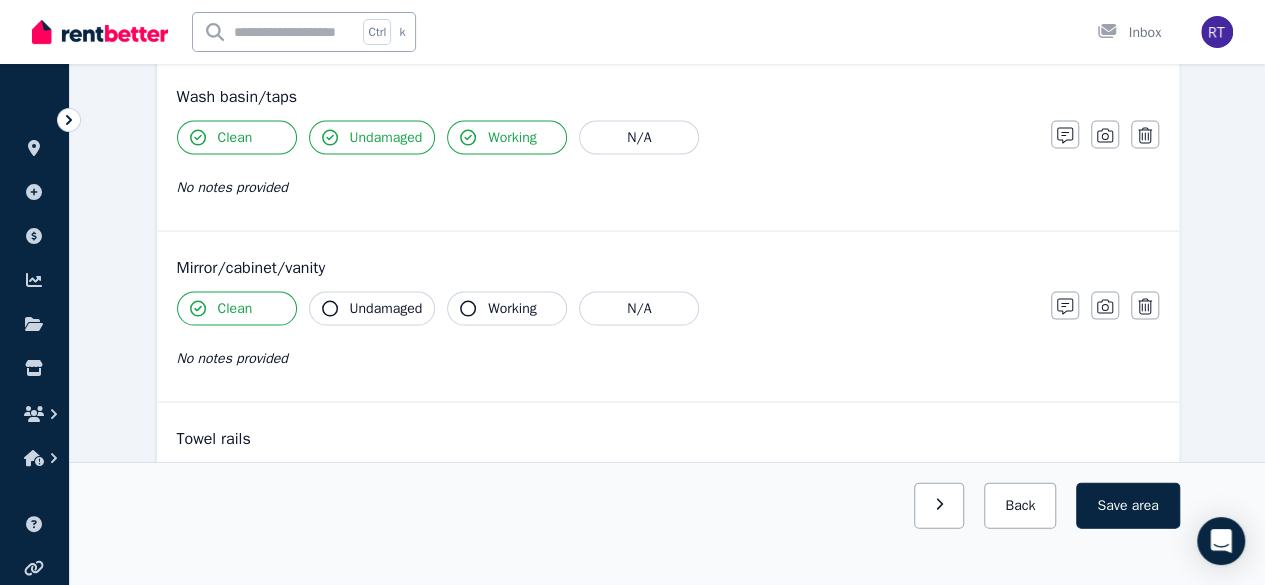 click 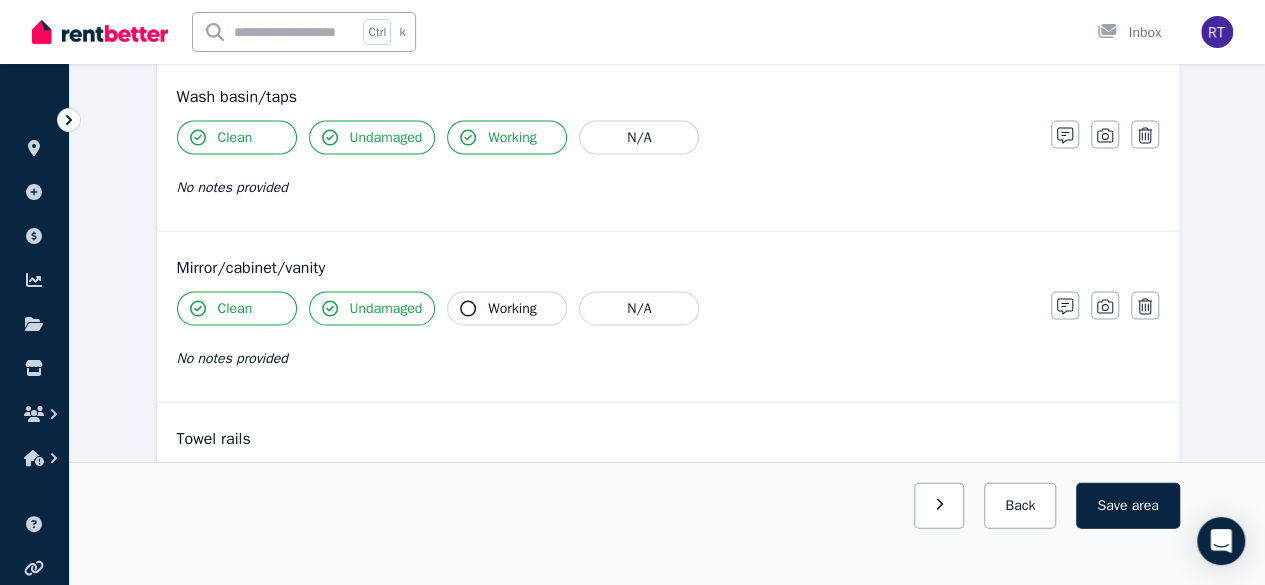 click 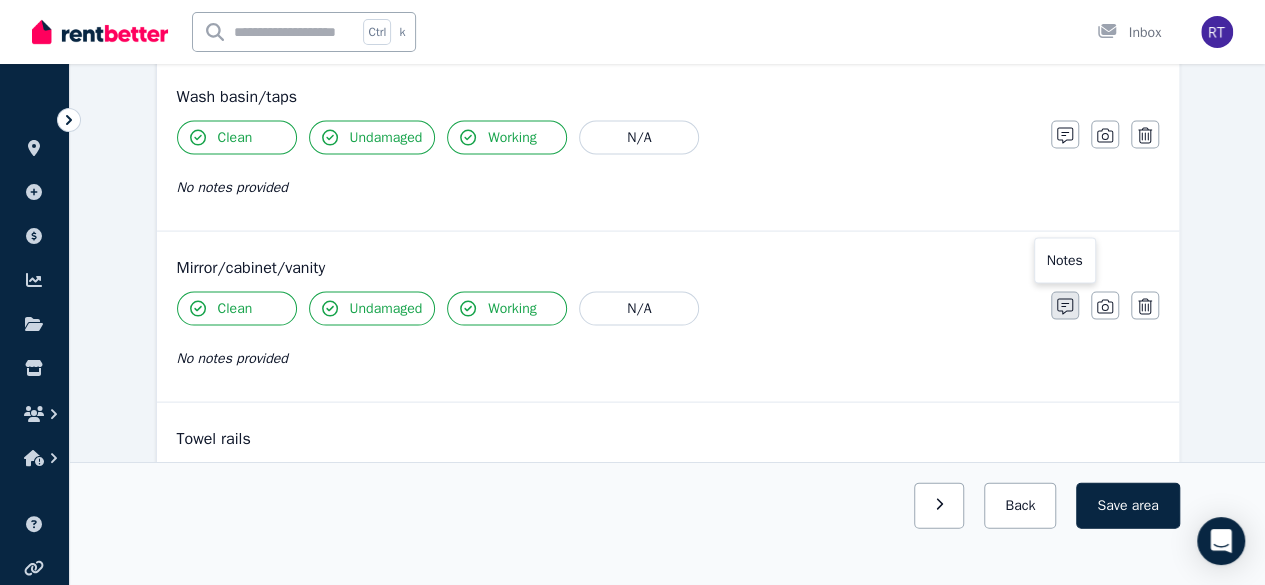 click at bounding box center [1065, 306] 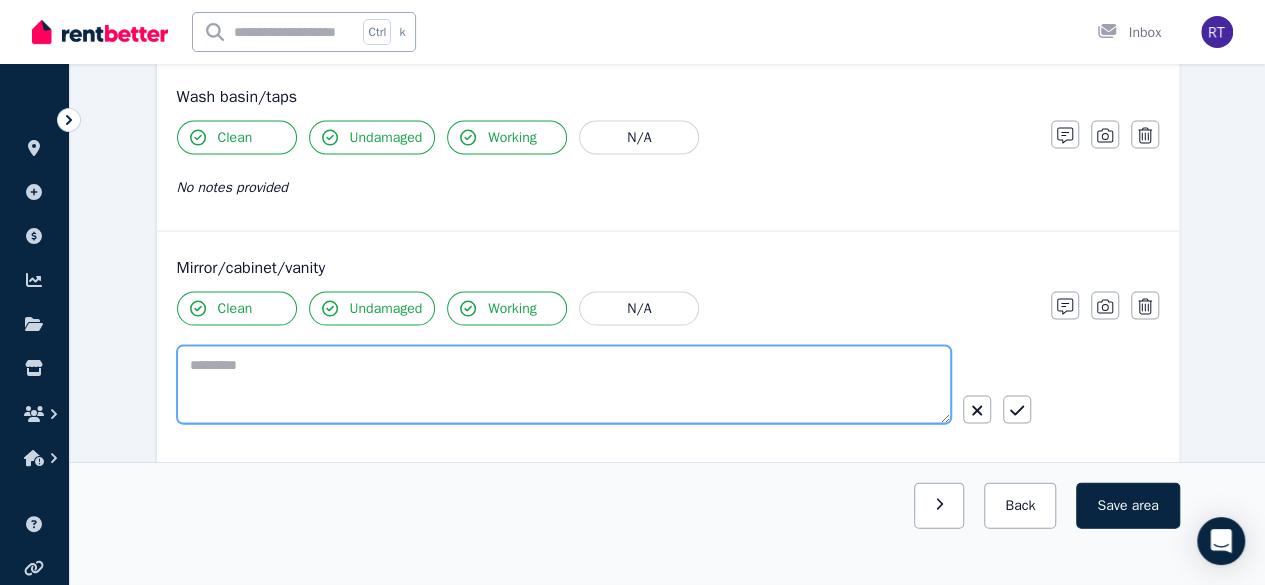 click at bounding box center (564, 385) 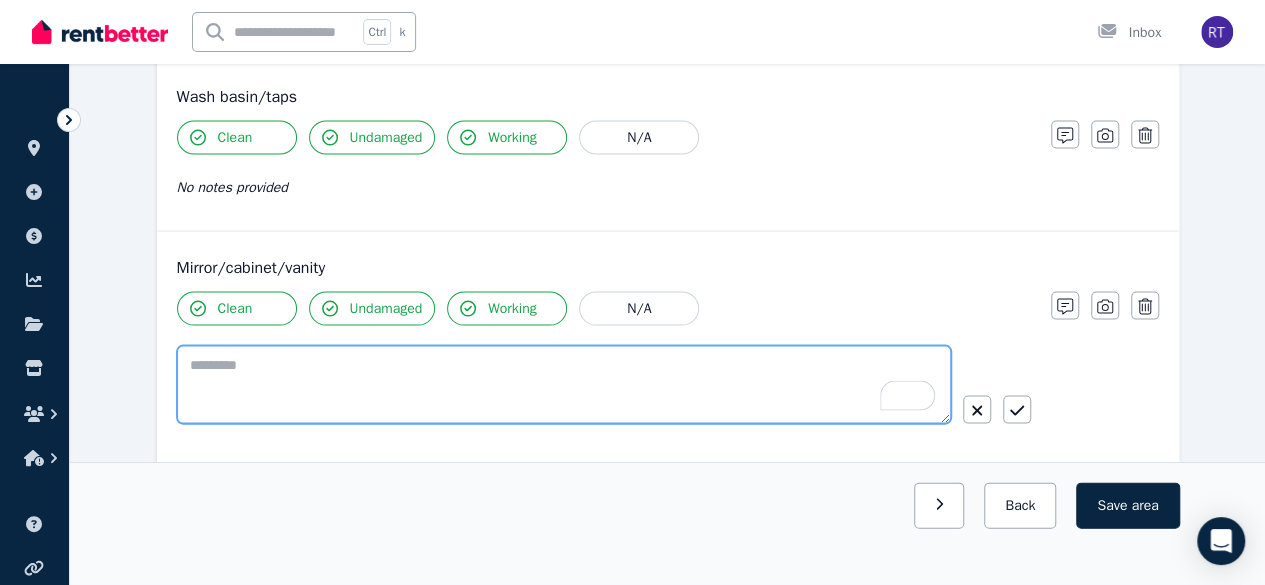 type on "*" 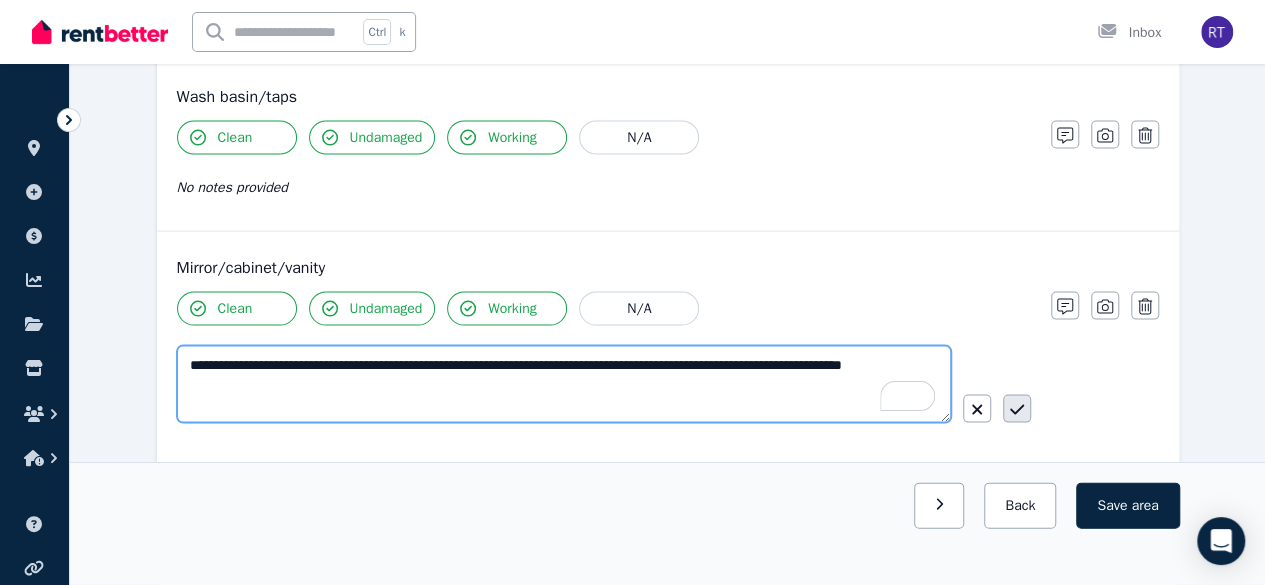 type on "**********" 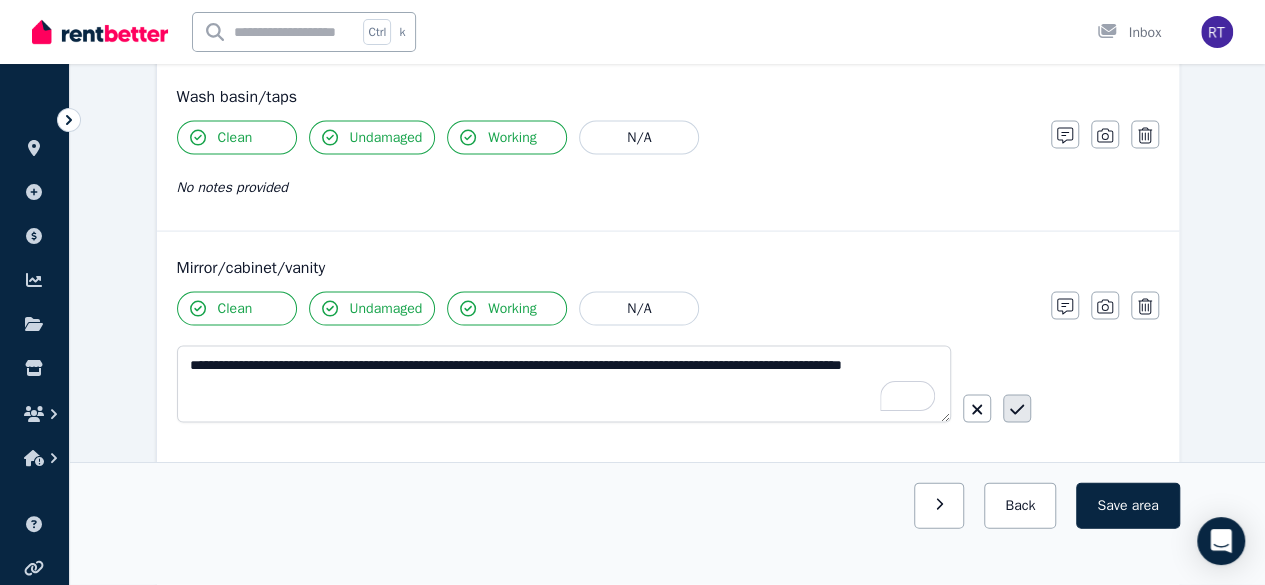click 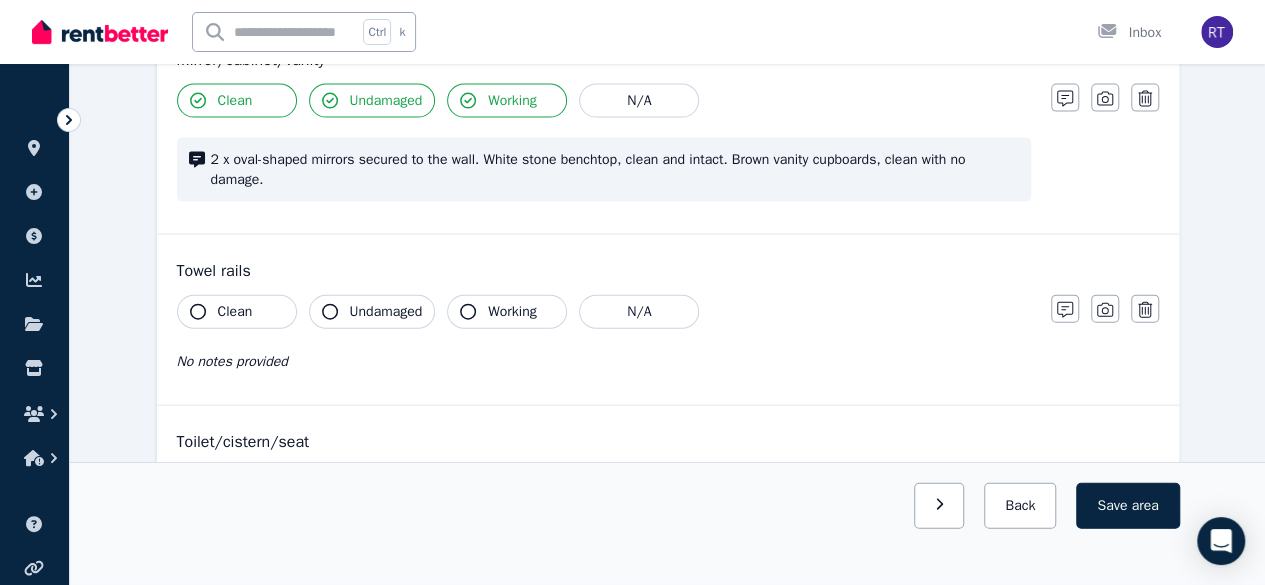 scroll, scrollTop: 2155, scrollLeft: 0, axis: vertical 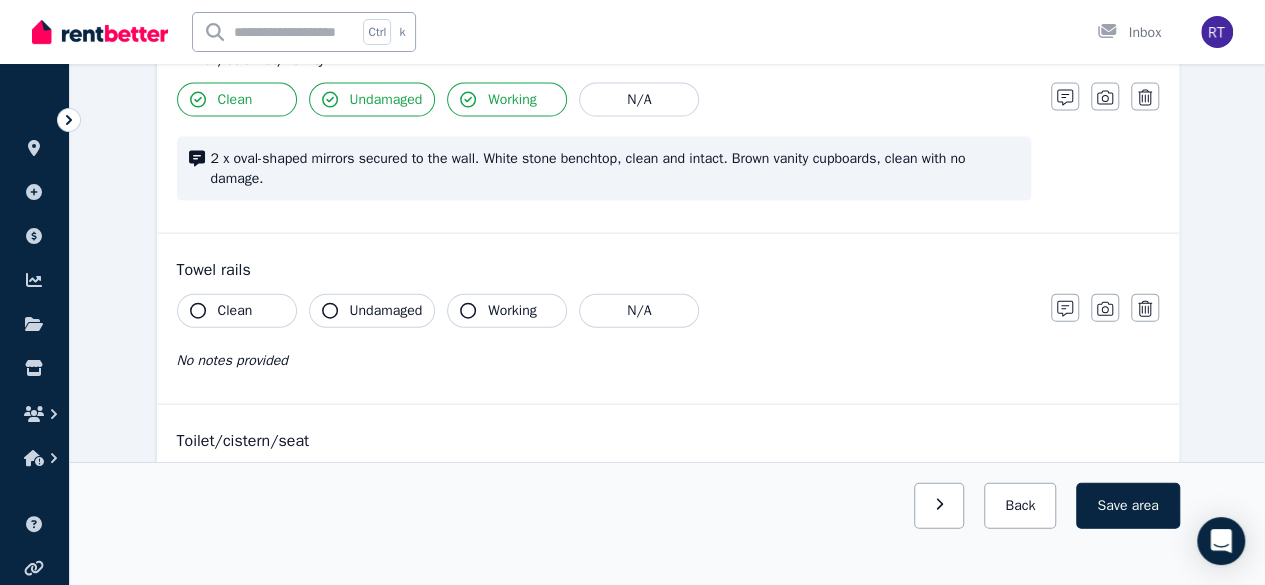 click 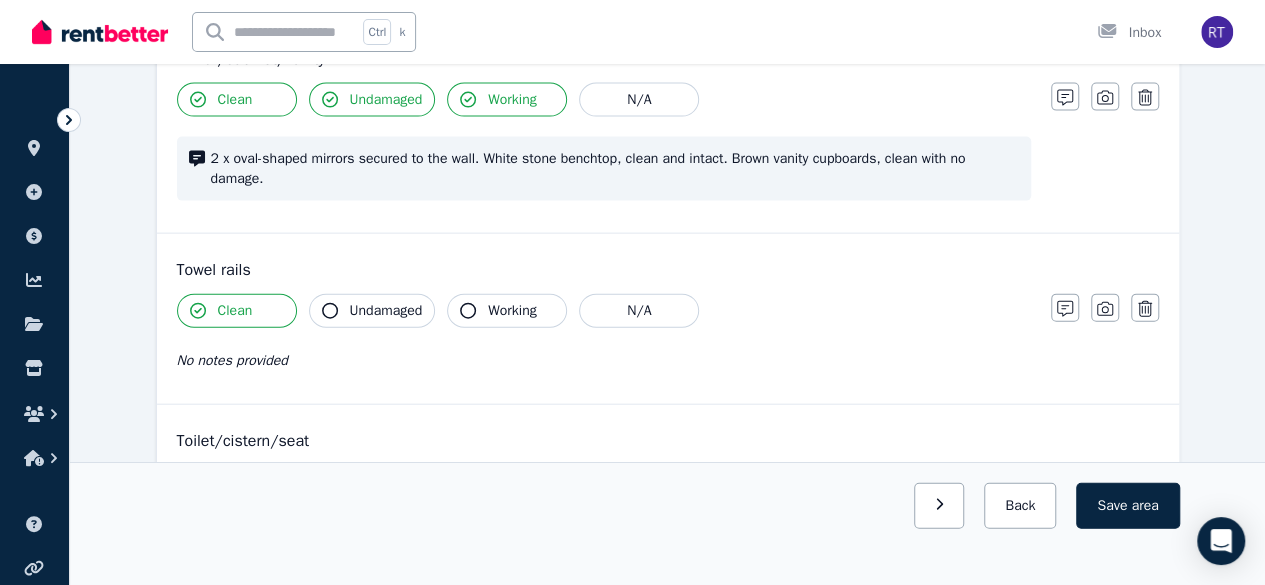 click 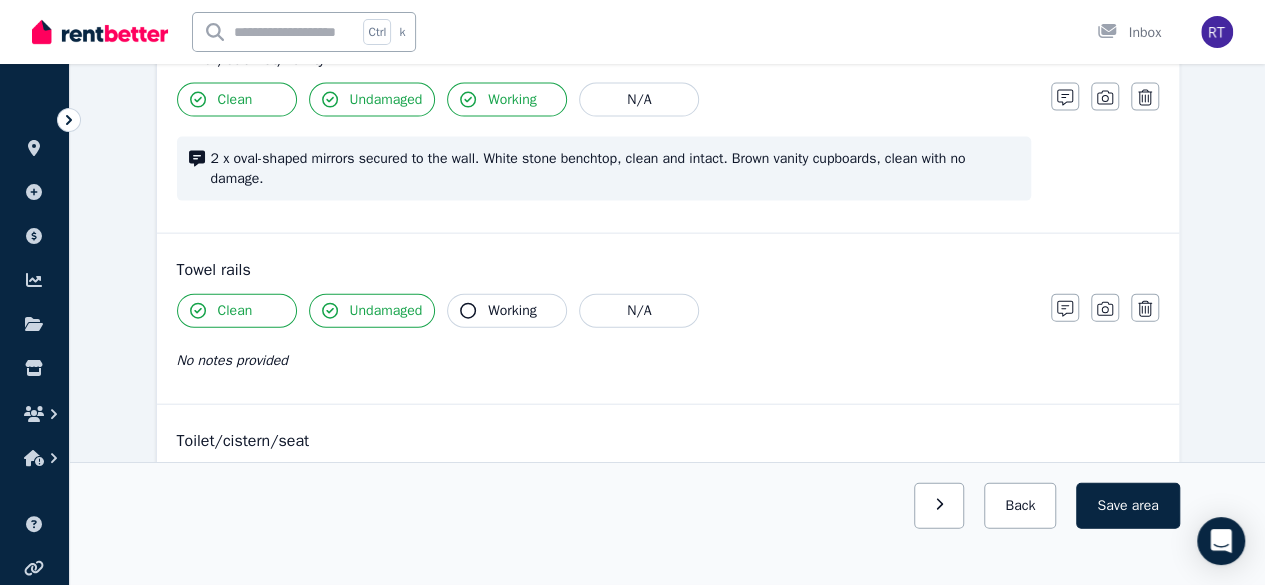 click 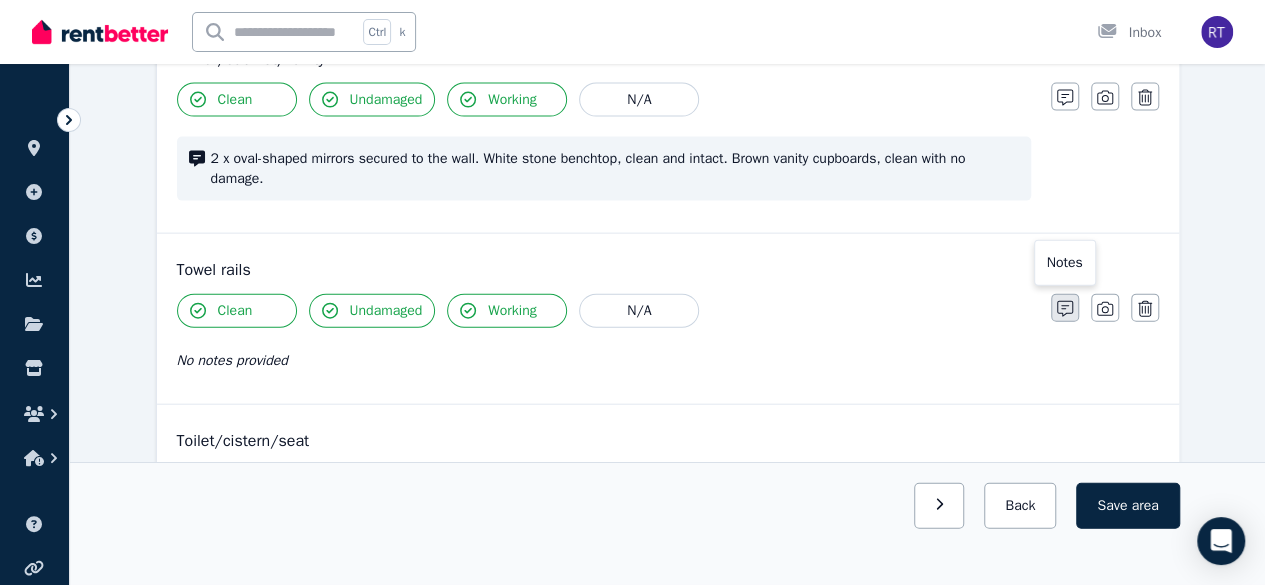 click 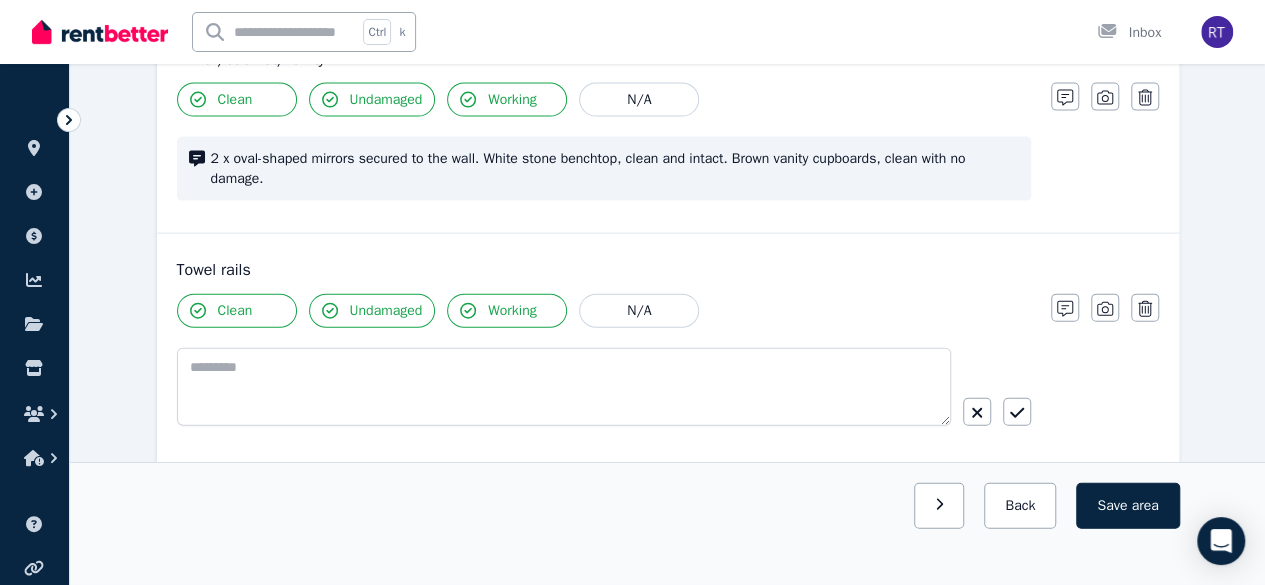 type 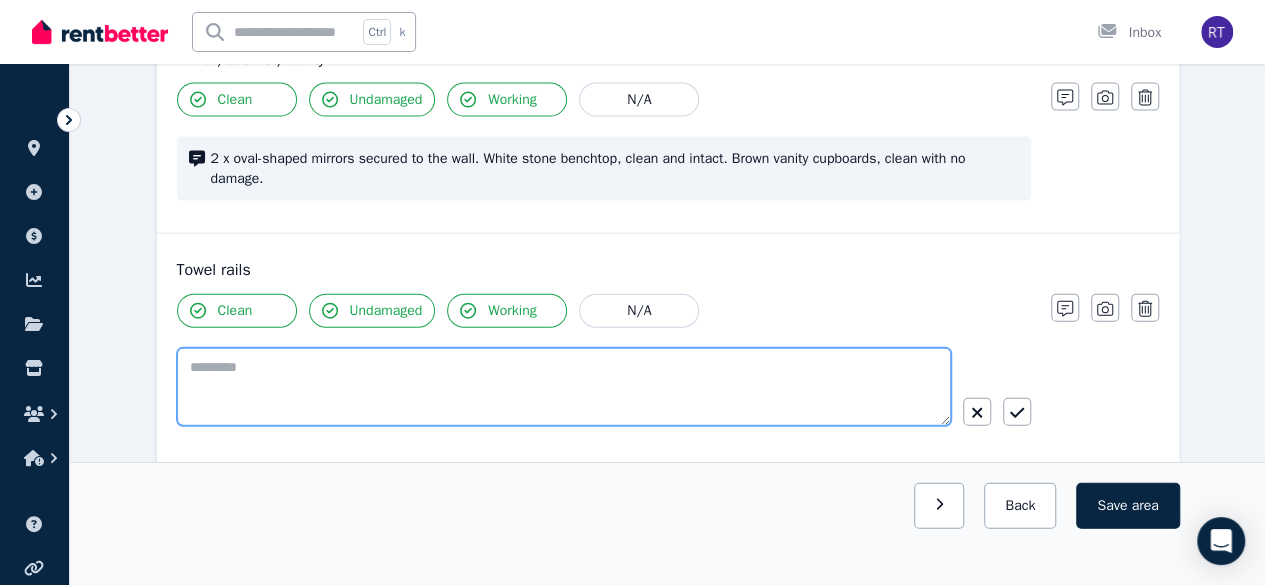 click at bounding box center (564, 387) 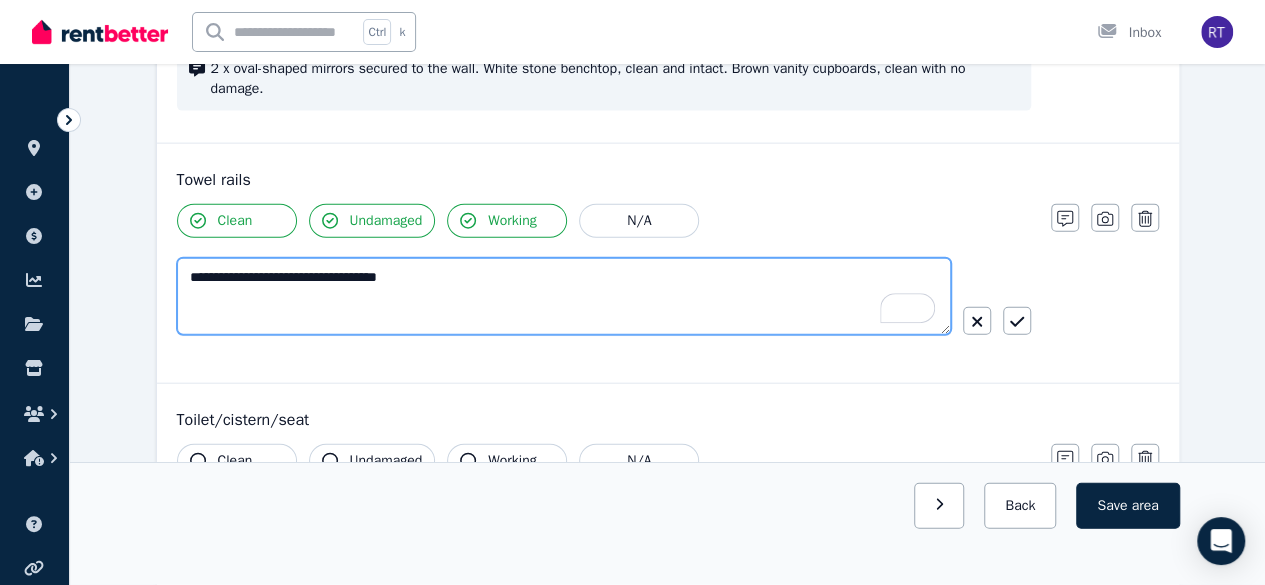 scroll, scrollTop: 2273, scrollLeft: 0, axis: vertical 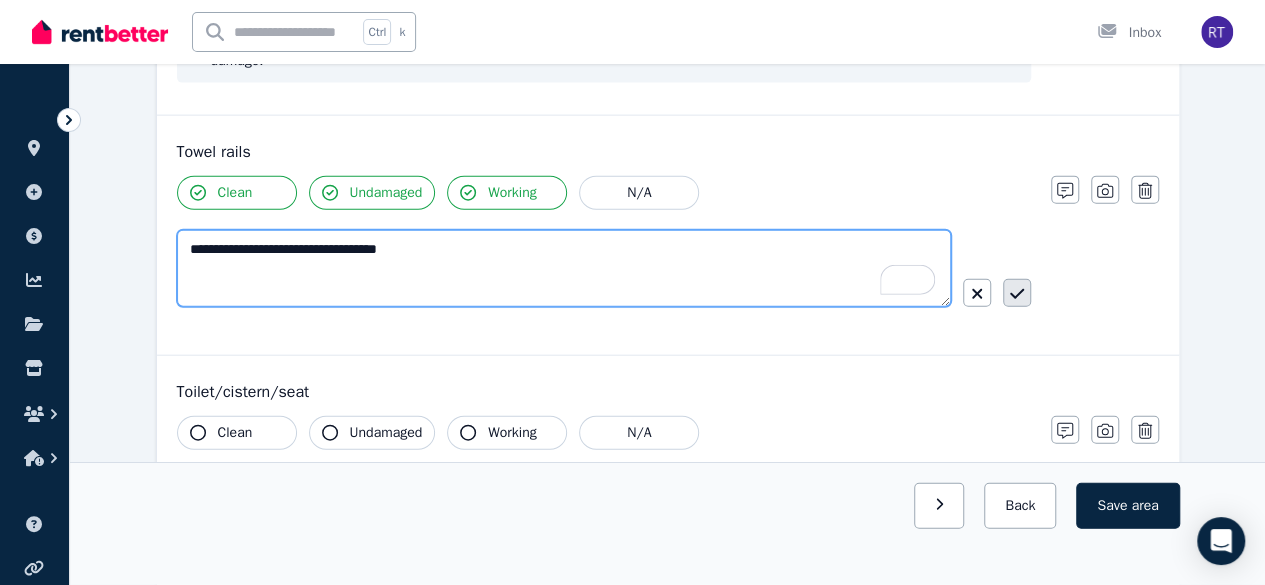 type on "**********" 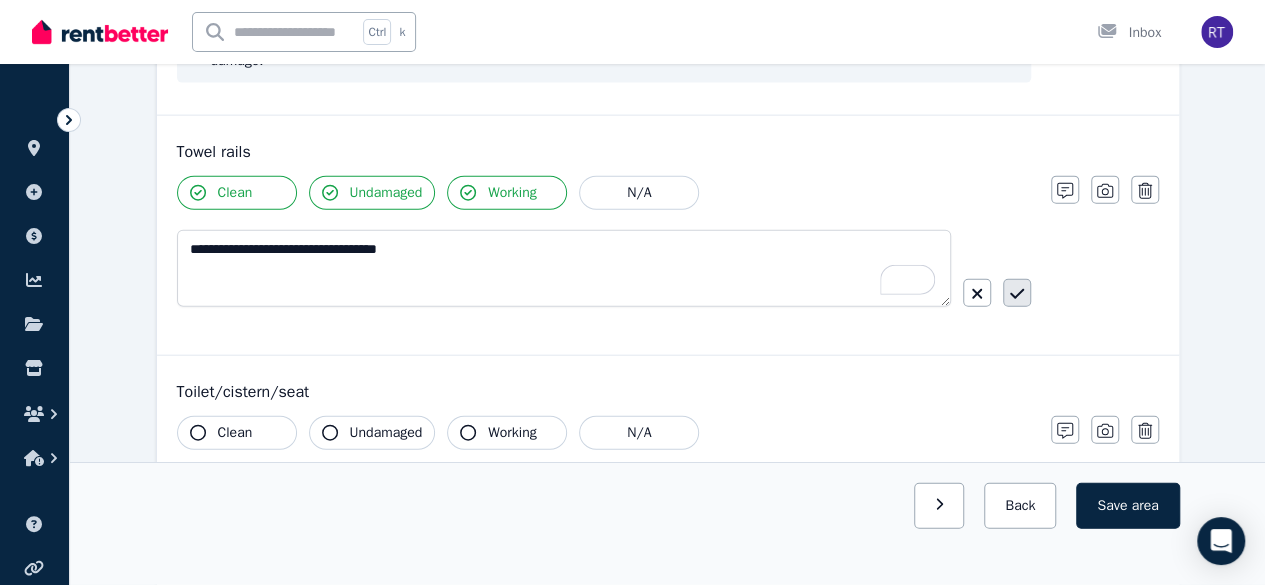 click at bounding box center (1017, 293) 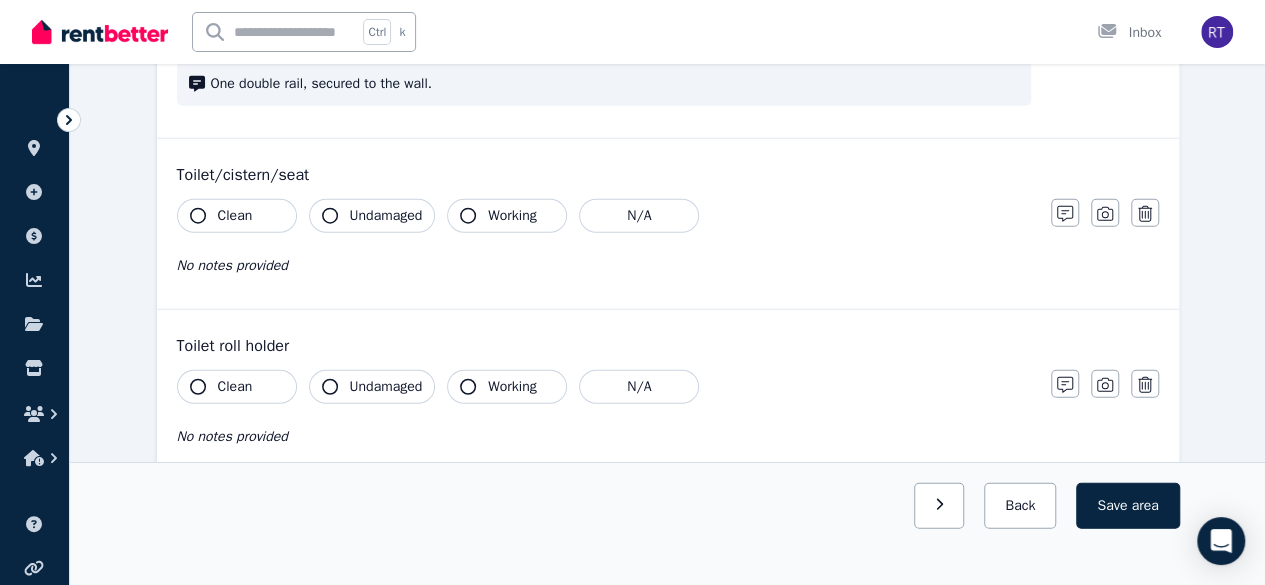 scroll, scrollTop: 2452, scrollLeft: 0, axis: vertical 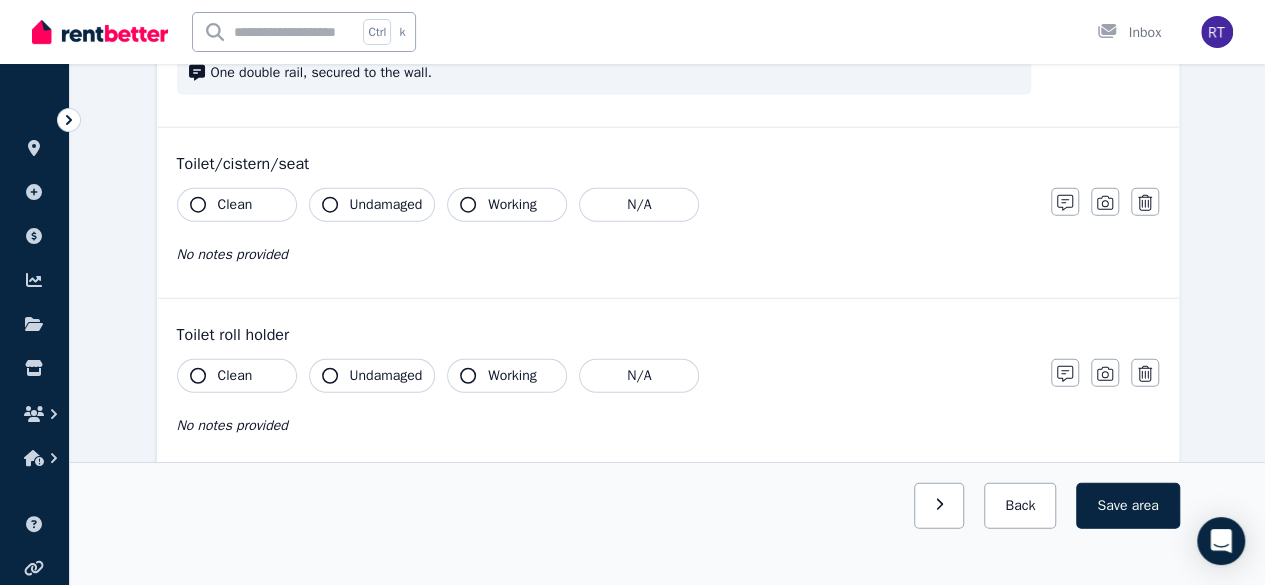 click 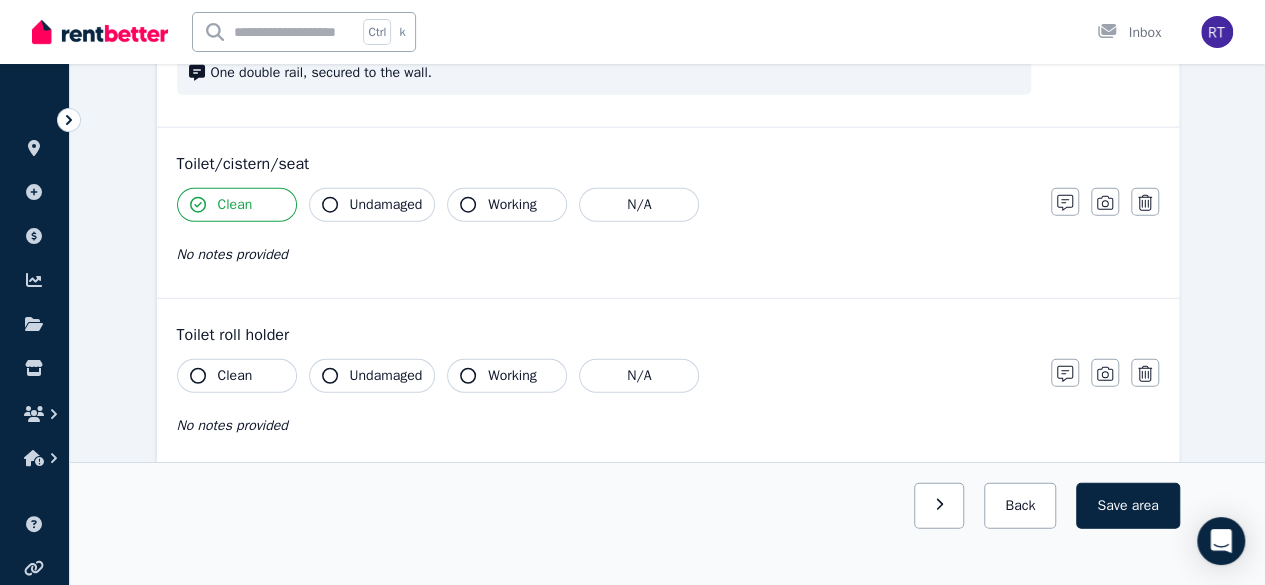 click 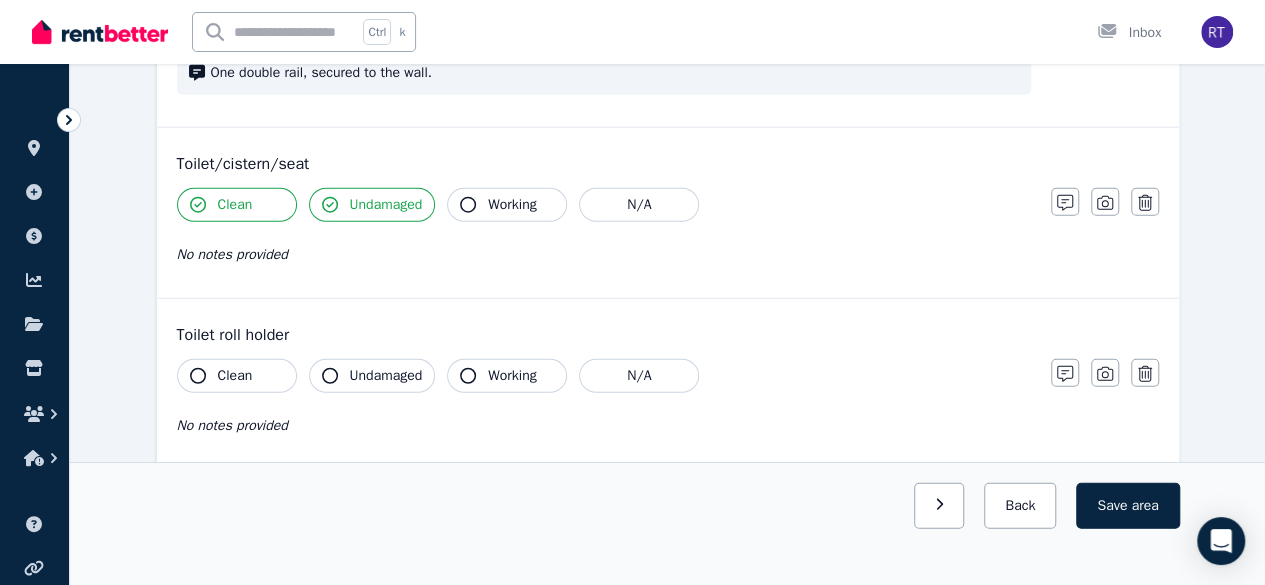 click 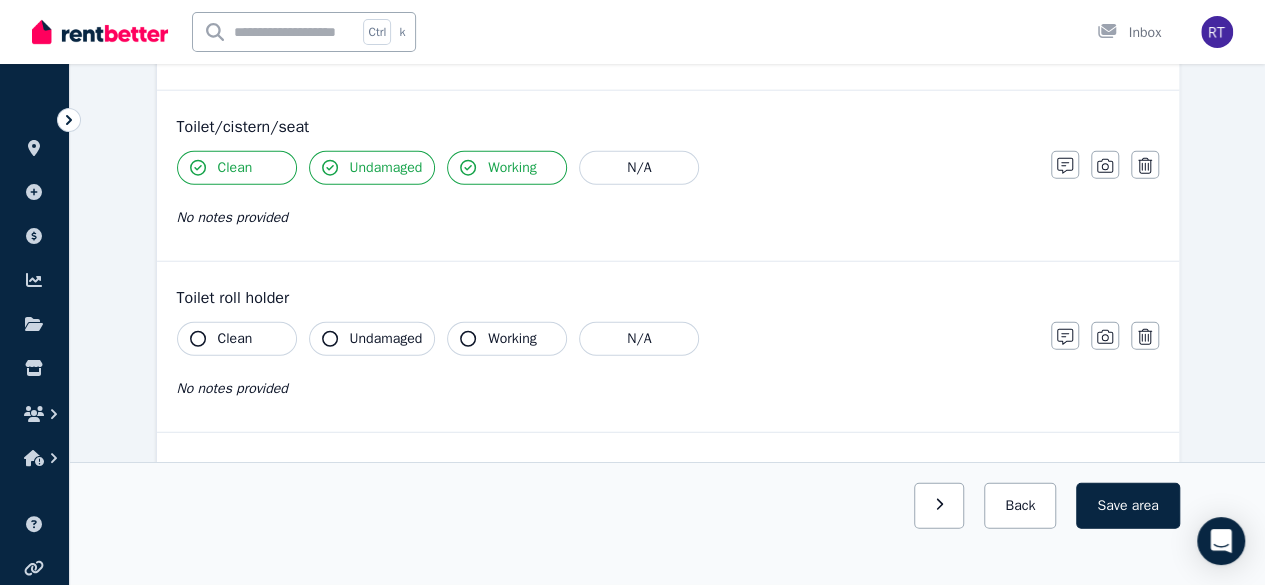 scroll, scrollTop: 2603, scrollLeft: 0, axis: vertical 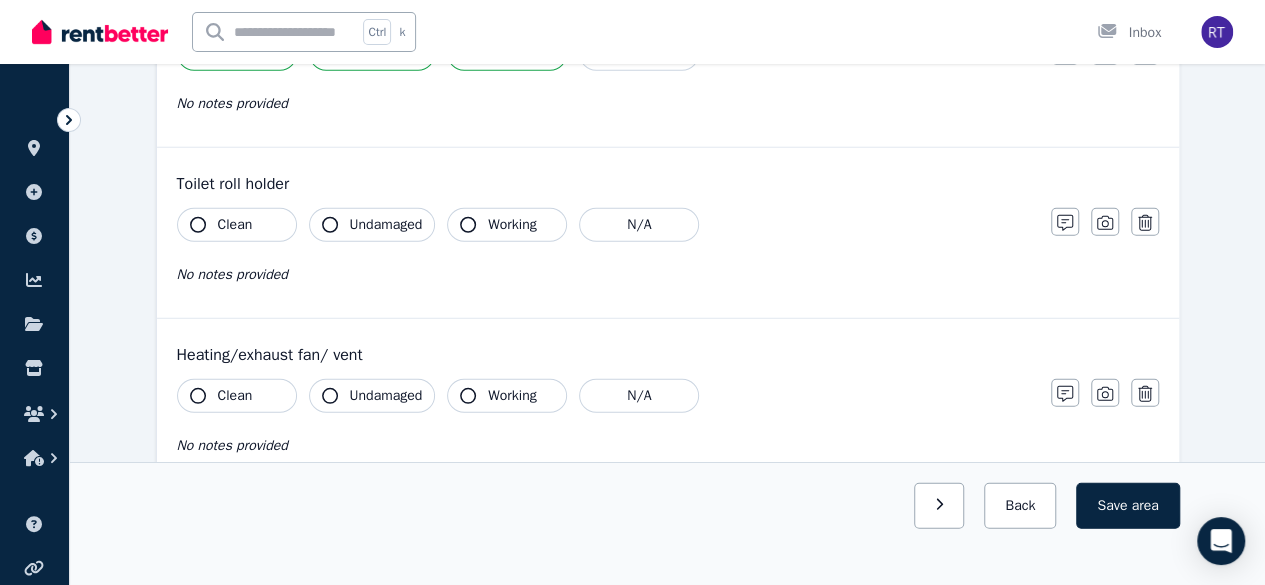 click 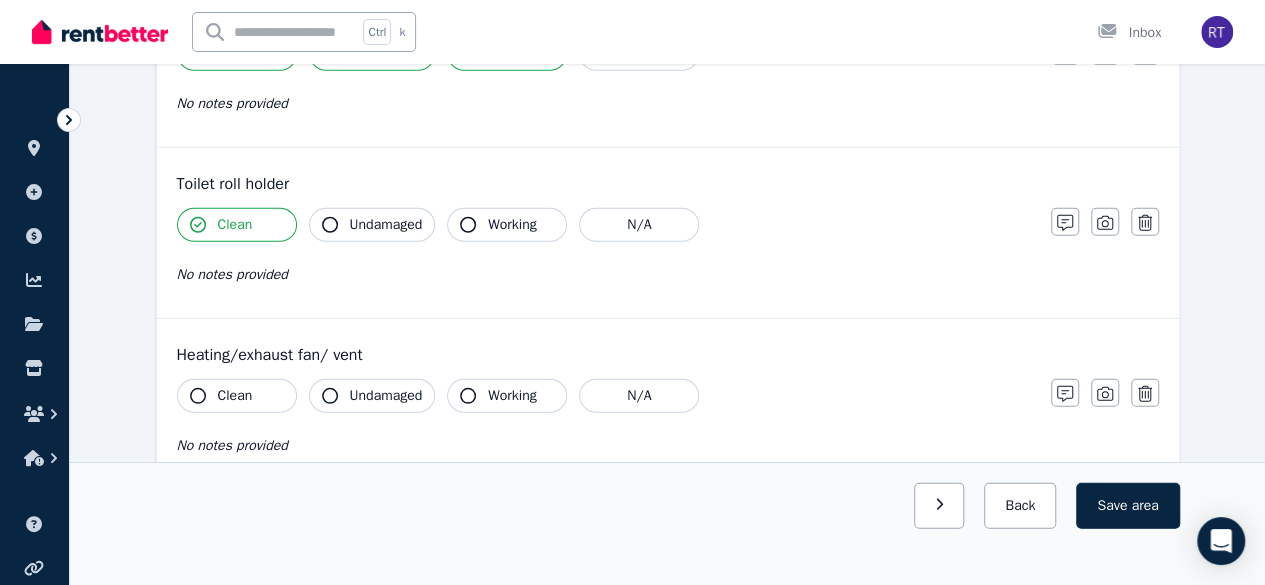 click on "Undamaged" at bounding box center (372, 225) 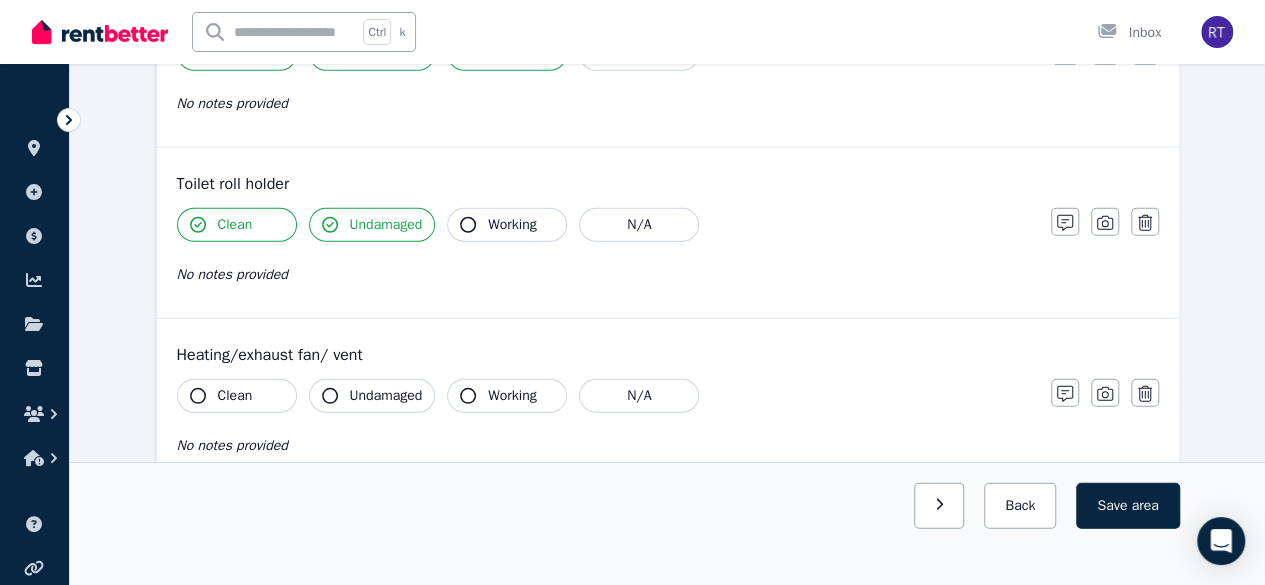 click 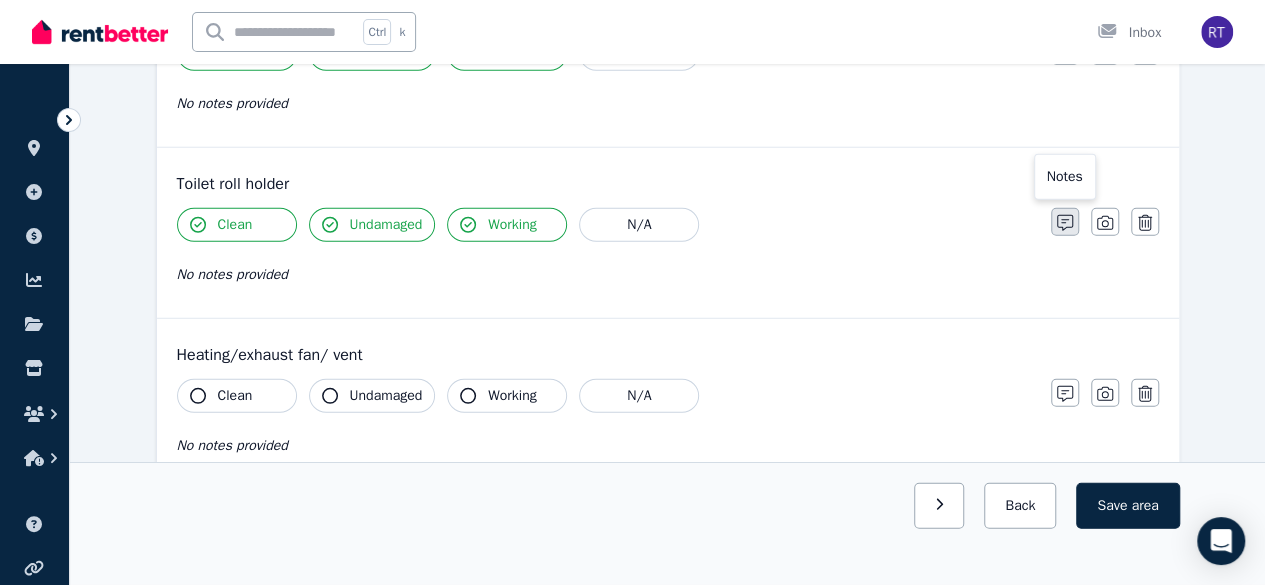 click 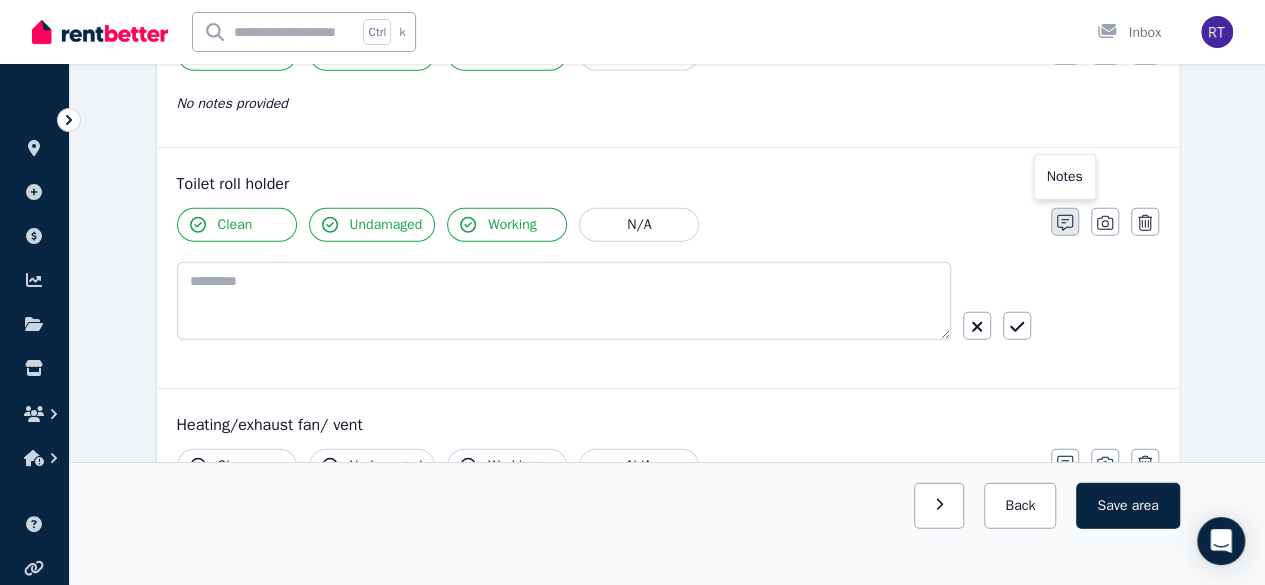 scroll, scrollTop: 2672, scrollLeft: 0, axis: vertical 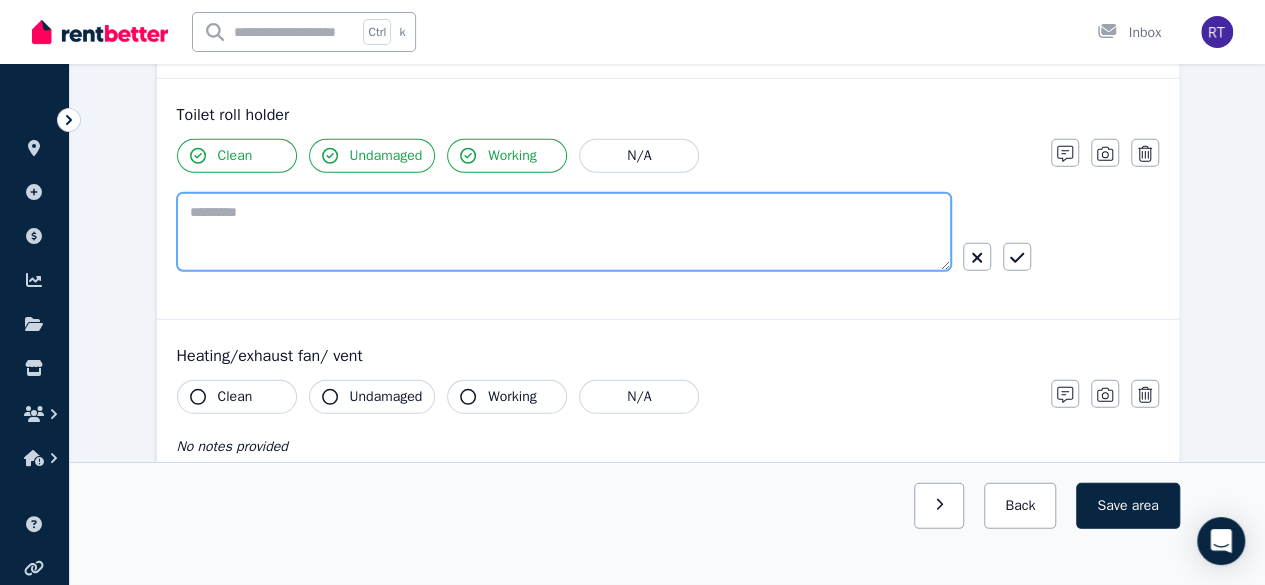 click at bounding box center [564, 232] 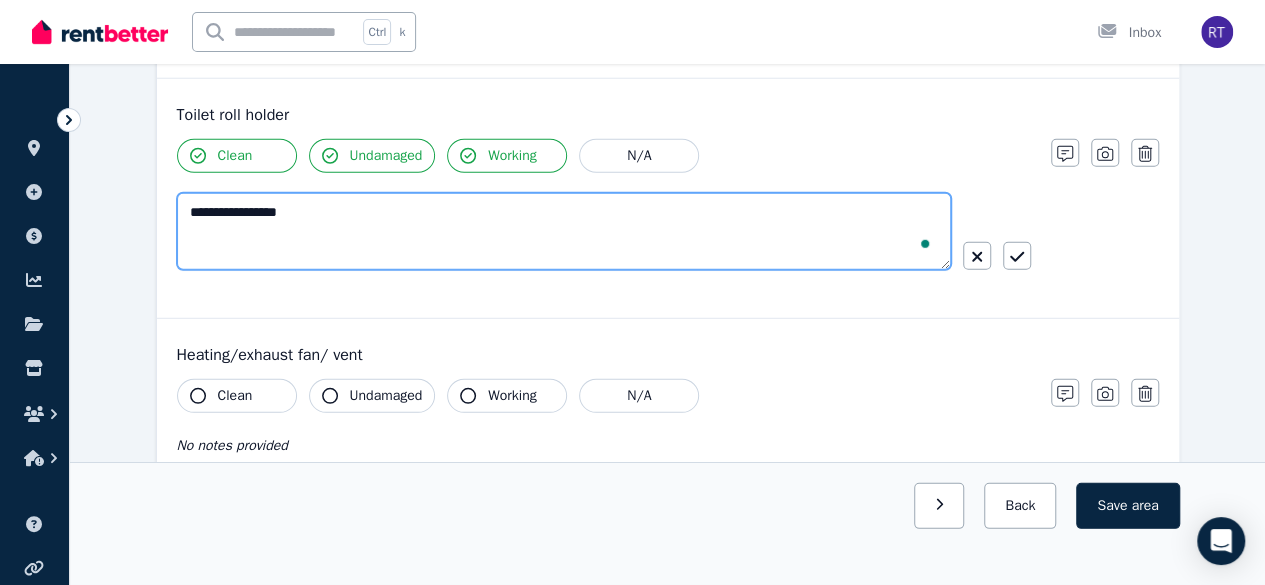 type on "**********" 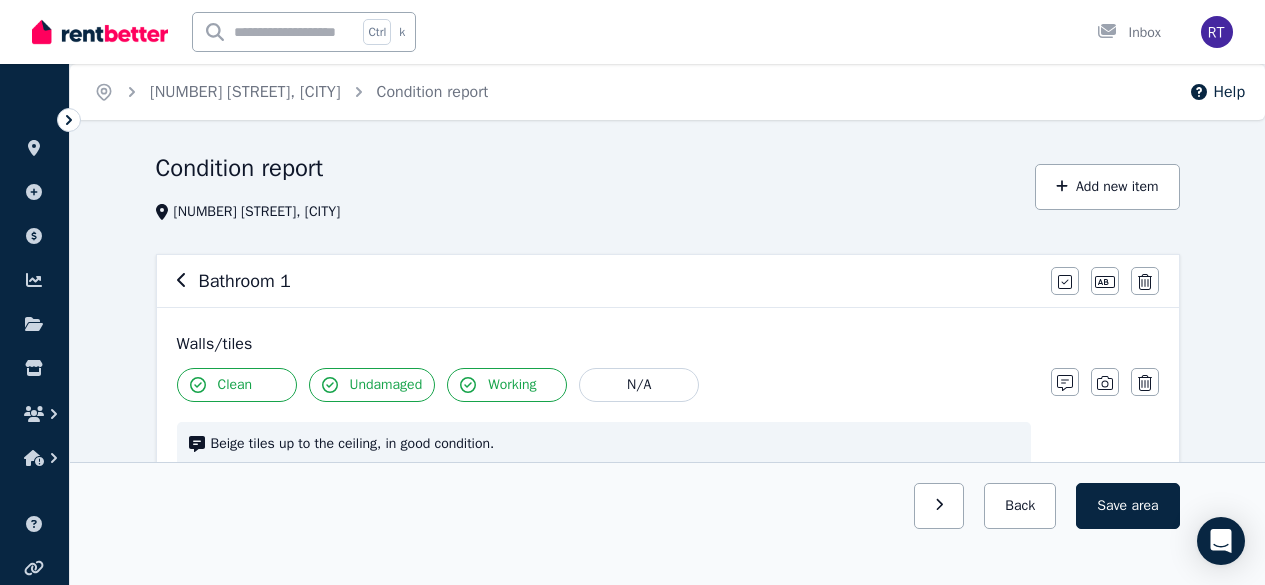 scroll, scrollTop: 2672, scrollLeft: 0, axis: vertical 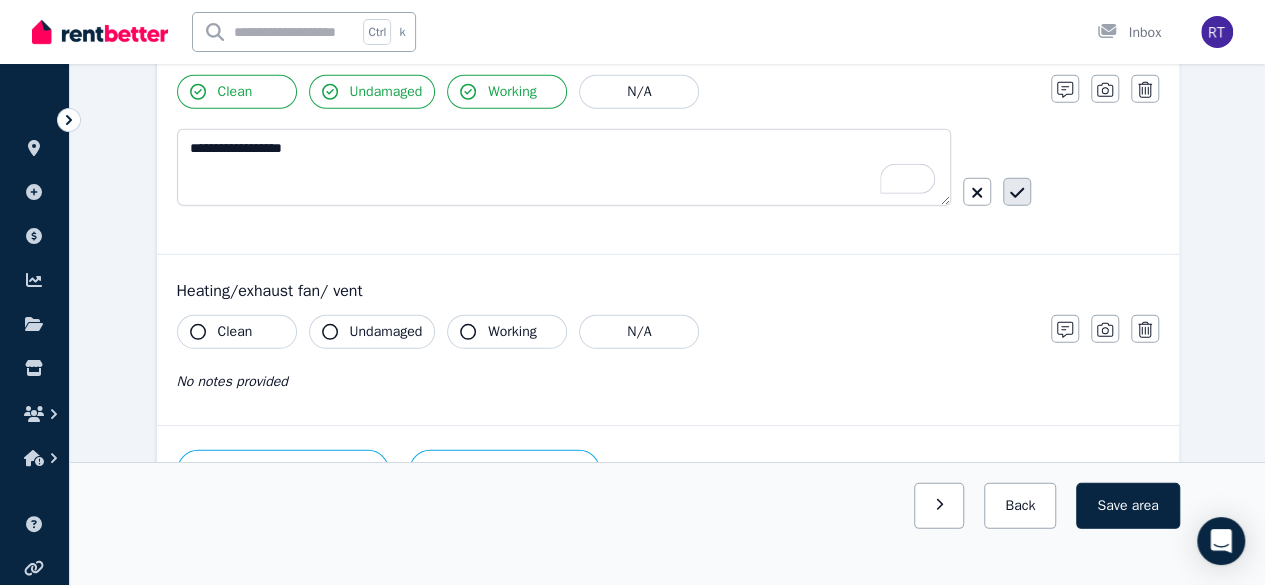 type on "**********" 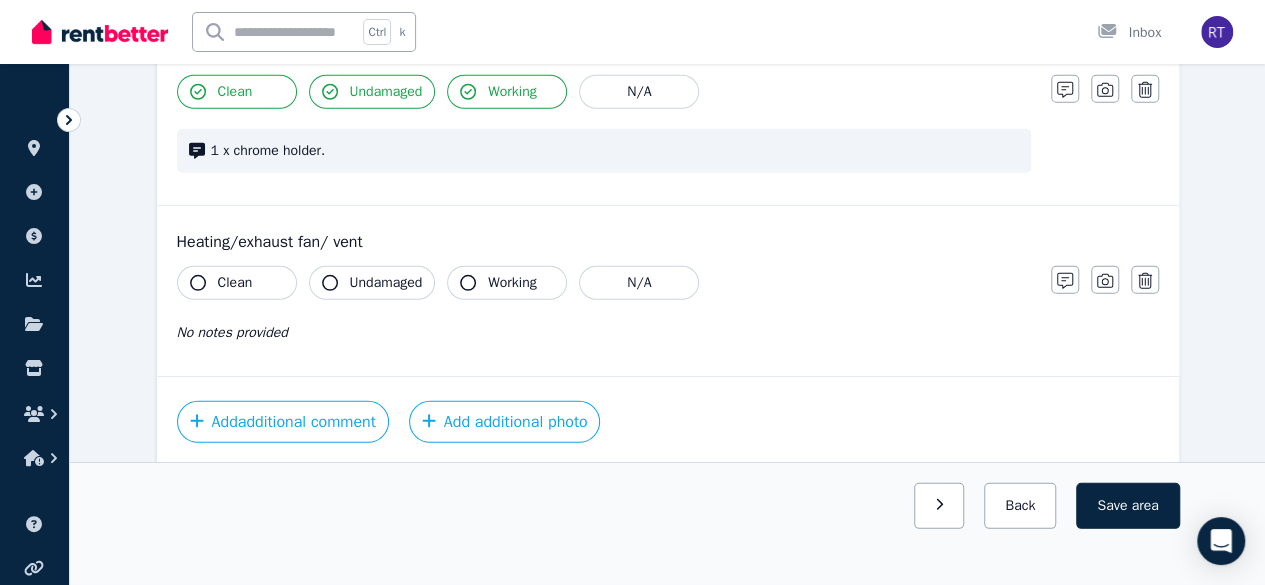 scroll, scrollTop: 2686, scrollLeft: 0, axis: vertical 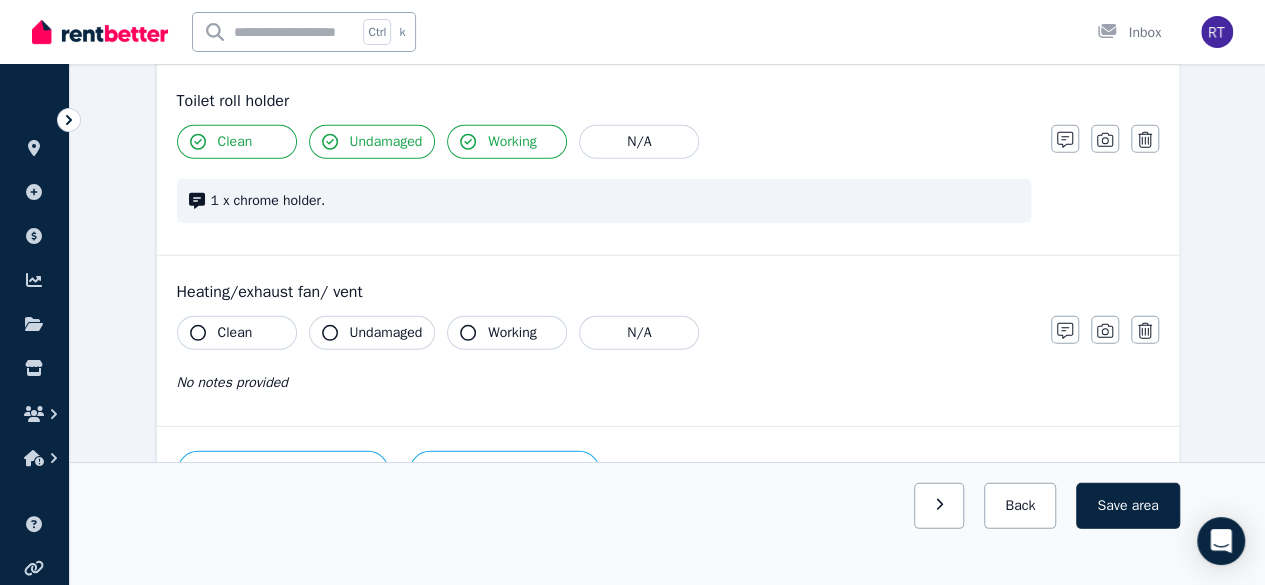 click 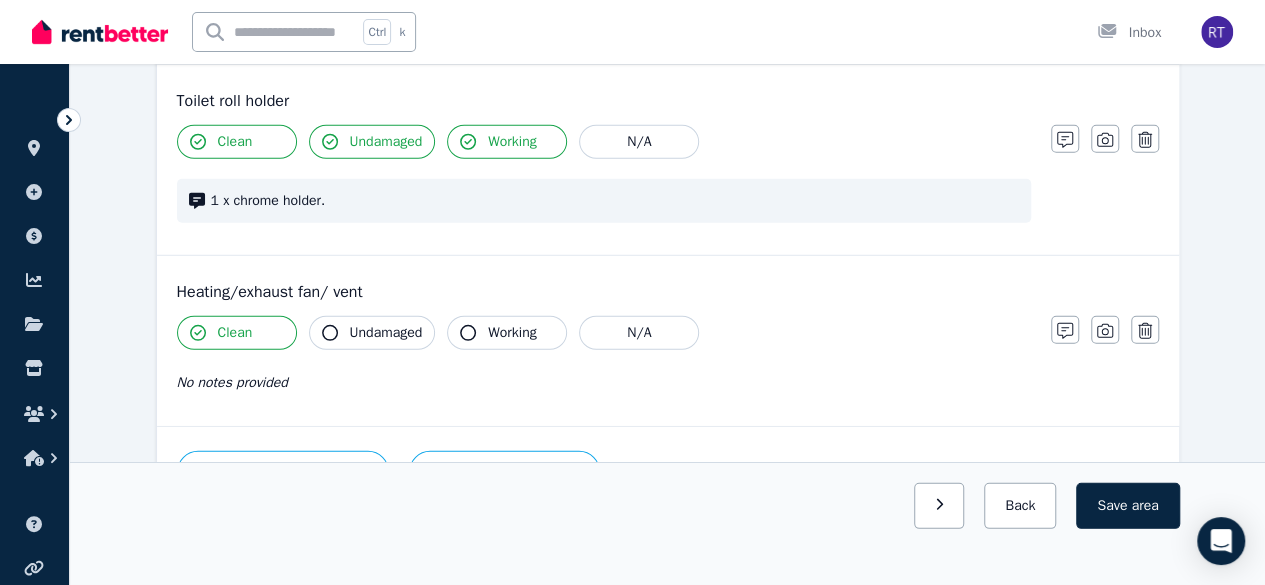 click 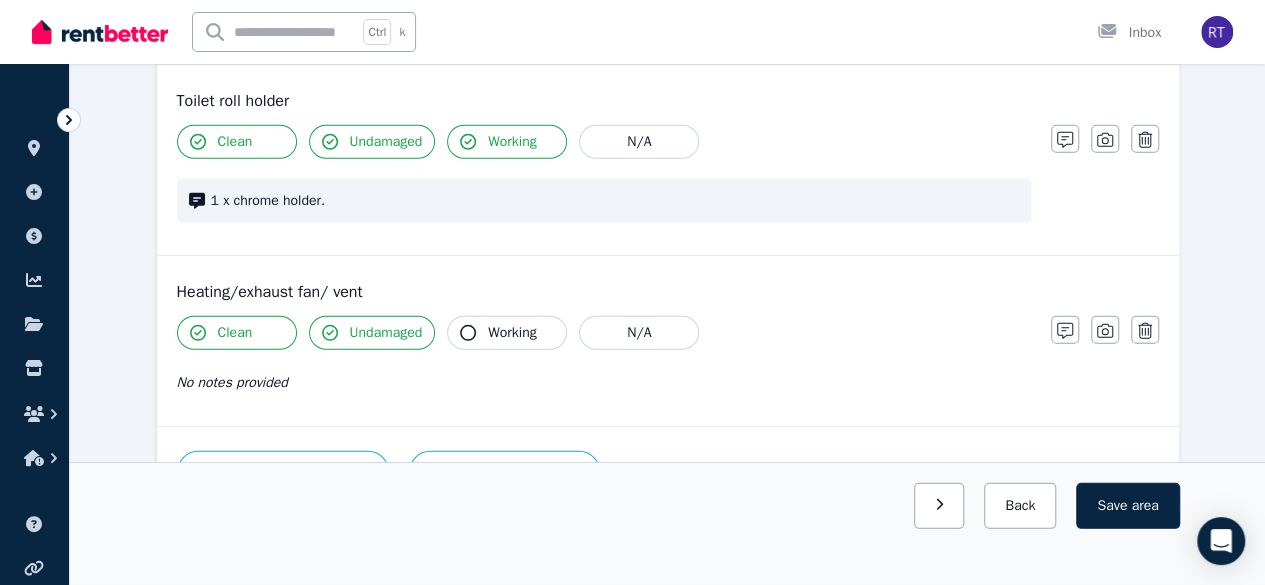 click 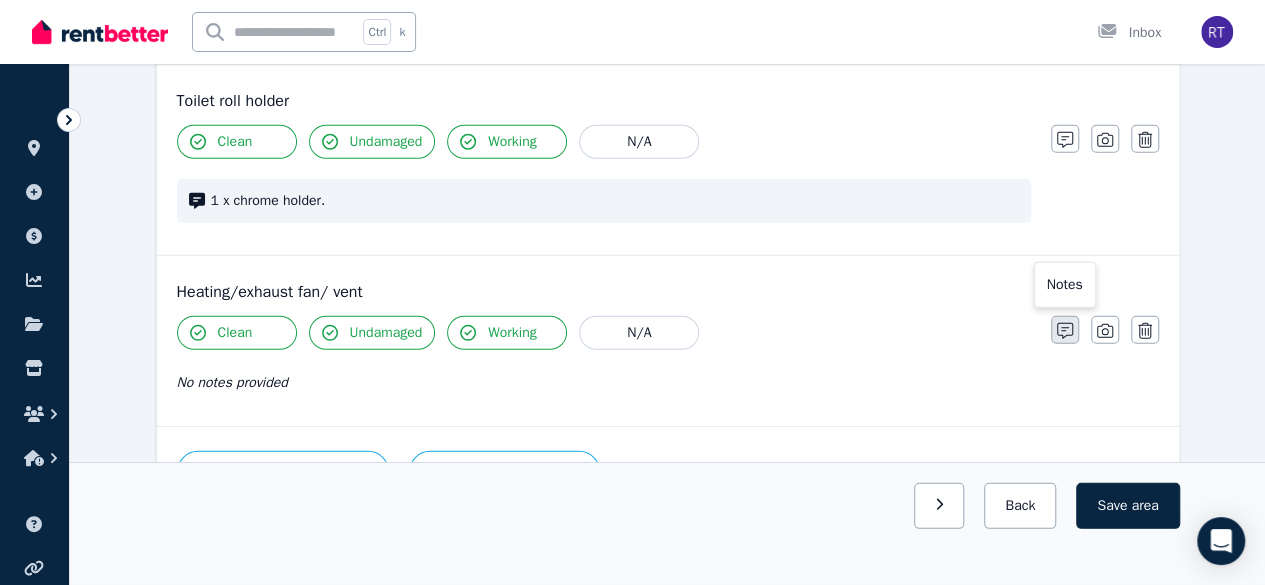 click 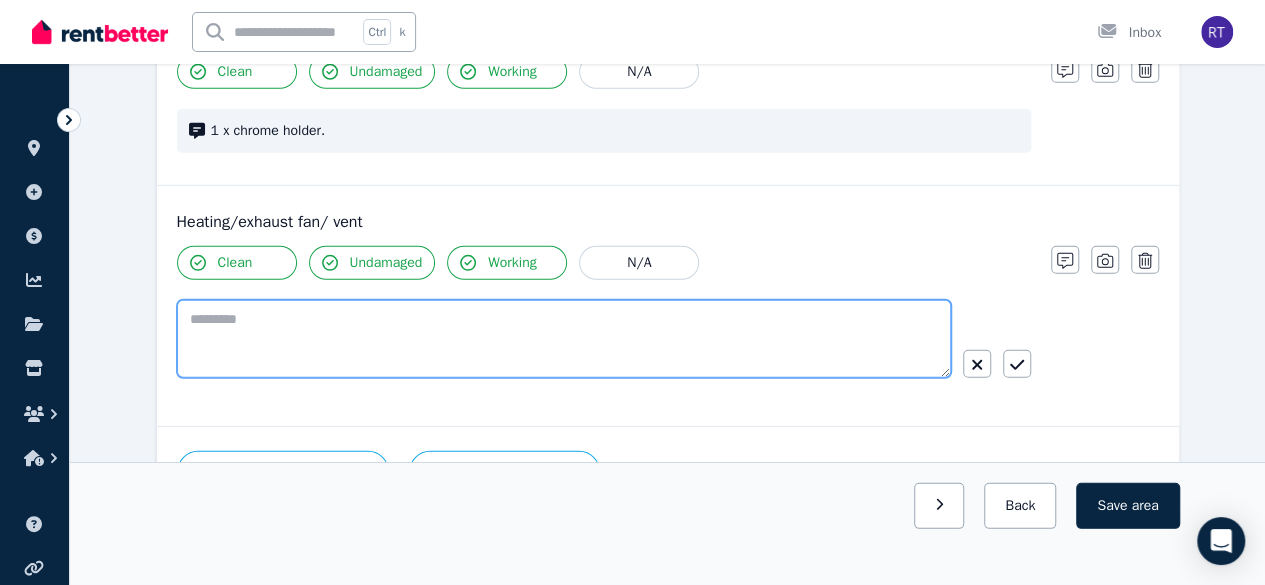 click at bounding box center (564, 339) 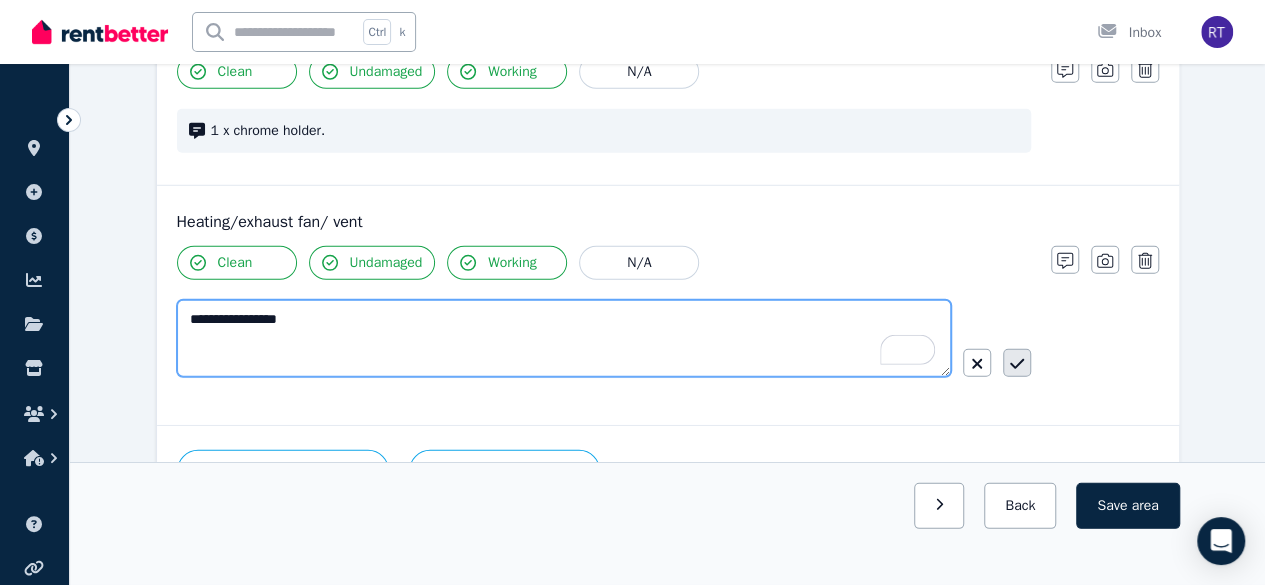 type on "**********" 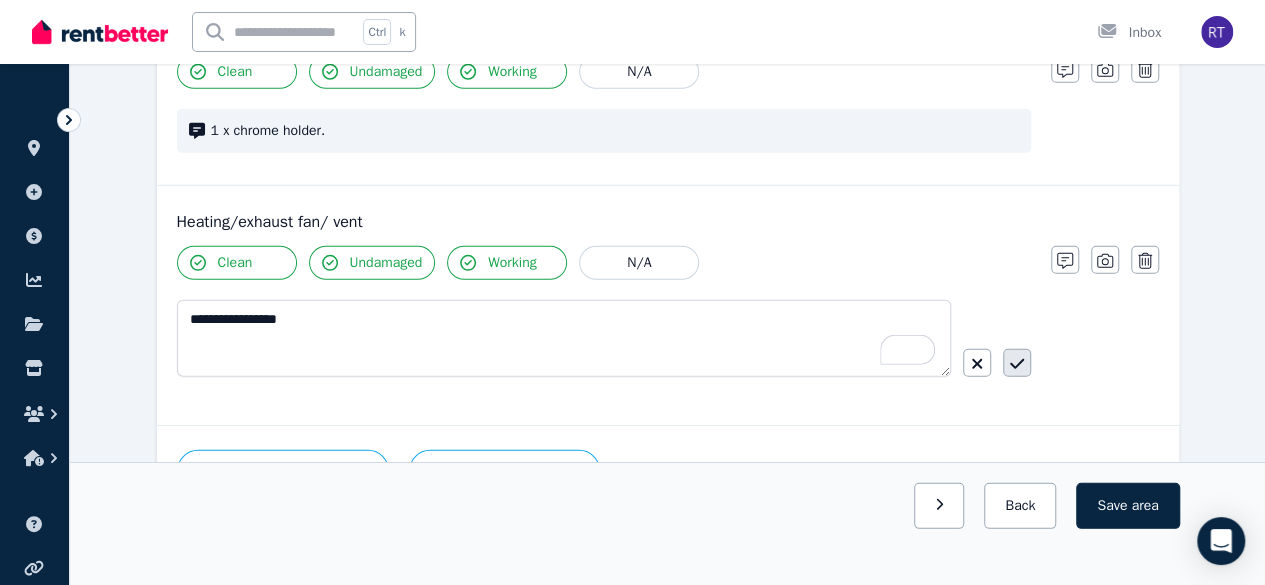 click at bounding box center (1017, 363) 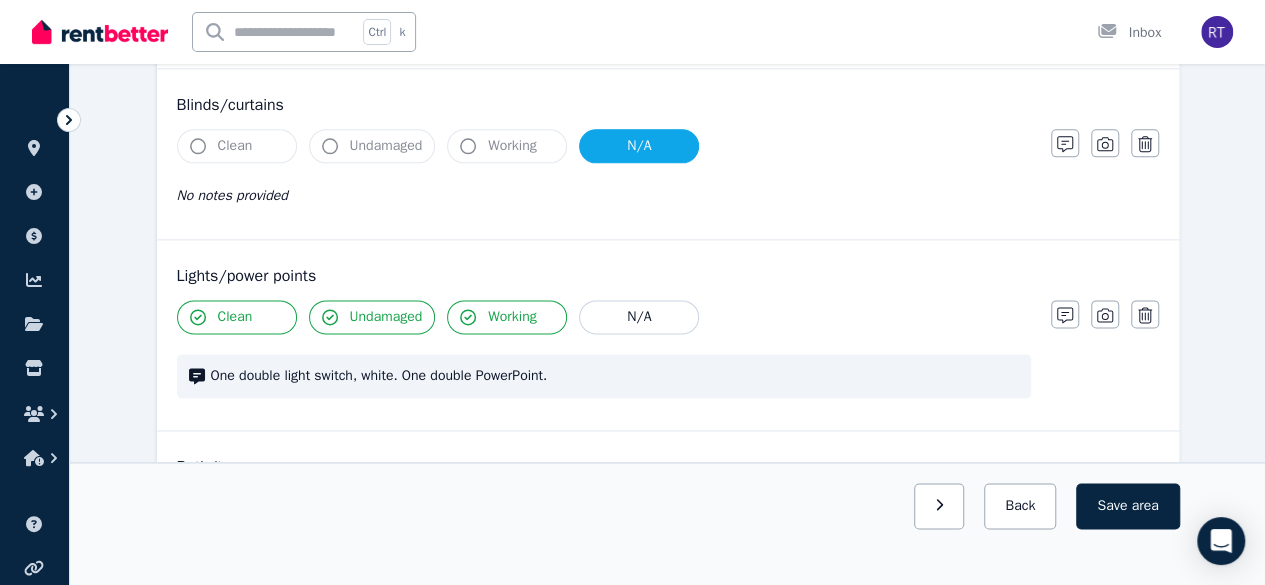 scroll, scrollTop: 1206, scrollLeft: 0, axis: vertical 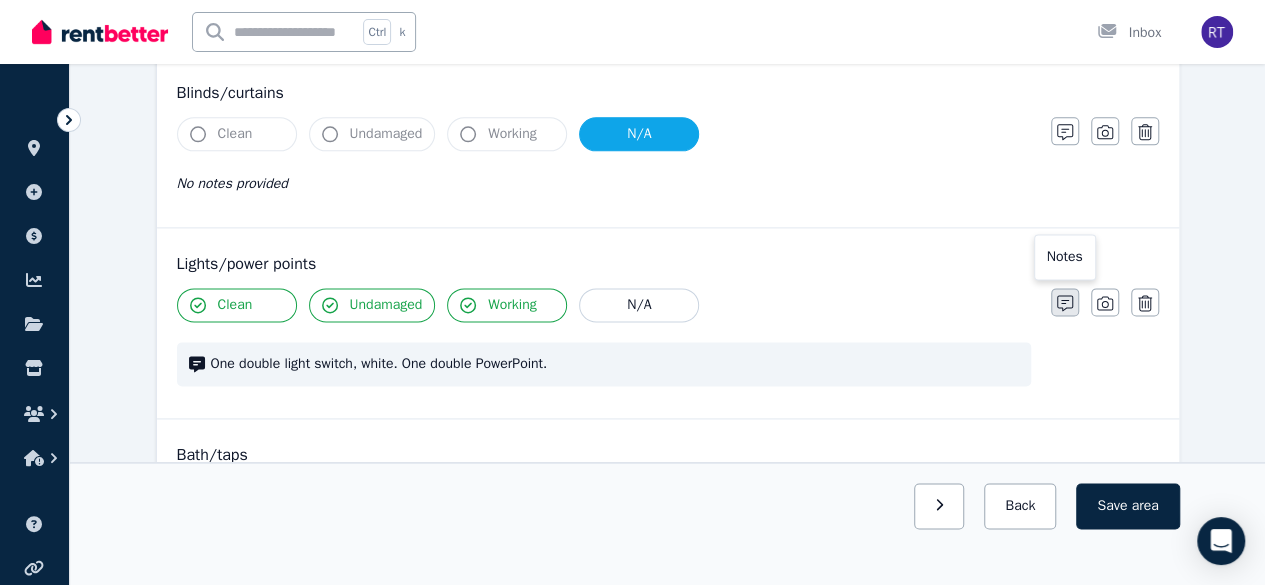 click 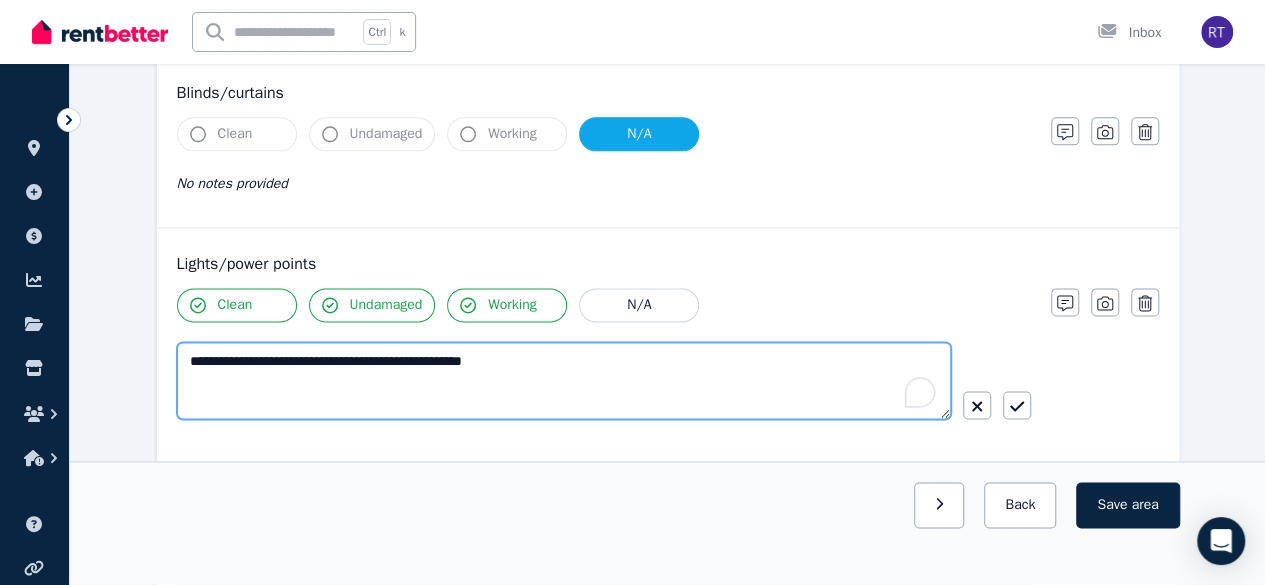 click on "**********" at bounding box center [564, 380] 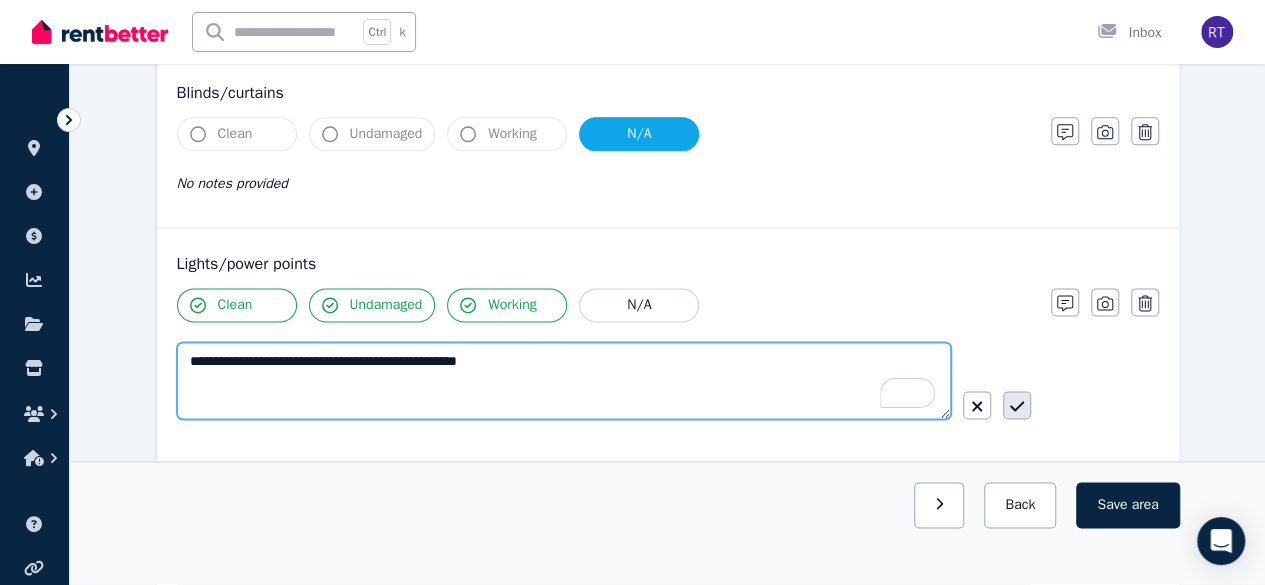 type on "**********" 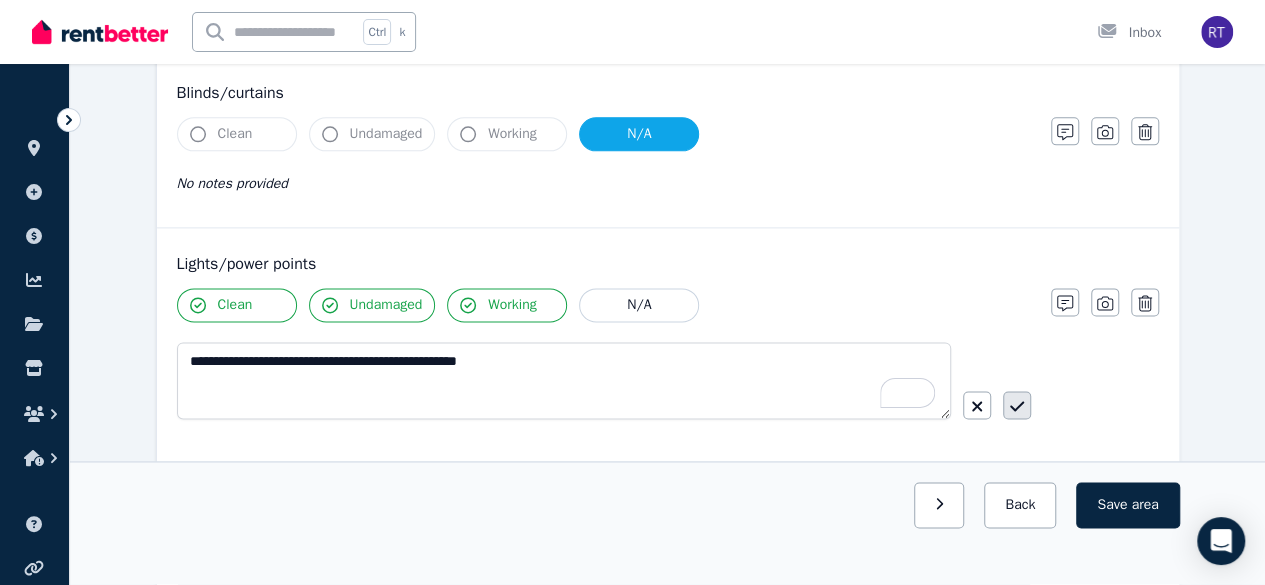 click 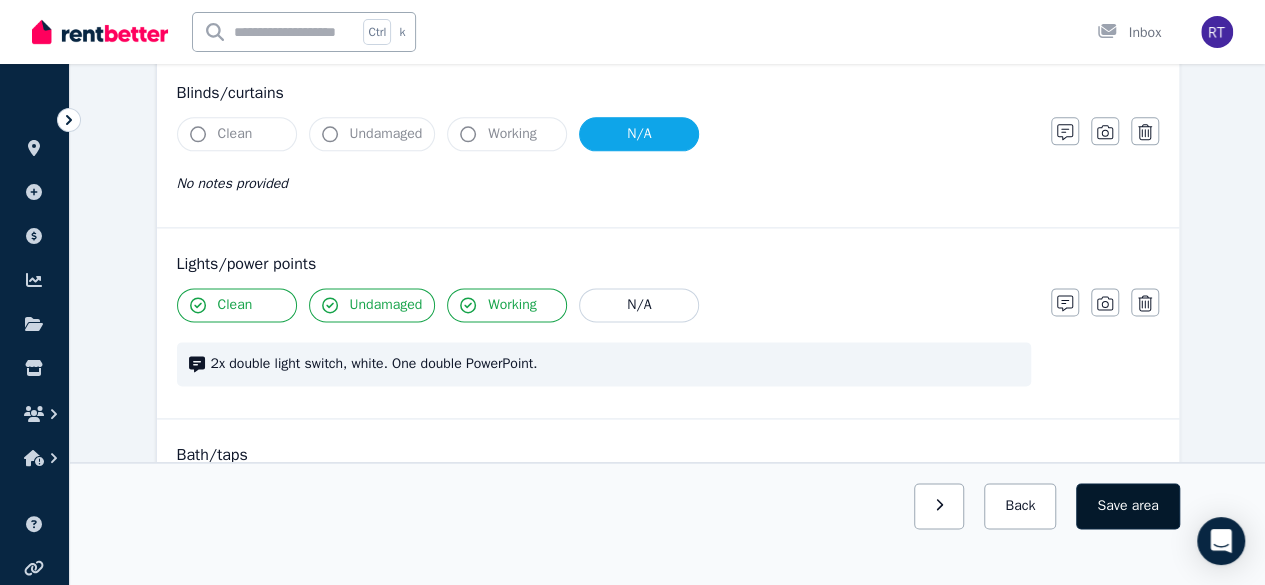 click on "area" at bounding box center (1144, 506) 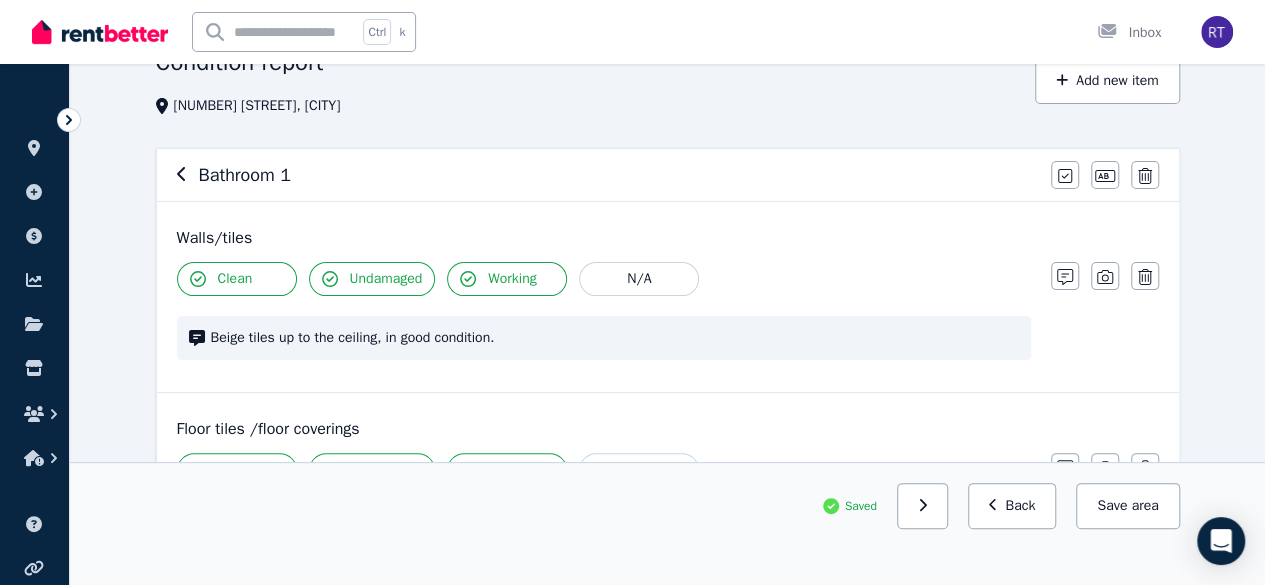 scroll, scrollTop: 122, scrollLeft: 0, axis: vertical 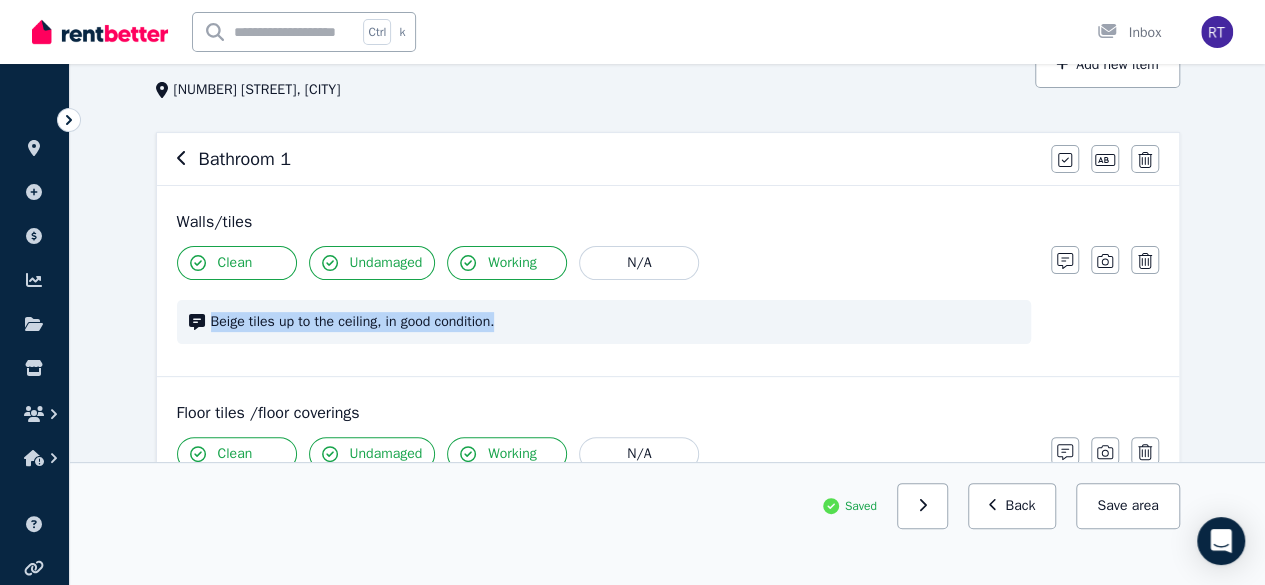 drag, startPoint x: 516, startPoint y: 318, endPoint x: 210, endPoint y: 325, distance: 306.08005 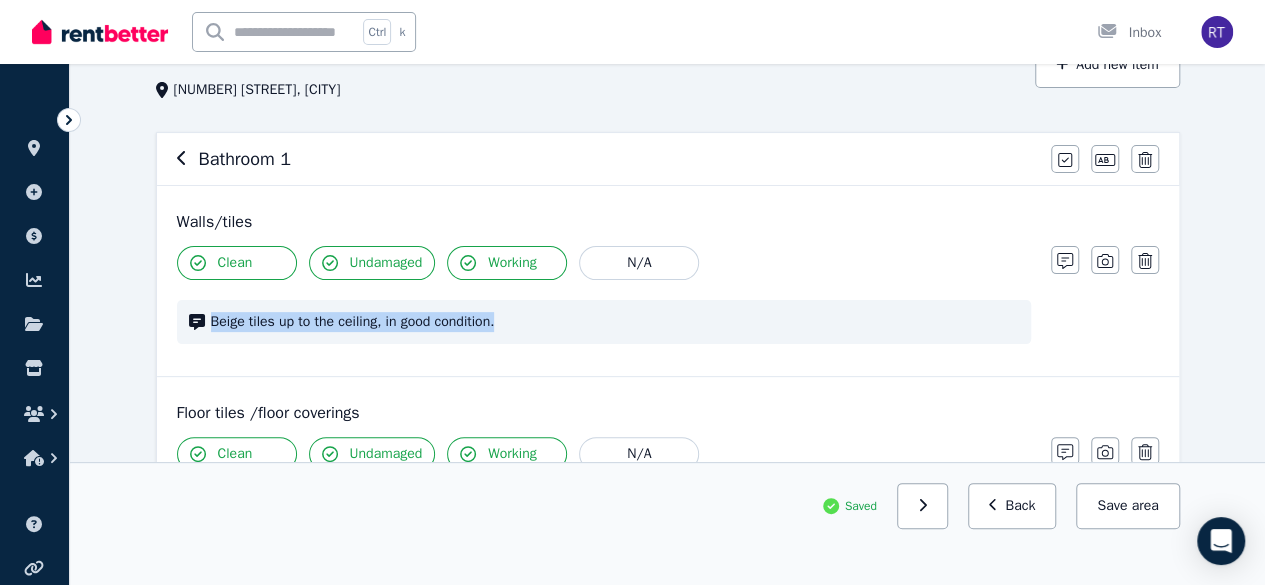 click on "Beige tiles up to the ceiling, in good condition." at bounding box center (615, 322) 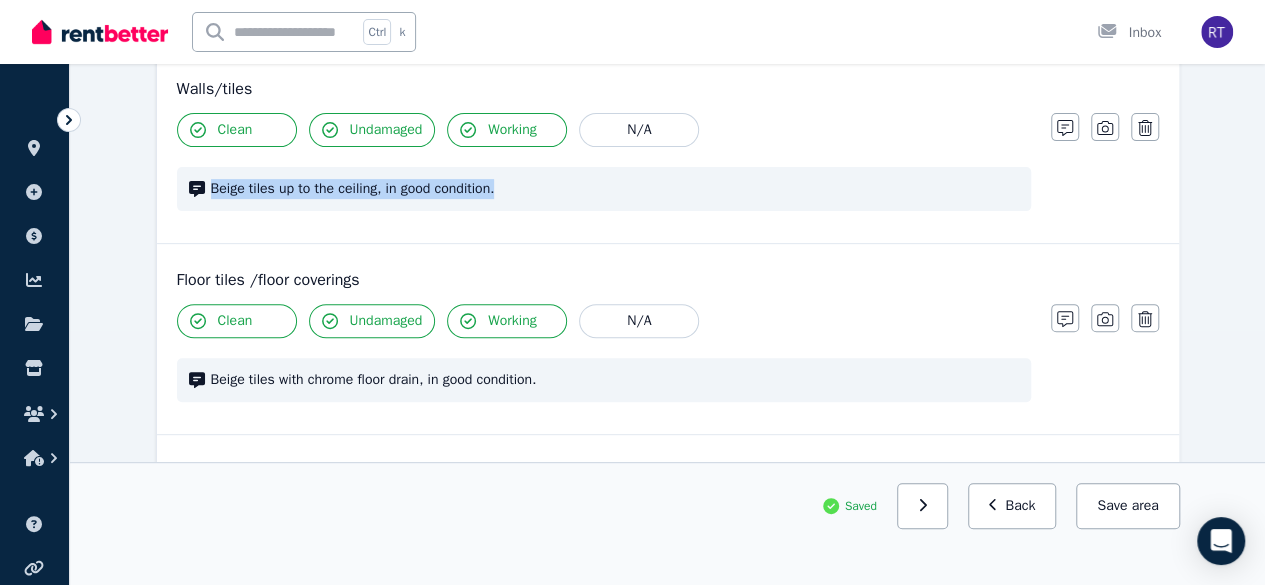 scroll, scrollTop: 280, scrollLeft: 0, axis: vertical 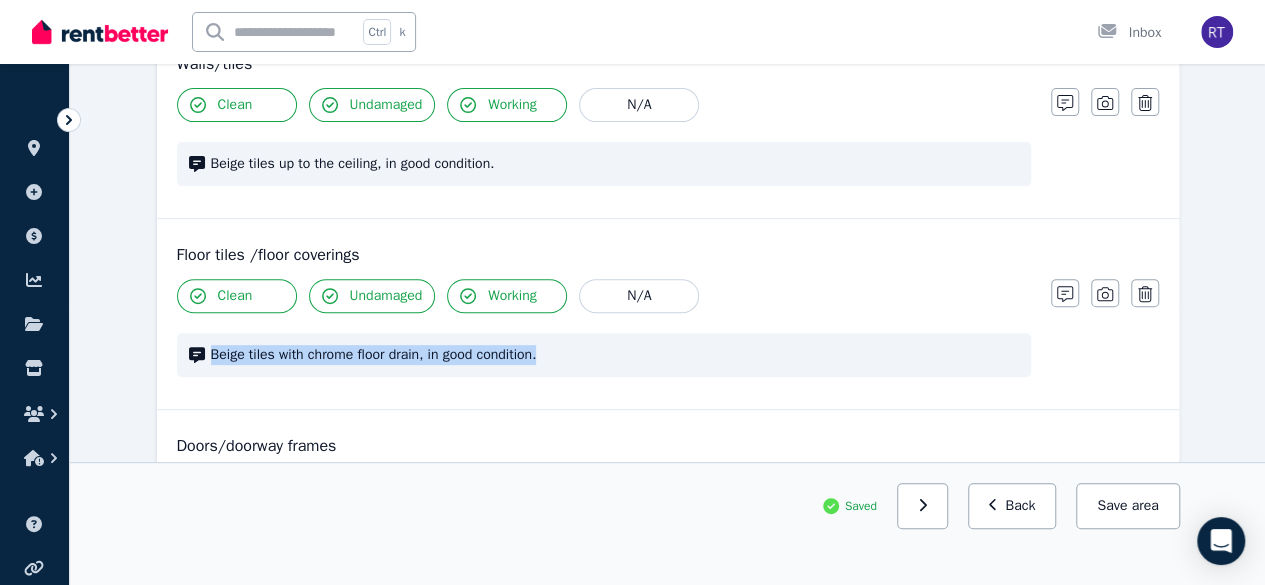 drag, startPoint x: 562, startPoint y: 358, endPoint x: 210, endPoint y: 342, distance: 352.36343 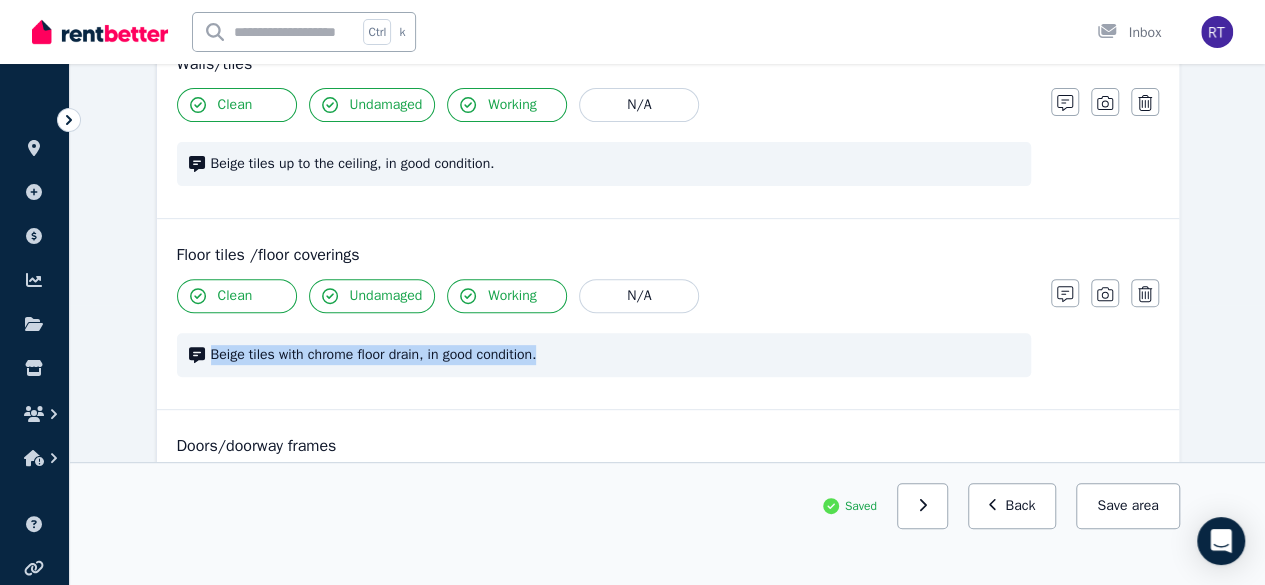 click on "Beige tiles with chrome floor drain, in good condition." at bounding box center (615, 355) 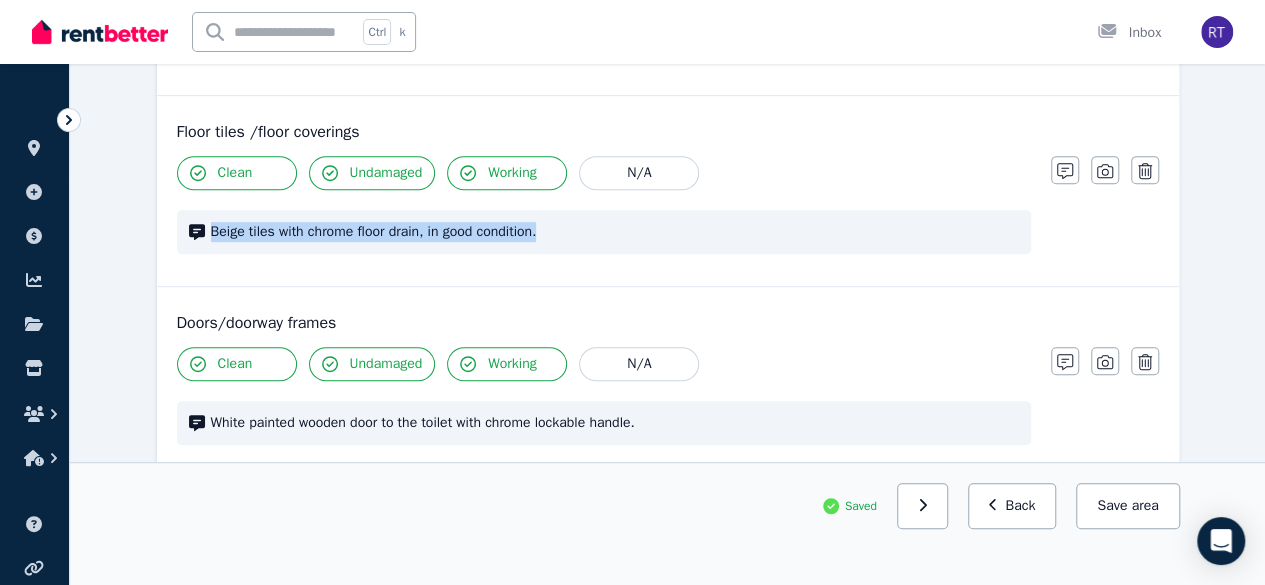scroll, scrollTop: 434, scrollLeft: 0, axis: vertical 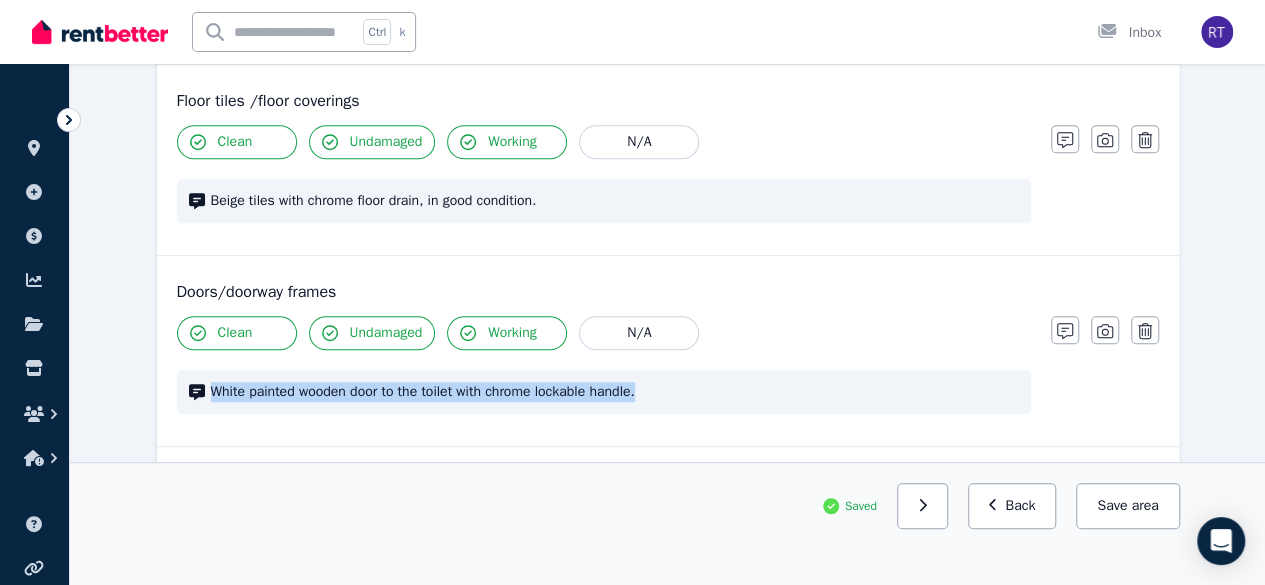 drag, startPoint x: 676, startPoint y: 379, endPoint x: 203, endPoint y: 378, distance: 473.00107 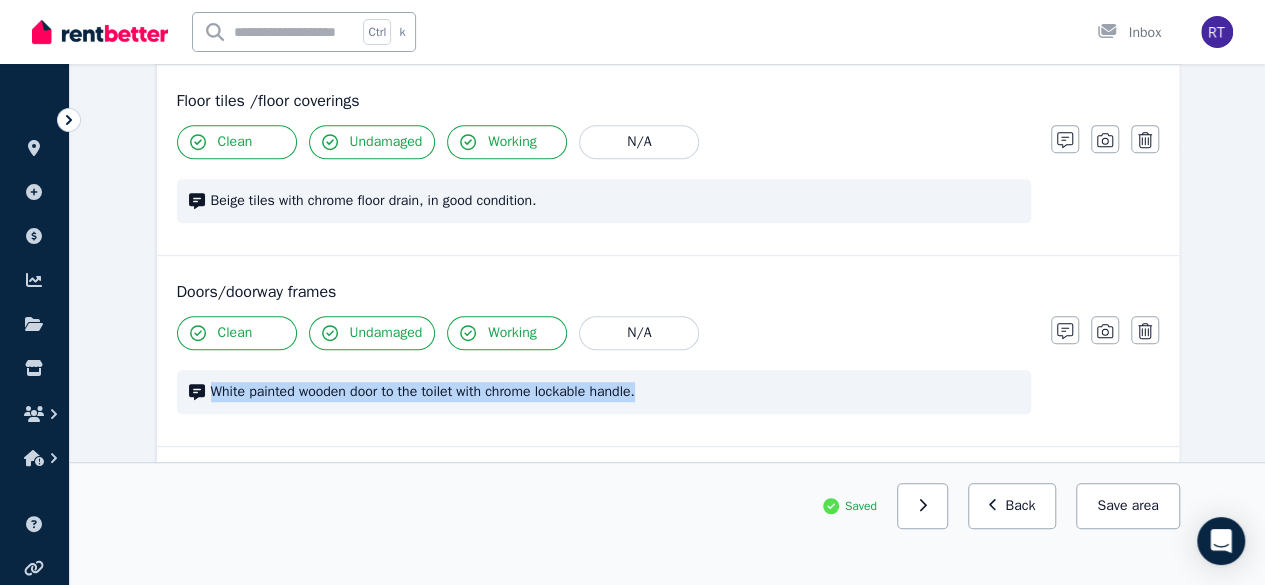 click on "White painted wooden door to the toilet with chrome lockable handle." at bounding box center (604, 392) 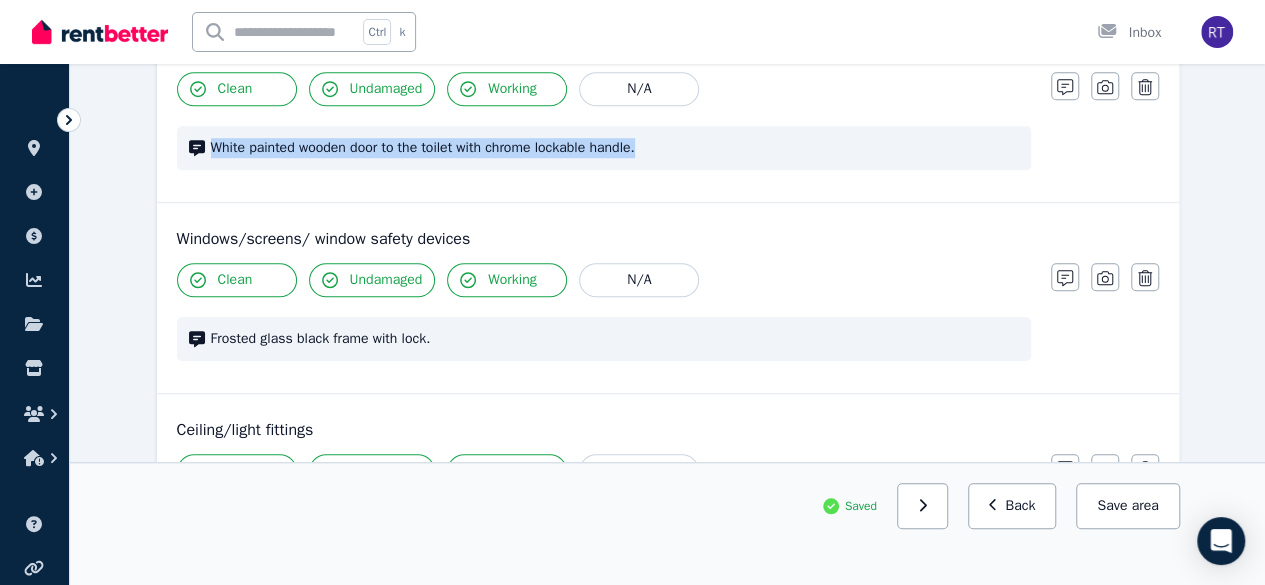 scroll, scrollTop: 692, scrollLeft: 0, axis: vertical 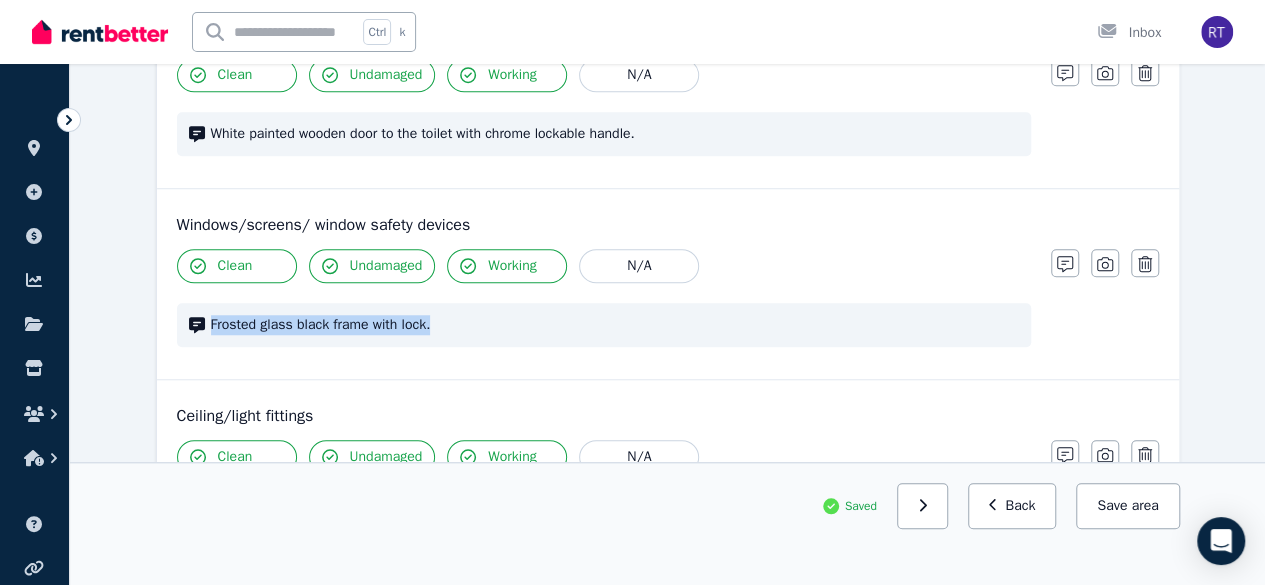 drag, startPoint x: 453, startPoint y: 315, endPoint x: 209, endPoint y: 324, distance: 244.16592 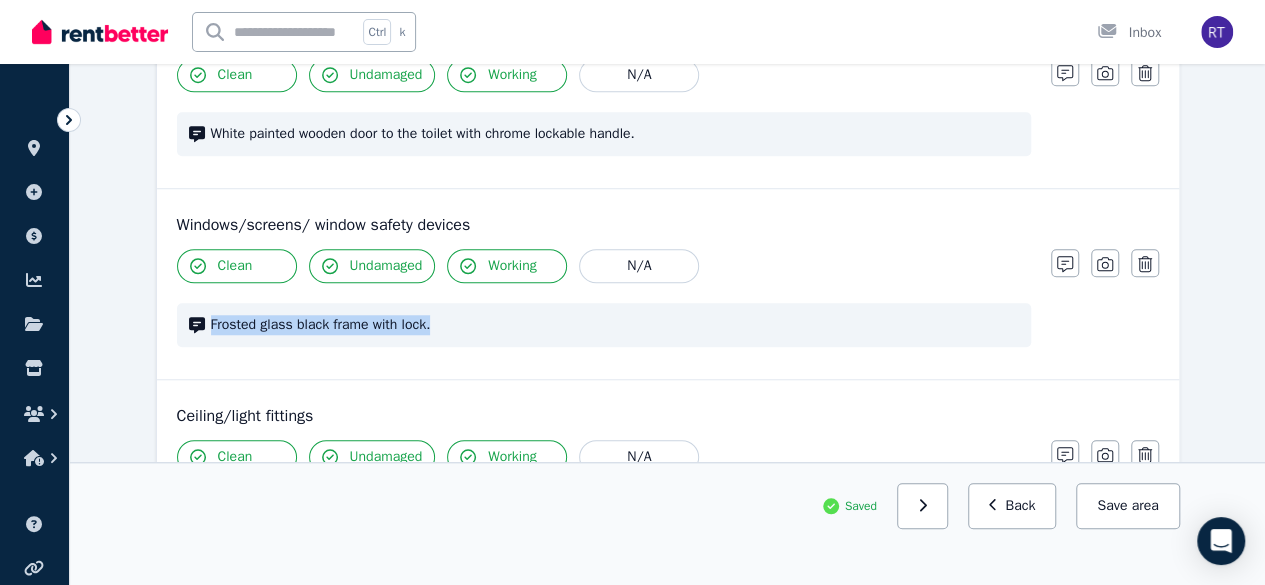 click on "Frosted glass black frame with lock." at bounding box center (604, 325) 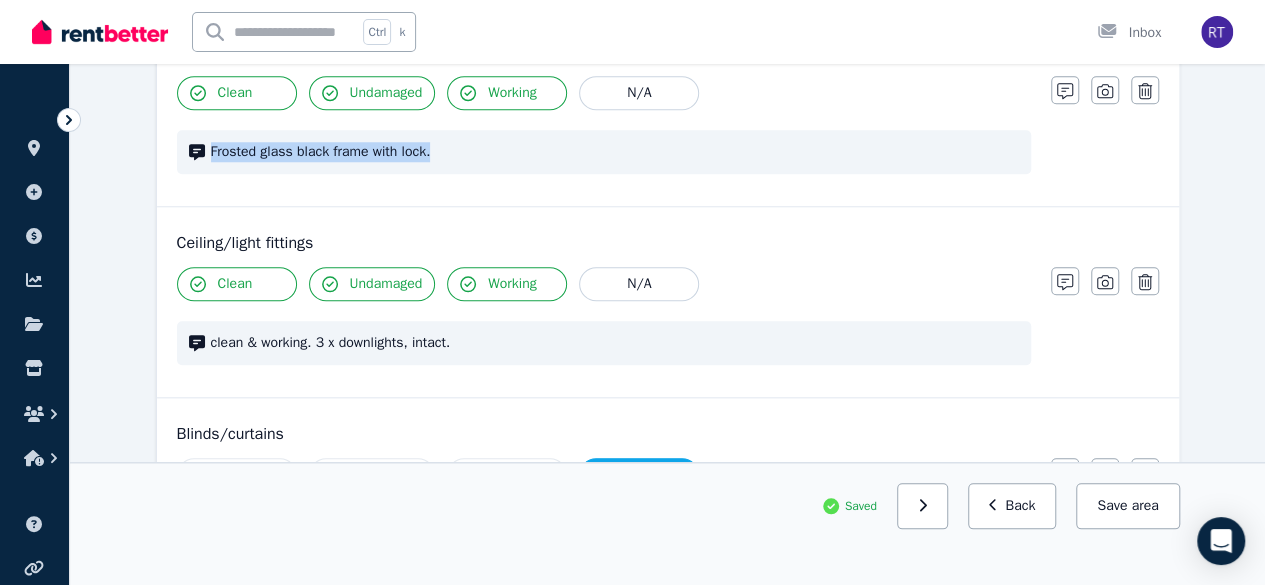 scroll, scrollTop: 877, scrollLeft: 0, axis: vertical 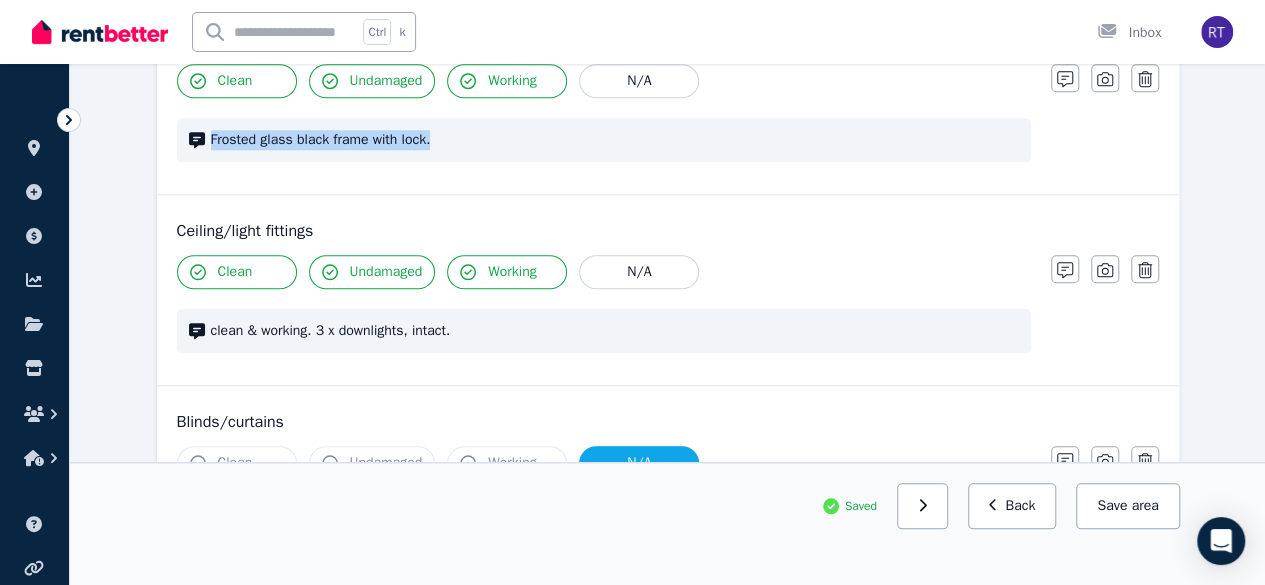 drag, startPoint x: 698, startPoint y: 319, endPoint x: 212, endPoint y: 335, distance: 486.2633 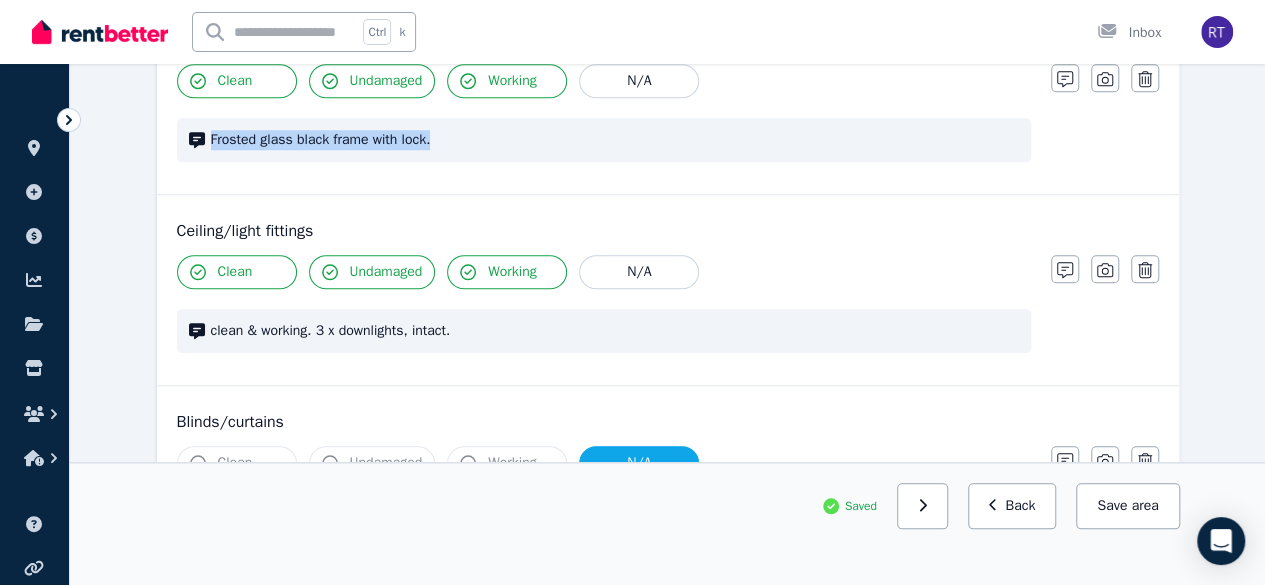 click on "Painted white ceiling, 2 x exhaust fan, clean & working. 3 x downlights, intact." at bounding box center (604, 331) 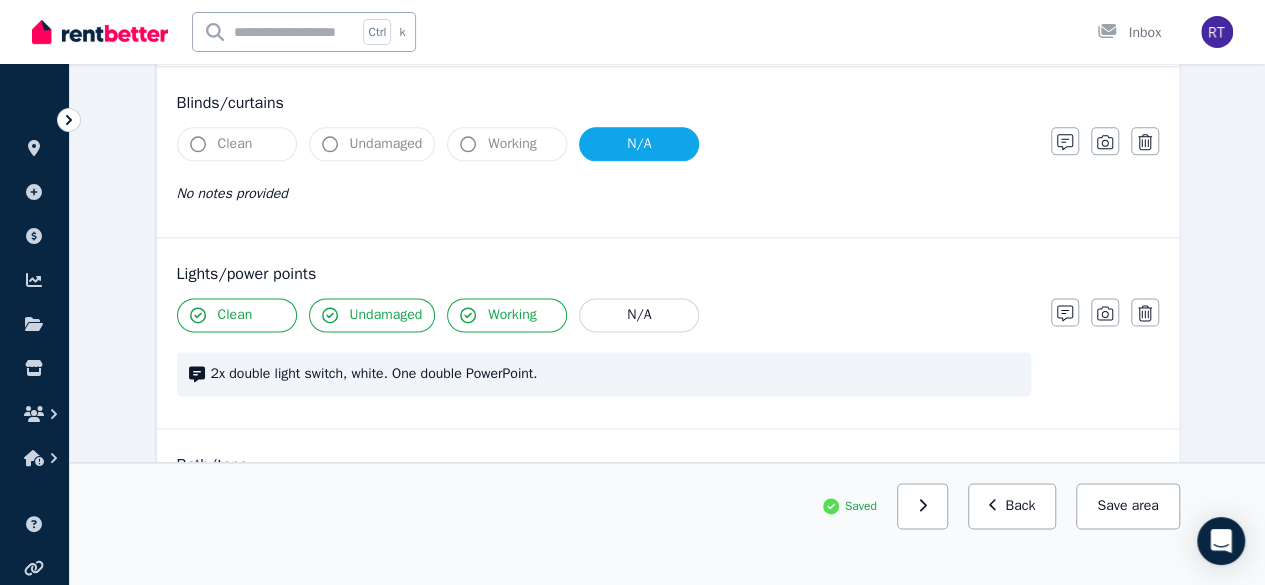 scroll, scrollTop: 1214, scrollLeft: 0, axis: vertical 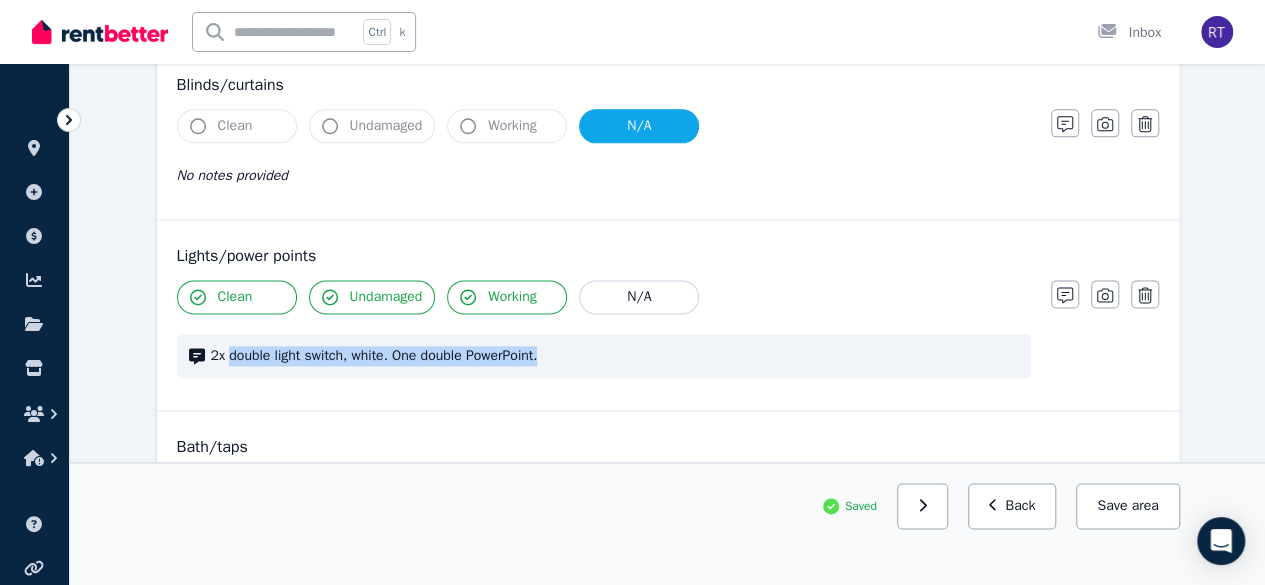 drag, startPoint x: 560, startPoint y: 343, endPoint x: 230, endPoint y: 343, distance: 330 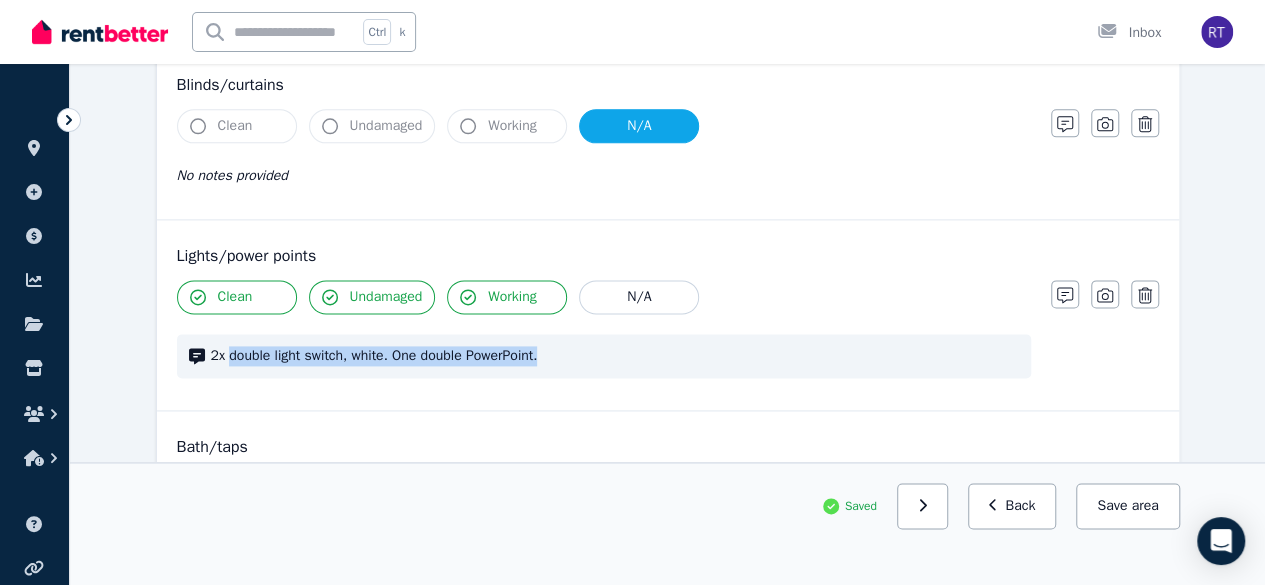 click on "2x double light switch, white. One double PowerPoint." at bounding box center [615, 356] 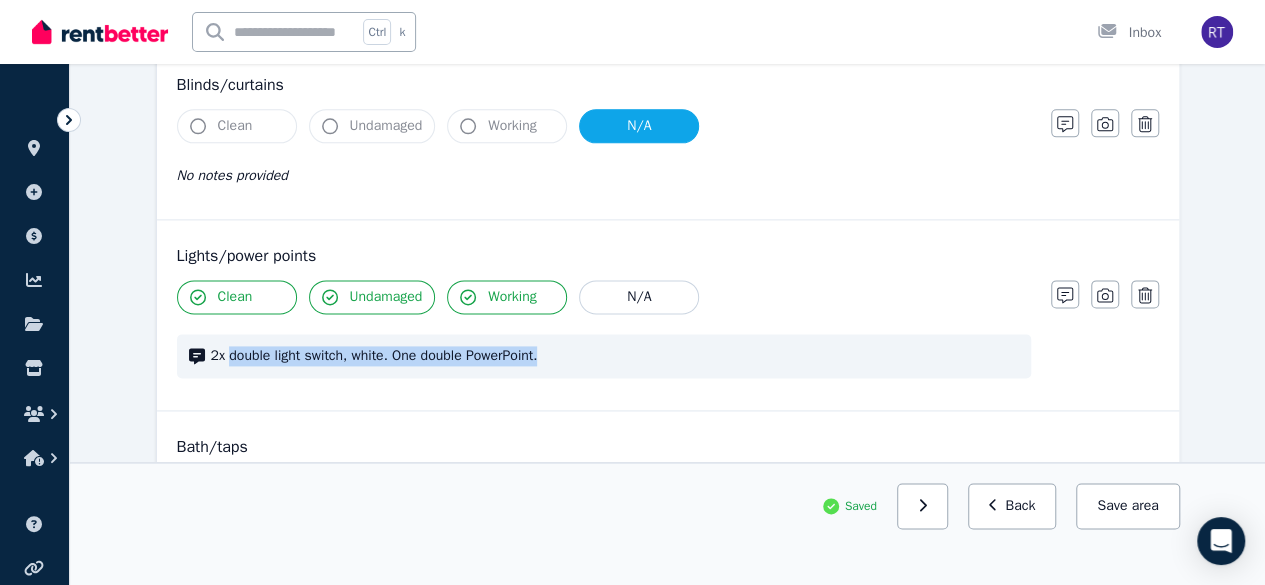 copy on "double light switch, white. One double PowerPoint." 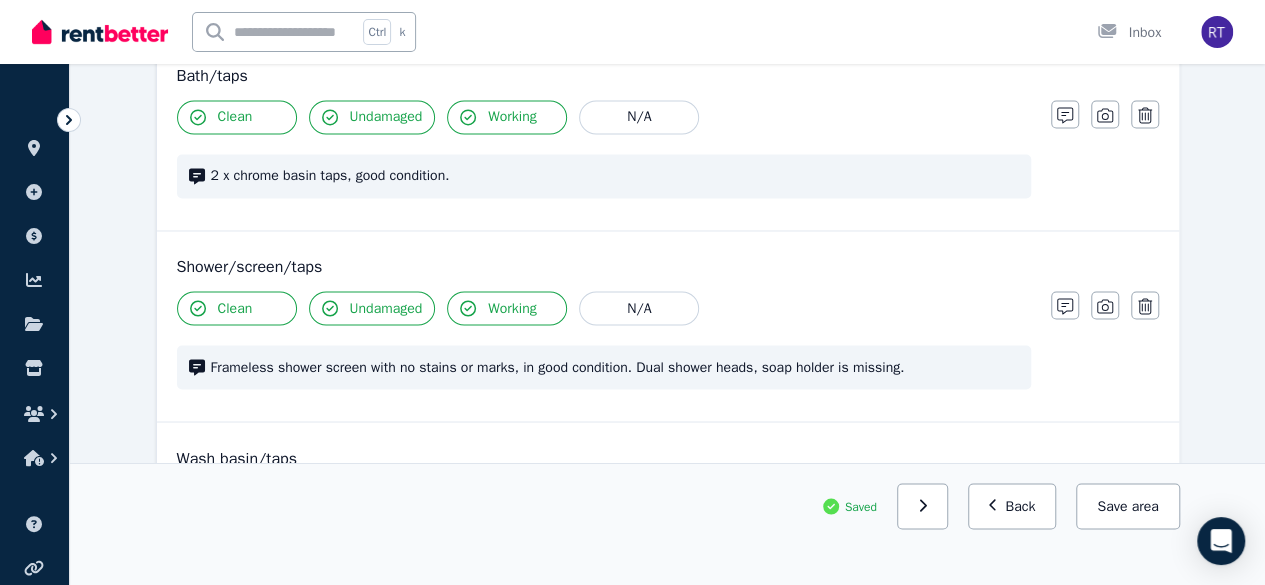 scroll, scrollTop: 1604, scrollLeft: 0, axis: vertical 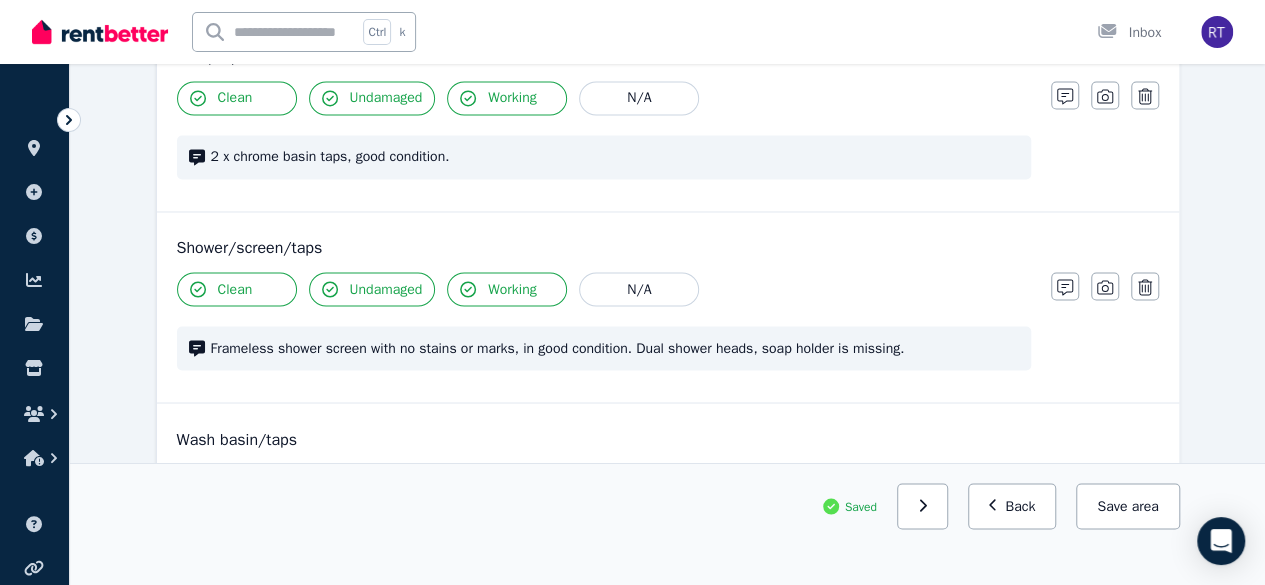 drag, startPoint x: 274, startPoint y: 342, endPoint x: 928, endPoint y: 341, distance: 654.0008 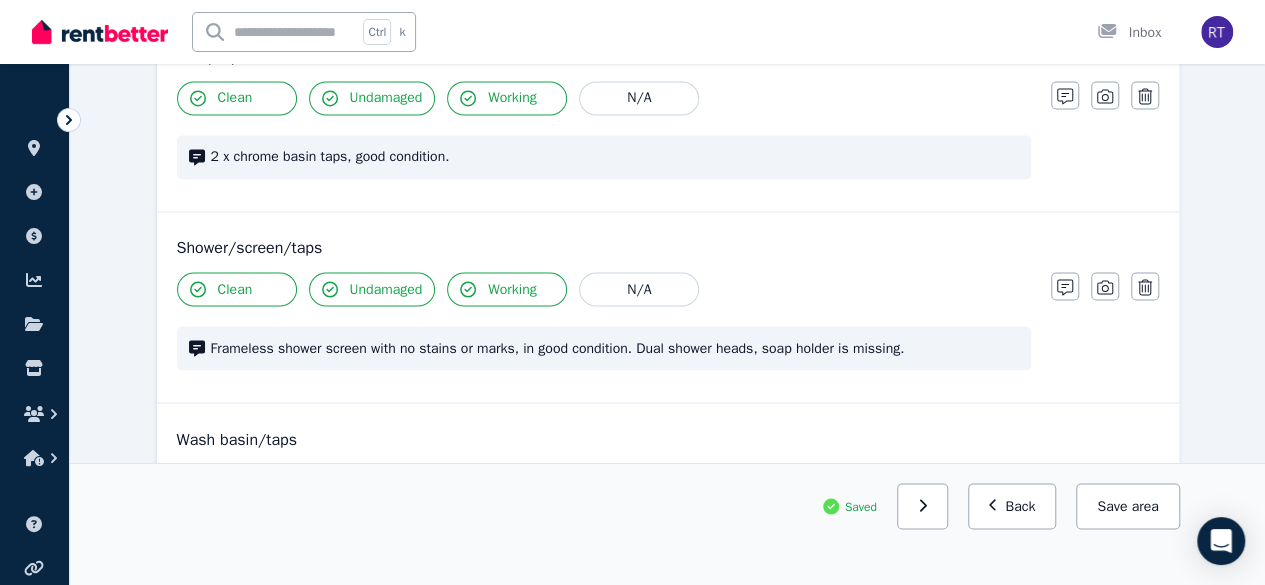 click on "Frameless shower screen with no stains or marks, in good condition.  Dual shower heads, soap holder is missing." at bounding box center (615, 348) 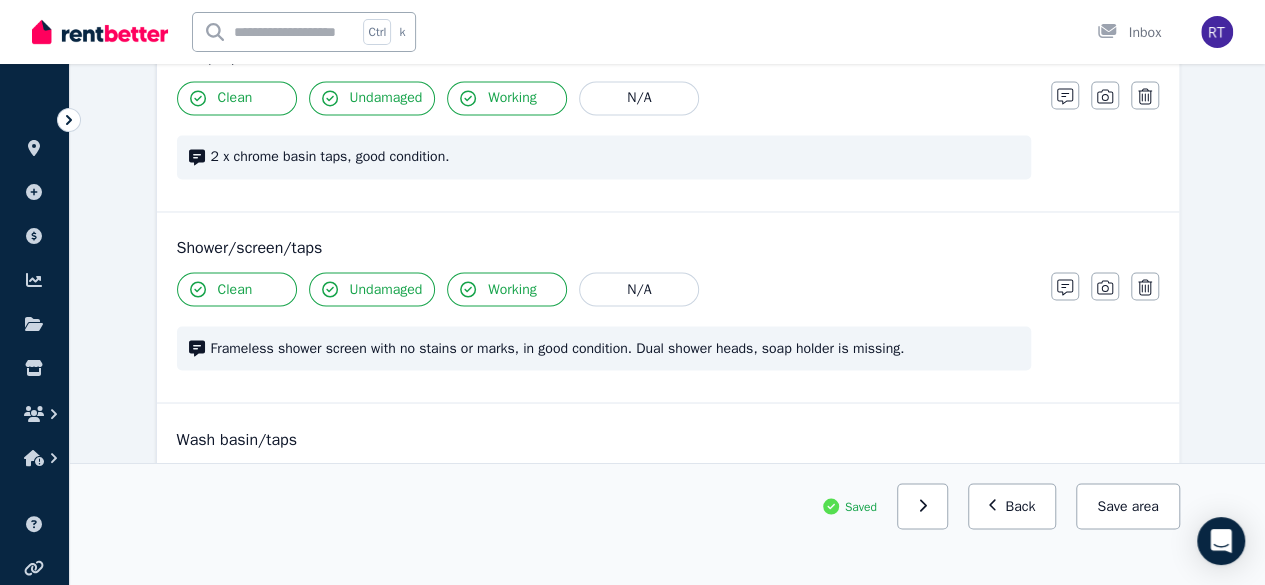 copy on "shower screen with no stains or marks, in good condition.  Dual shower heads, soap holder is missing." 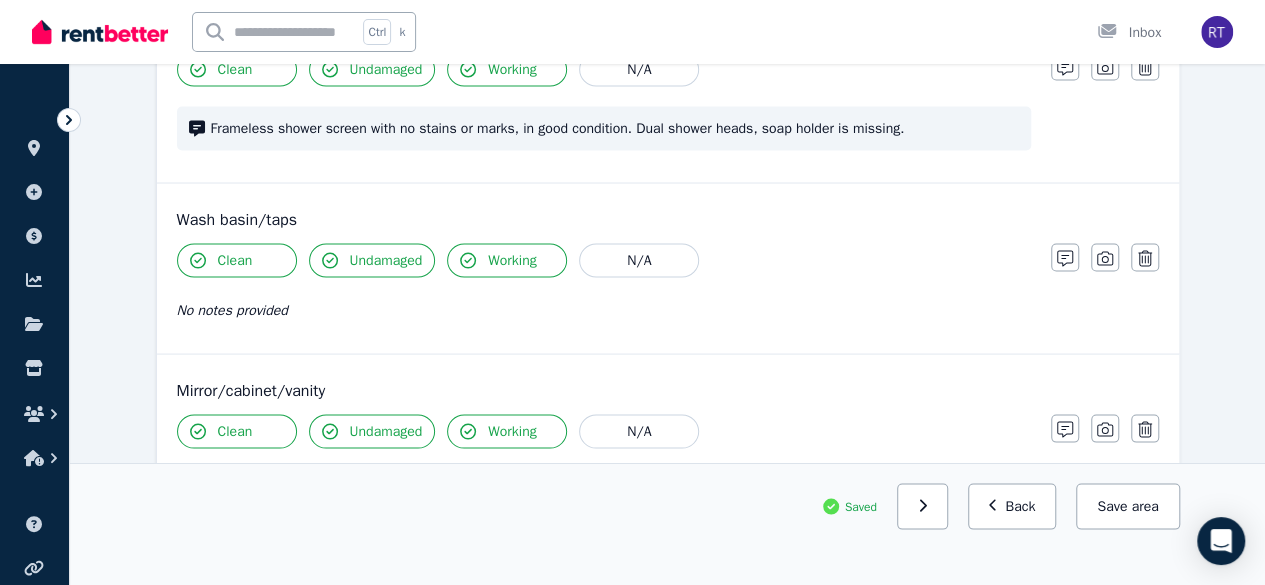 scroll, scrollTop: 1827, scrollLeft: 0, axis: vertical 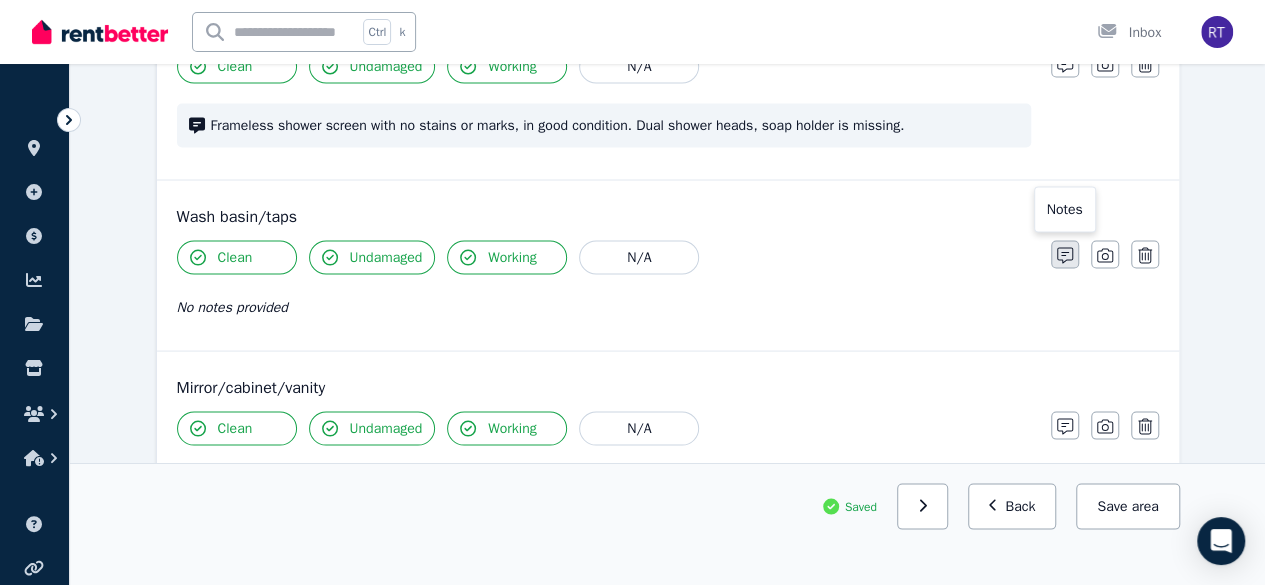 click 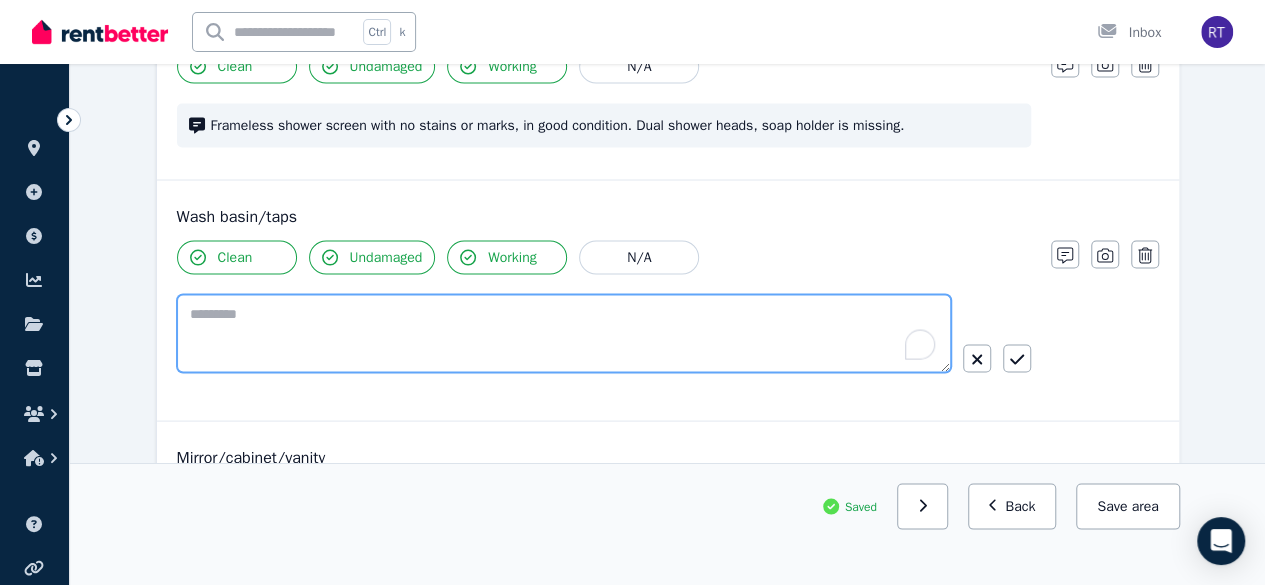click at bounding box center [564, 333] 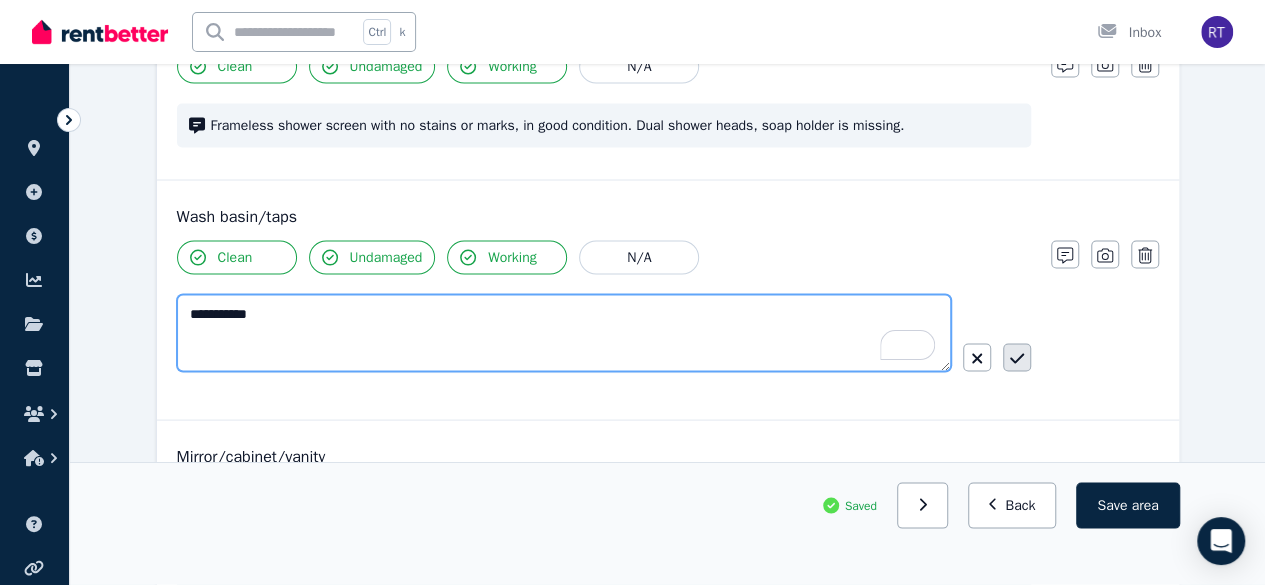 type on "**********" 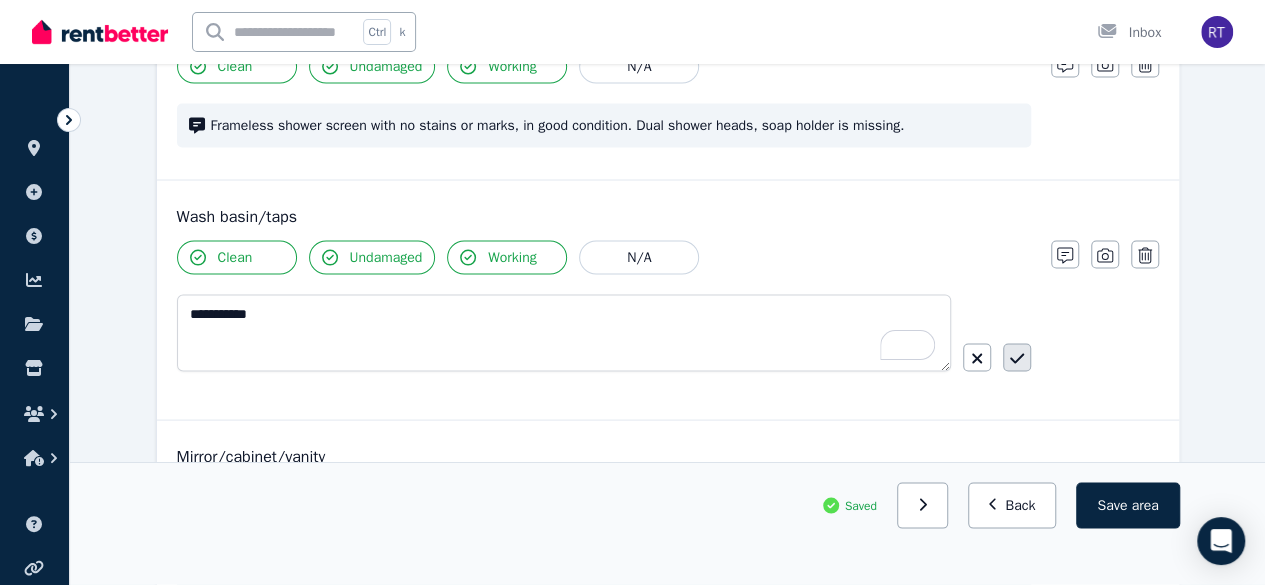 click at bounding box center [1017, 357] 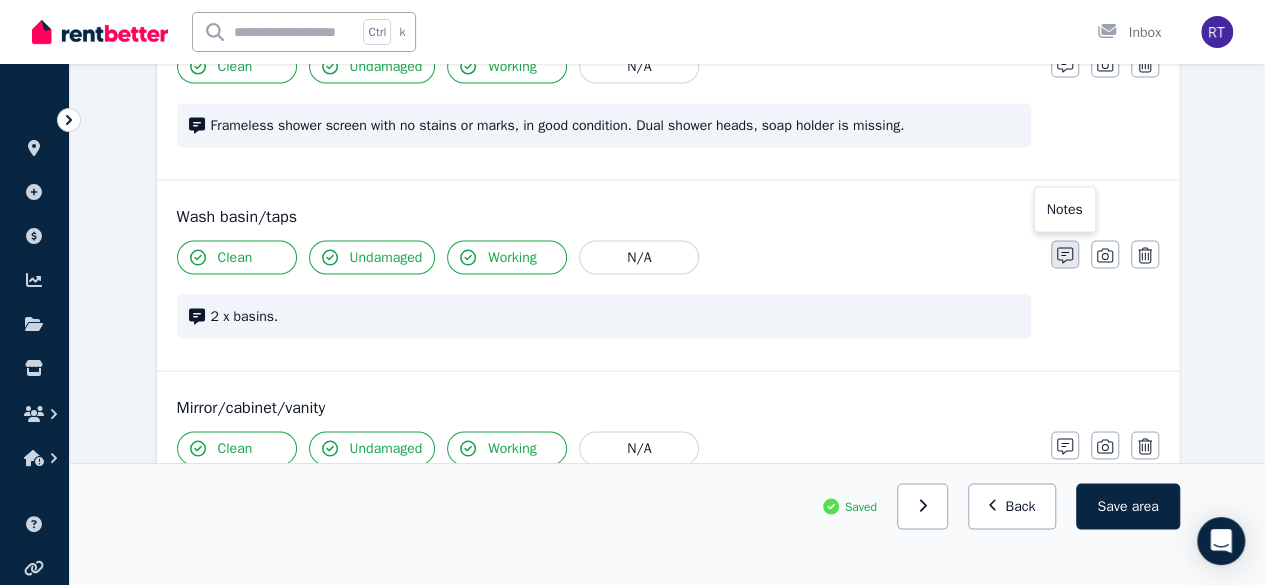 click 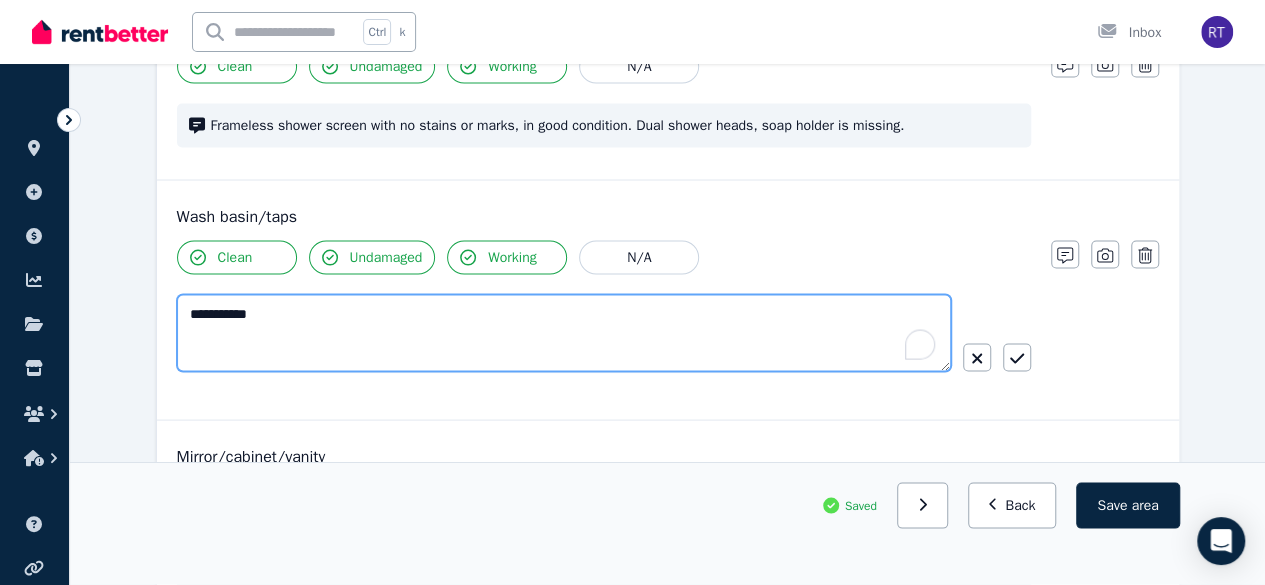click on "**********" at bounding box center (564, 332) 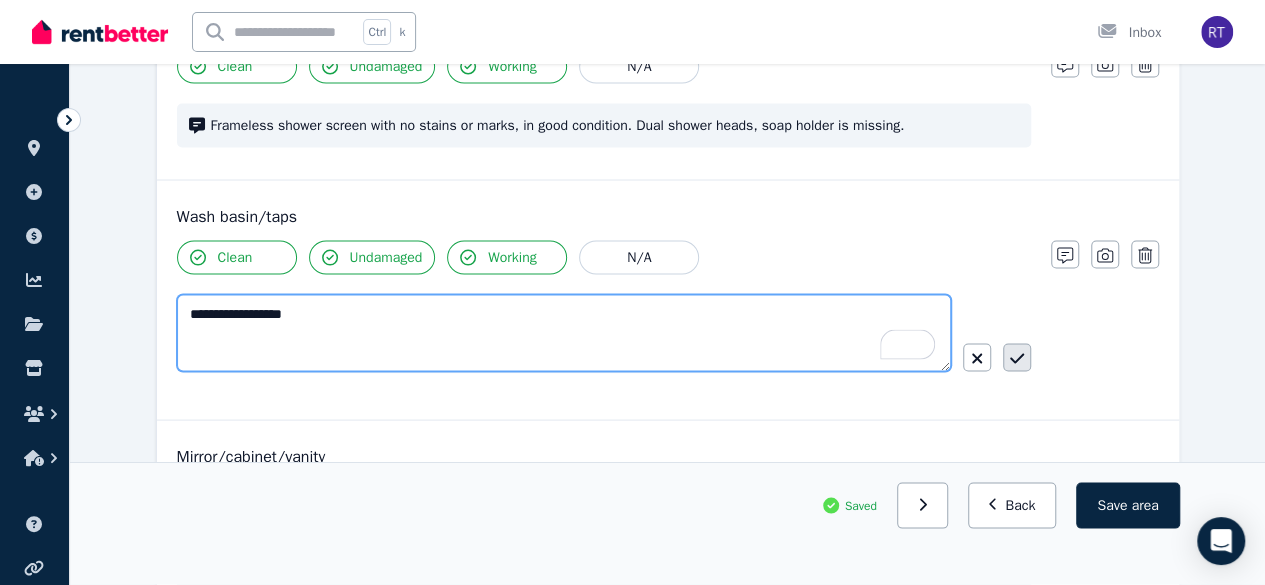 type on "**********" 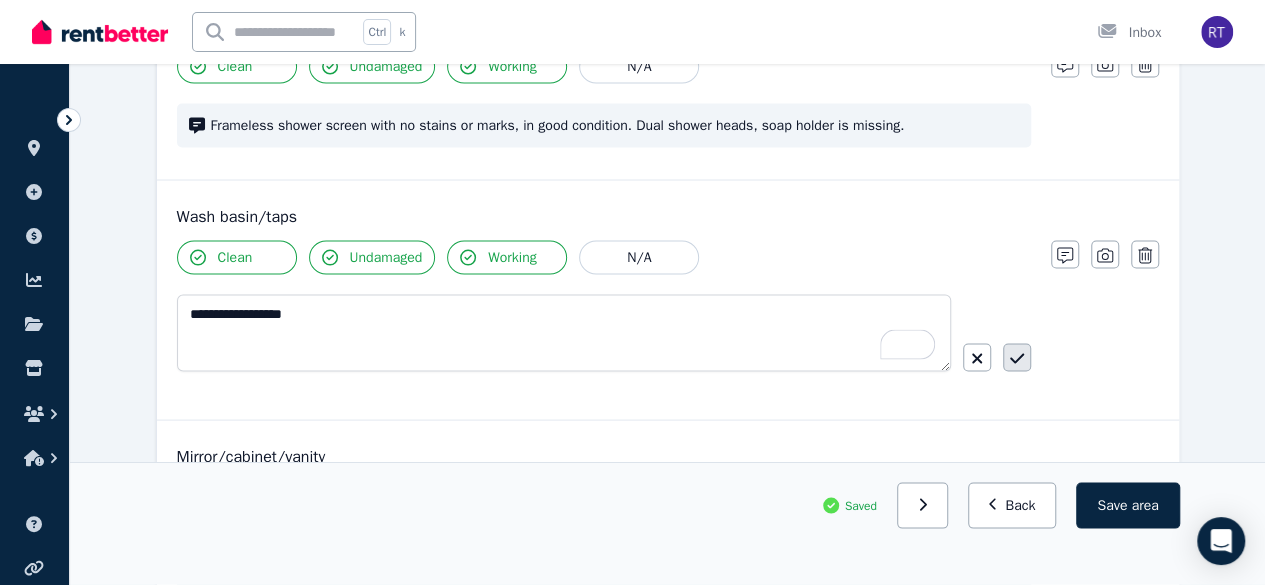 click at bounding box center [1017, 357] 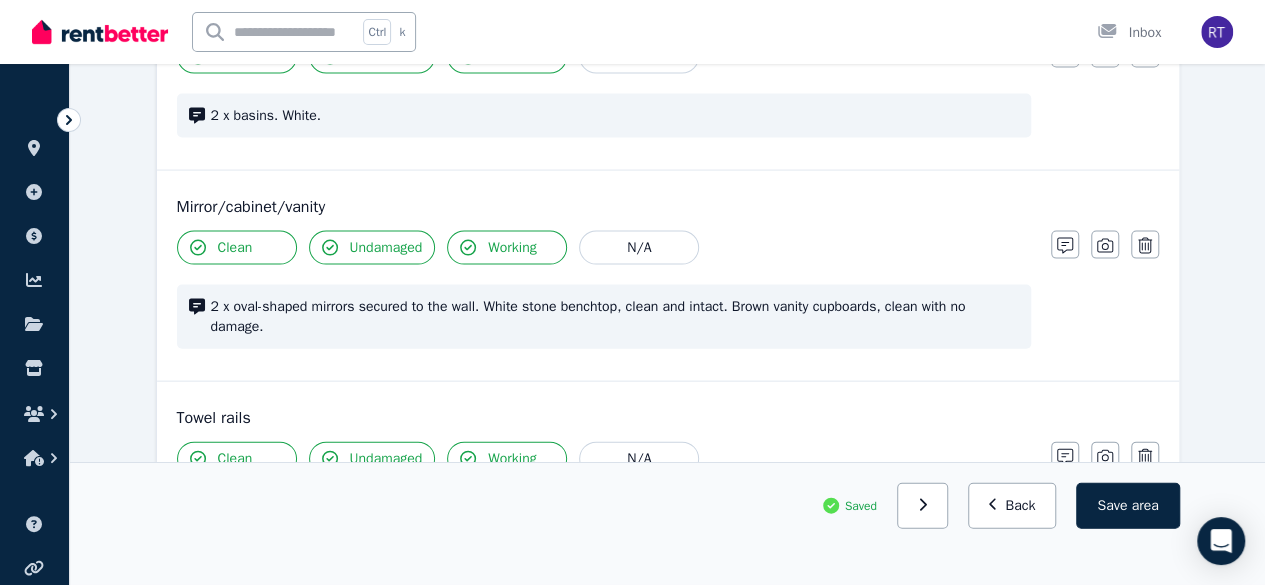 scroll, scrollTop: 2036, scrollLeft: 0, axis: vertical 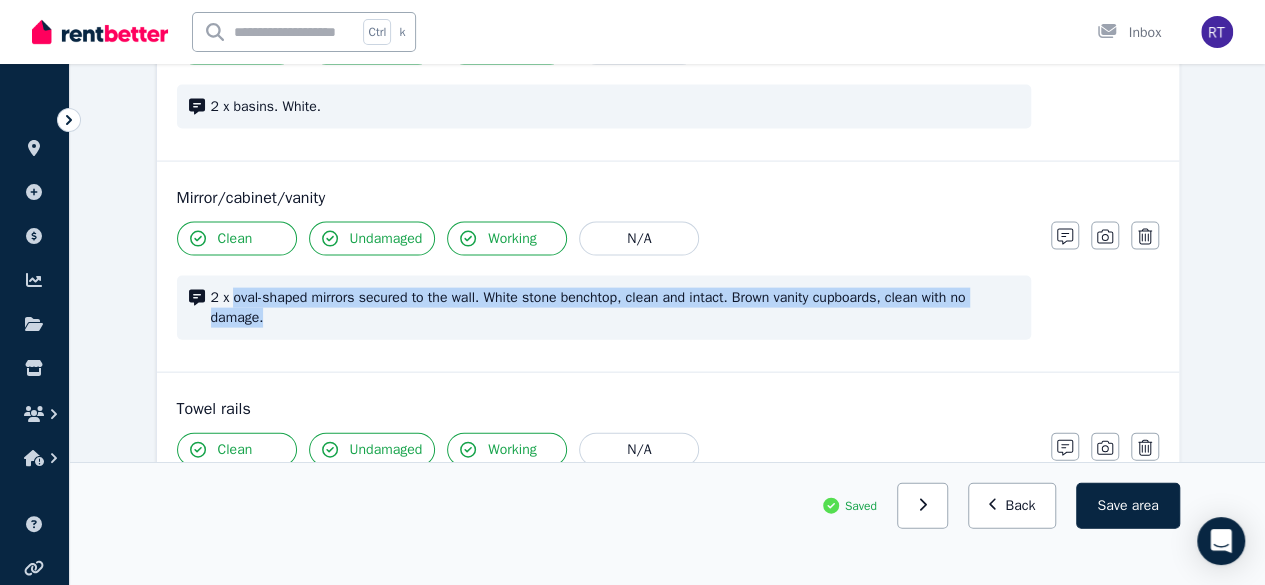 drag, startPoint x: 232, startPoint y: 287, endPoint x: 262, endPoint y: 308, distance: 36.619667 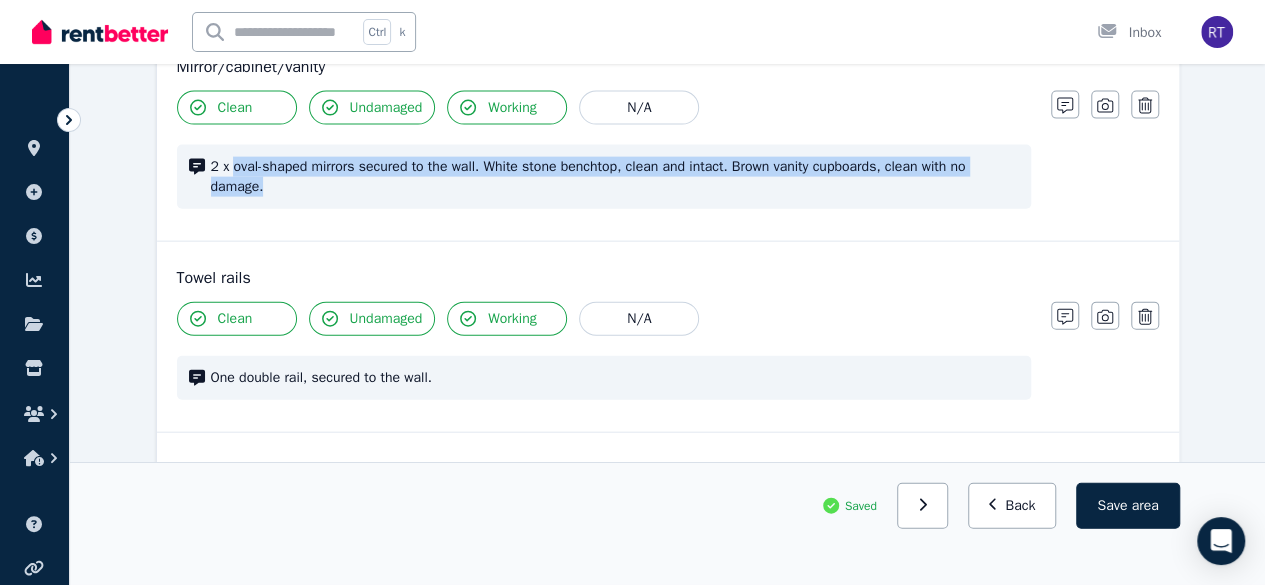 scroll, scrollTop: 2222, scrollLeft: 0, axis: vertical 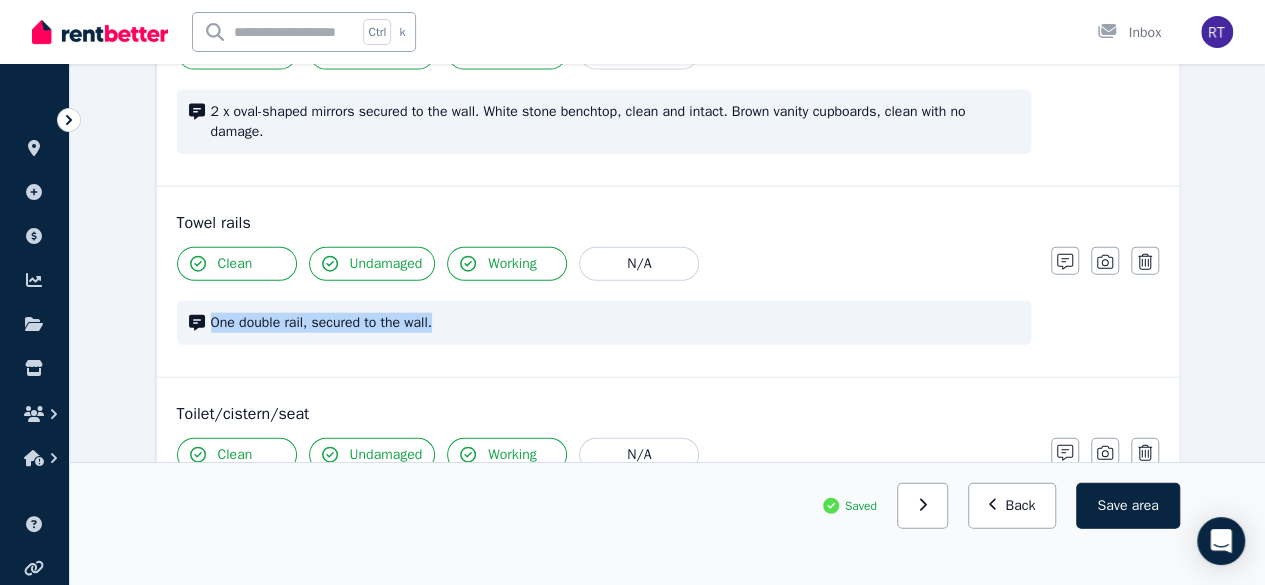 drag, startPoint x: 450, startPoint y: 299, endPoint x: 209, endPoint y: 312, distance: 241.35037 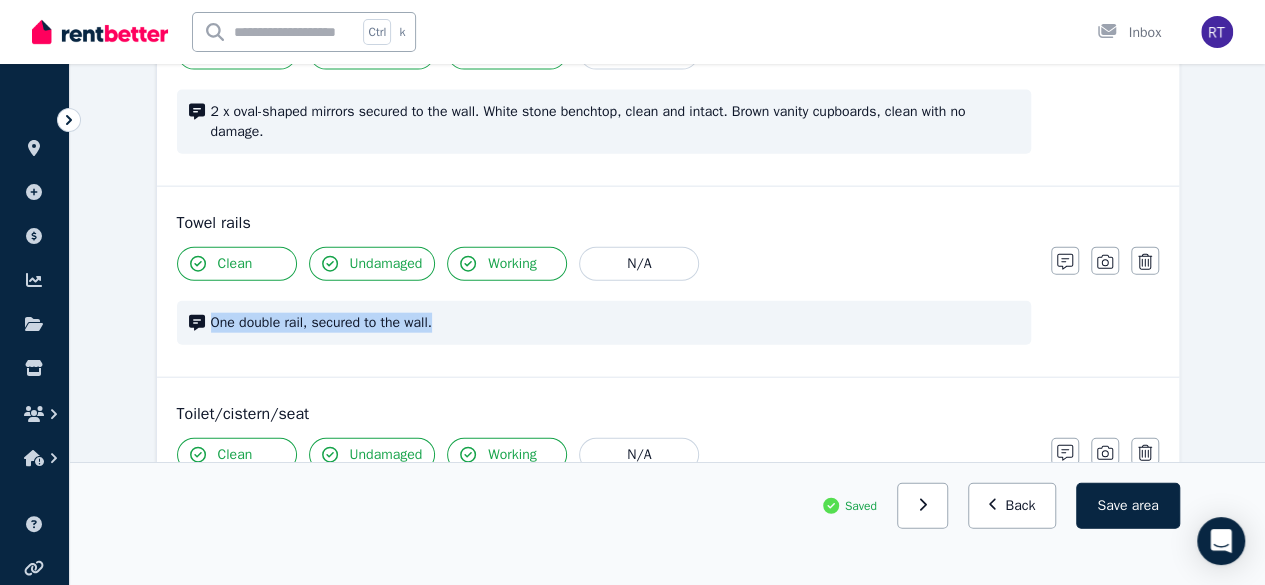 click on "One double rail, secured to the wall." at bounding box center [604, 323] 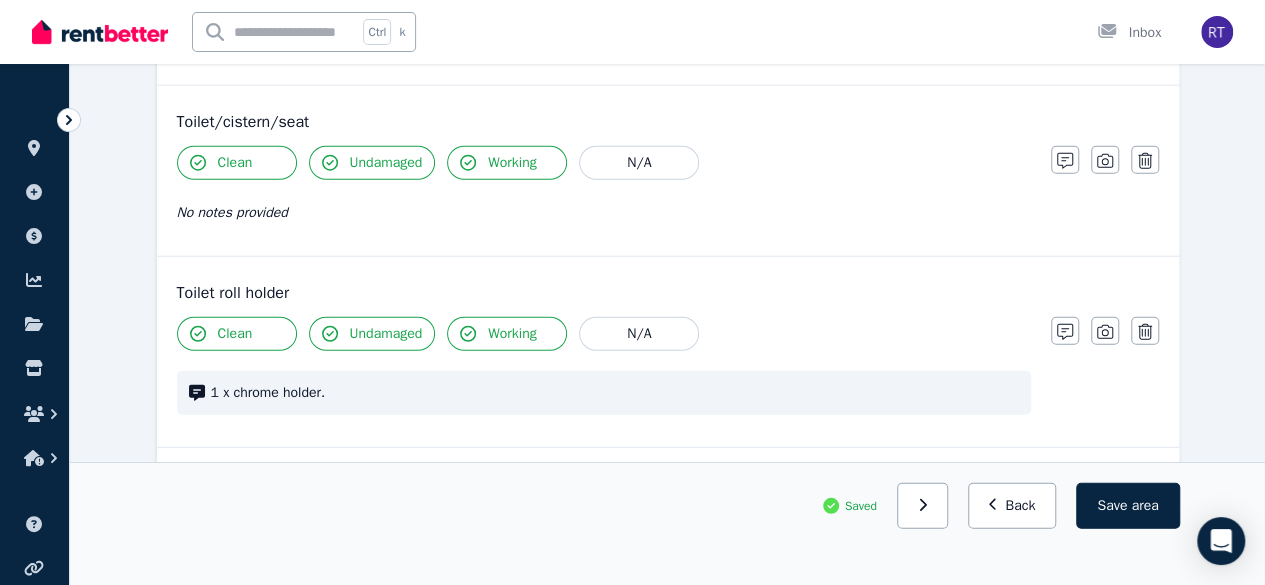 scroll, scrollTop: 2545, scrollLeft: 0, axis: vertical 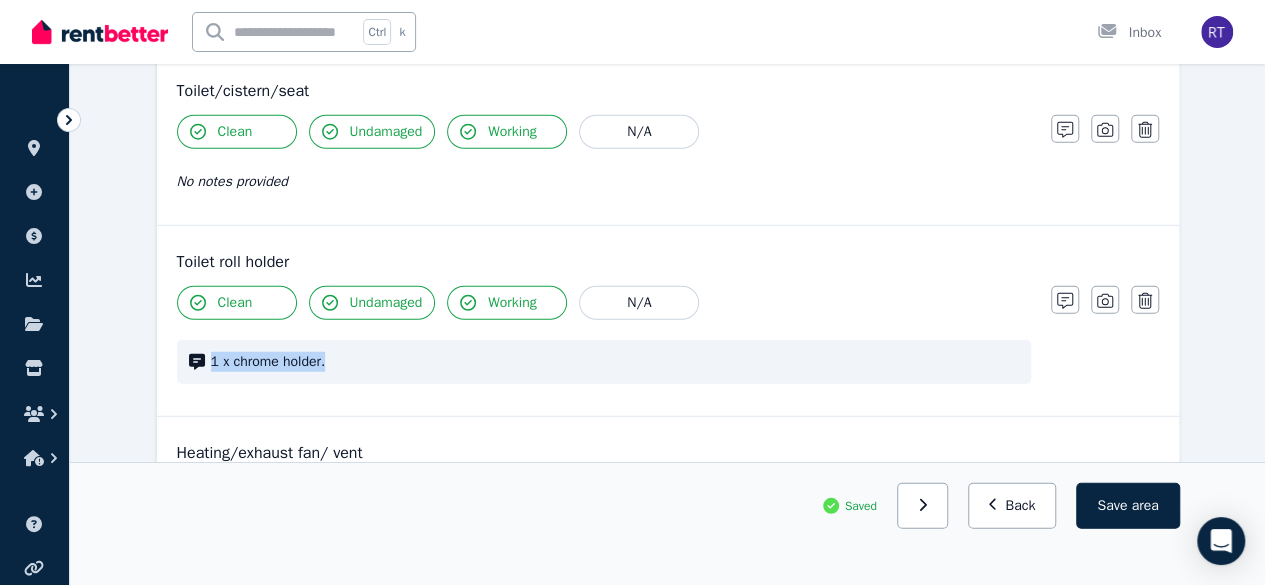 drag, startPoint x: 356, startPoint y: 345, endPoint x: 209, endPoint y: 338, distance: 147.16656 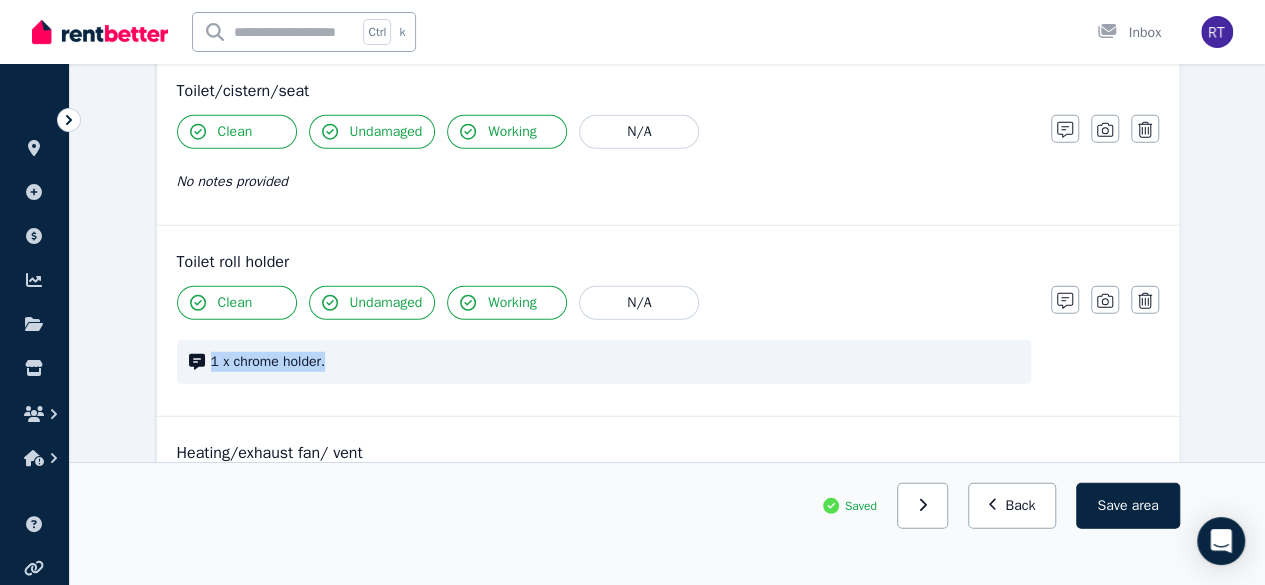 click on "1 x chrome holder." at bounding box center (604, 362) 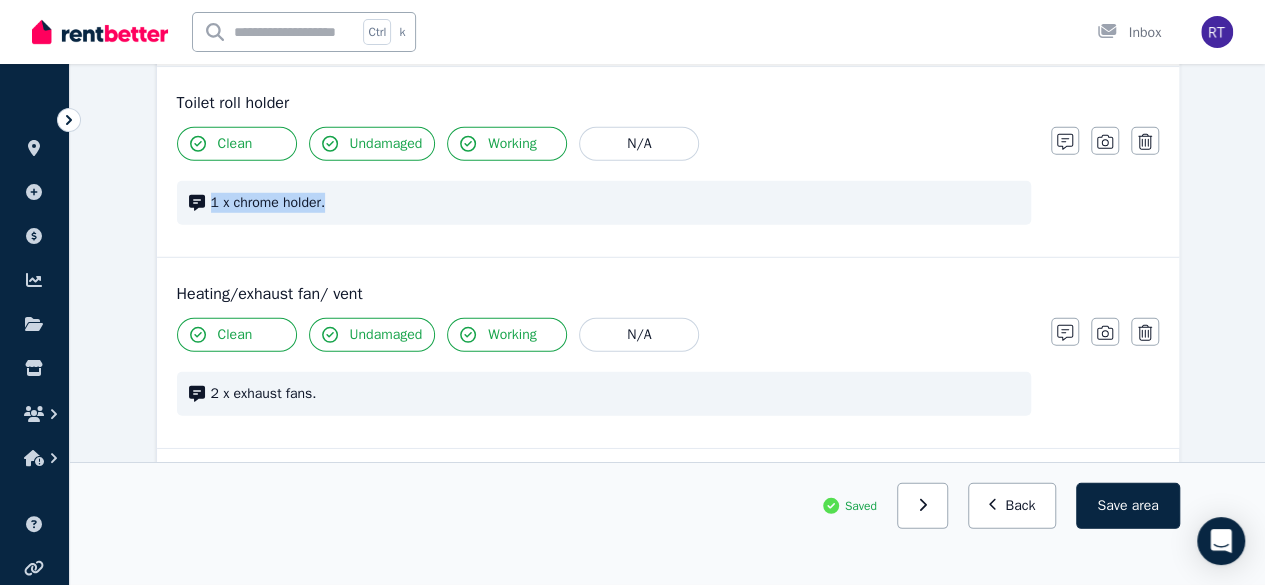 scroll, scrollTop: 2690, scrollLeft: 0, axis: vertical 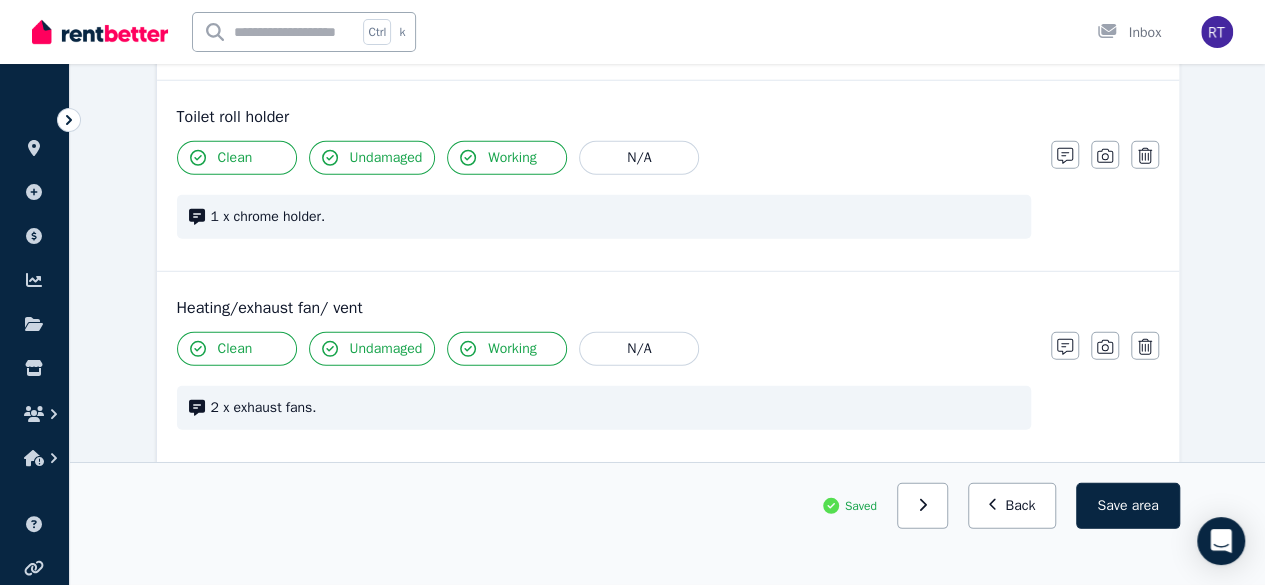 click on "Clean Undamaged Working N/A 2 x exhaust fans. Notes Photo Delete" at bounding box center (668, 391) 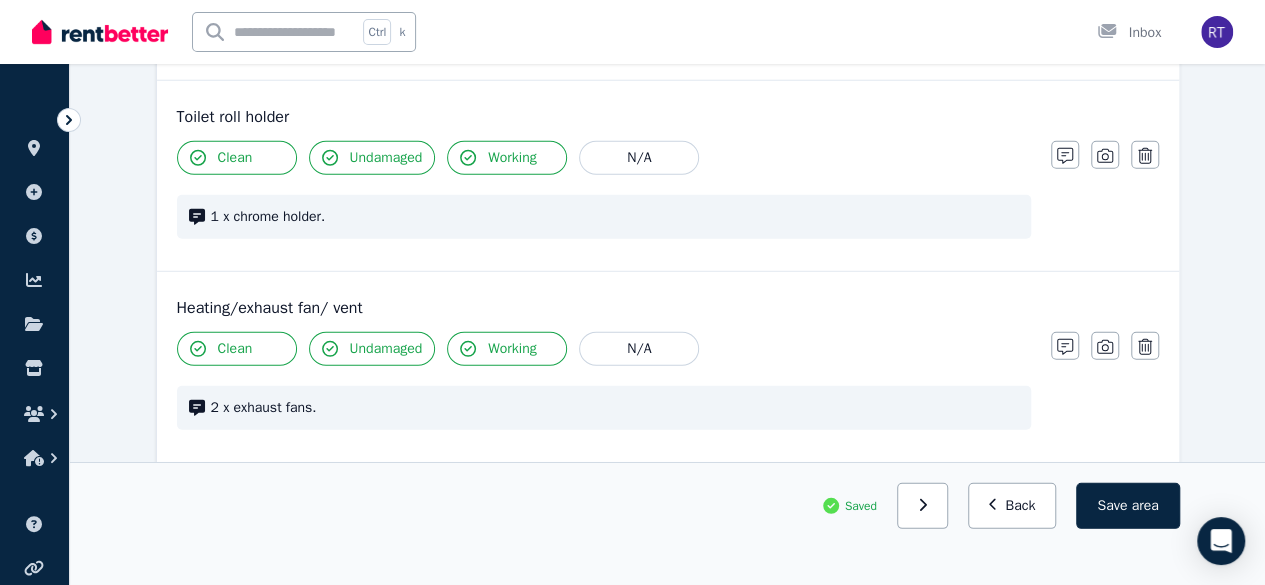 scroll, scrollTop: 2800, scrollLeft: 0, axis: vertical 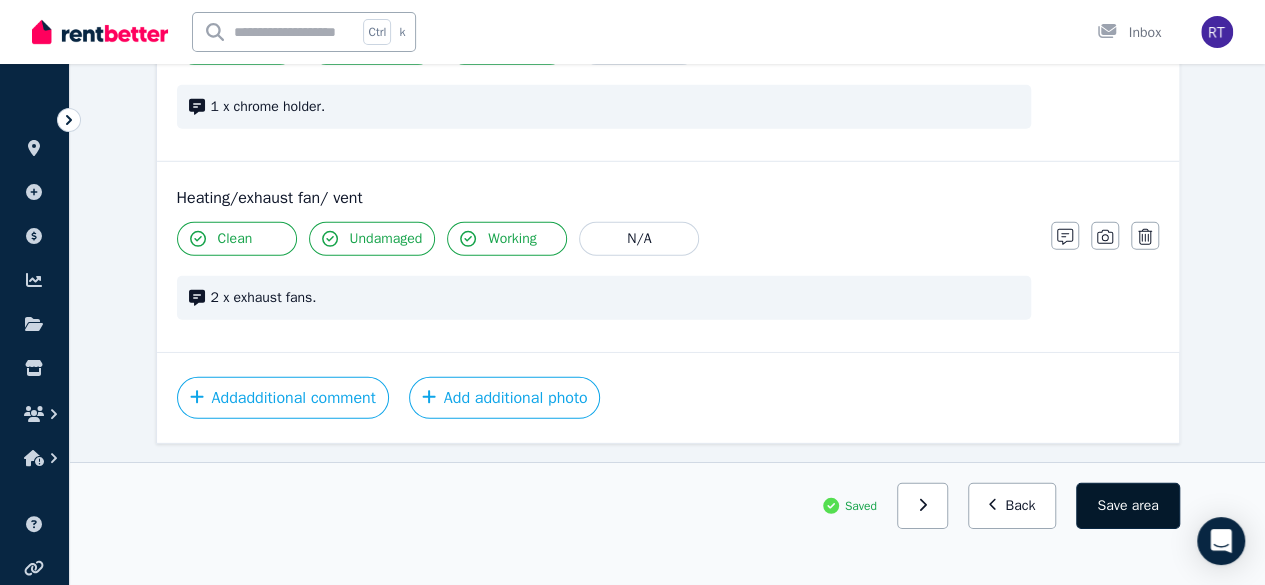 click on "area" at bounding box center [1144, 506] 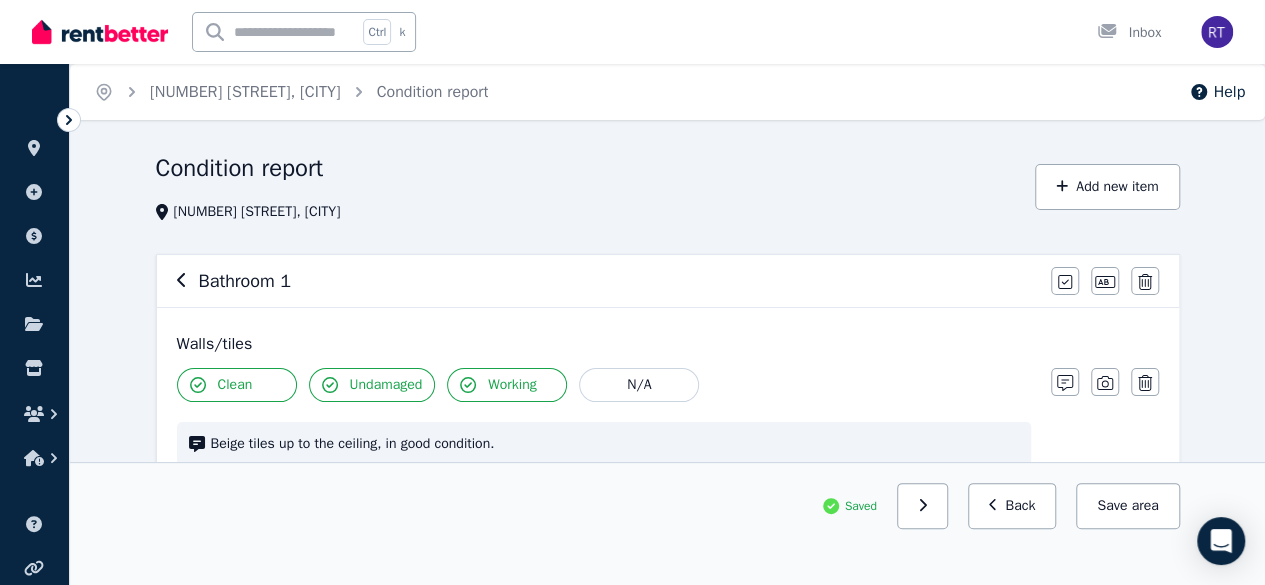 scroll, scrollTop: 0, scrollLeft: 0, axis: both 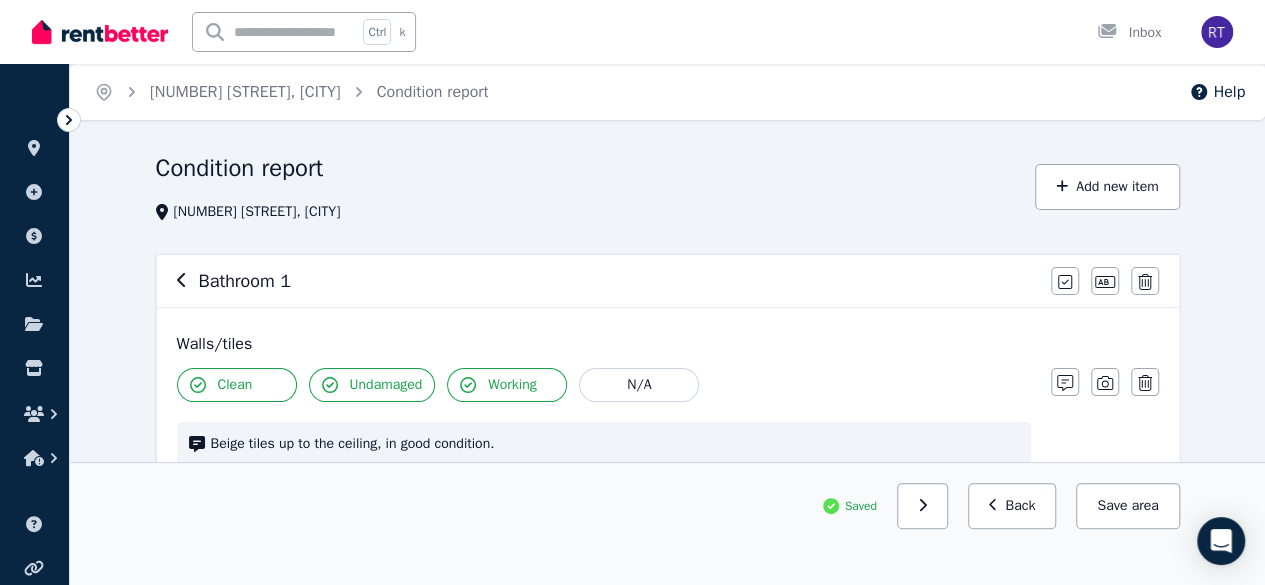 click on "Bathroom 1" at bounding box center (608, 281) 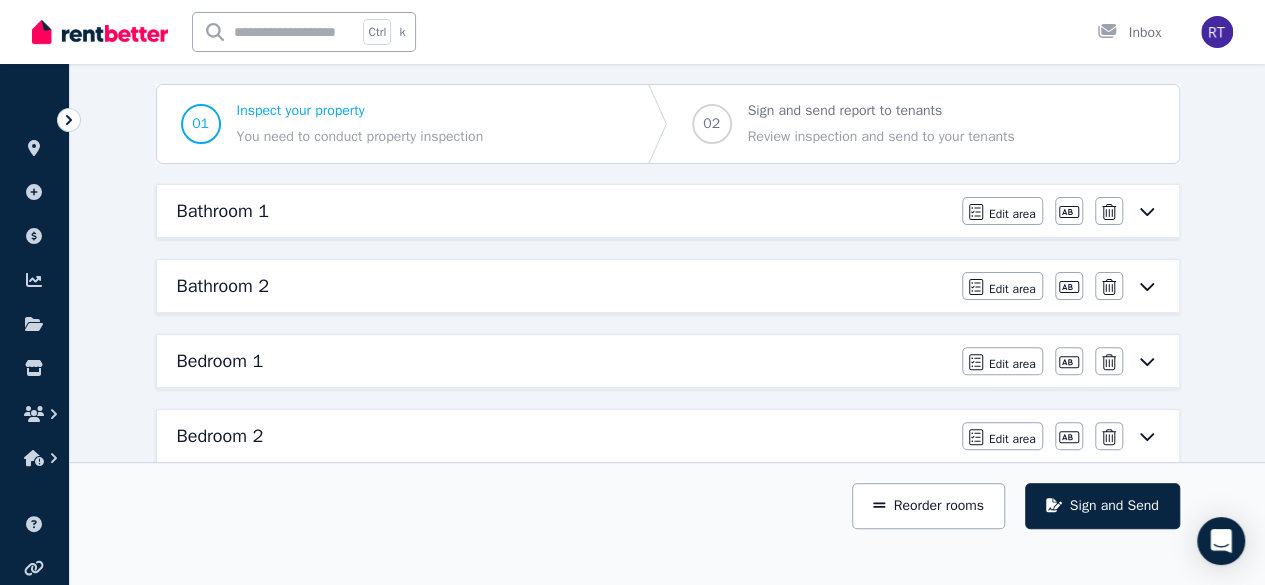 scroll, scrollTop: 190, scrollLeft: 0, axis: vertical 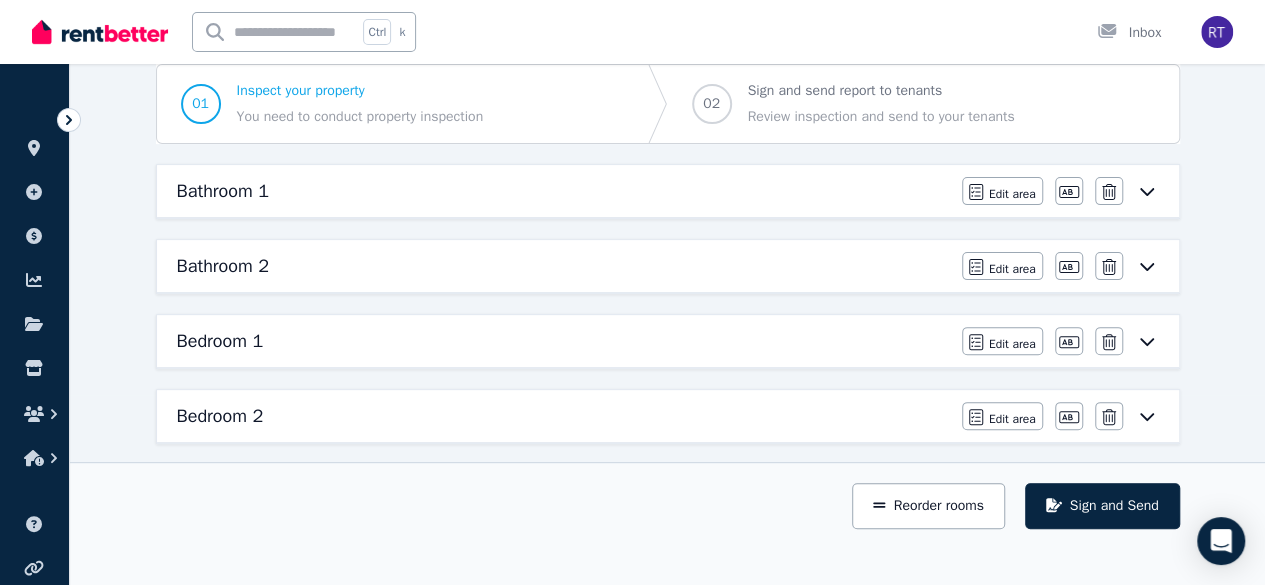 click 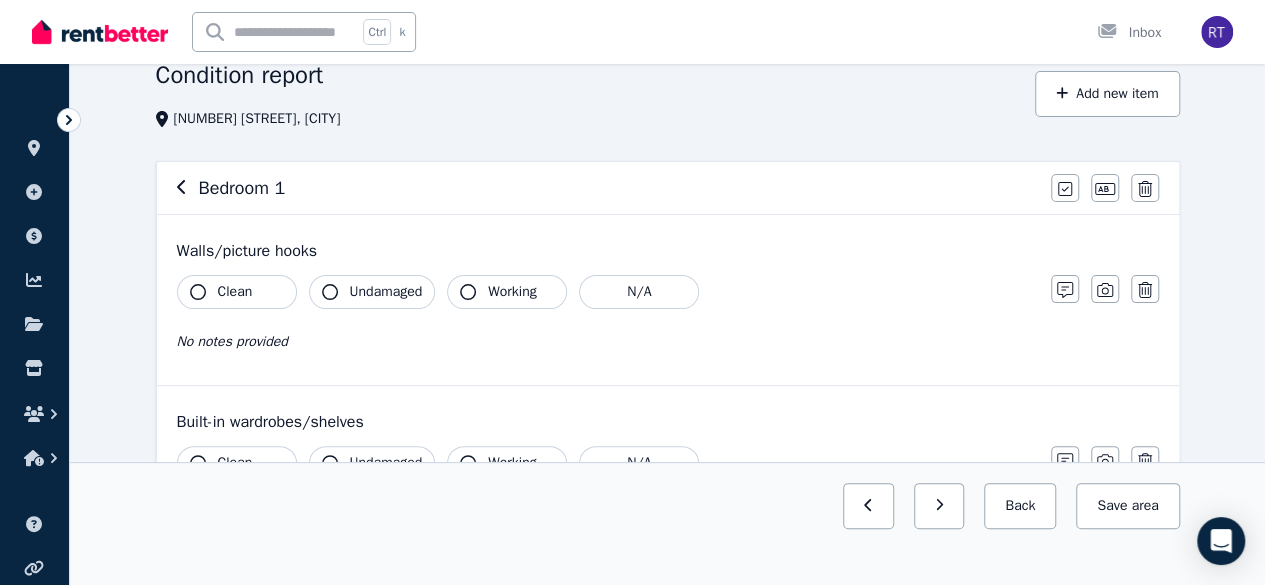 scroll, scrollTop: 0, scrollLeft: 0, axis: both 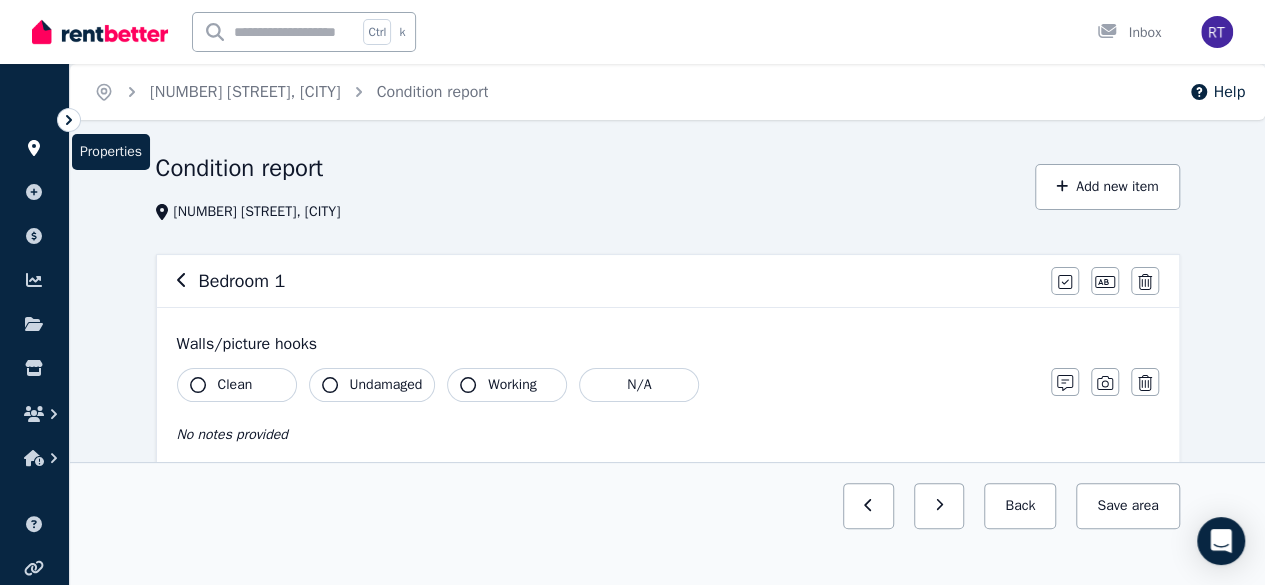 click 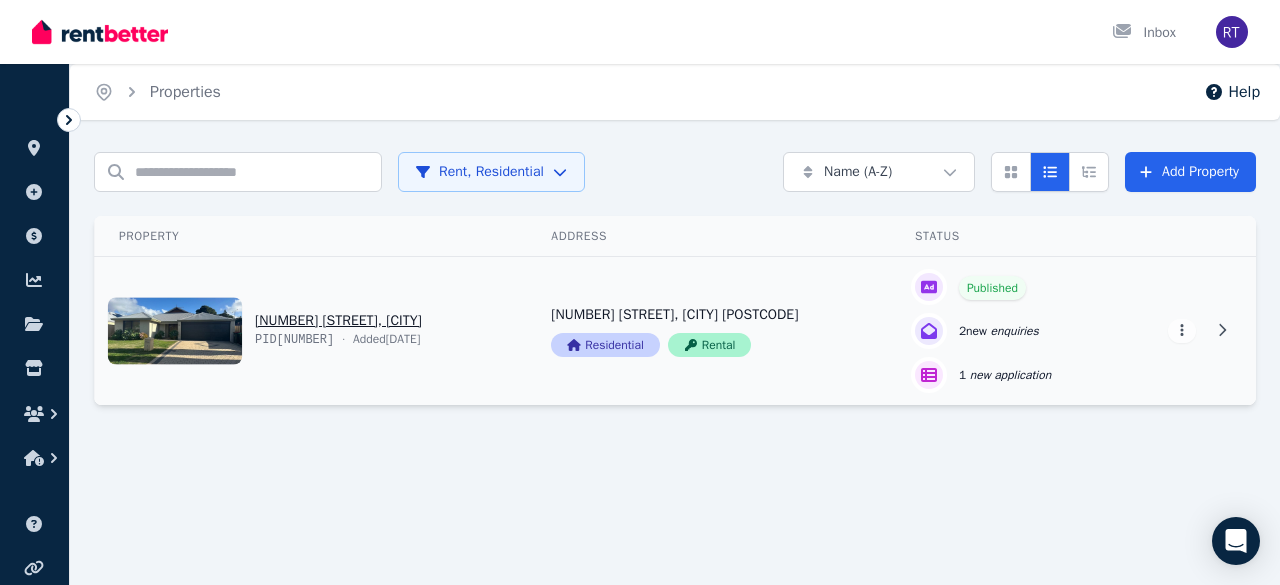 click on "View property details" at bounding box center [1004, 331] 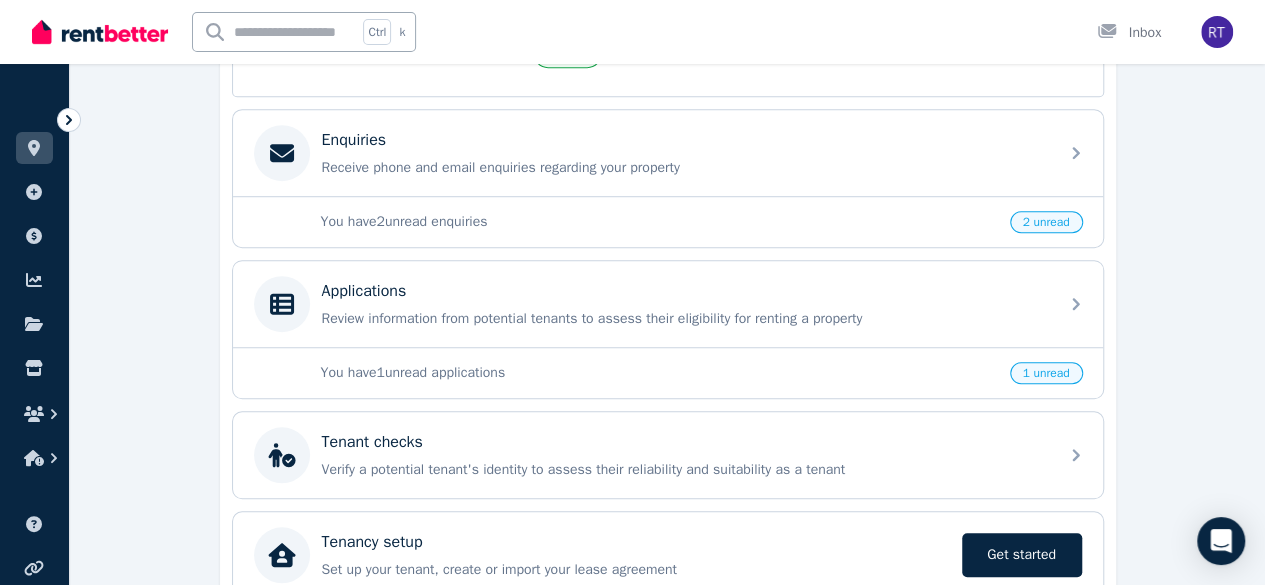 scroll, scrollTop: 620, scrollLeft: 0, axis: vertical 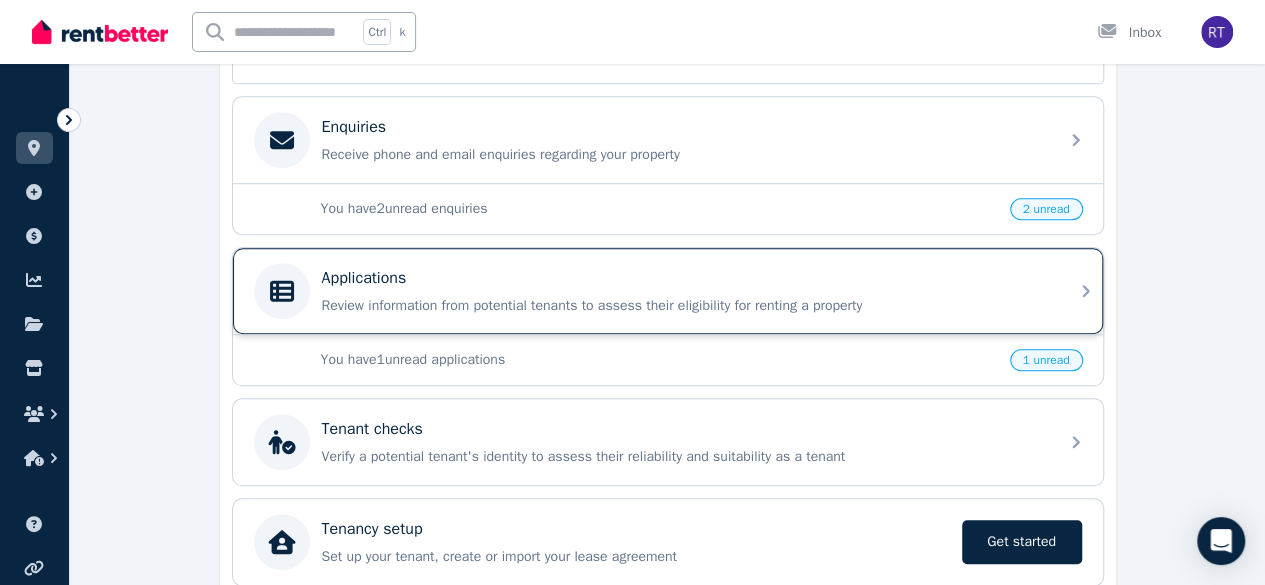 click on "Applications Review information from potential tenants to assess their eligibility for renting a property" at bounding box center [684, 291] 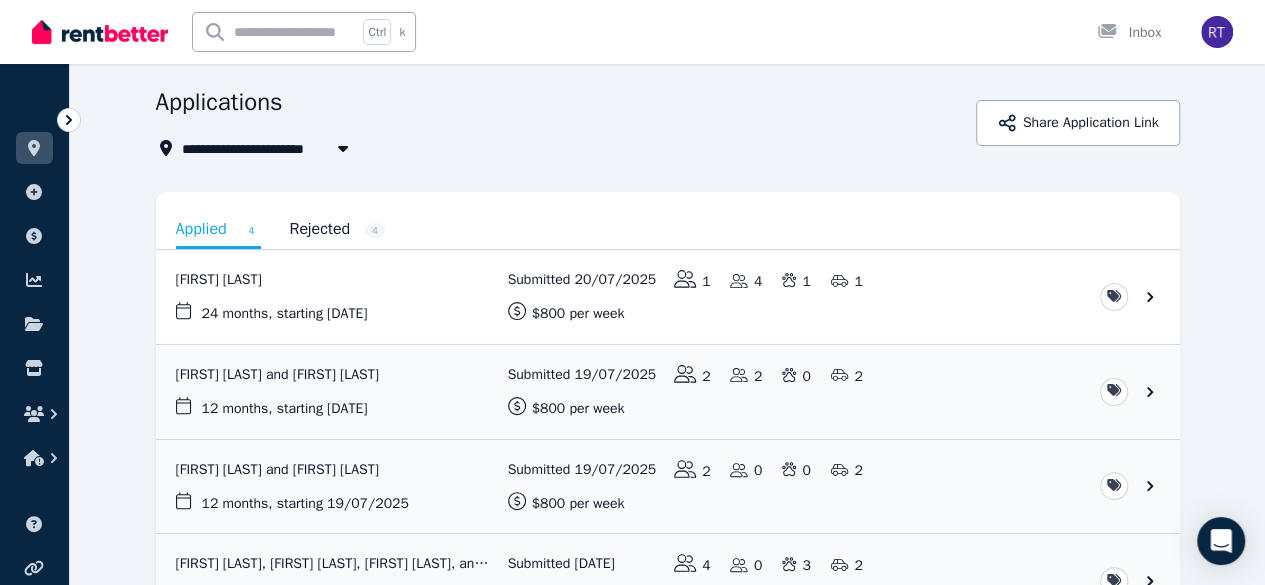 scroll, scrollTop: 82, scrollLeft: 0, axis: vertical 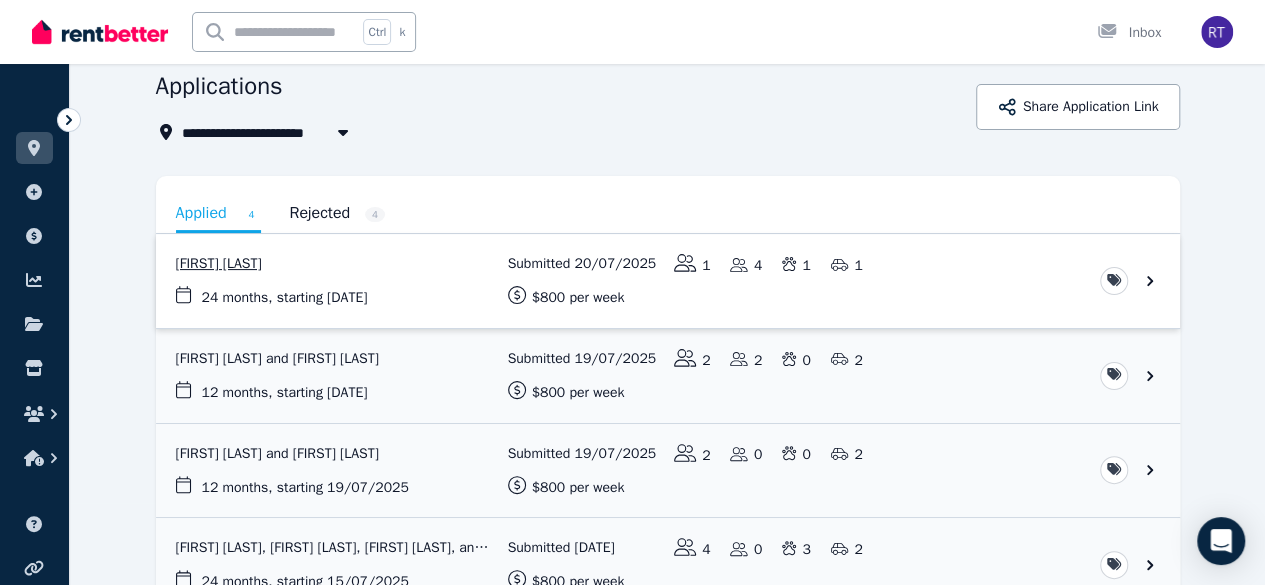 click at bounding box center [668, 281] 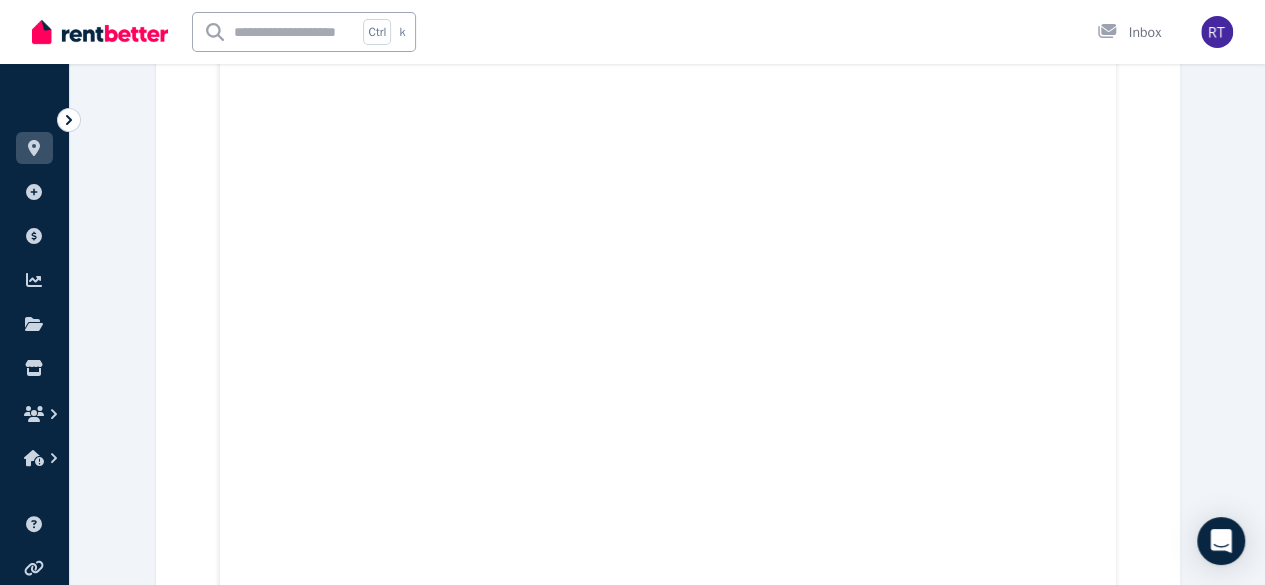 scroll, scrollTop: 11488, scrollLeft: 0, axis: vertical 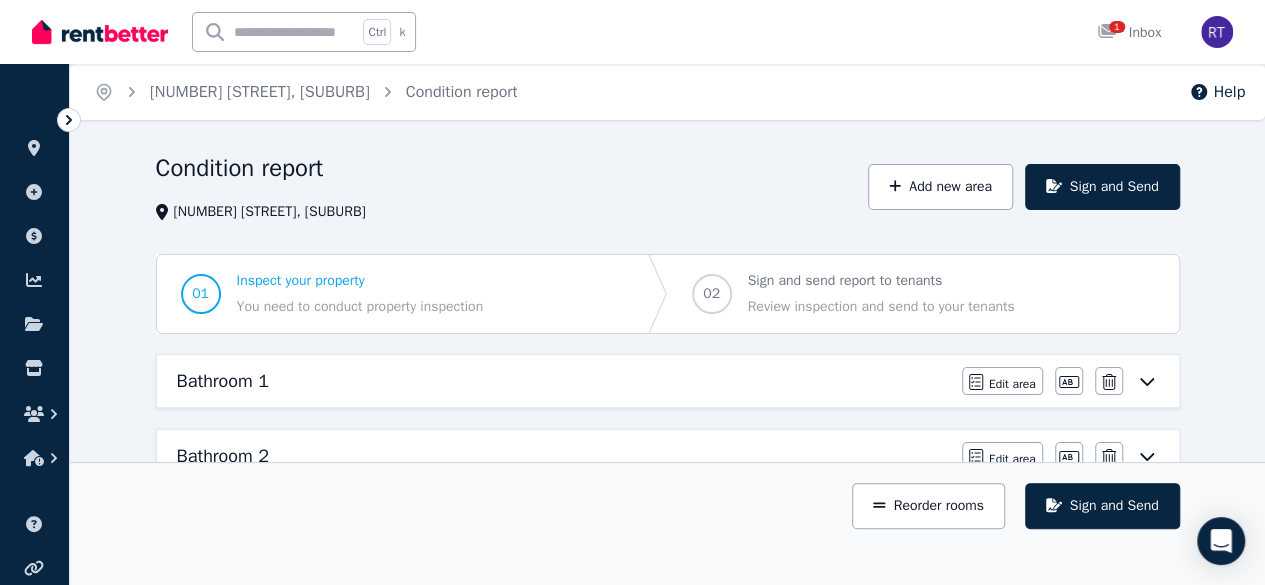click 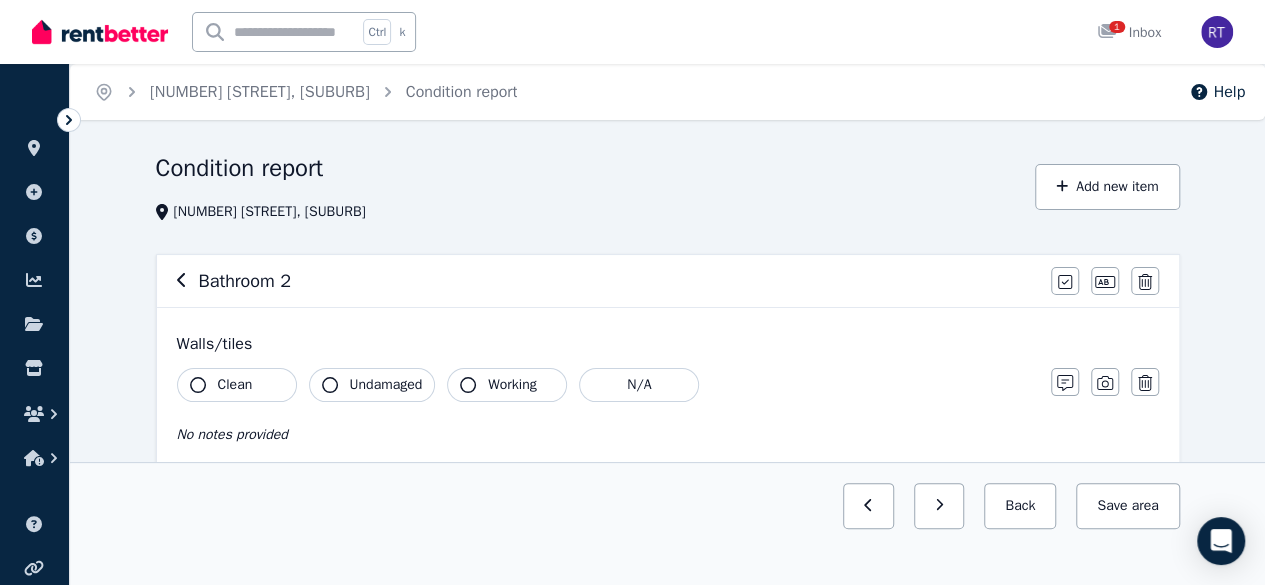 click 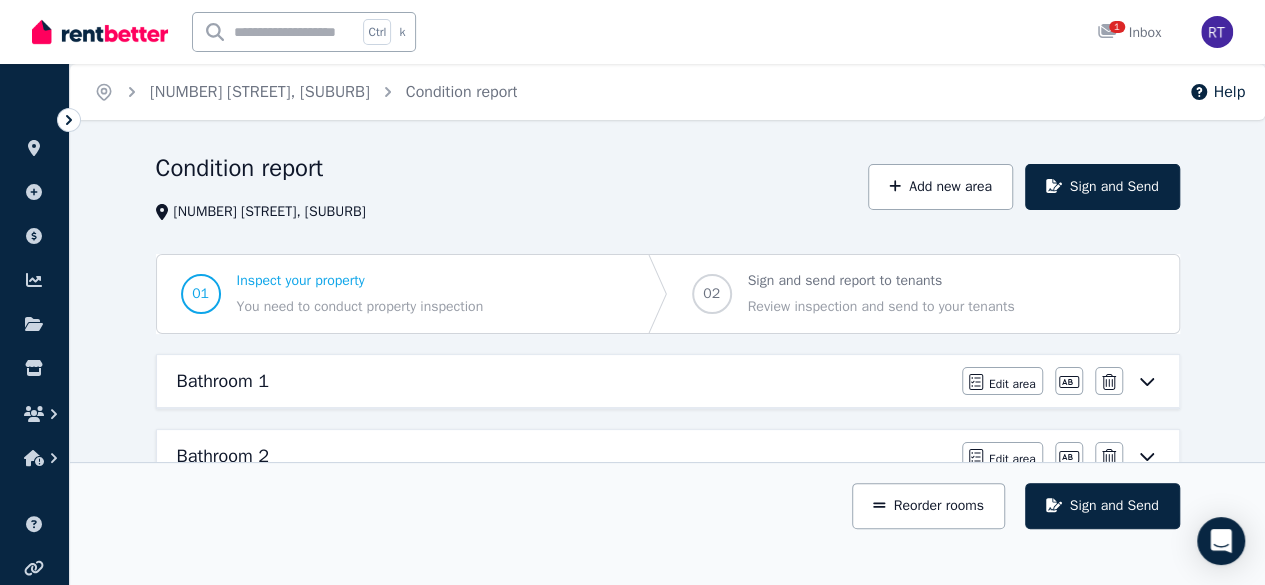 click 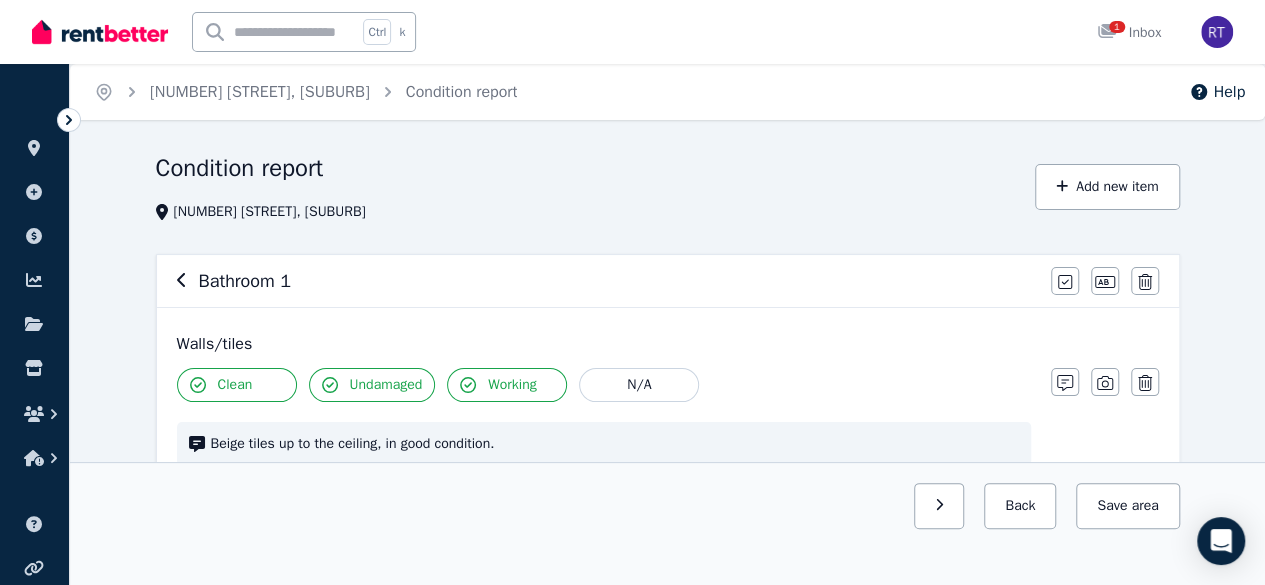 click 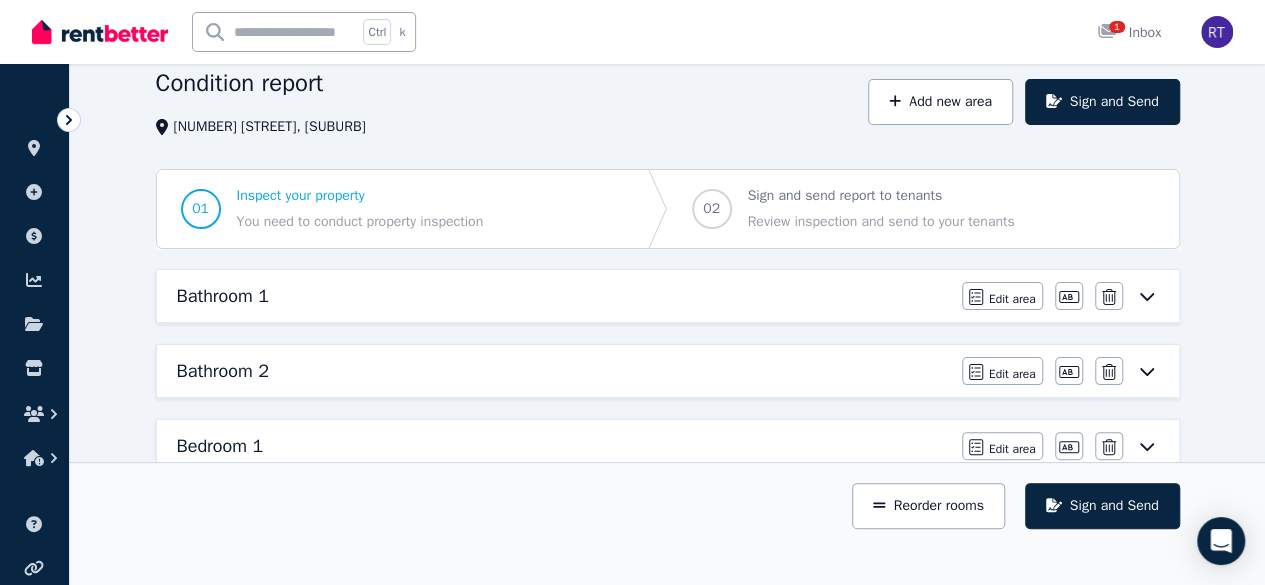 scroll, scrollTop: 115, scrollLeft: 0, axis: vertical 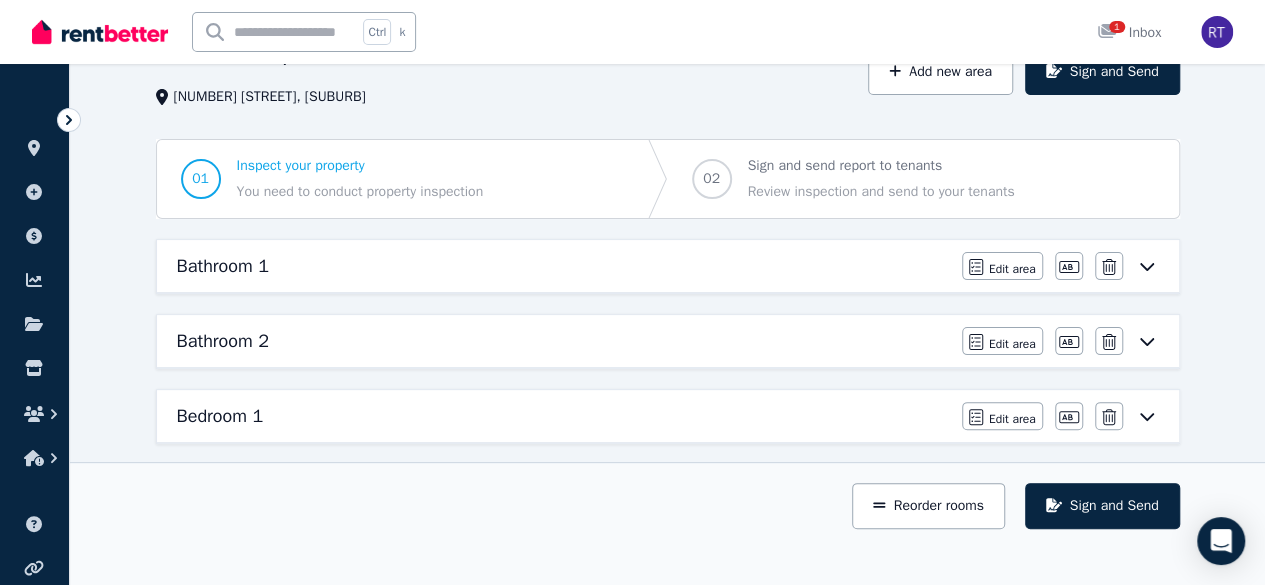 click 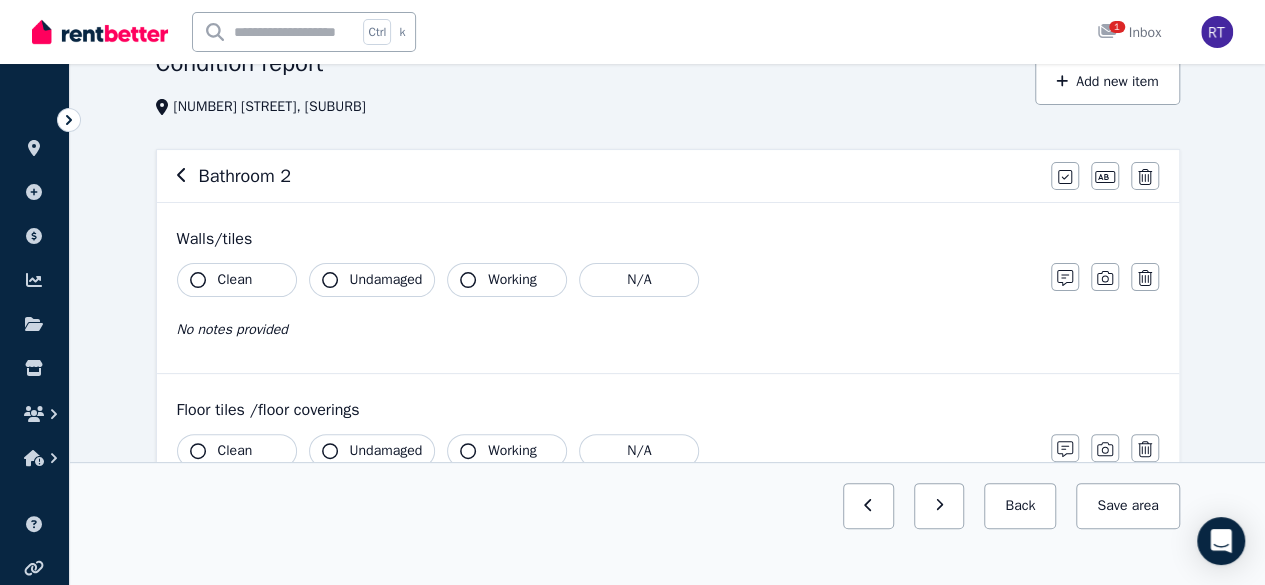 scroll, scrollTop: 106, scrollLeft: 0, axis: vertical 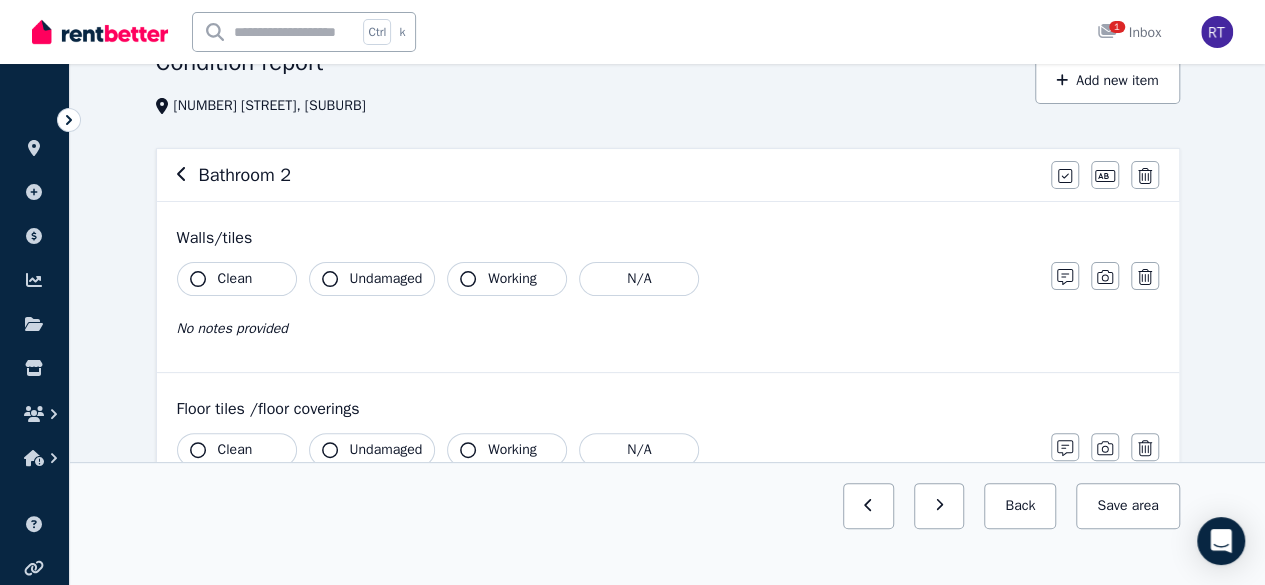 click 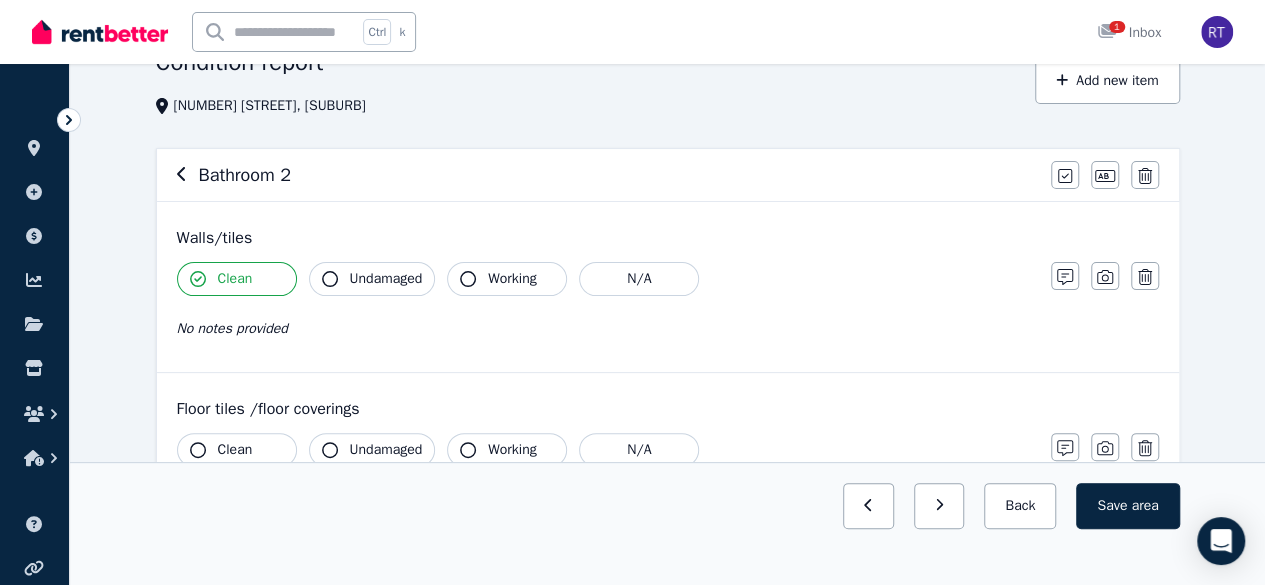 click 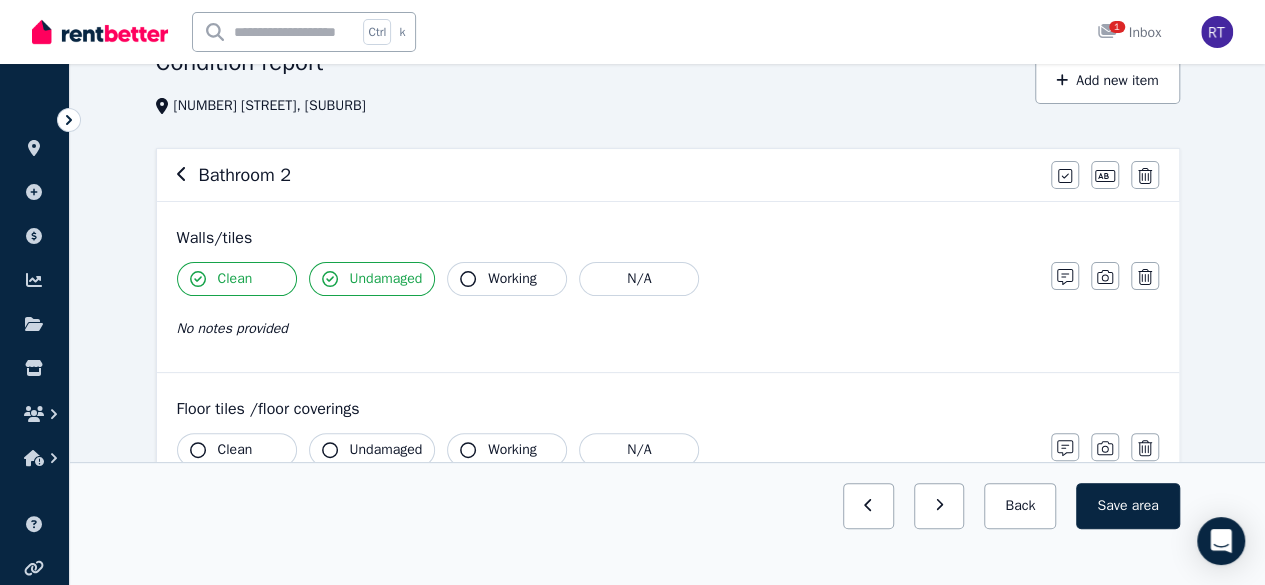 click 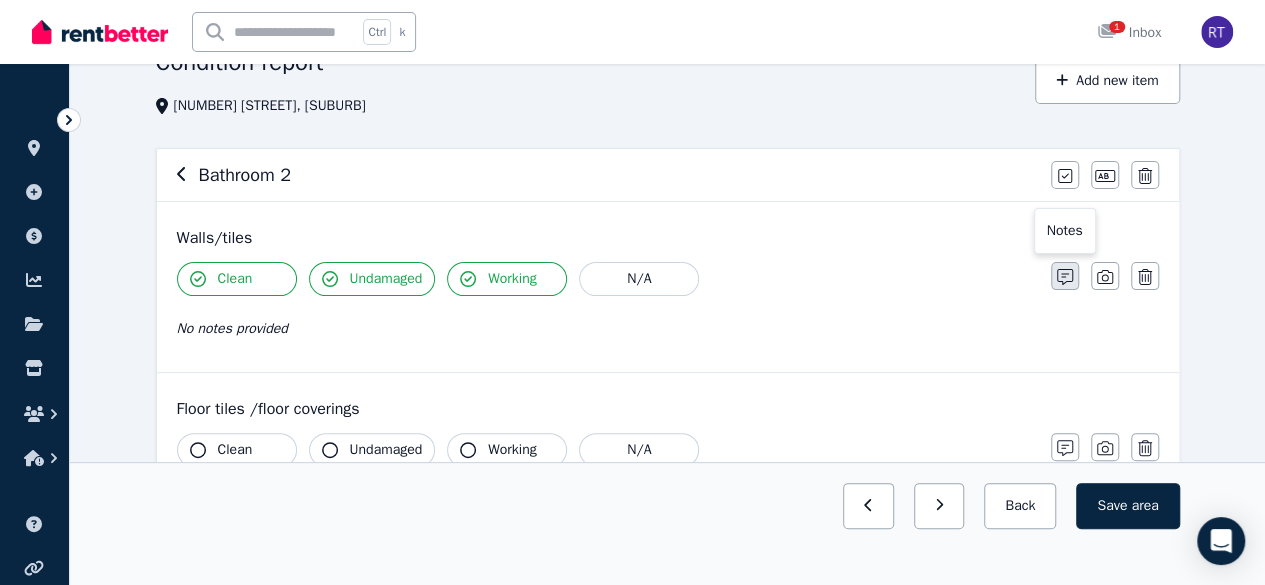 click 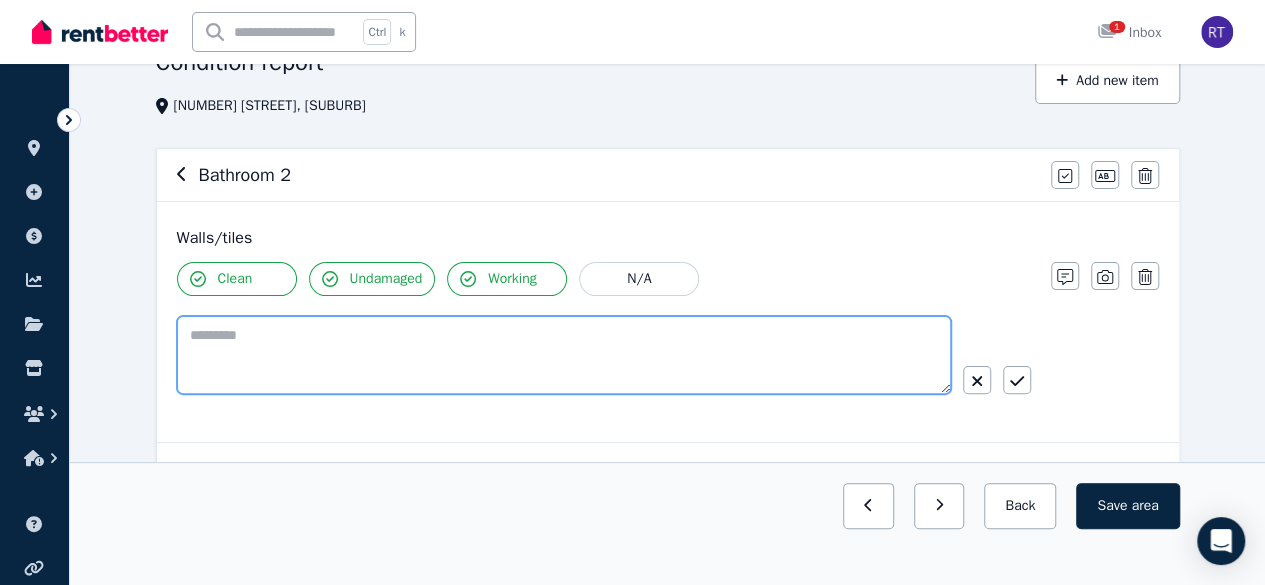 click at bounding box center (564, 355) 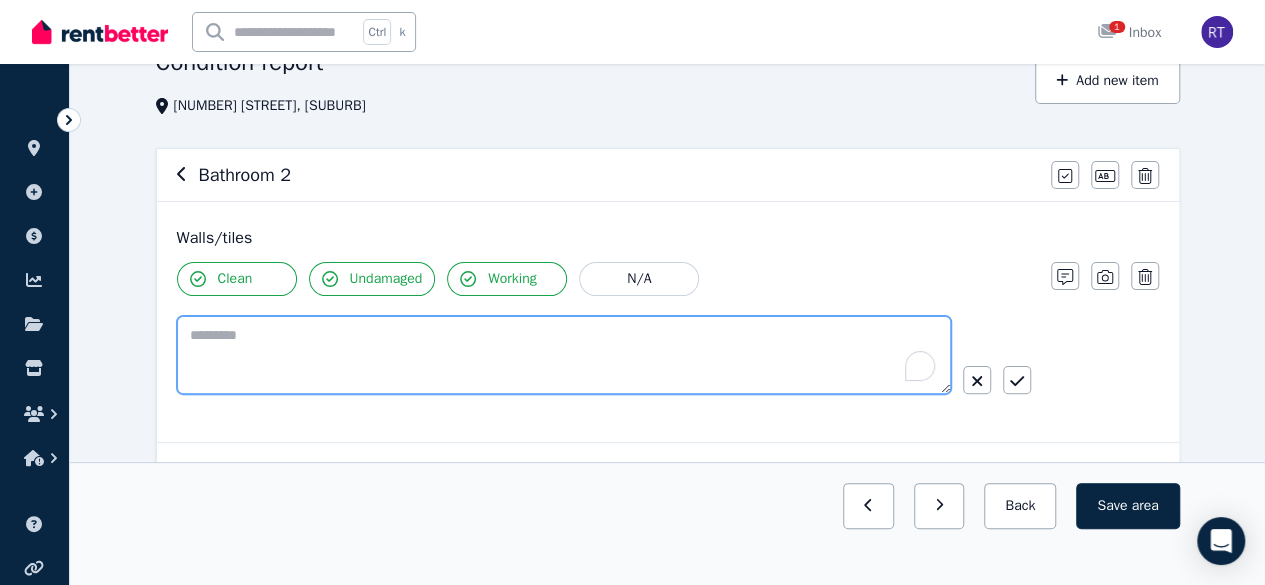 paste on "**********" 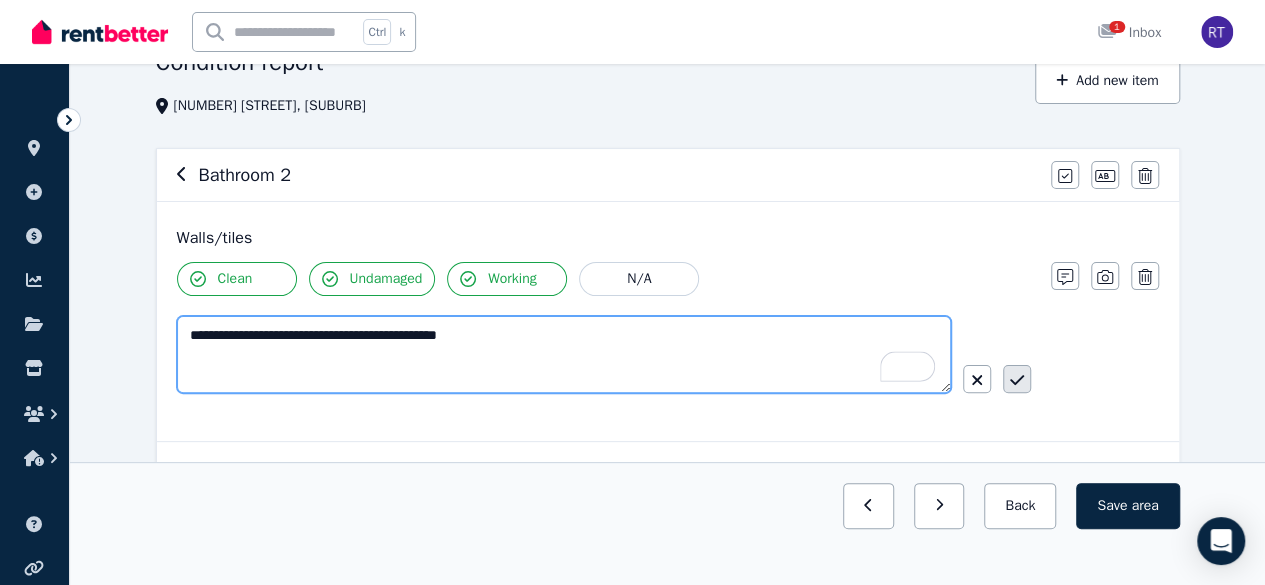 type on "**********" 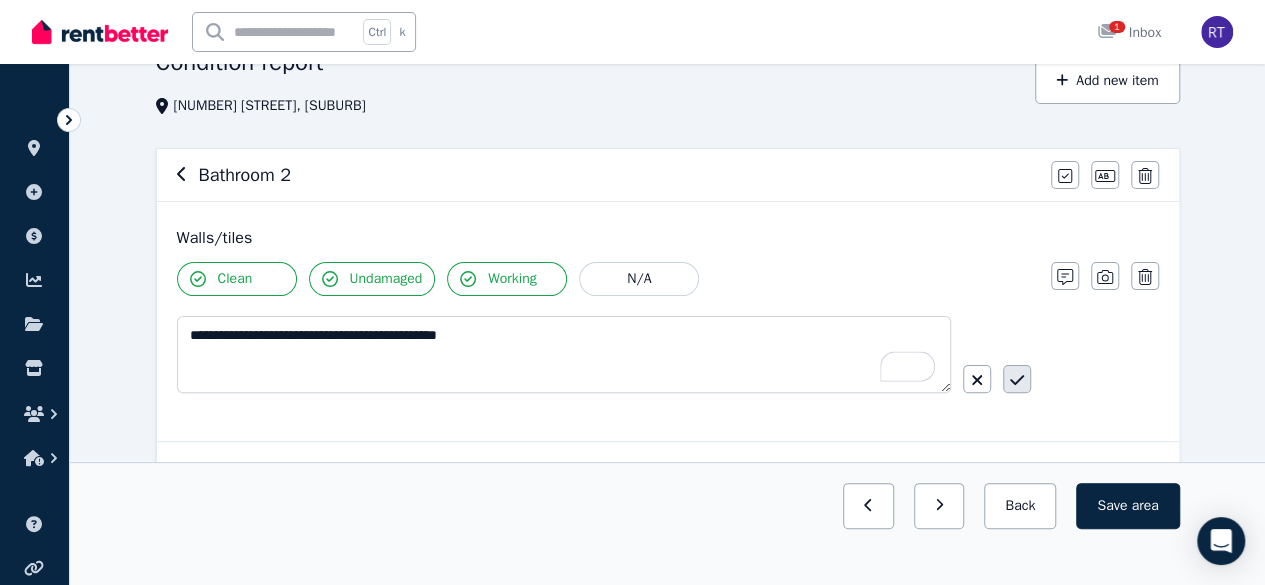 click 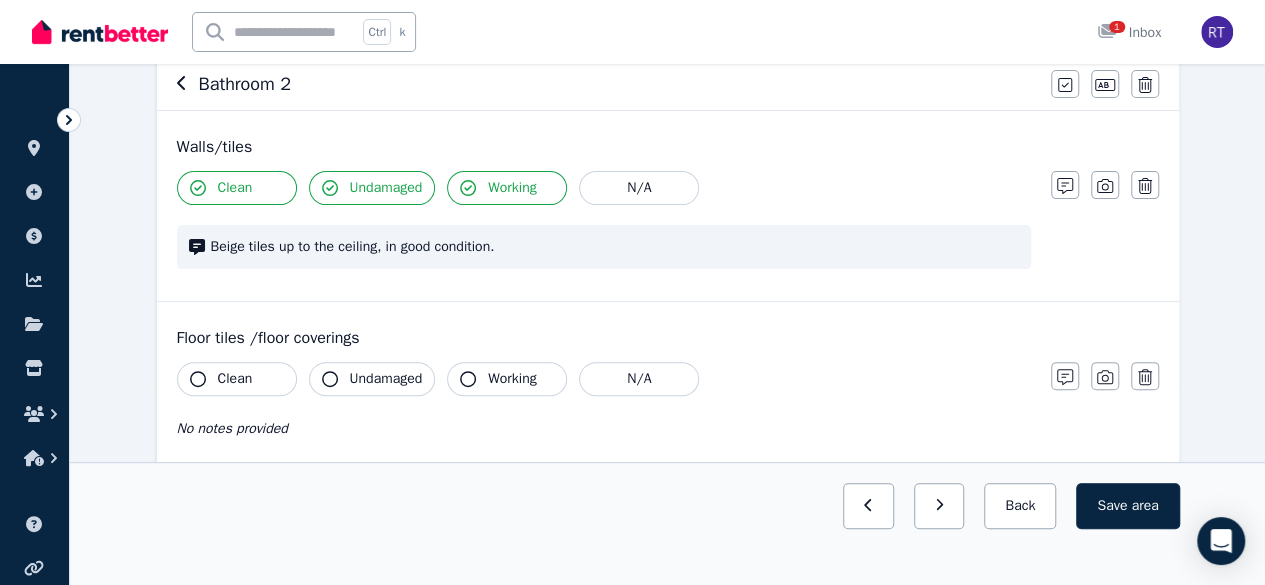 scroll, scrollTop: 222, scrollLeft: 0, axis: vertical 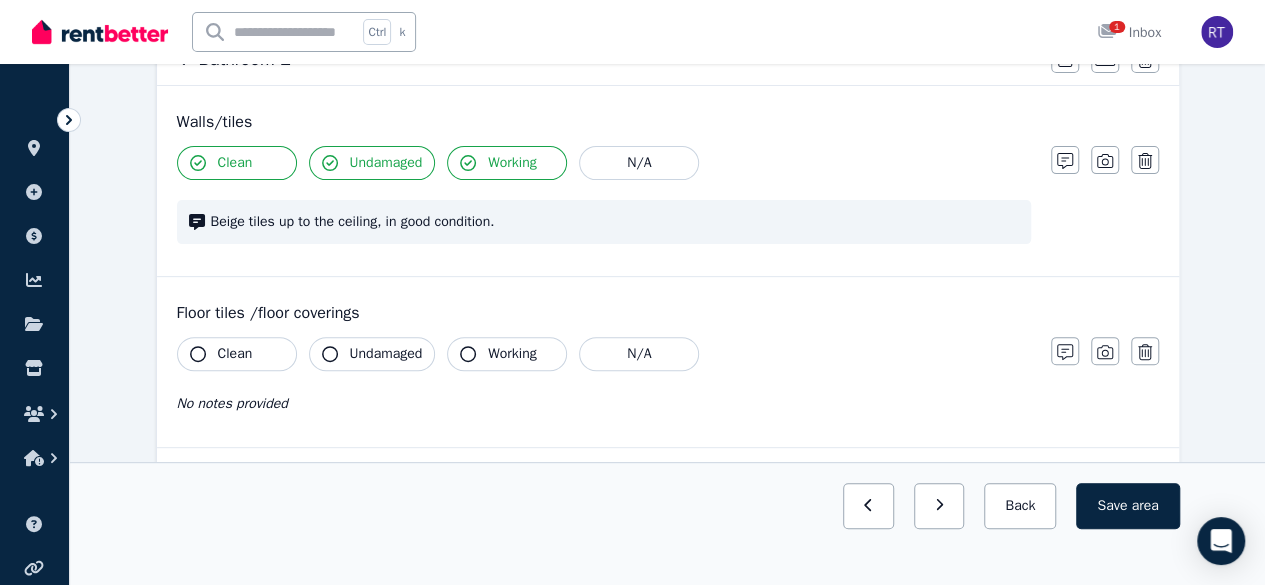 click 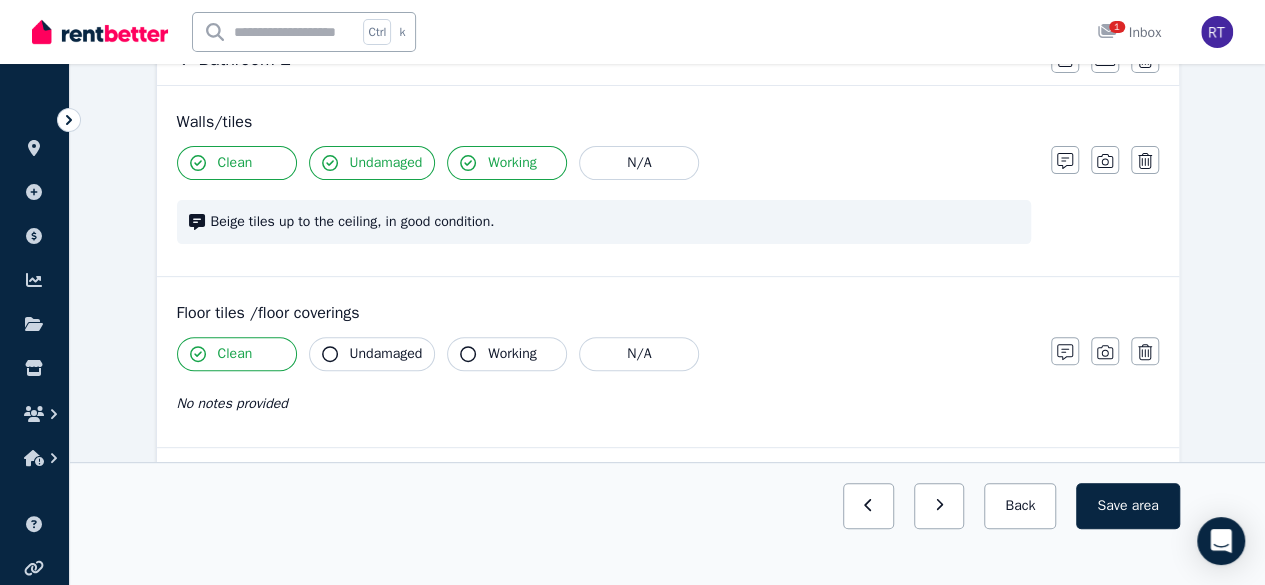 click 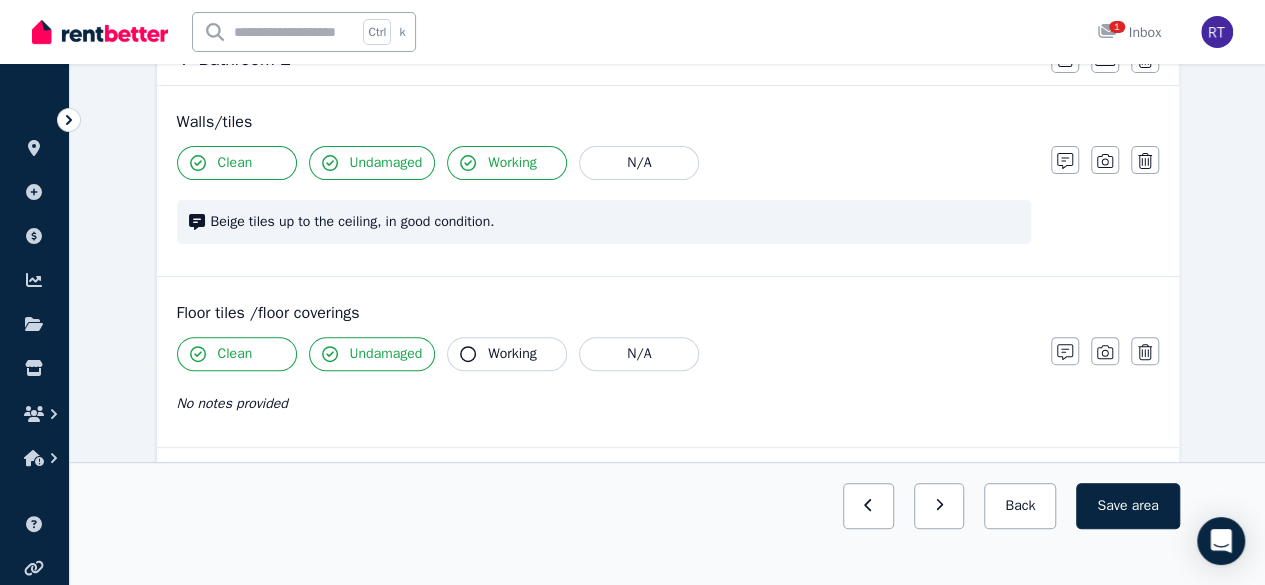 click 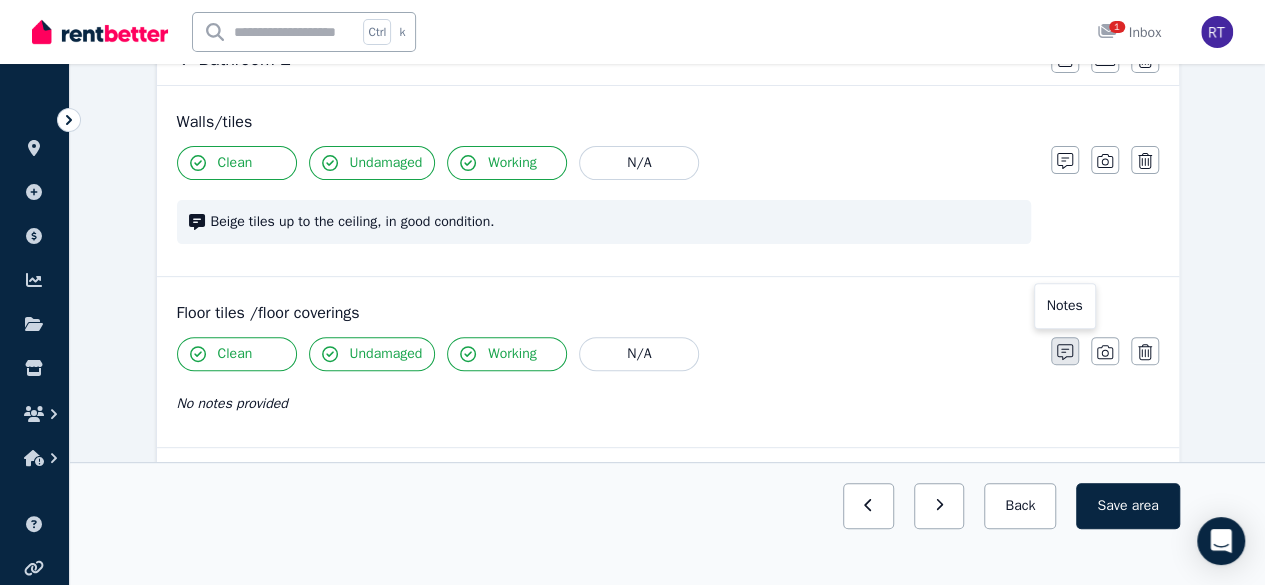 click 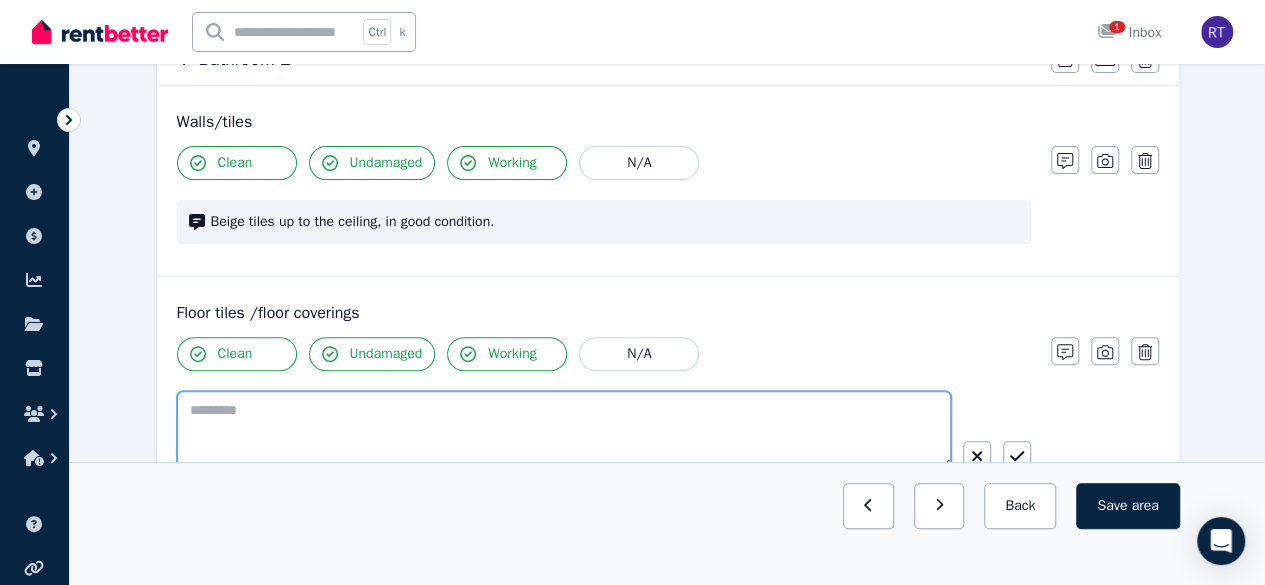 click at bounding box center (564, 430) 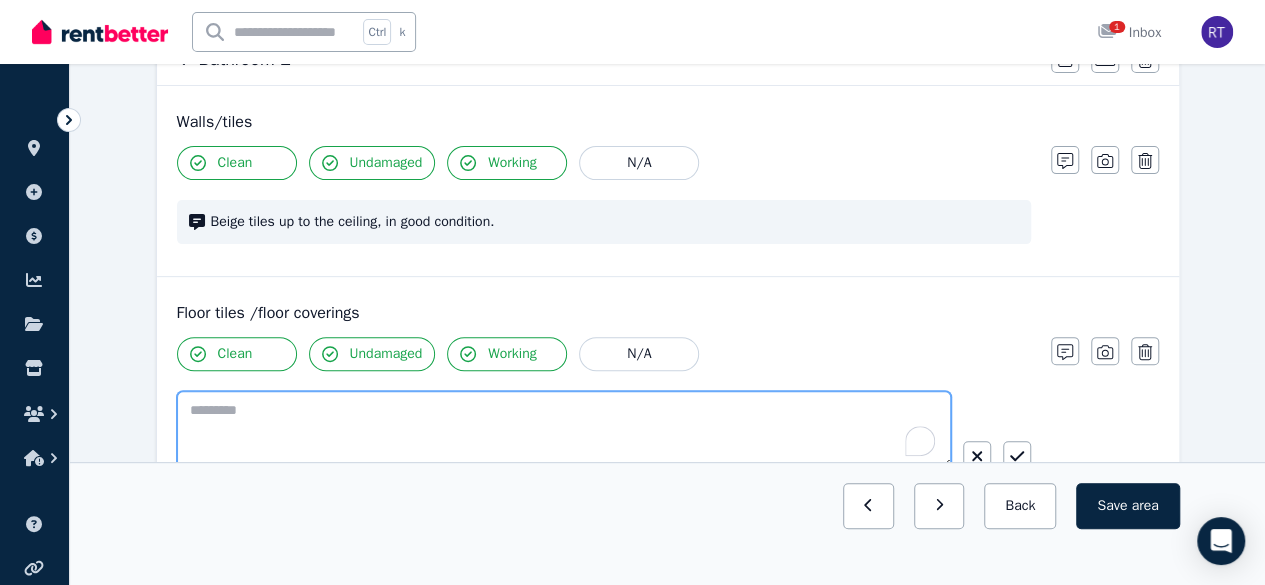 paste on "**********" 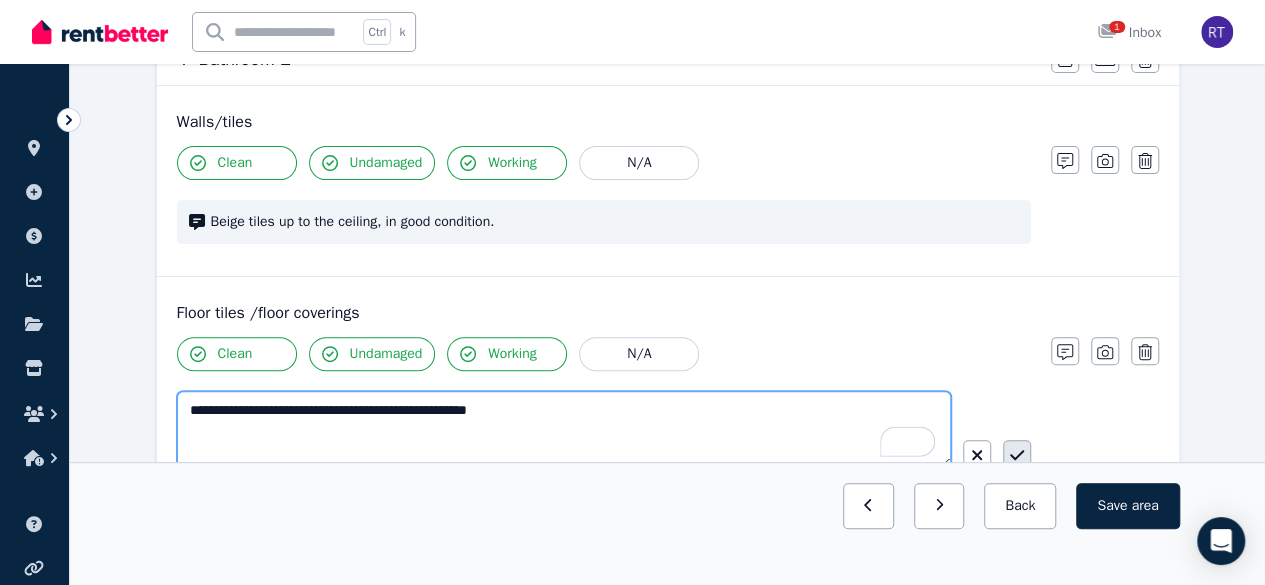 type on "**********" 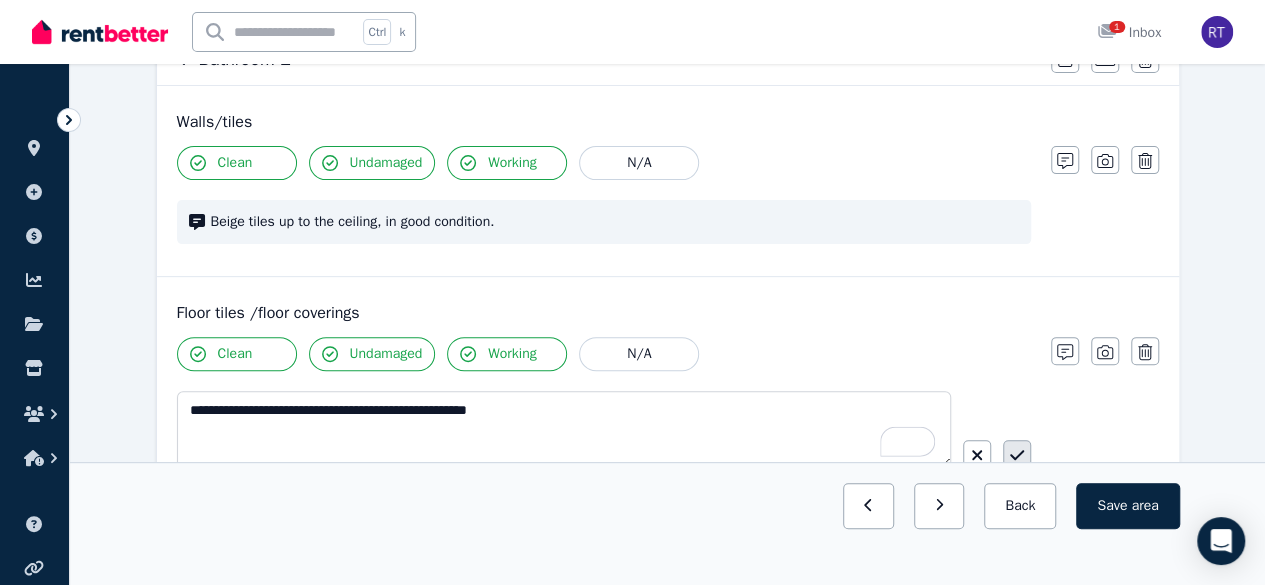 click at bounding box center [1017, 454] 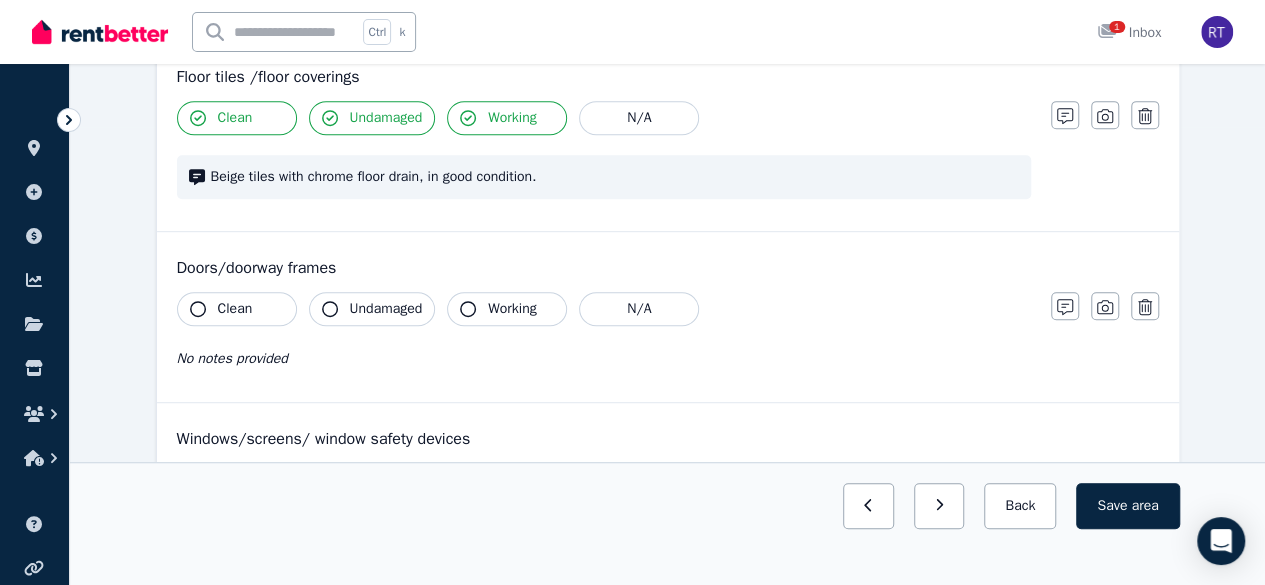 scroll, scrollTop: 459, scrollLeft: 0, axis: vertical 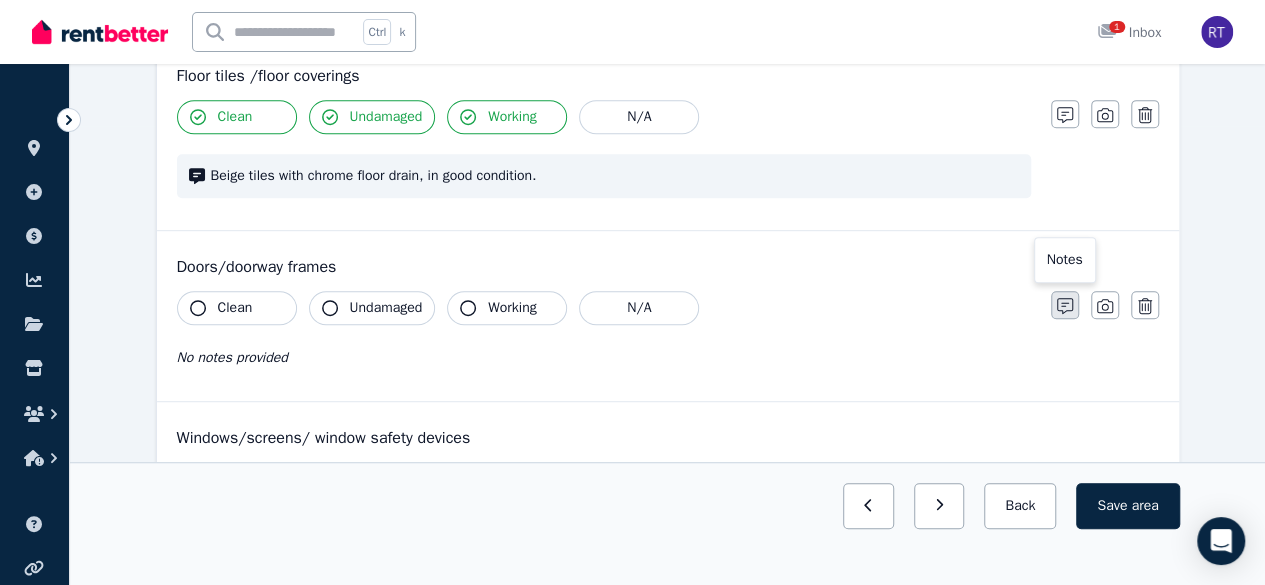 click at bounding box center [1065, 305] 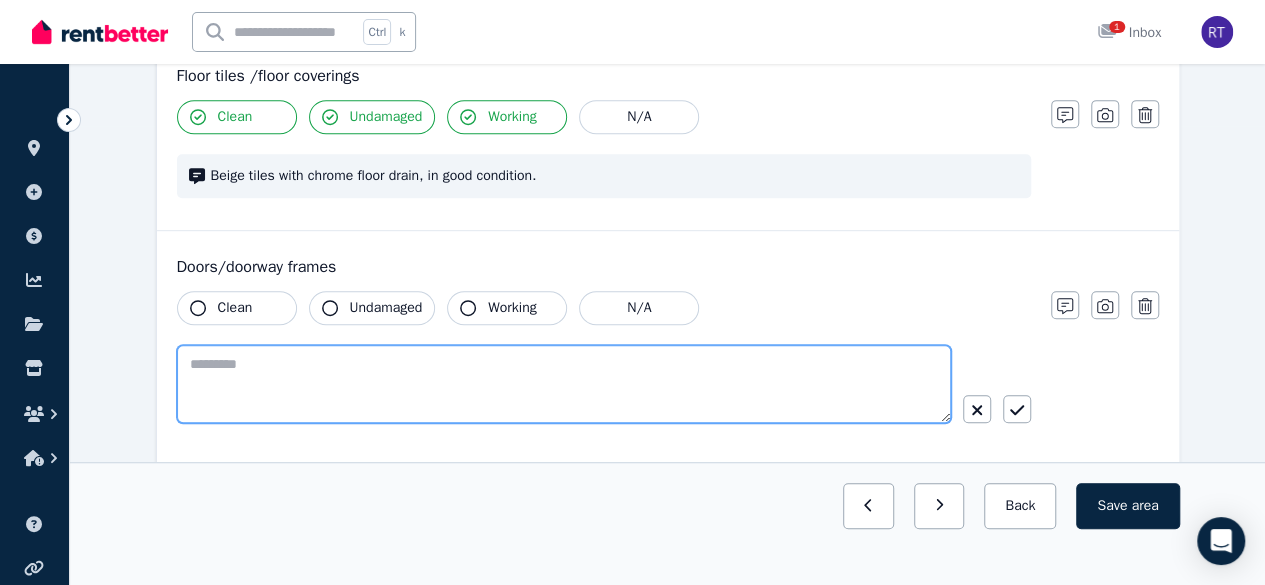 click at bounding box center (564, 384) 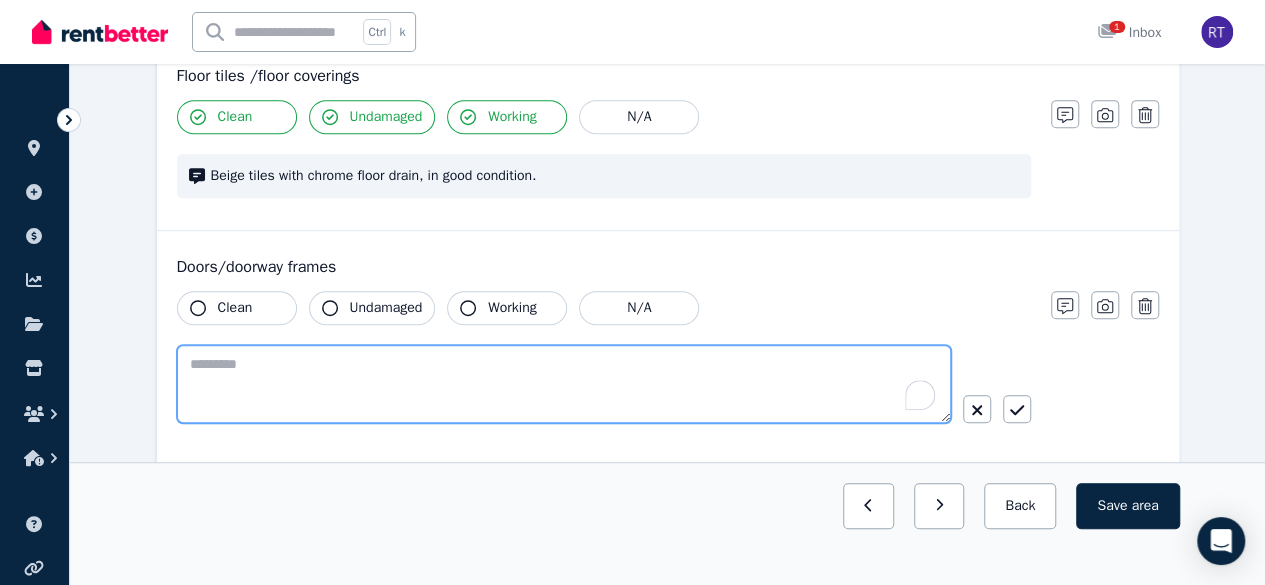paste on "**********" 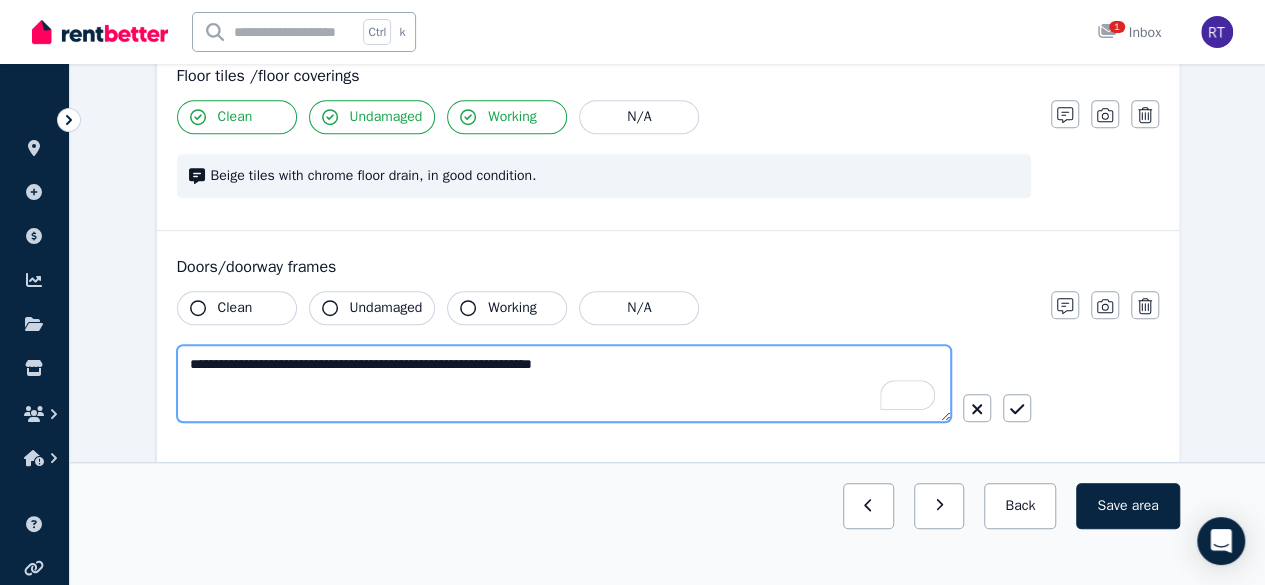 drag, startPoint x: 440, startPoint y: 364, endPoint x: 369, endPoint y: 359, distance: 71.17584 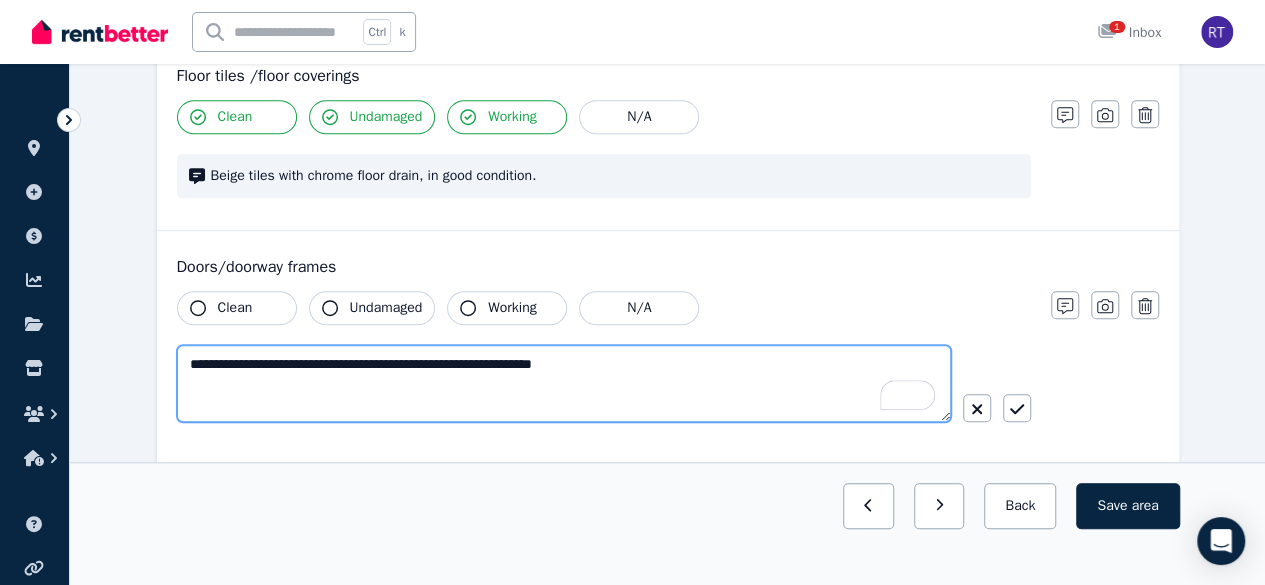 click on "**********" at bounding box center (564, 383) 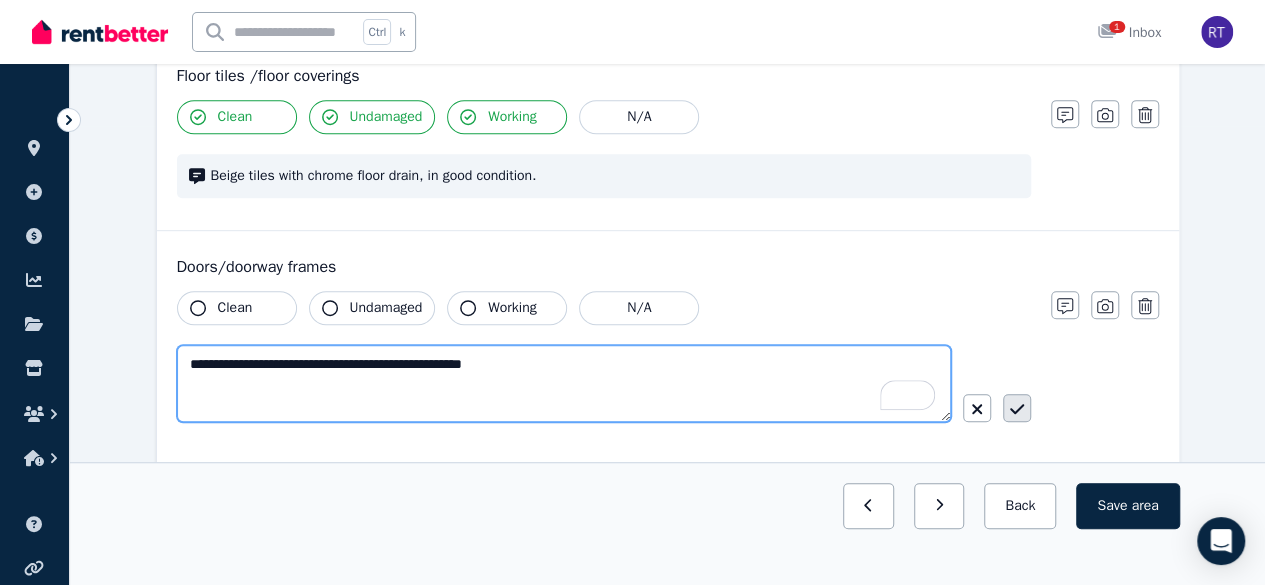 type on "**********" 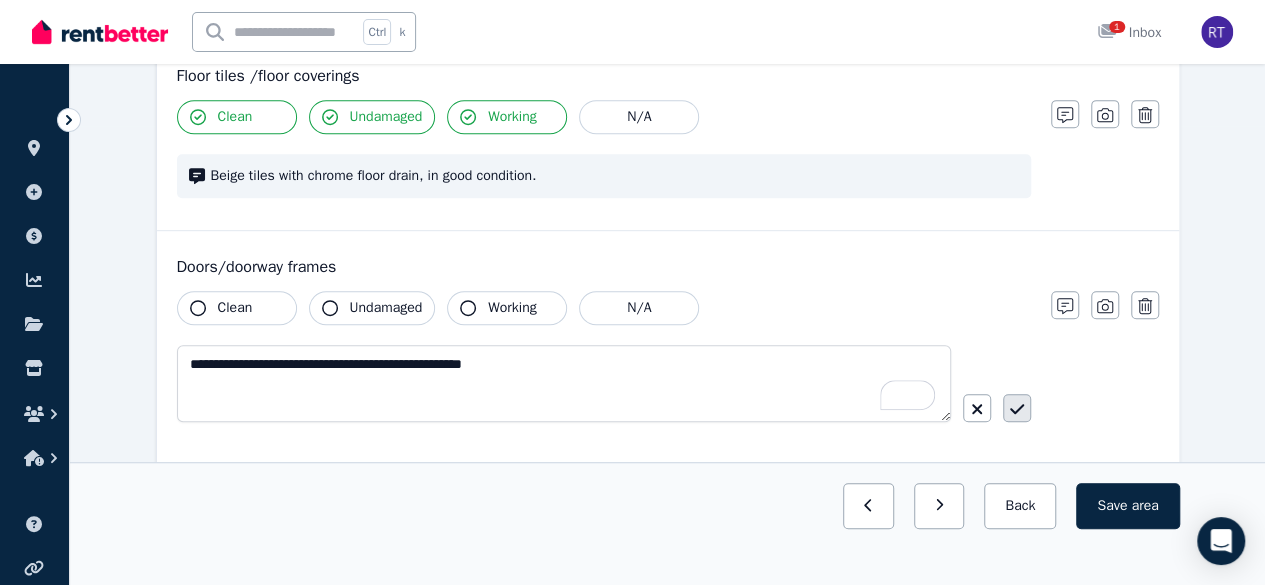 click 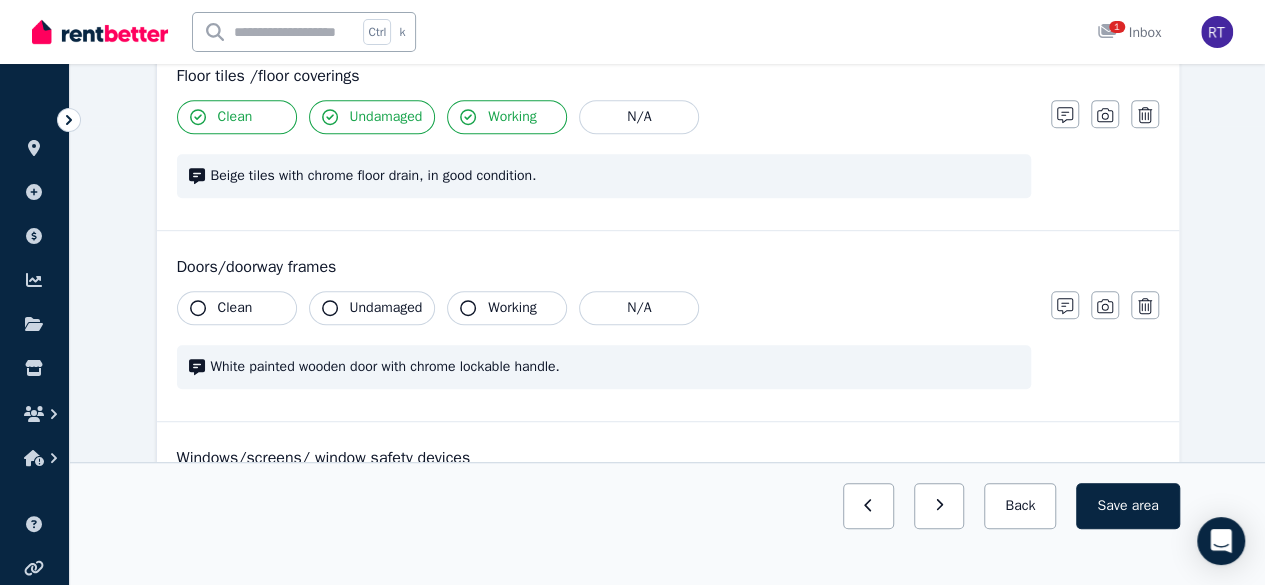 click 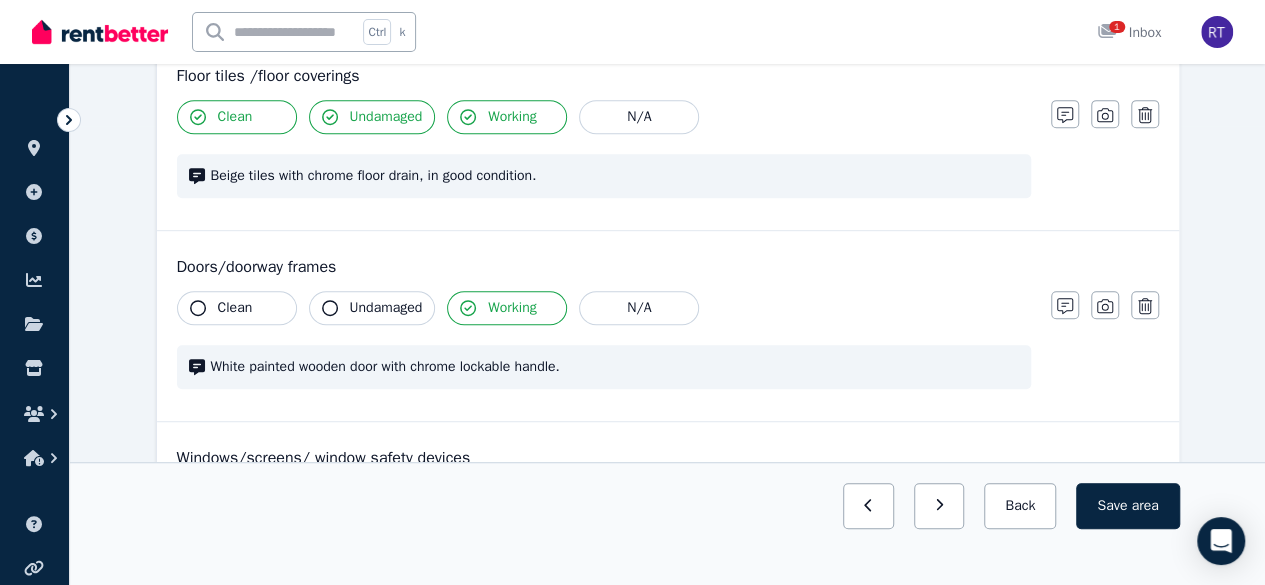 click 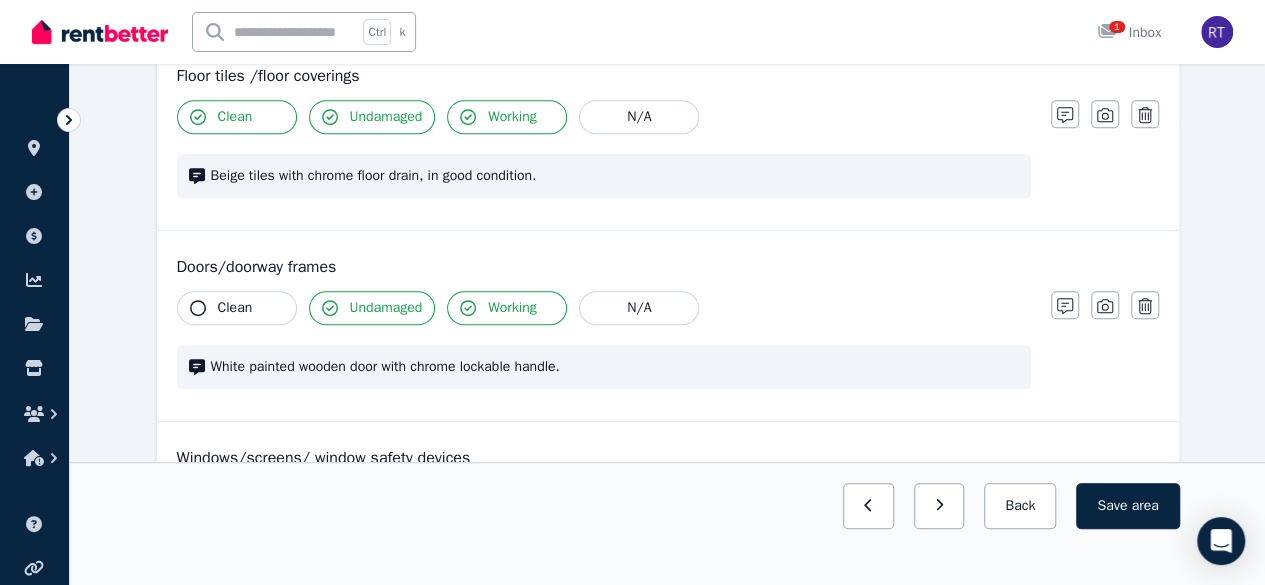 click 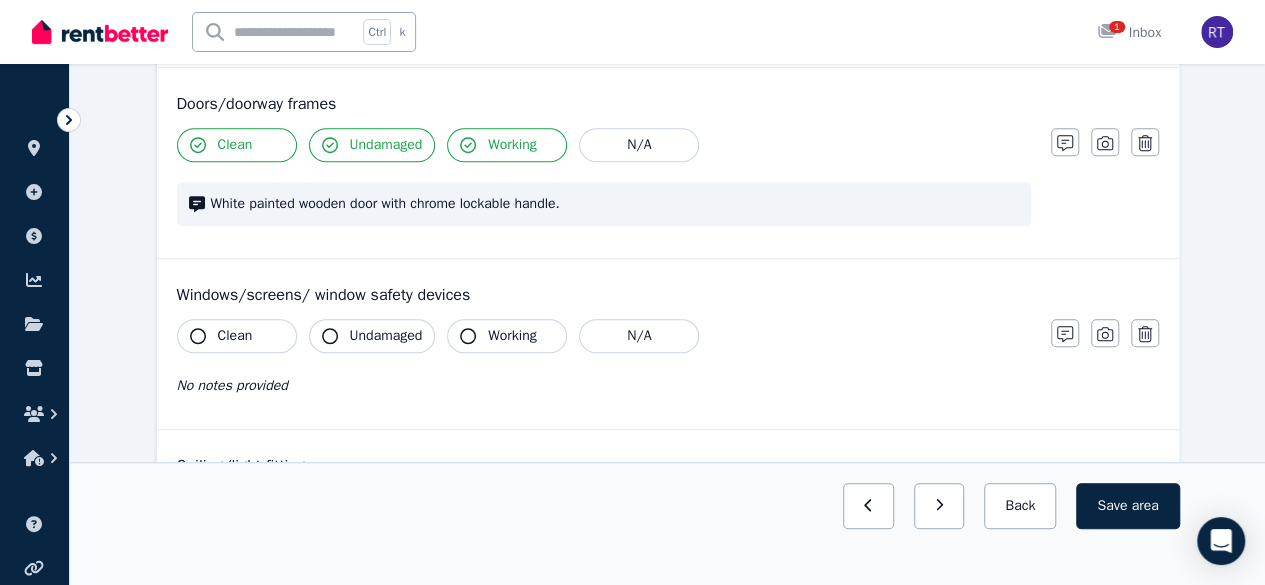 scroll, scrollTop: 626, scrollLeft: 0, axis: vertical 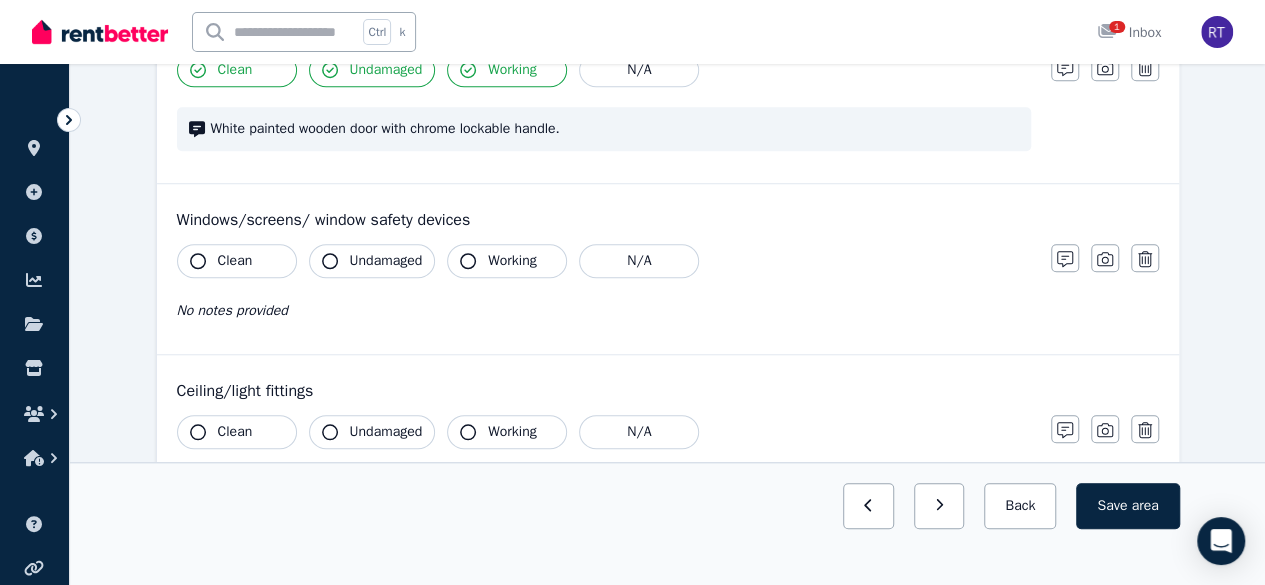 click 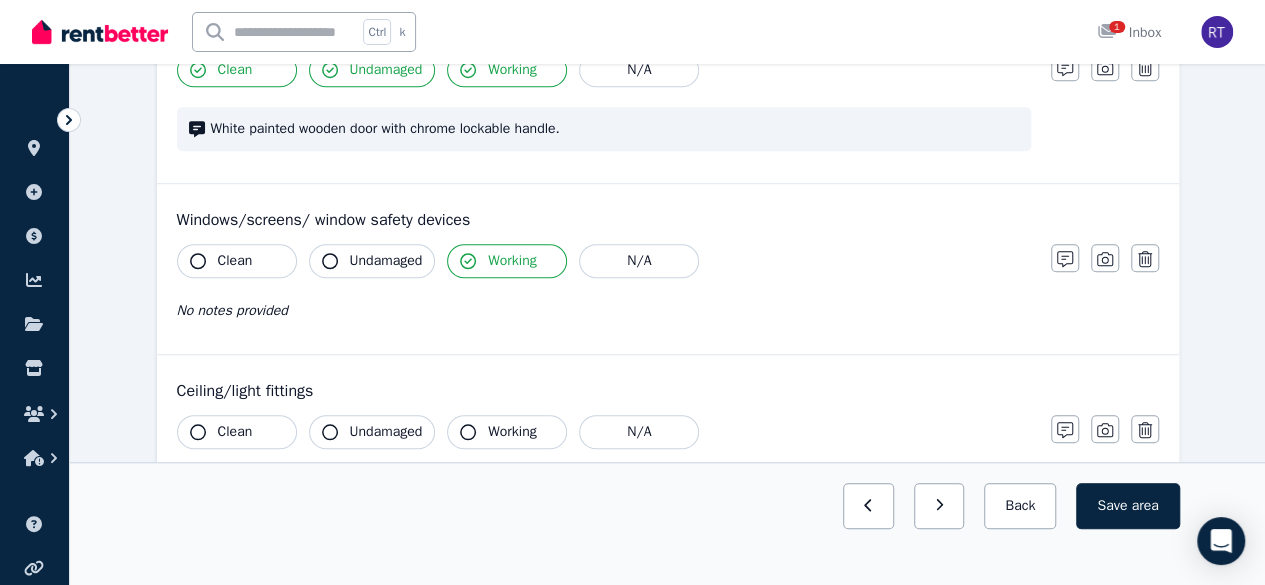 click 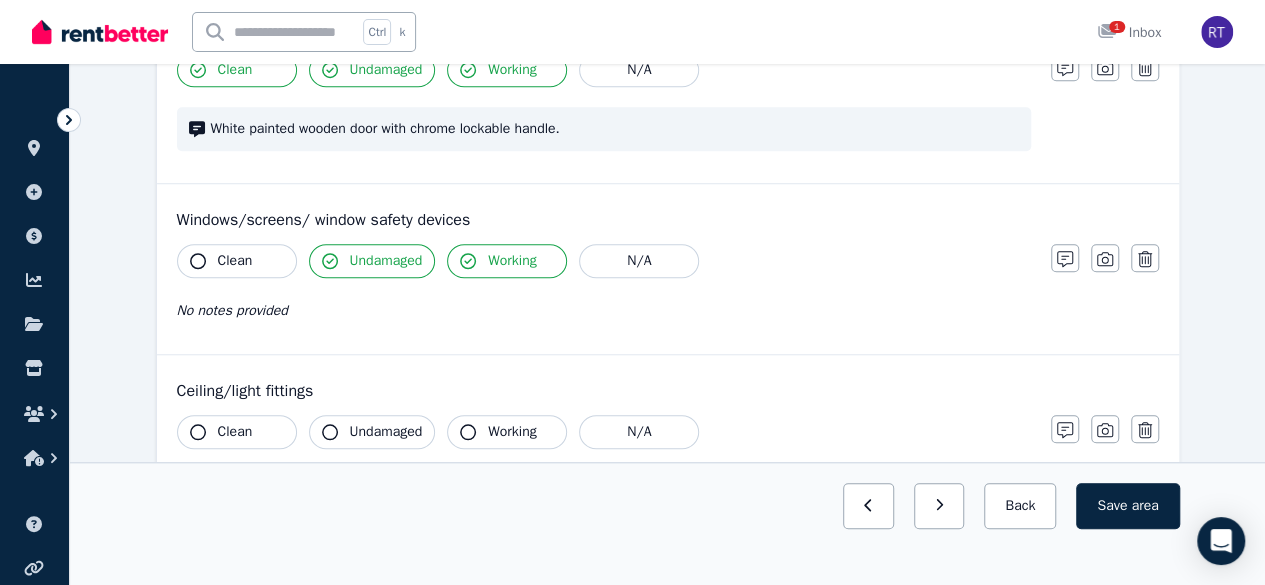 click 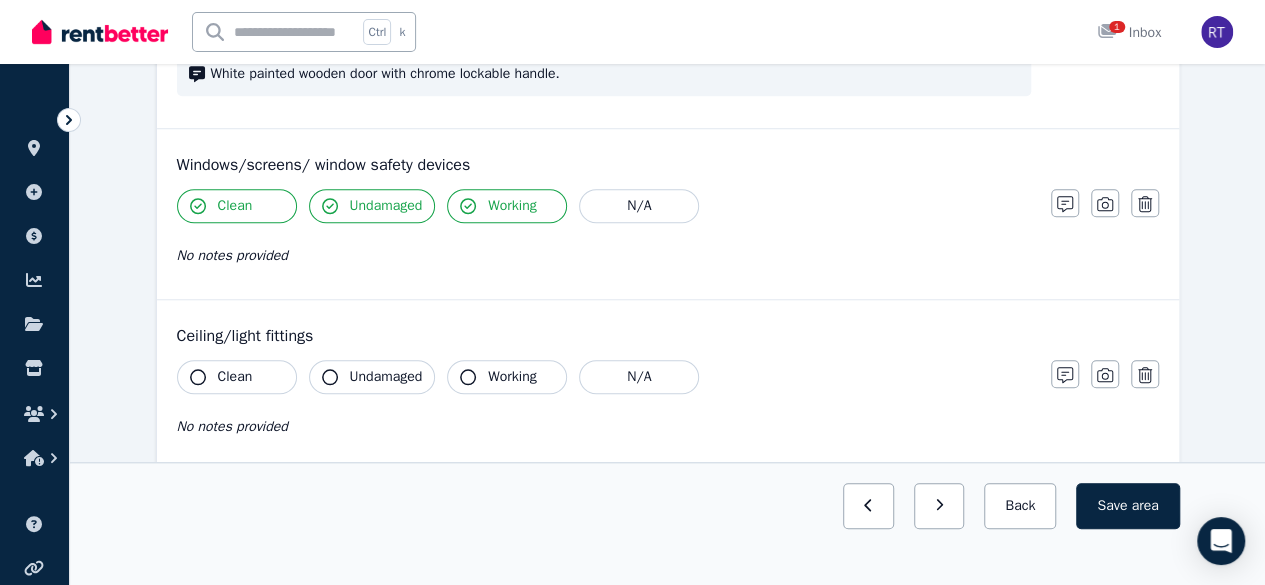 scroll, scrollTop: 765, scrollLeft: 0, axis: vertical 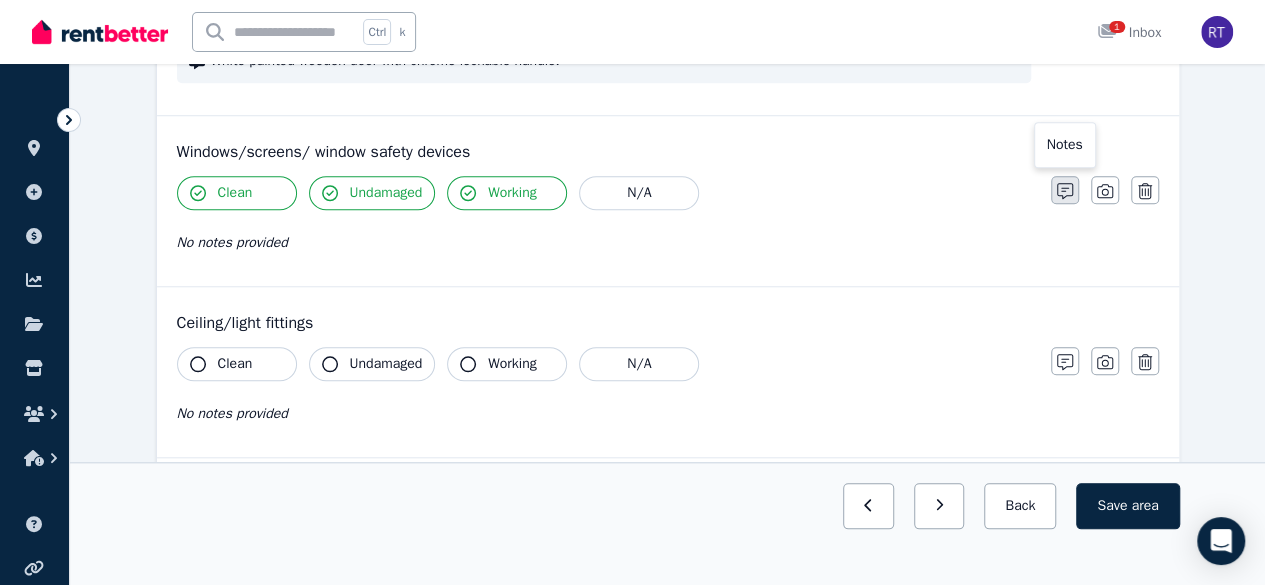 click 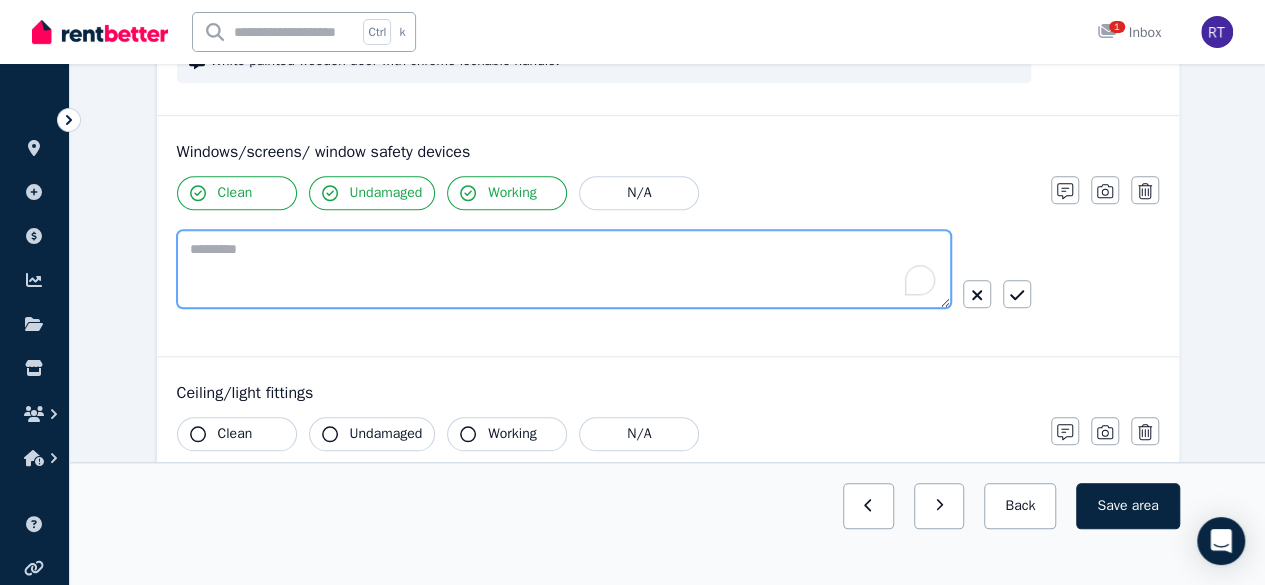 click at bounding box center (564, 269) 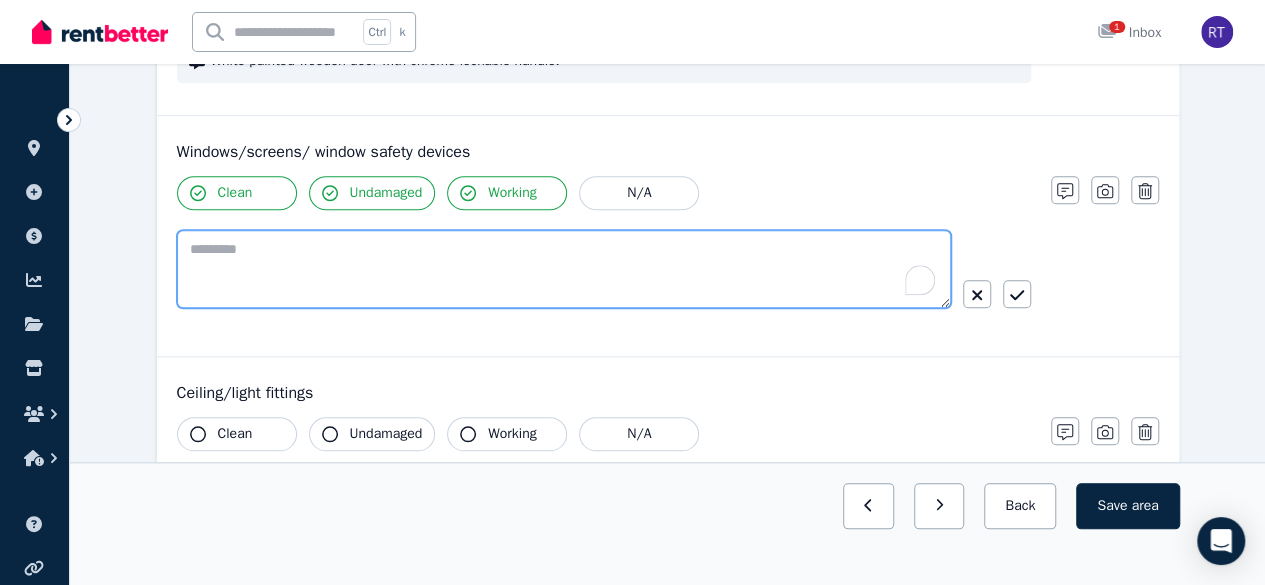 paste on "**********" 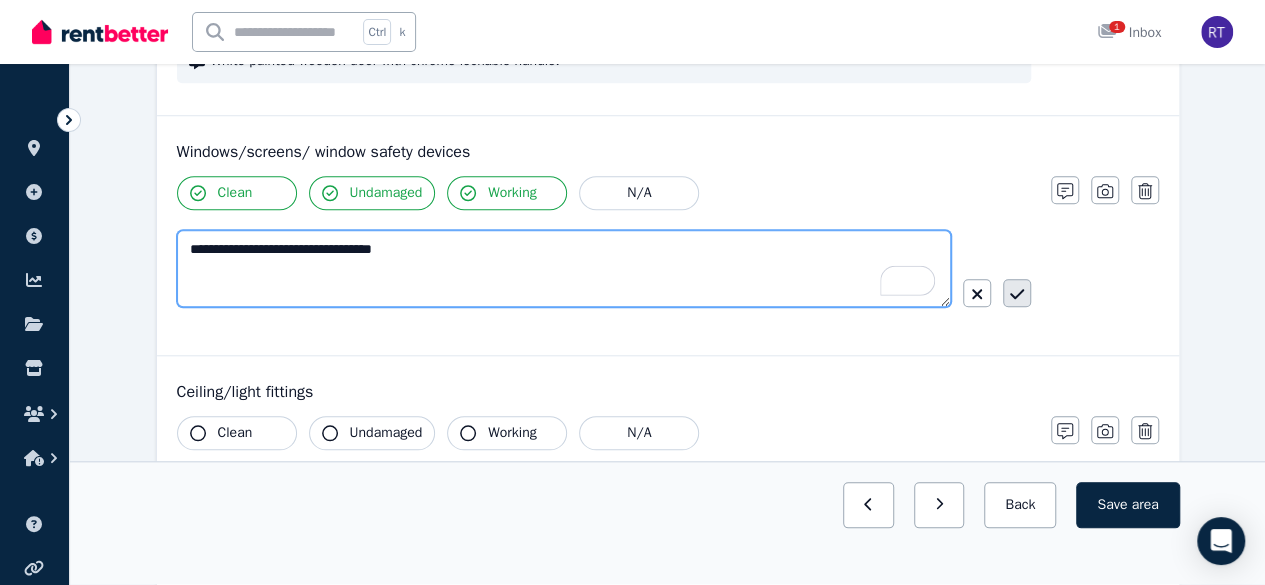 type on "**********" 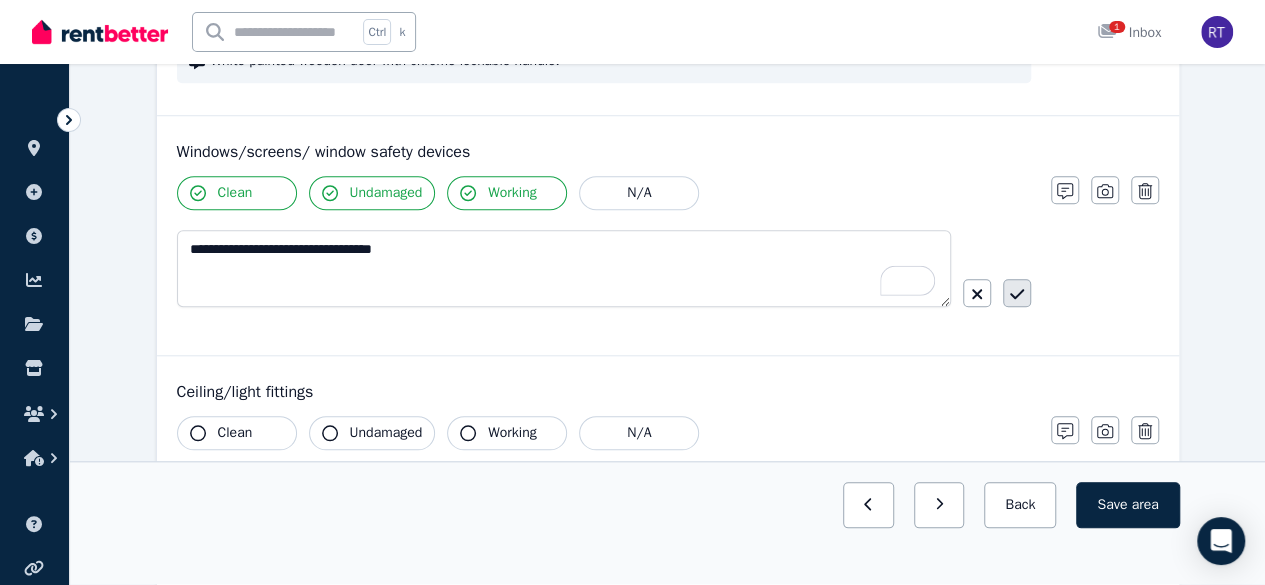 click 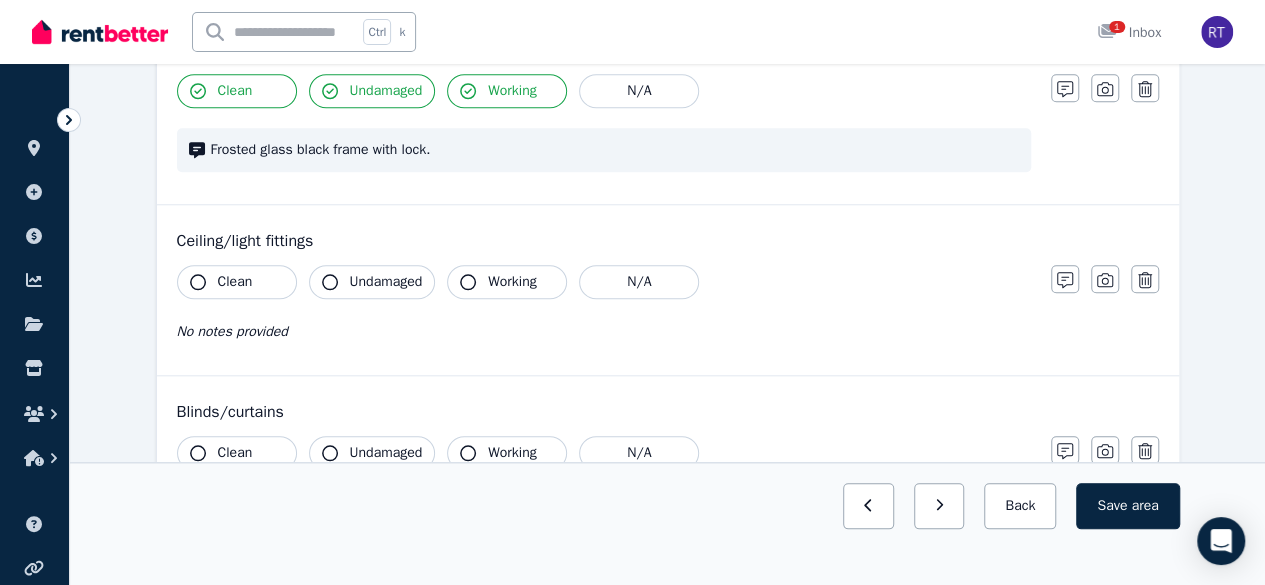 scroll, scrollTop: 897, scrollLeft: 0, axis: vertical 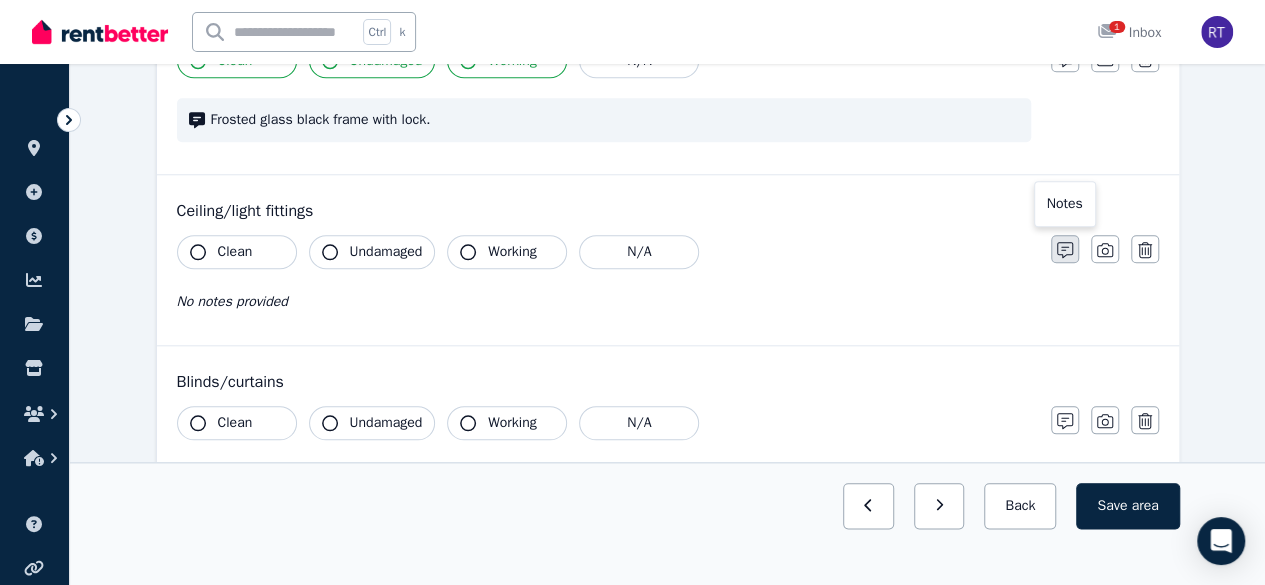 click 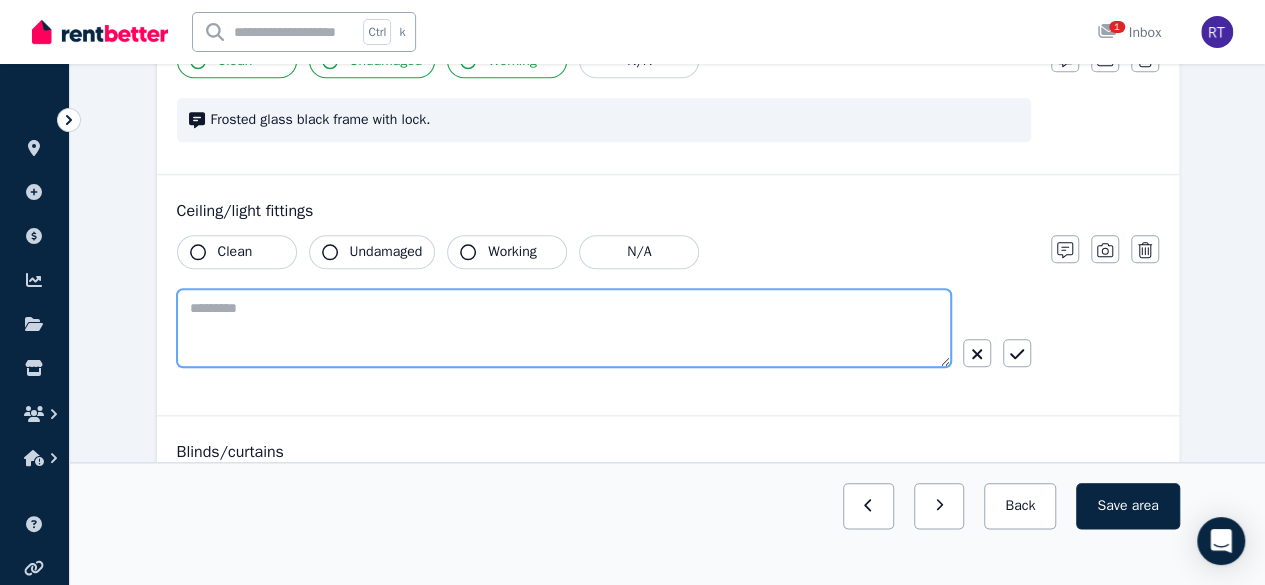 click at bounding box center (564, 328) 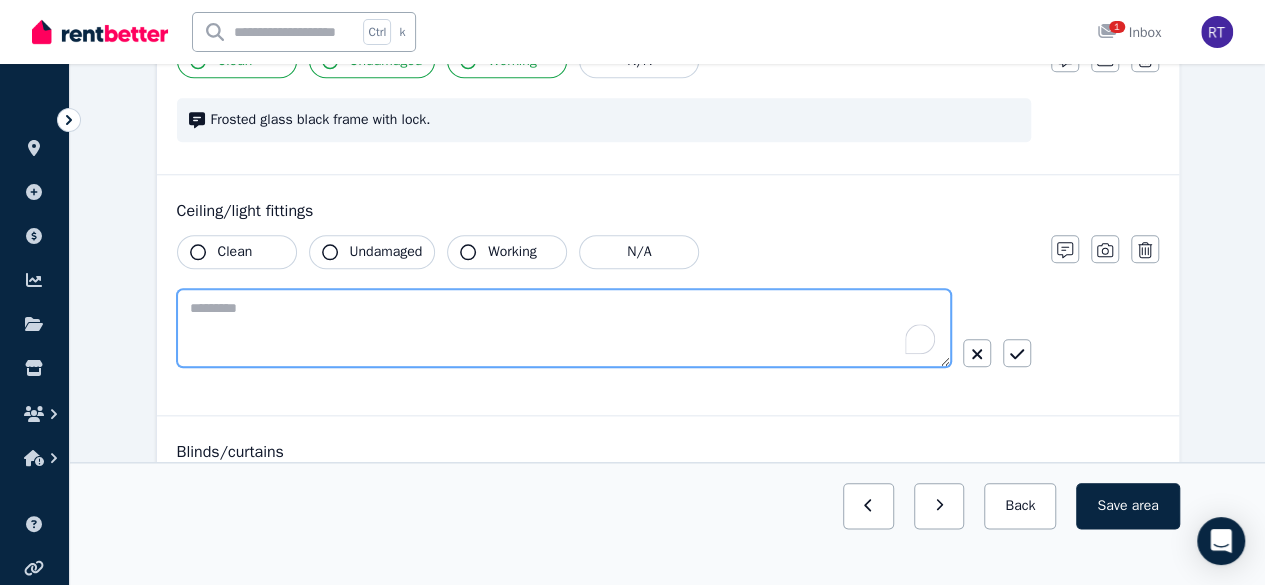 paste on "**********" 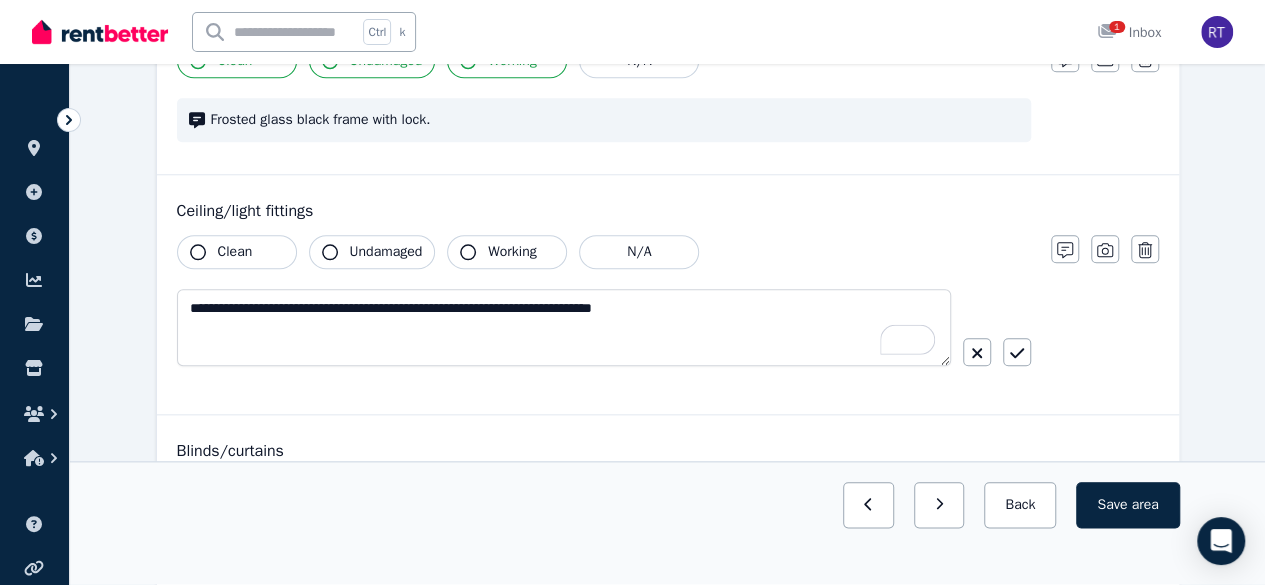 click 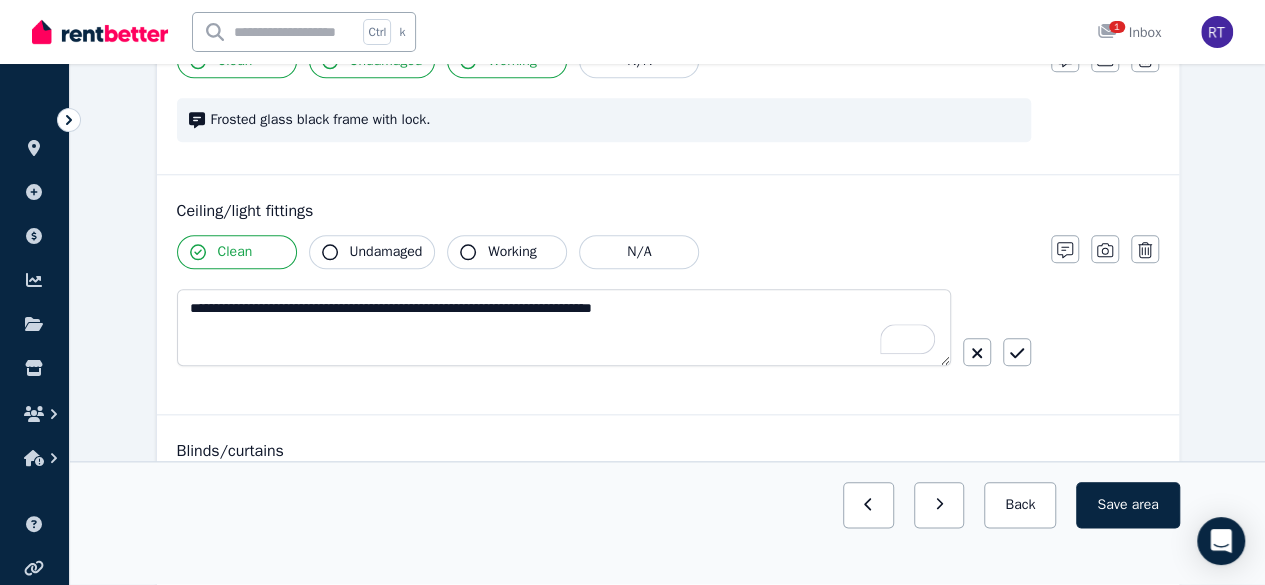 click 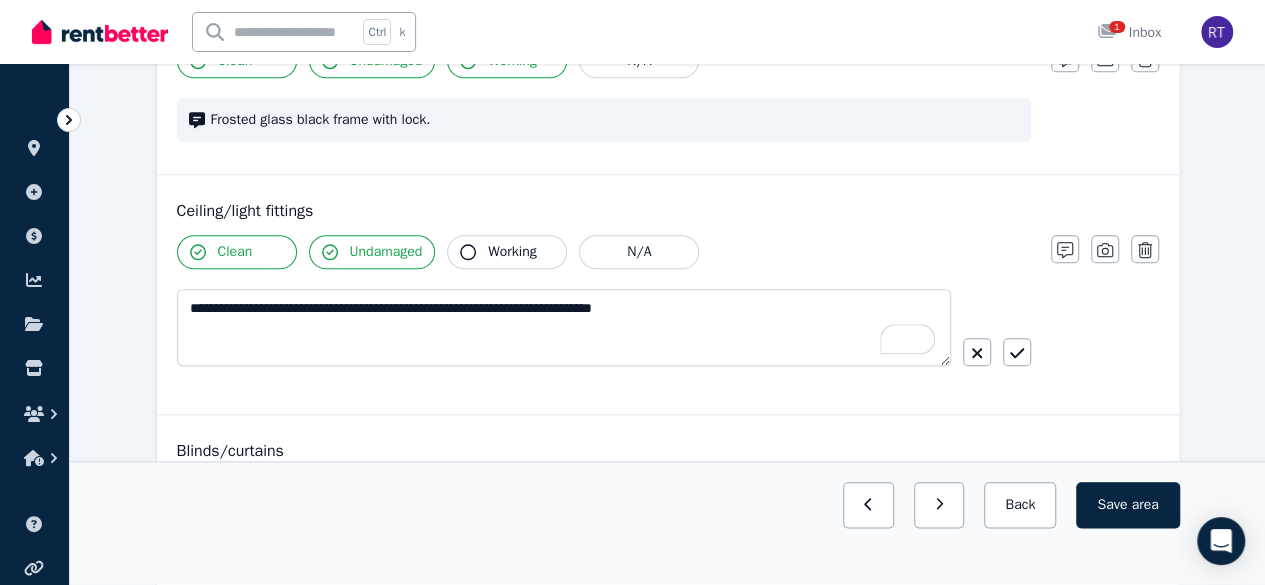 click 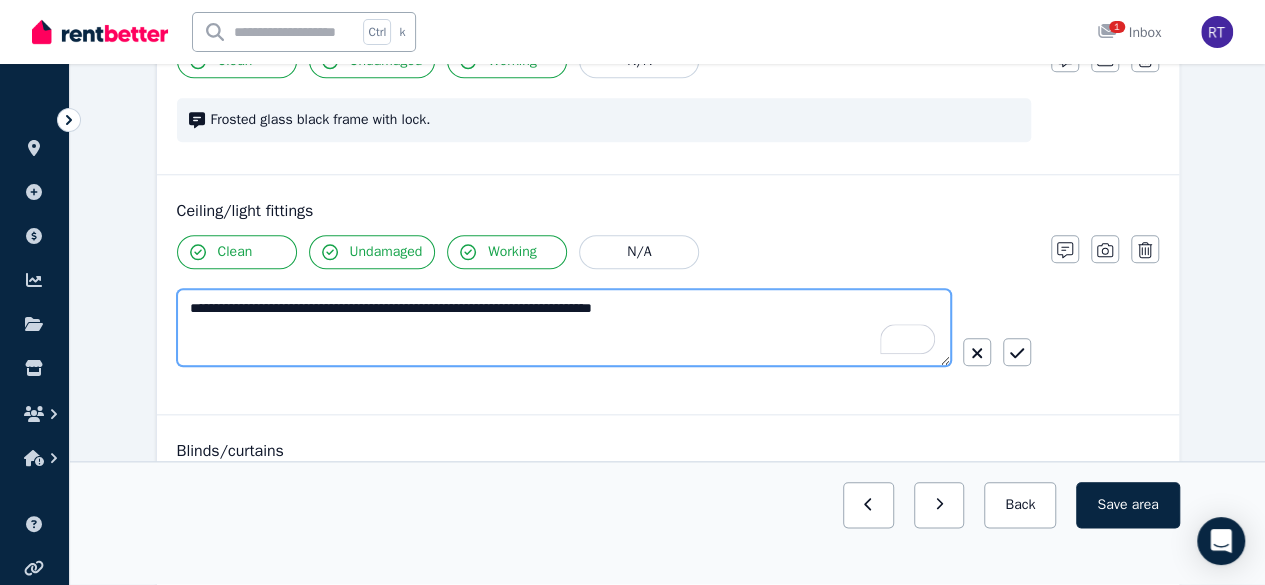 click on "**********" at bounding box center [564, 327] 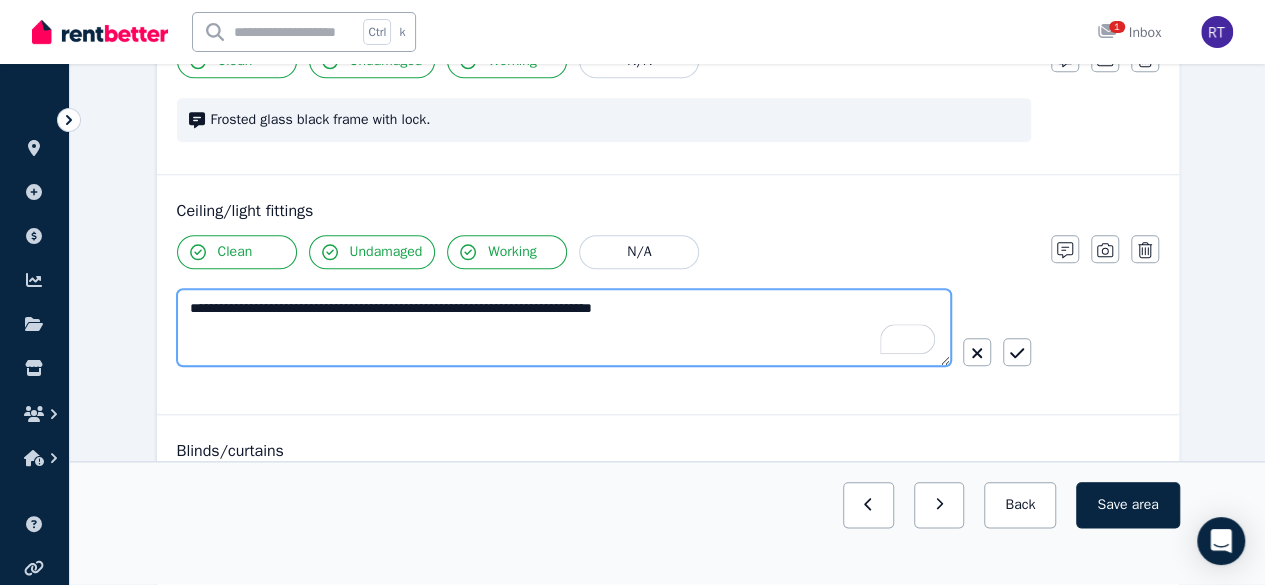 drag, startPoint x: 536, startPoint y: 300, endPoint x: 326, endPoint y: 316, distance: 210.60864 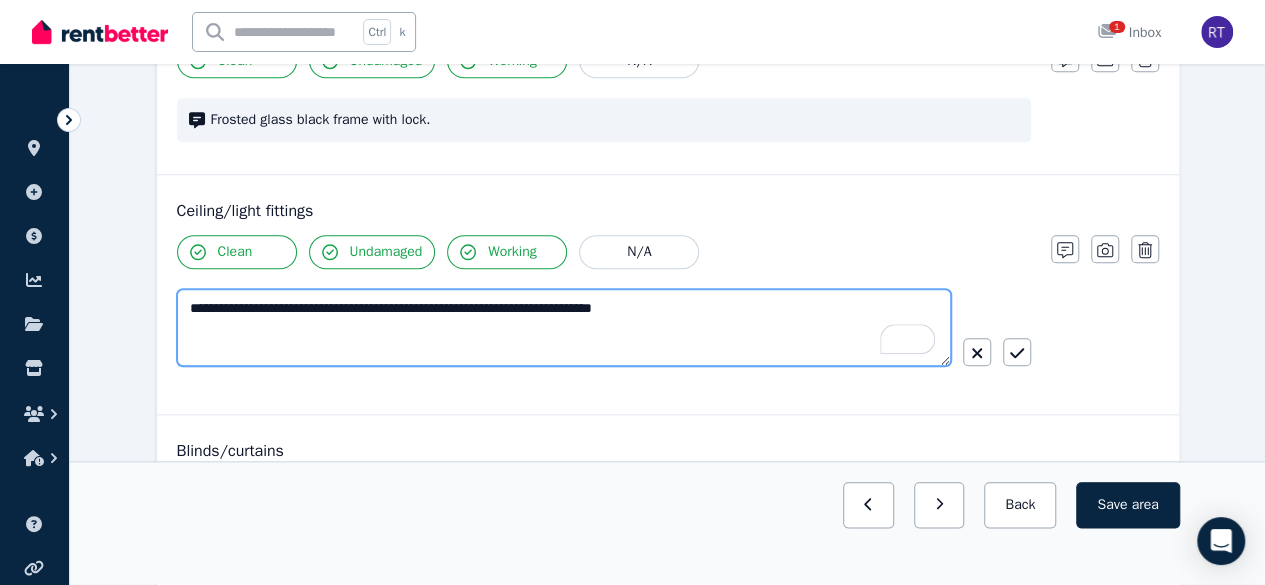 click on "**********" at bounding box center [564, 327] 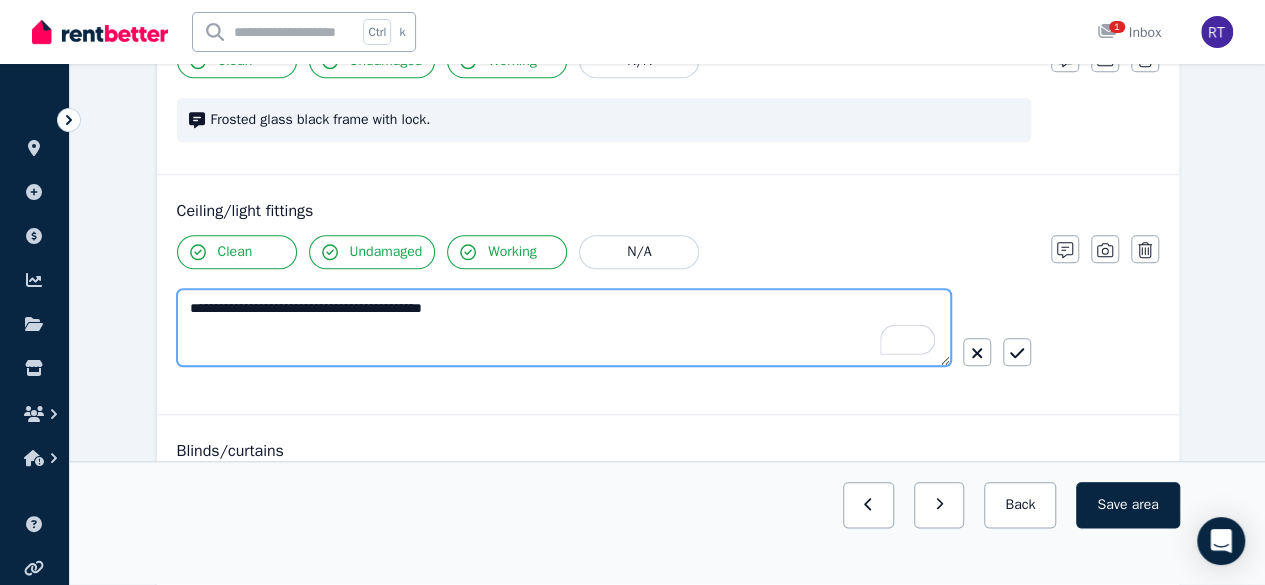 click on "**********" at bounding box center [564, 327] 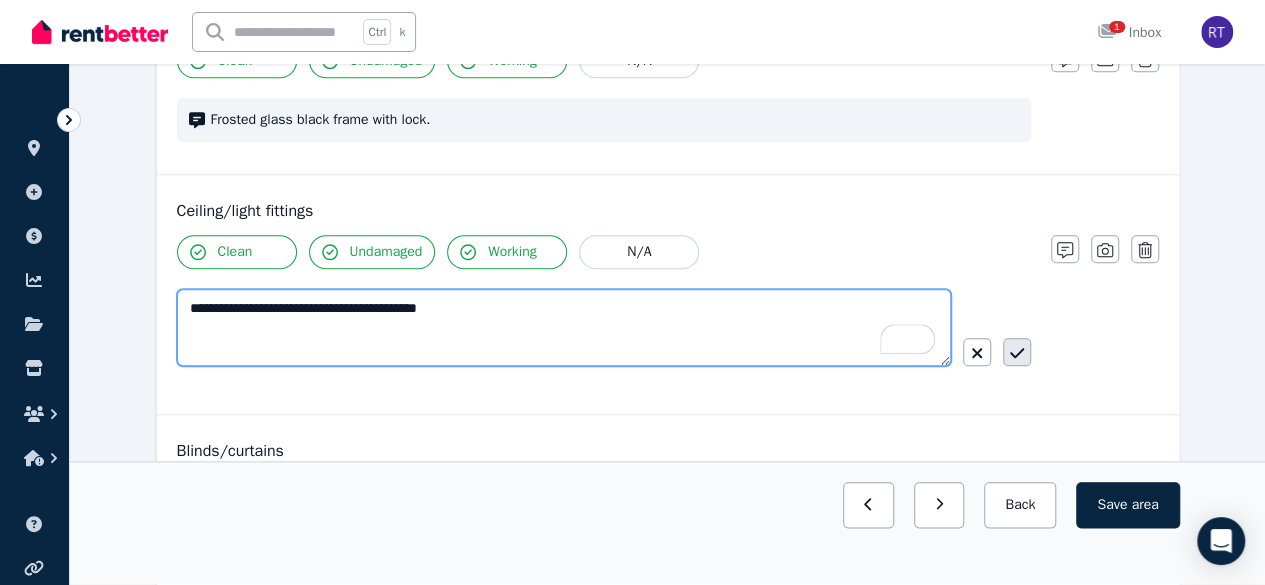 type on "**********" 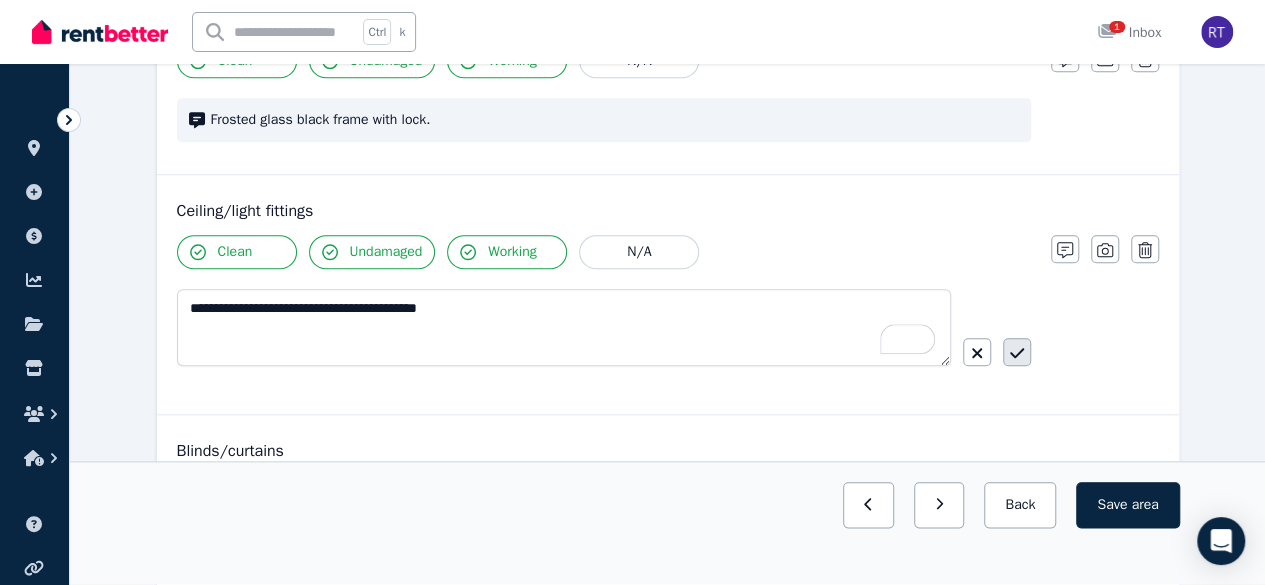 click 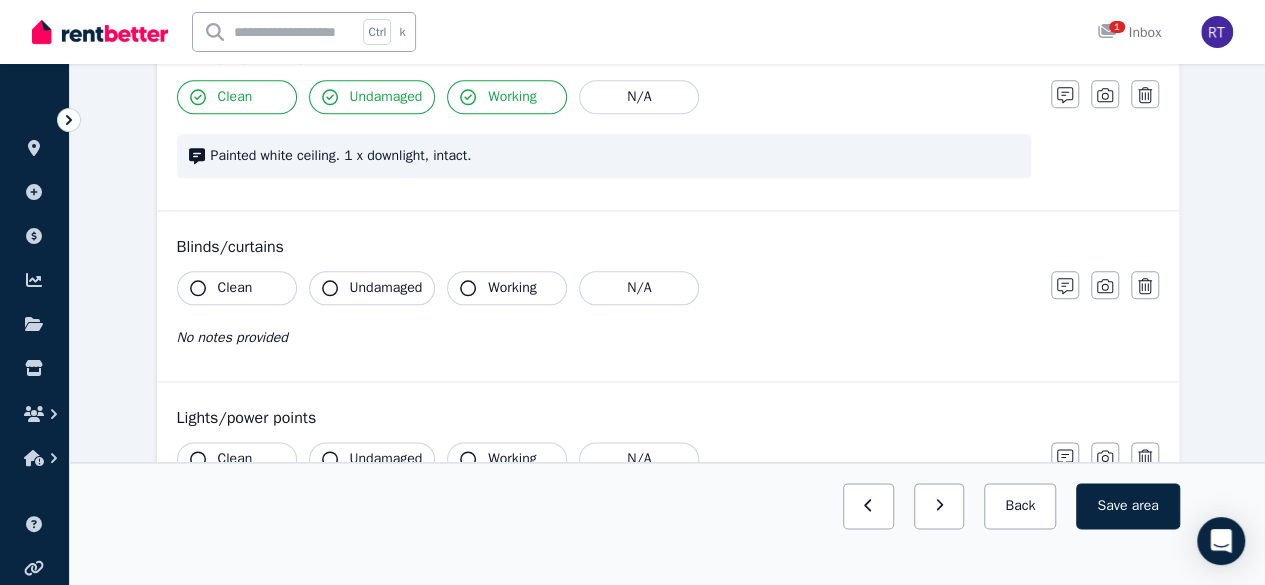 scroll, scrollTop: 1064, scrollLeft: 0, axis: vertical 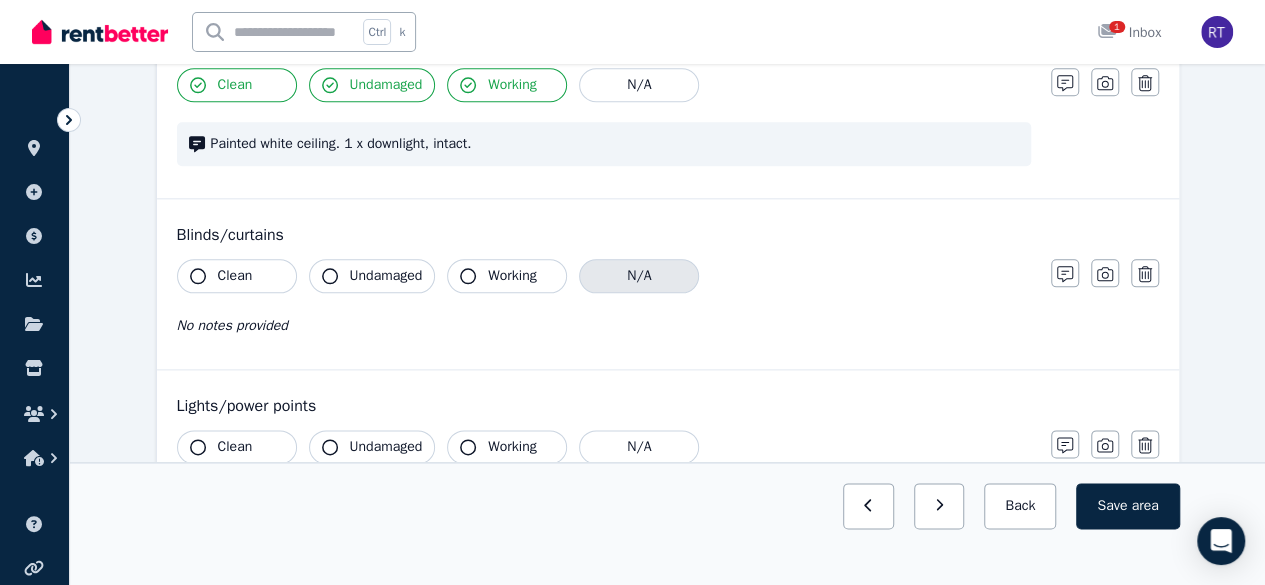 click on "N/A" at bounding box center [639, 276] 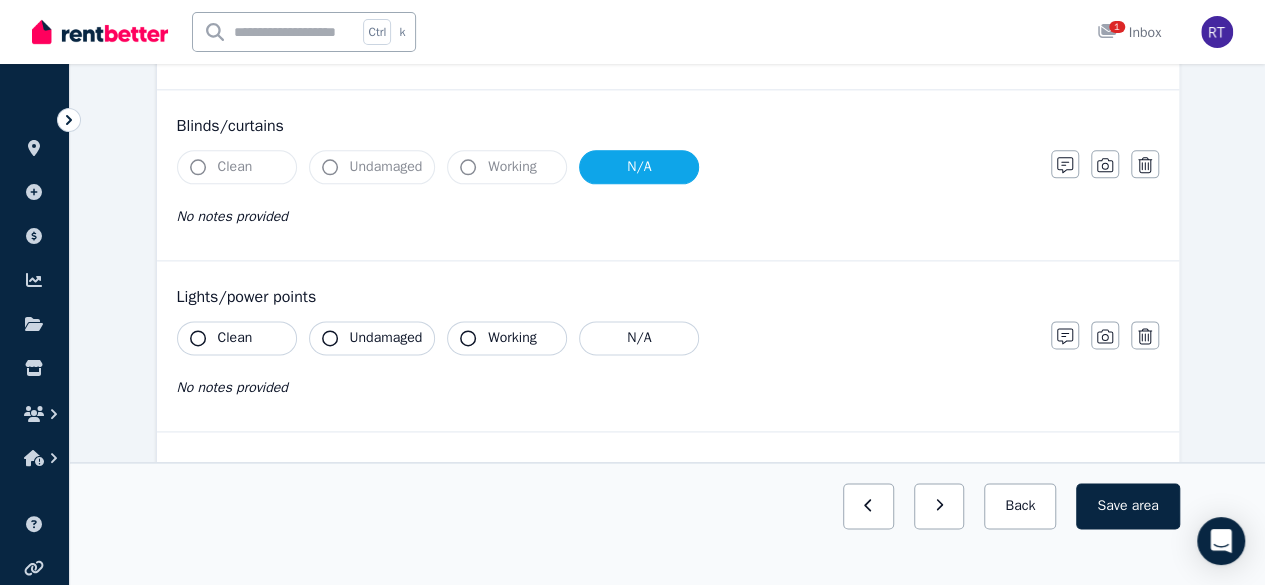 scroll, scrollTop: 1220, scrollLeft: 0, axis: vertical 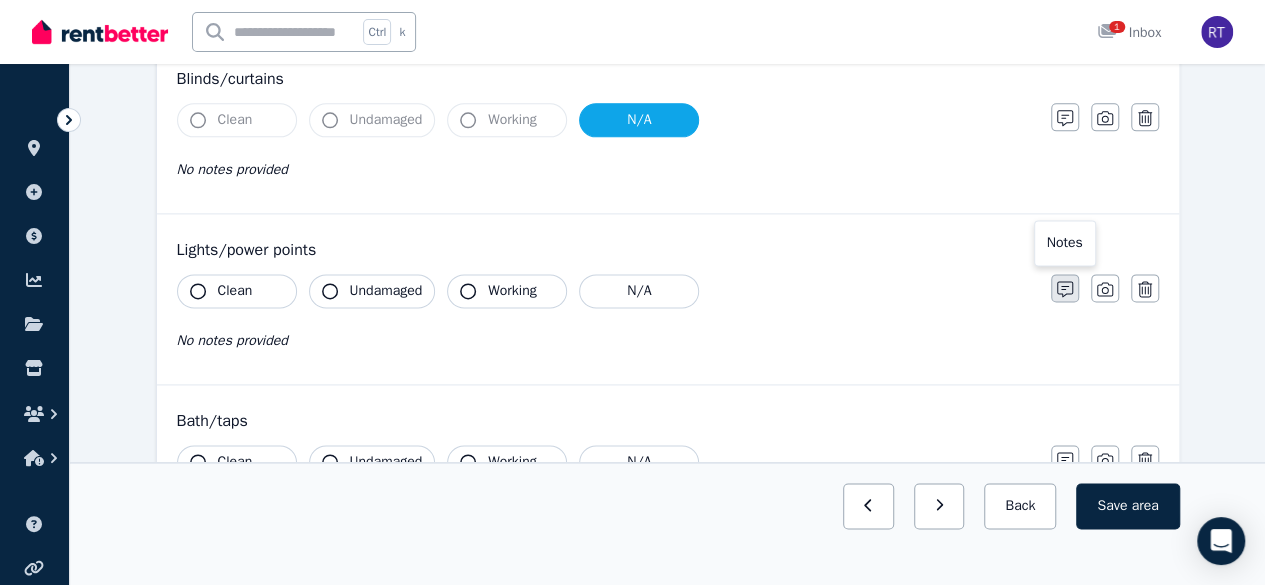 click 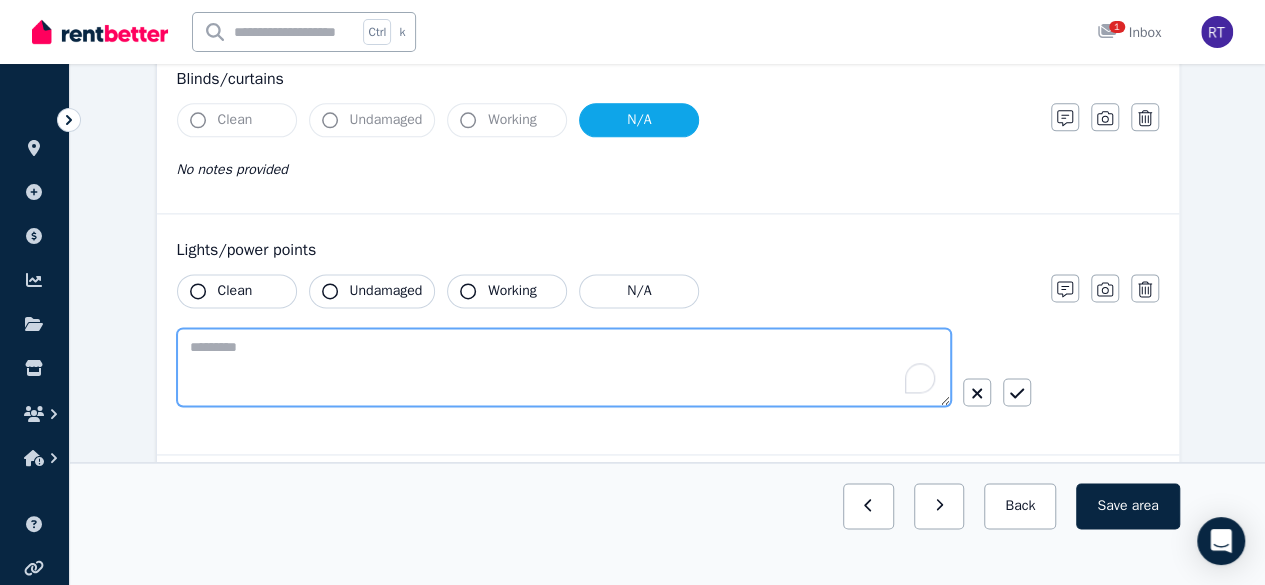 click at bounding box center [564, 367] 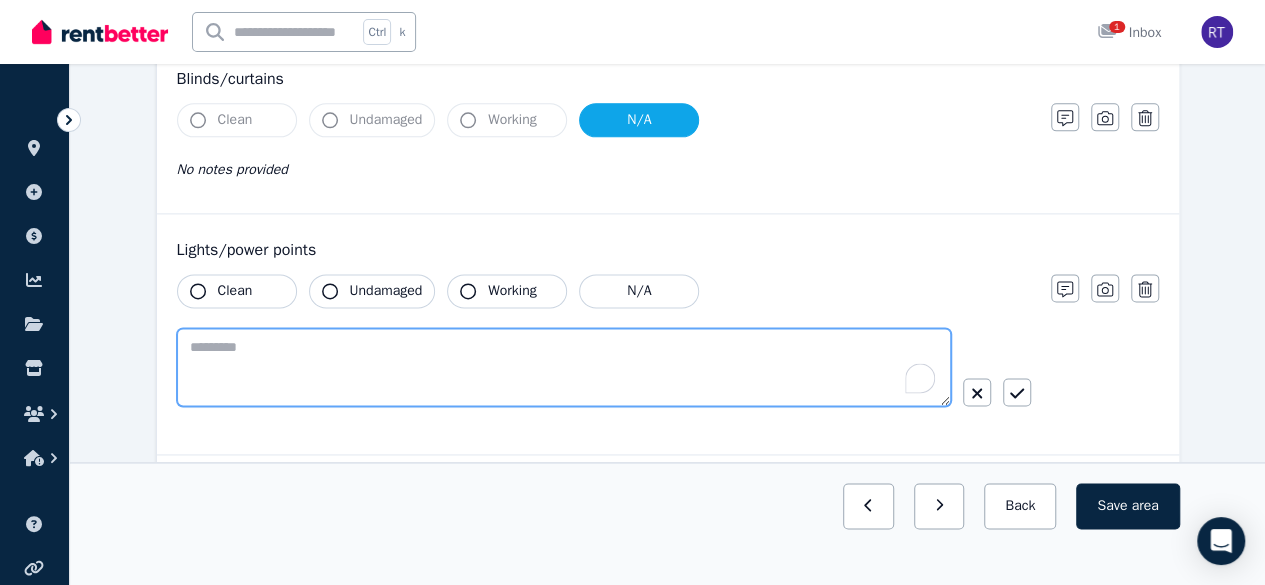 paste on "**********" 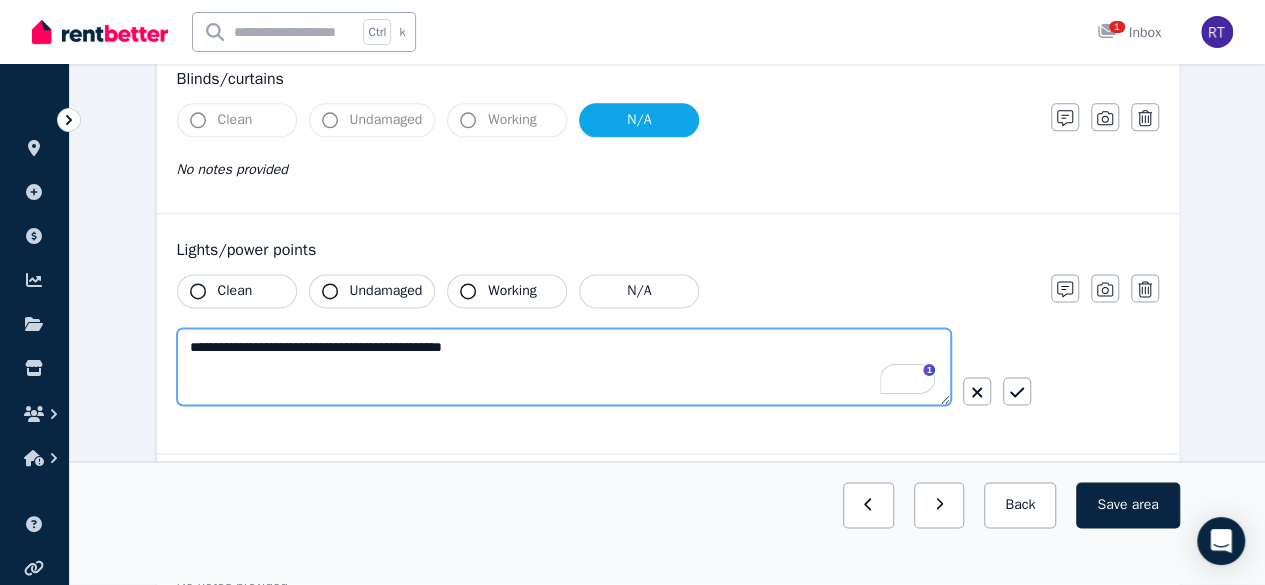 click on "**********" at bounding box center [564, 366] 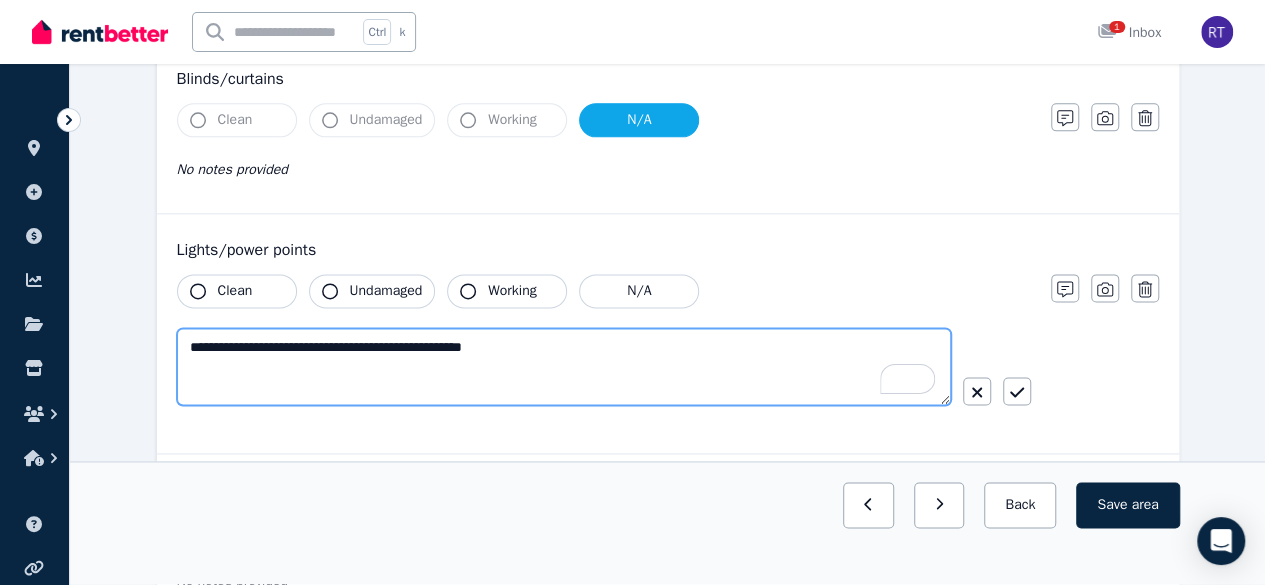 type on "**********" 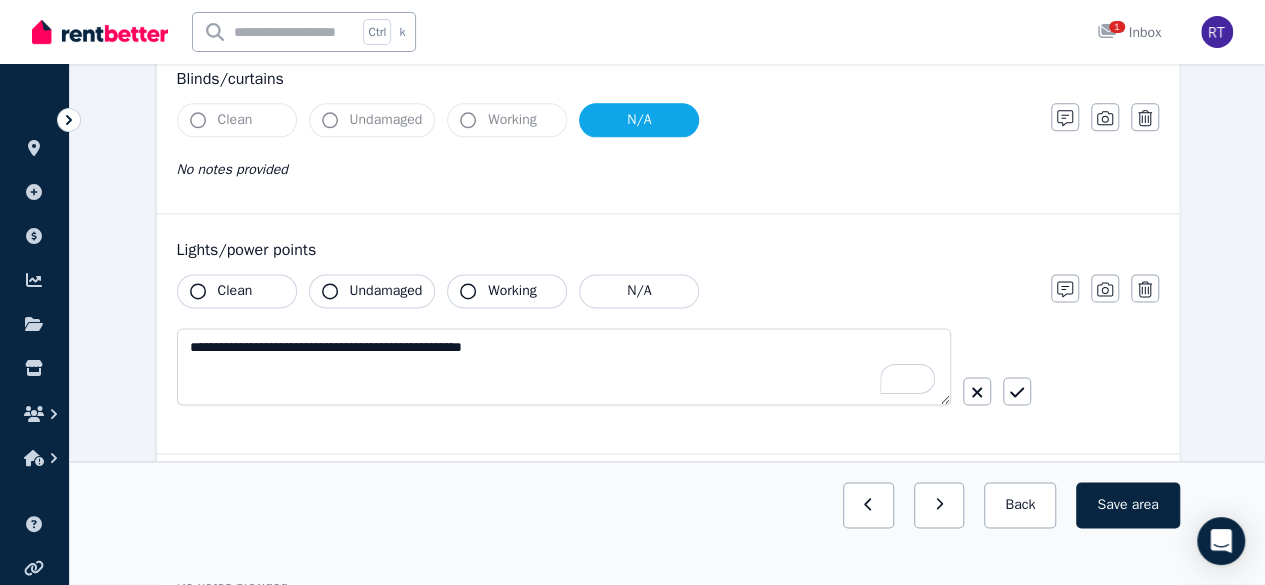 click 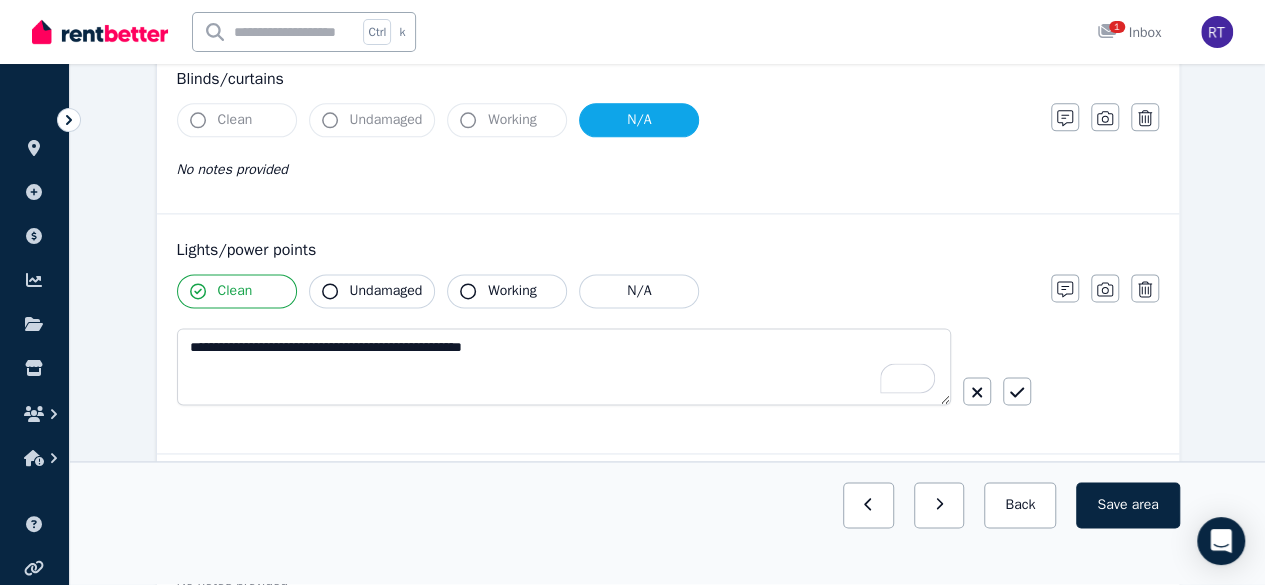 click 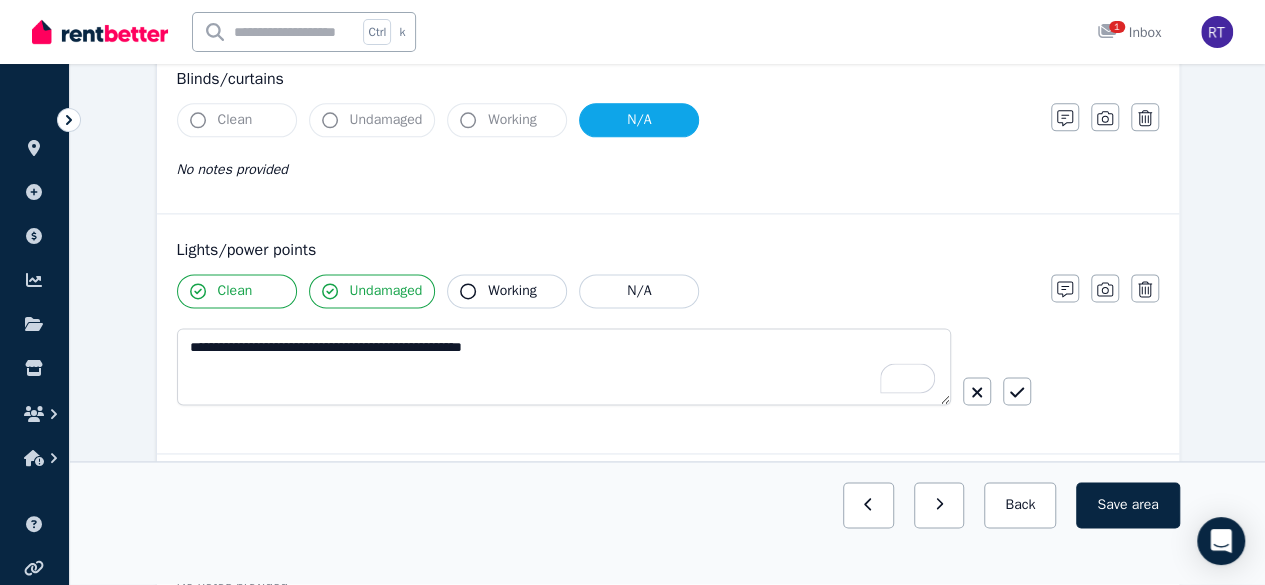 click 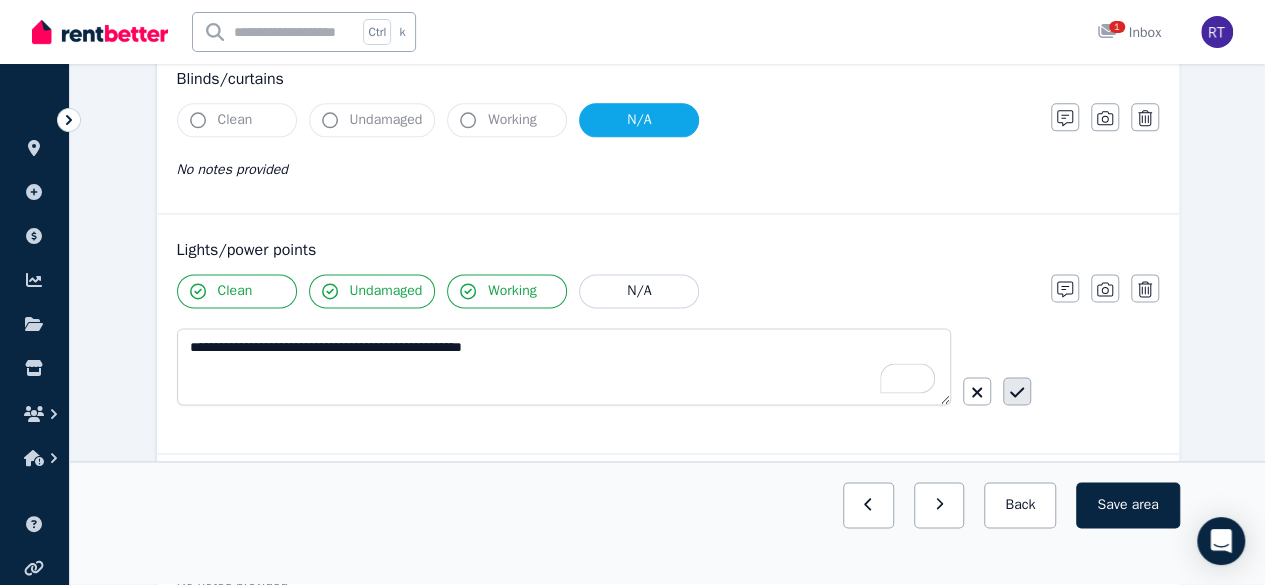 click 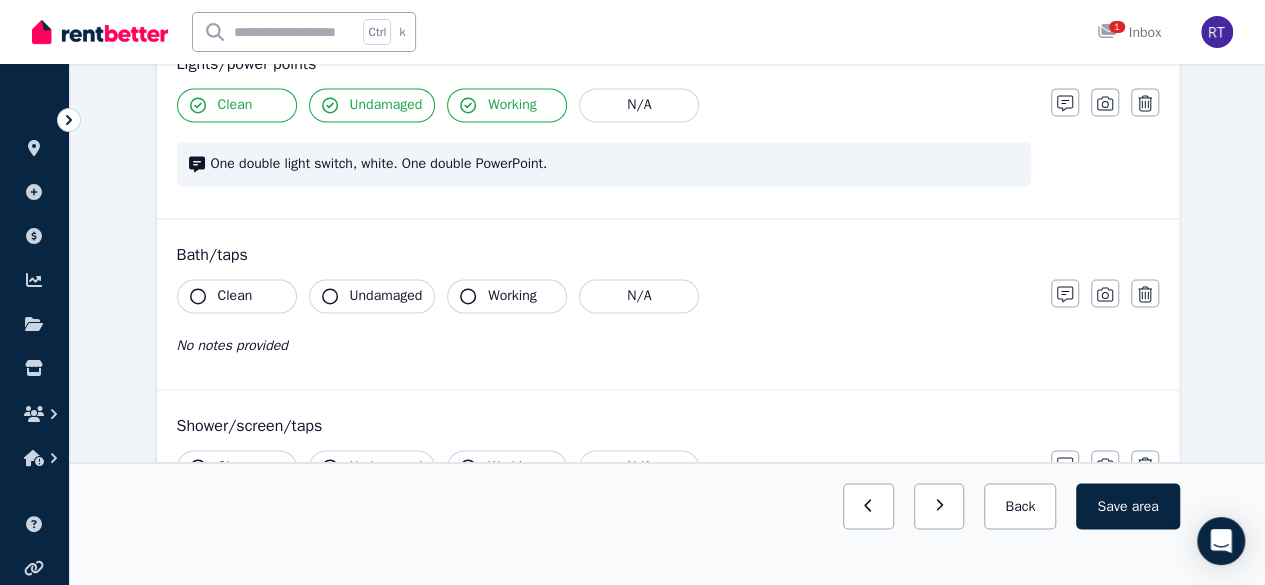 scroll, scrollTop: 1420, scrollLeft: 0, axis: vertical 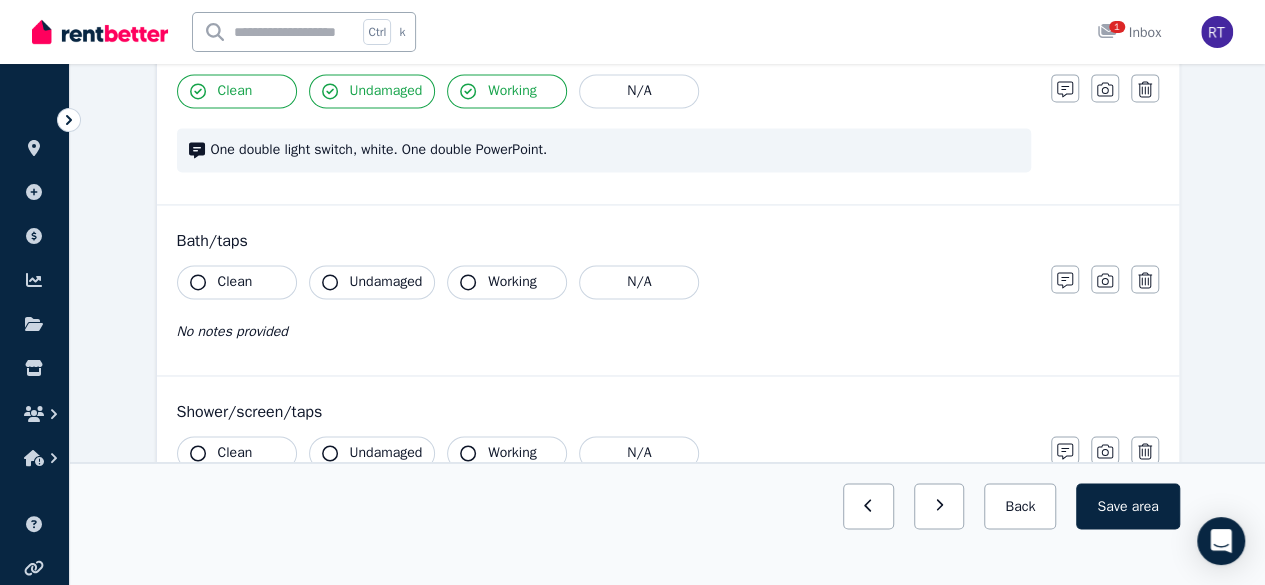 click 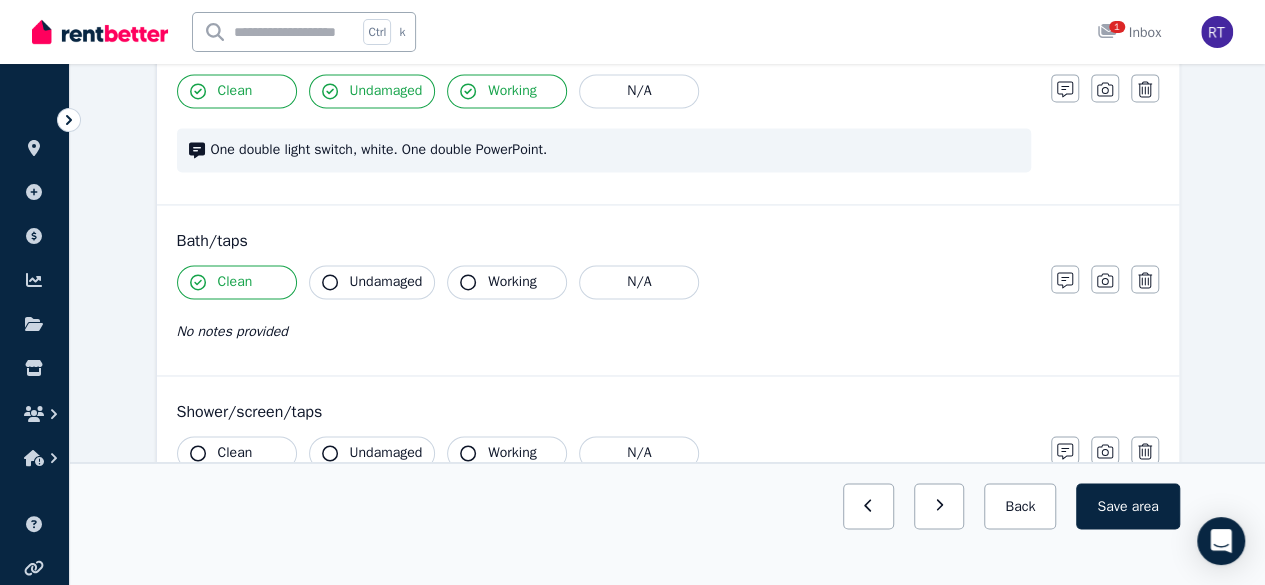 click 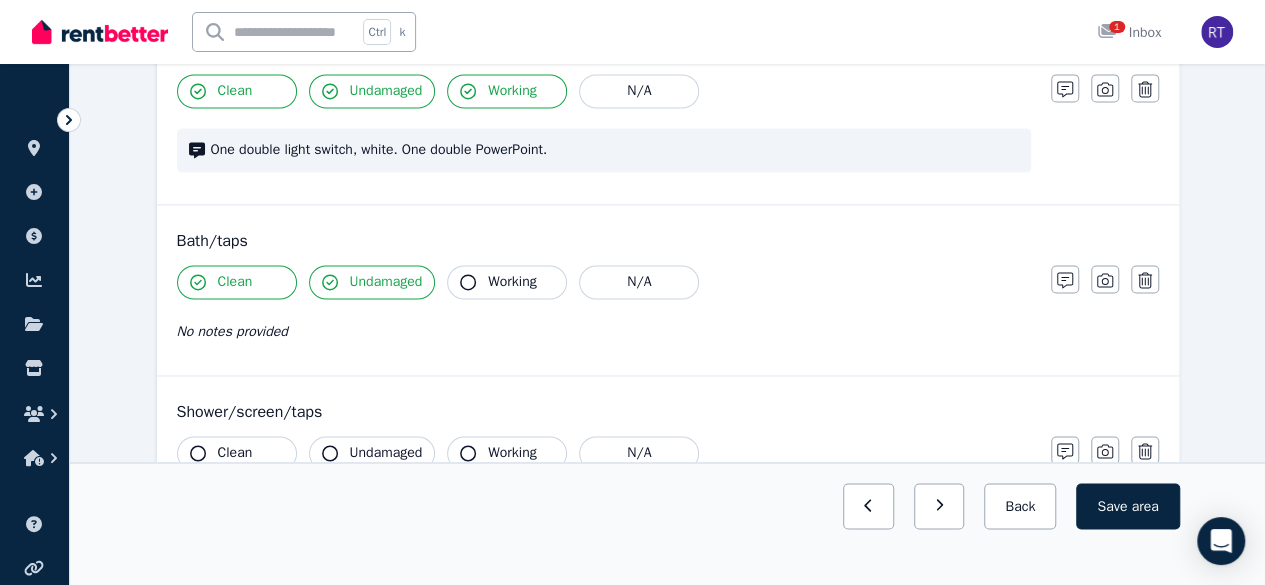 click 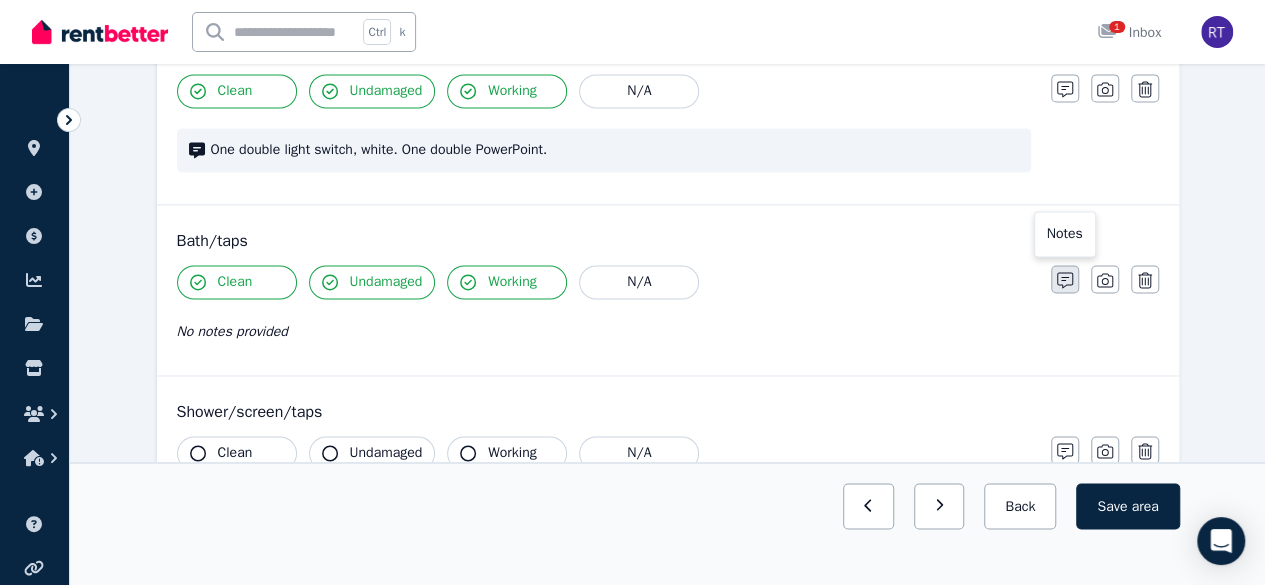 click 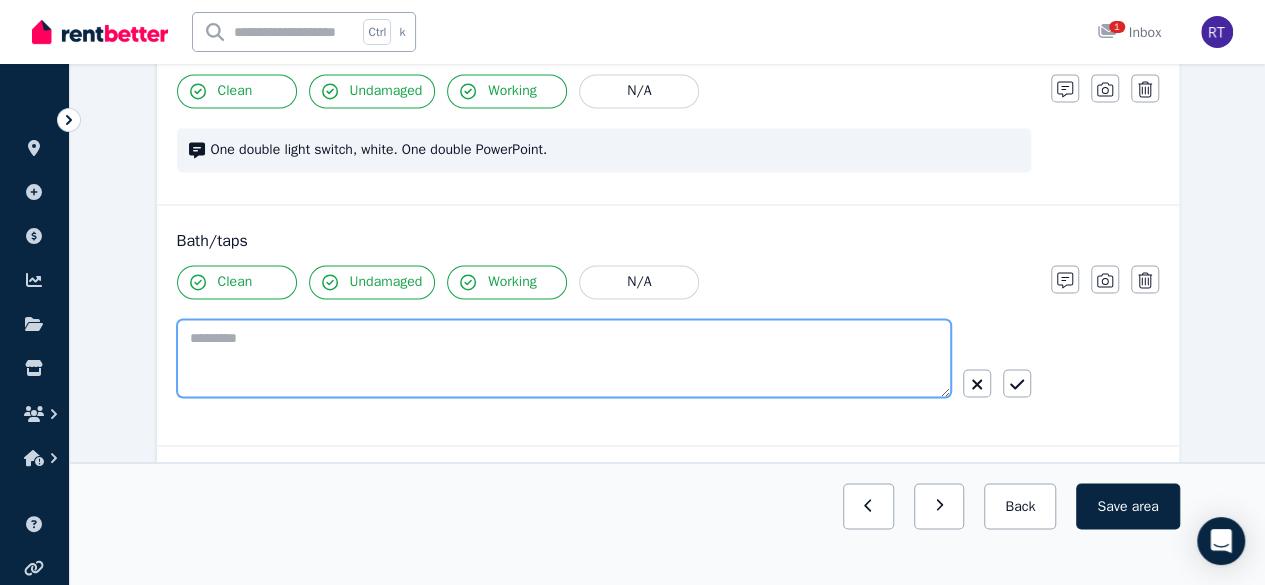 click at bounding box center (564, 358) 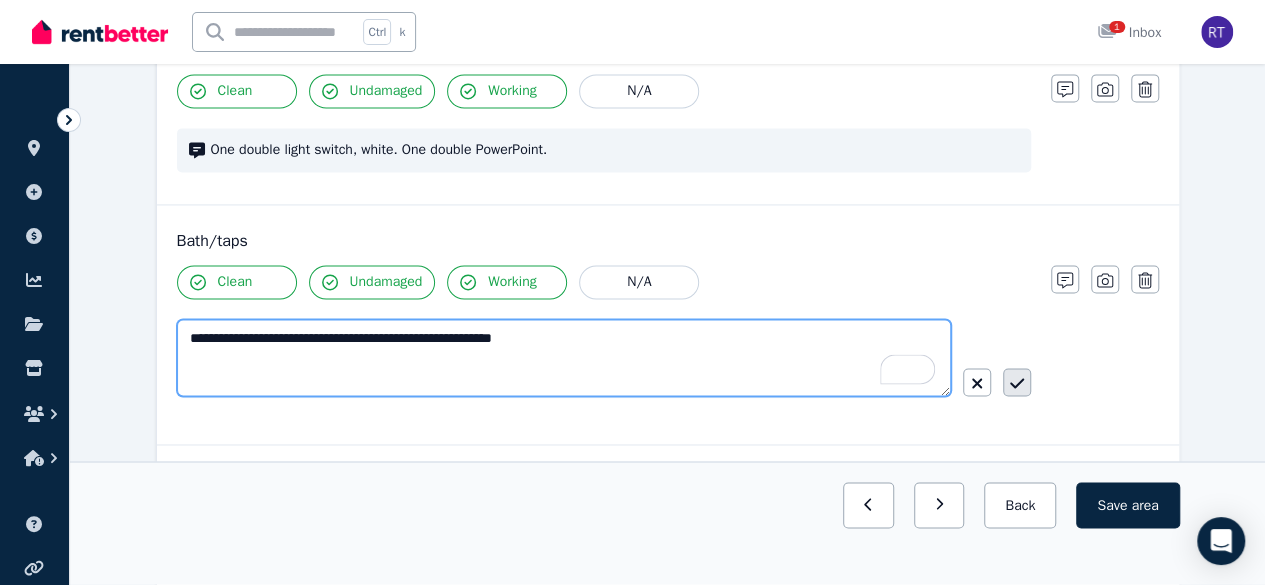 type on "**********" 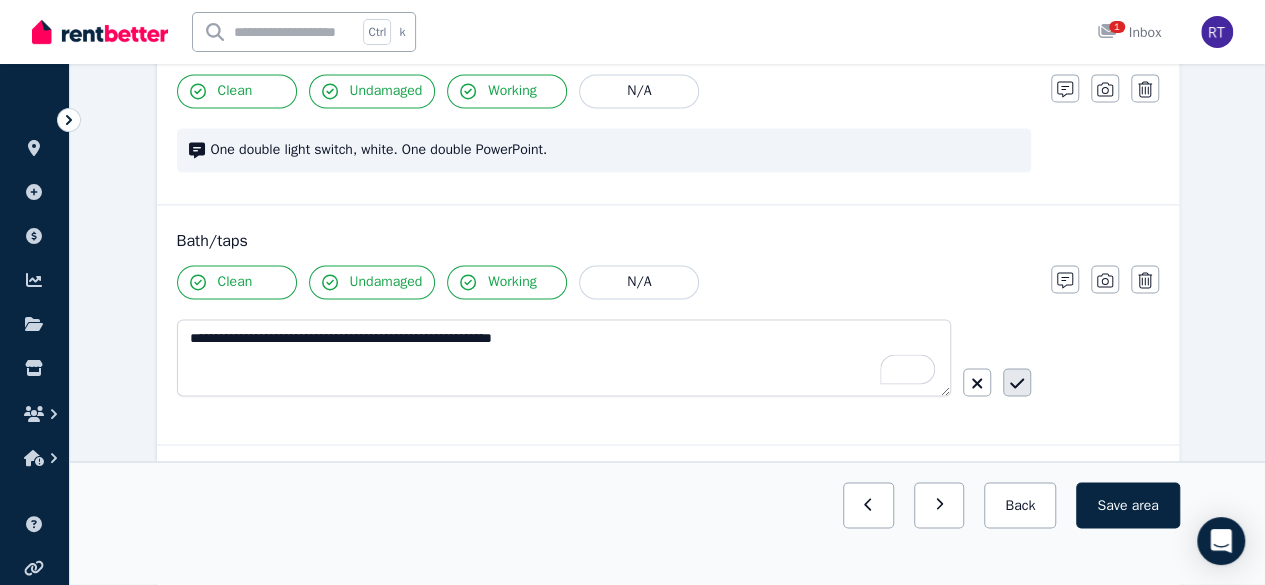 click 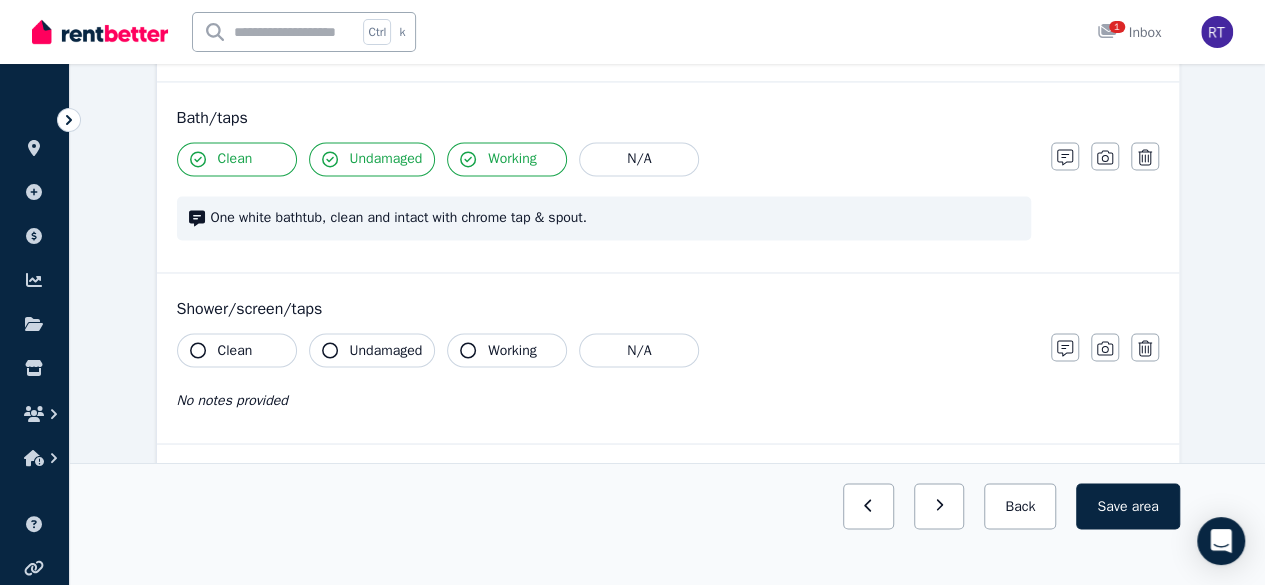 scroll, scrollTop: 1546, scrollLeft: 0, axis: vertical 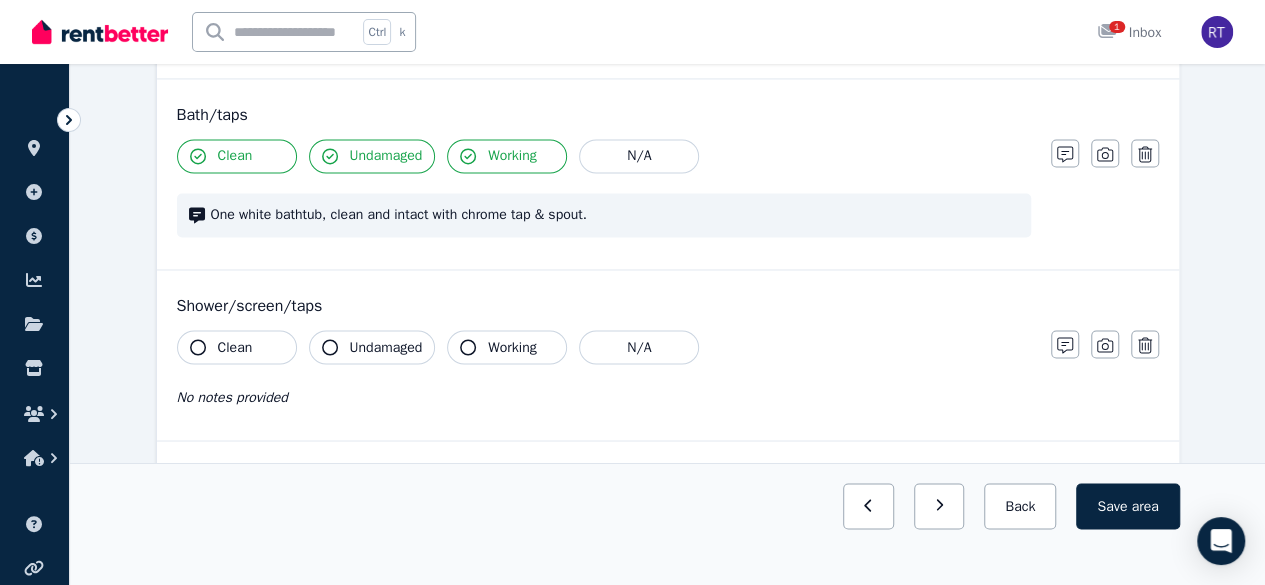 click on "No notes provided" at bounding box center (604, 396) 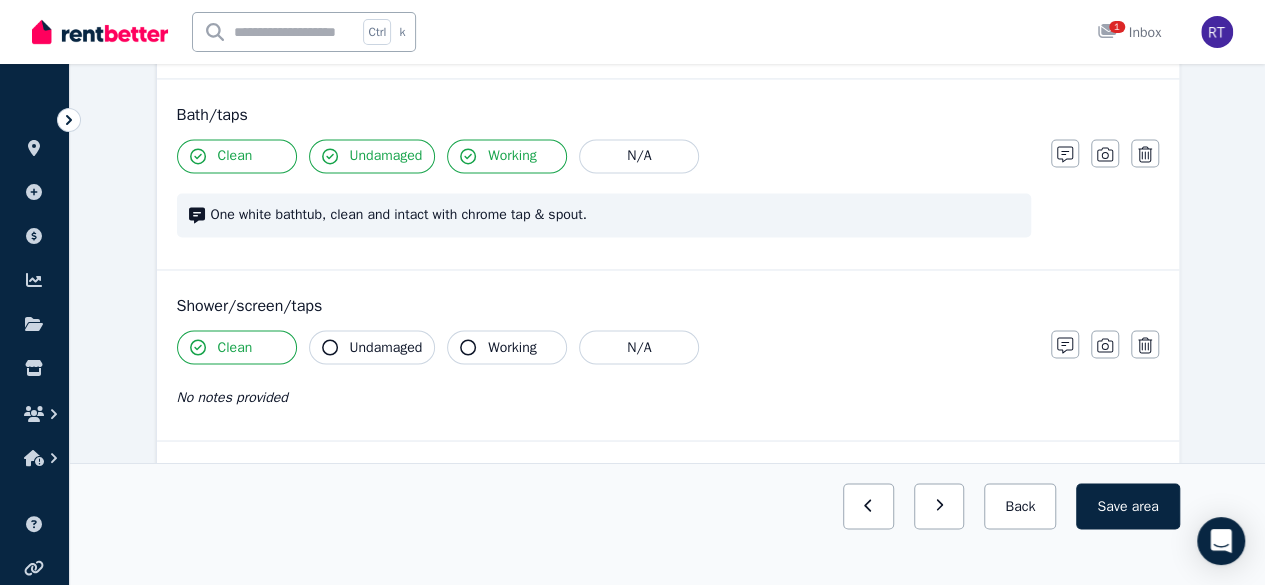 click 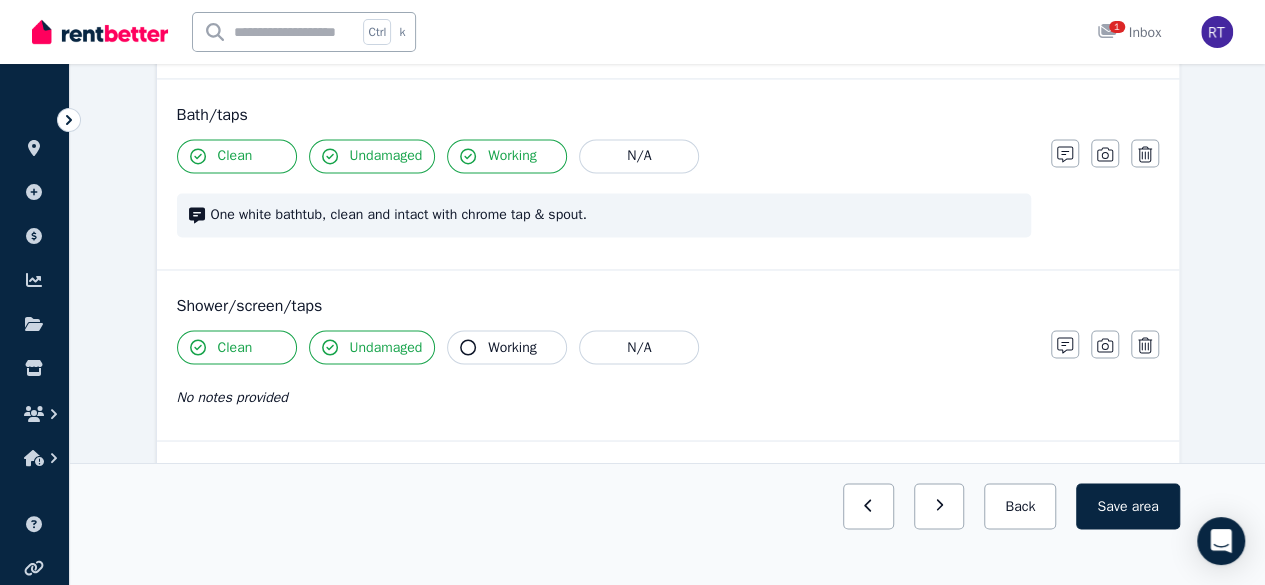 click 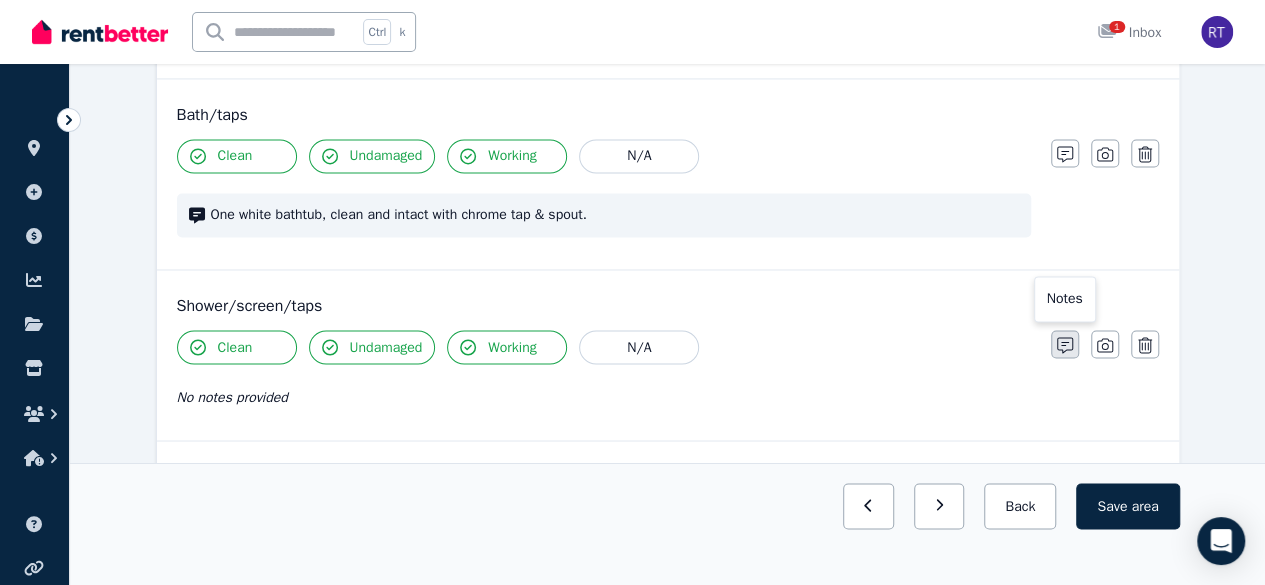 click 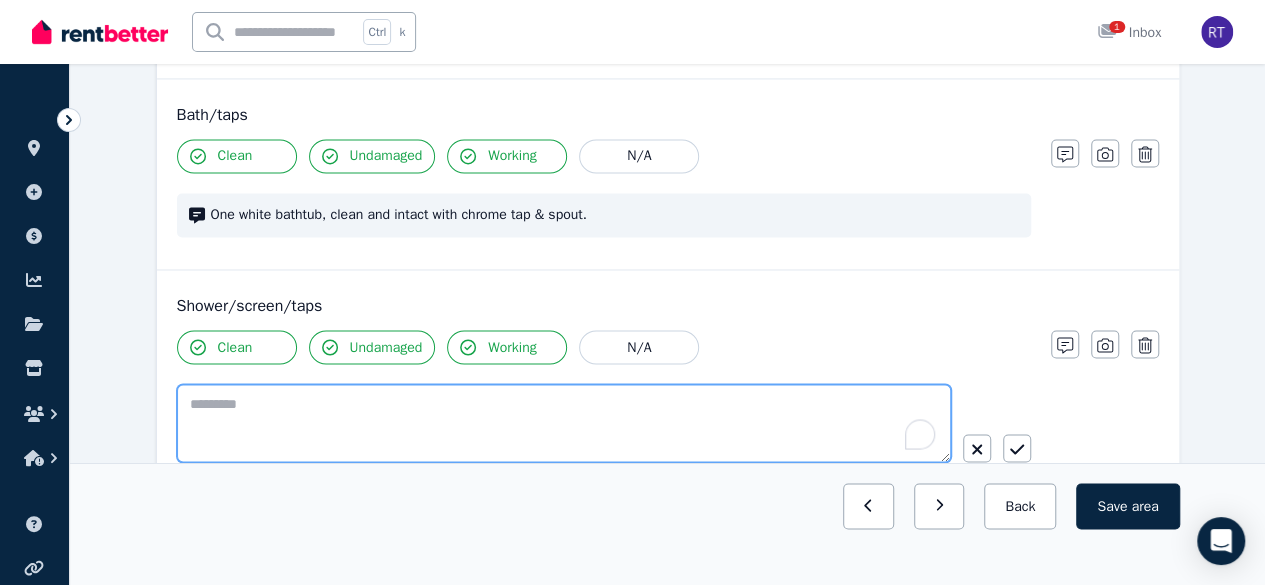click at bounding box center (564, 423) 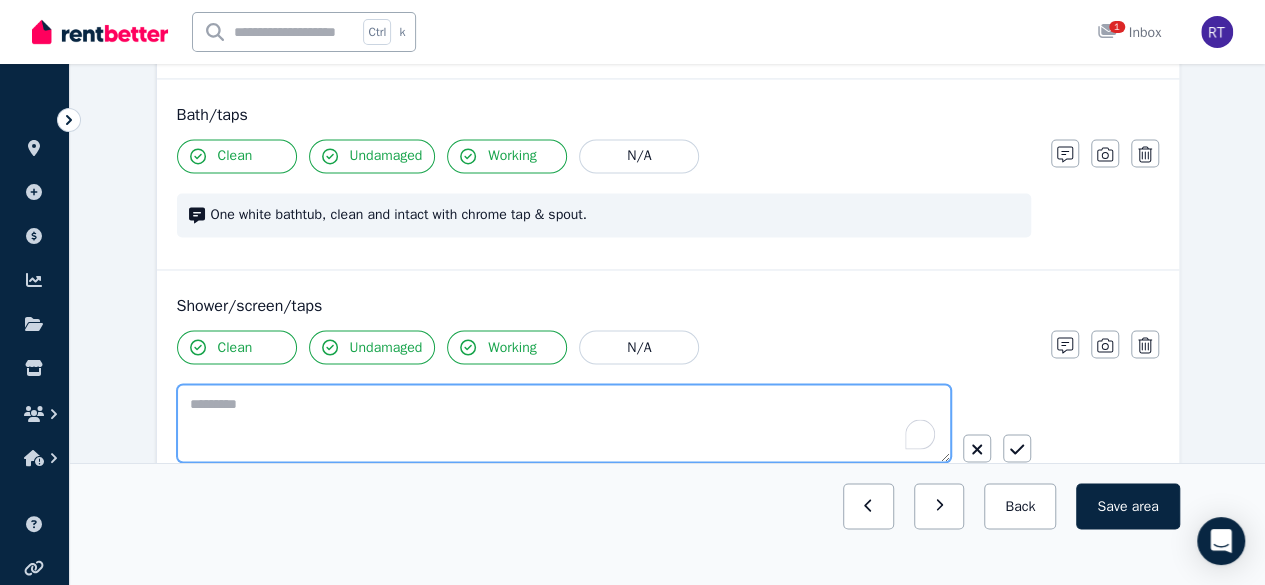 paste on "**********" 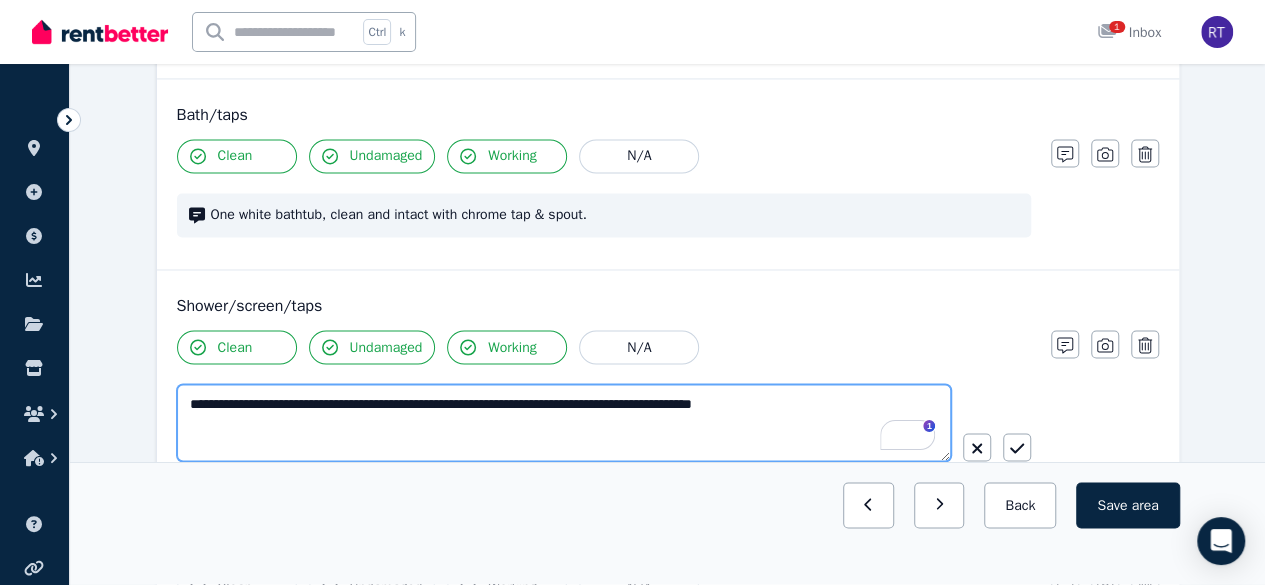 click on "**********" at bounding box center (564, 422) 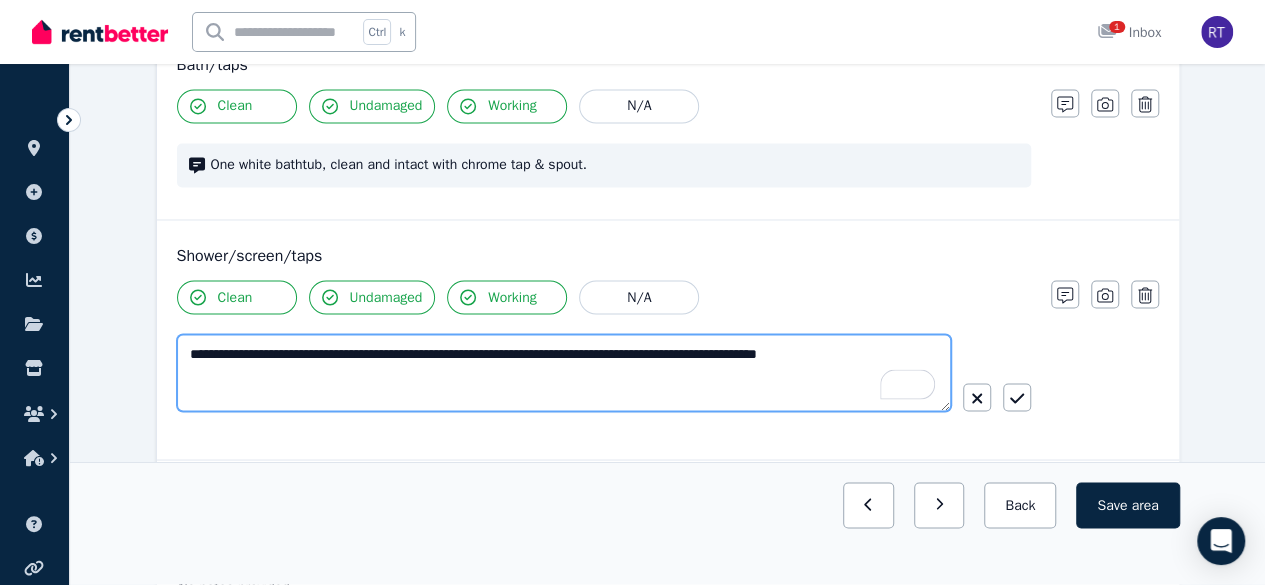 scroll, scrollTop: 1604, scrollLeft: 0, axis: vertical 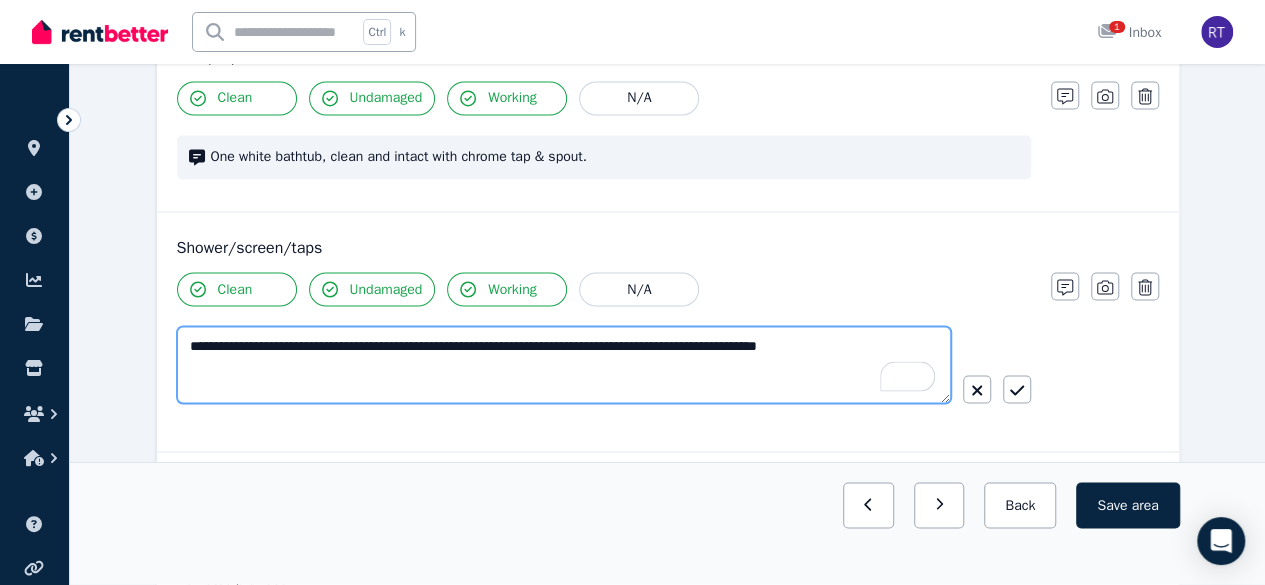 drag, startPoint x: 755, startPoint y: 337, endPoint x: 644, endPoint y: 337, distance: 111 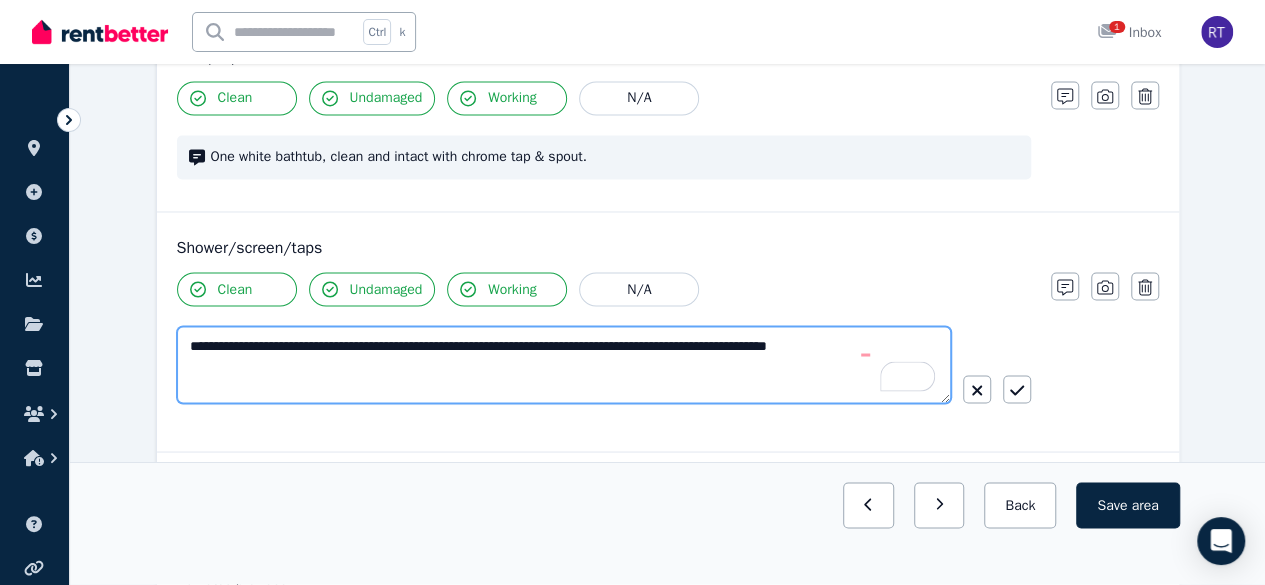 click on "**********" at bounding box center (564, 364) 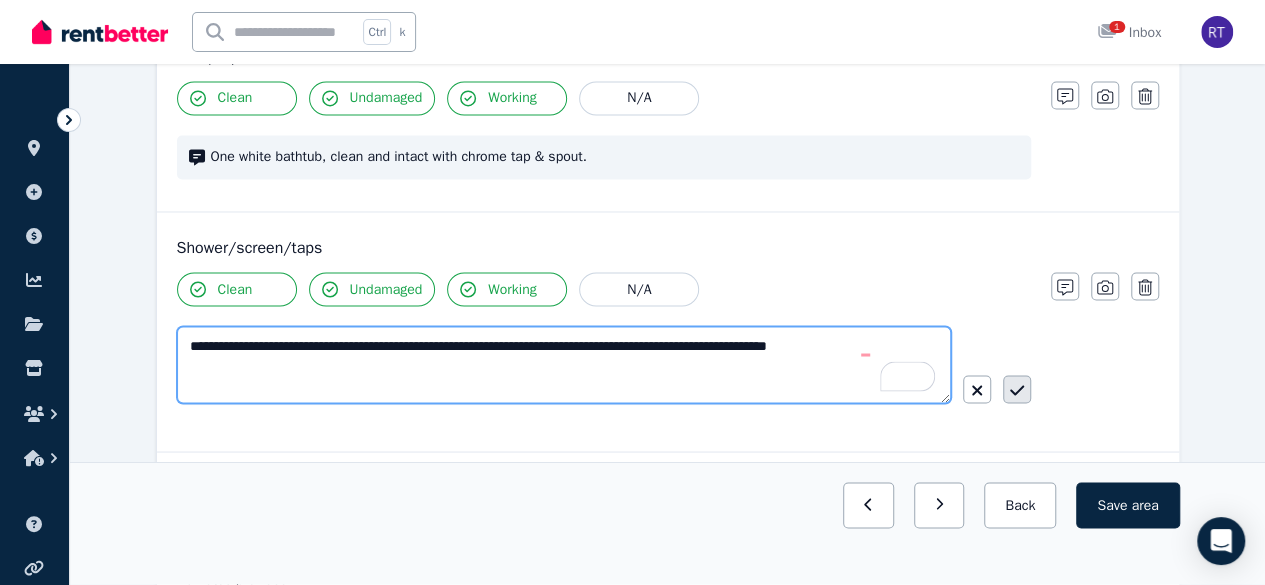 type on "**********" 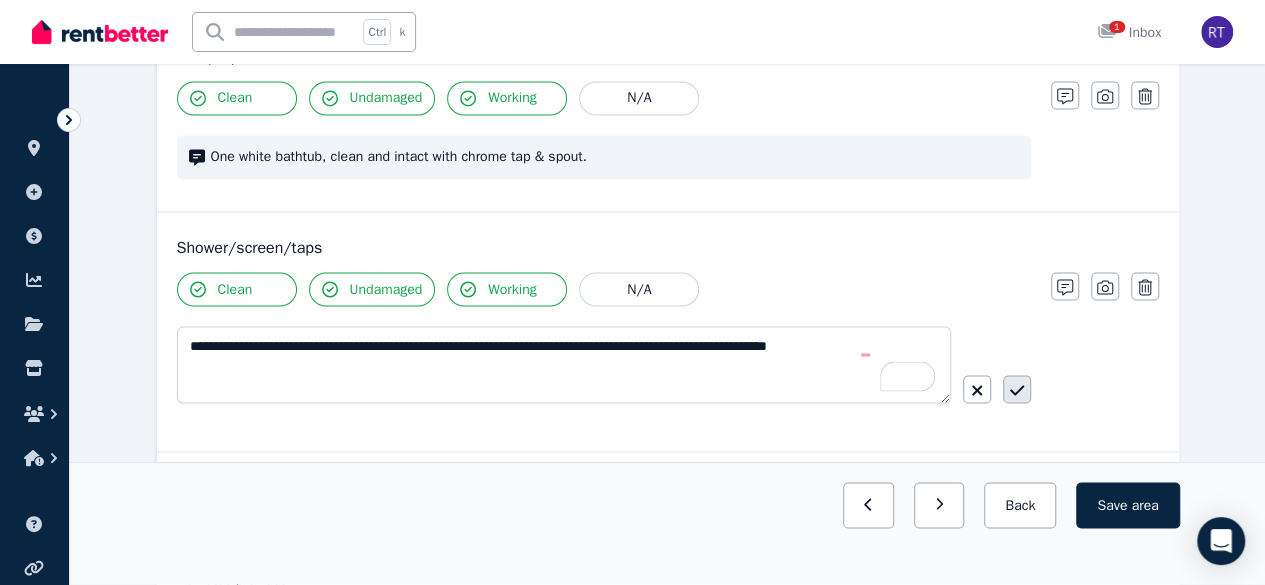 click 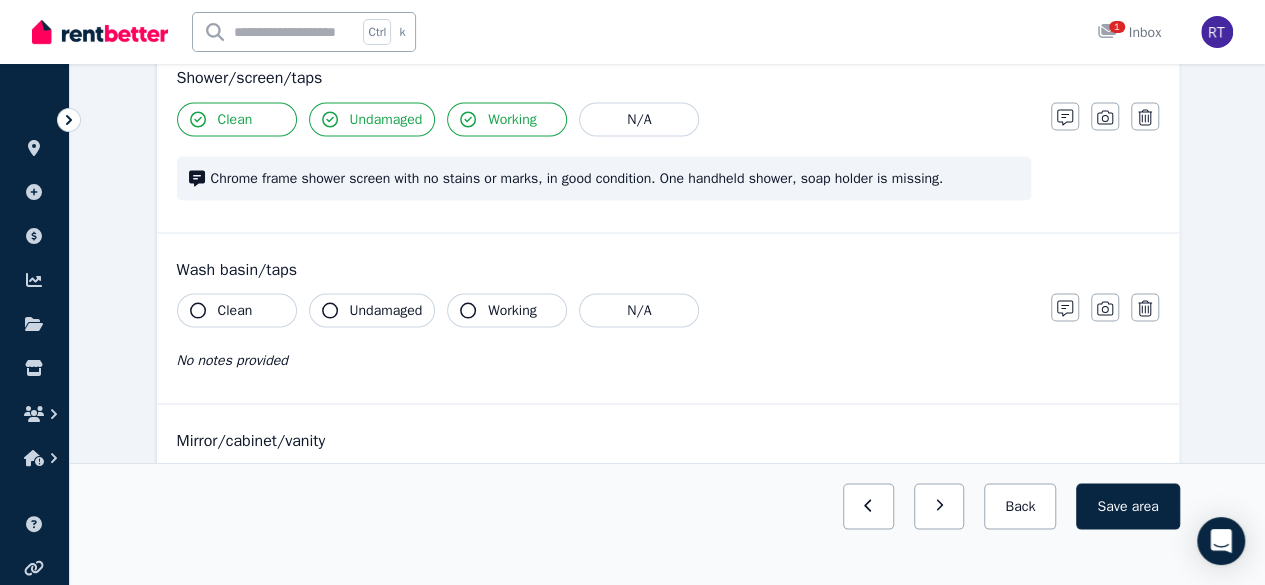 scroll, scrollTop: 1775, scrollLeft: 0, axis: vertical 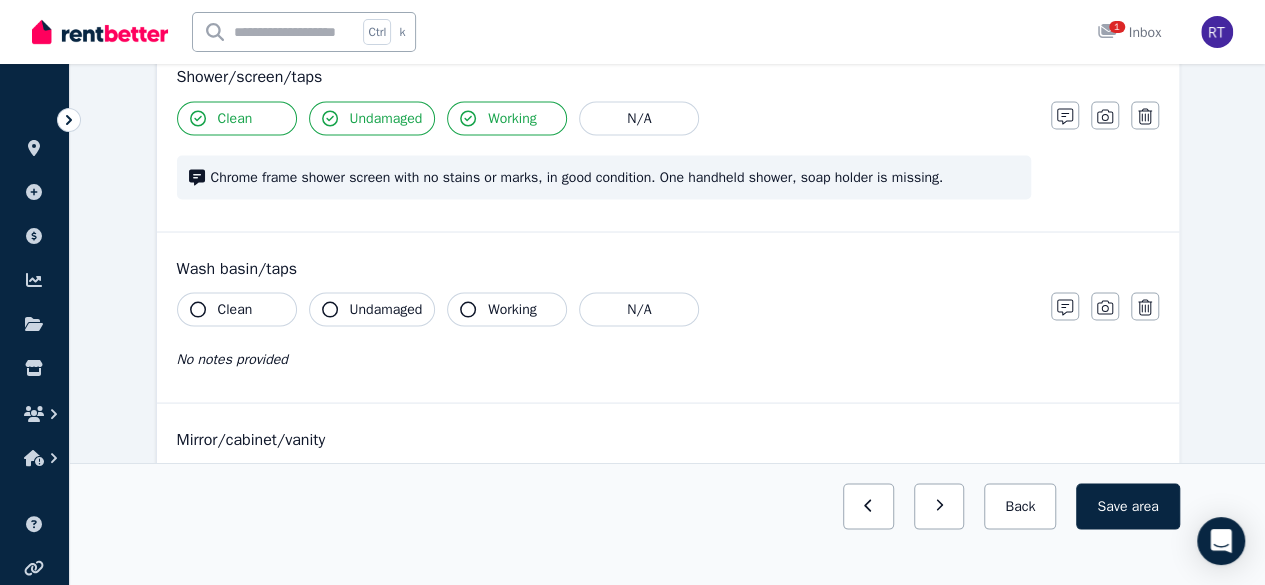 click 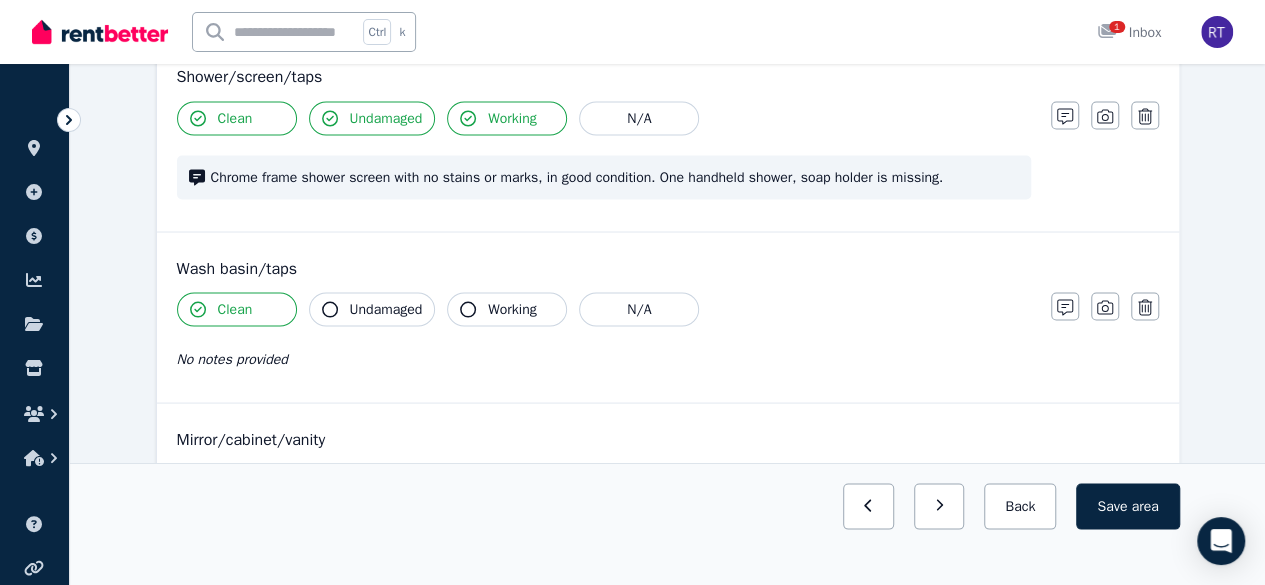 click 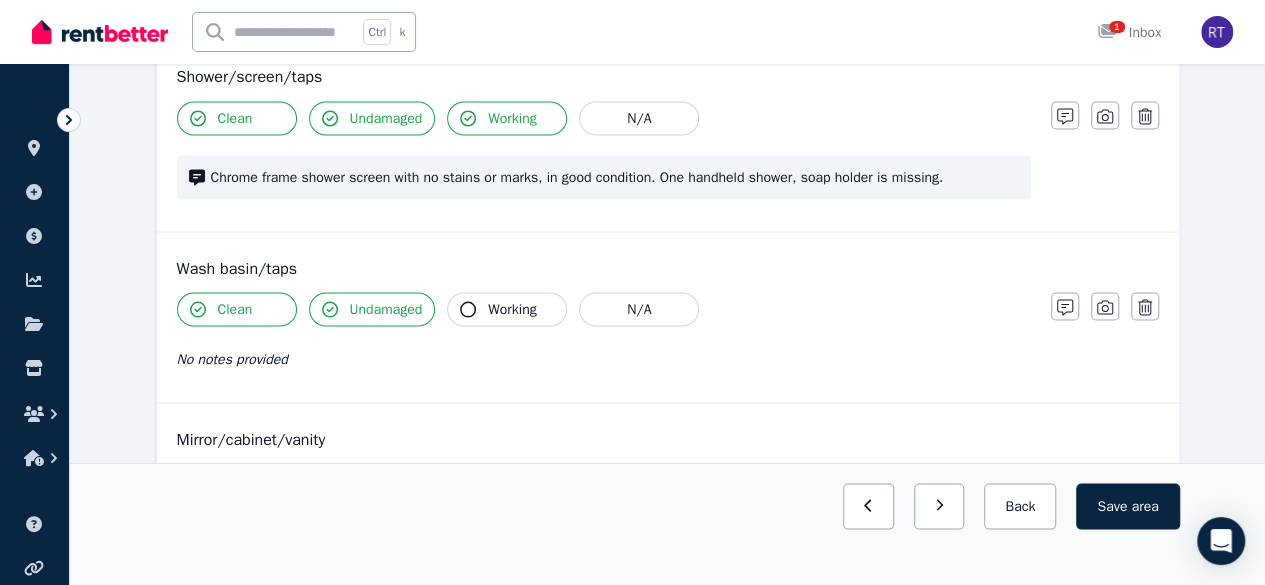 click 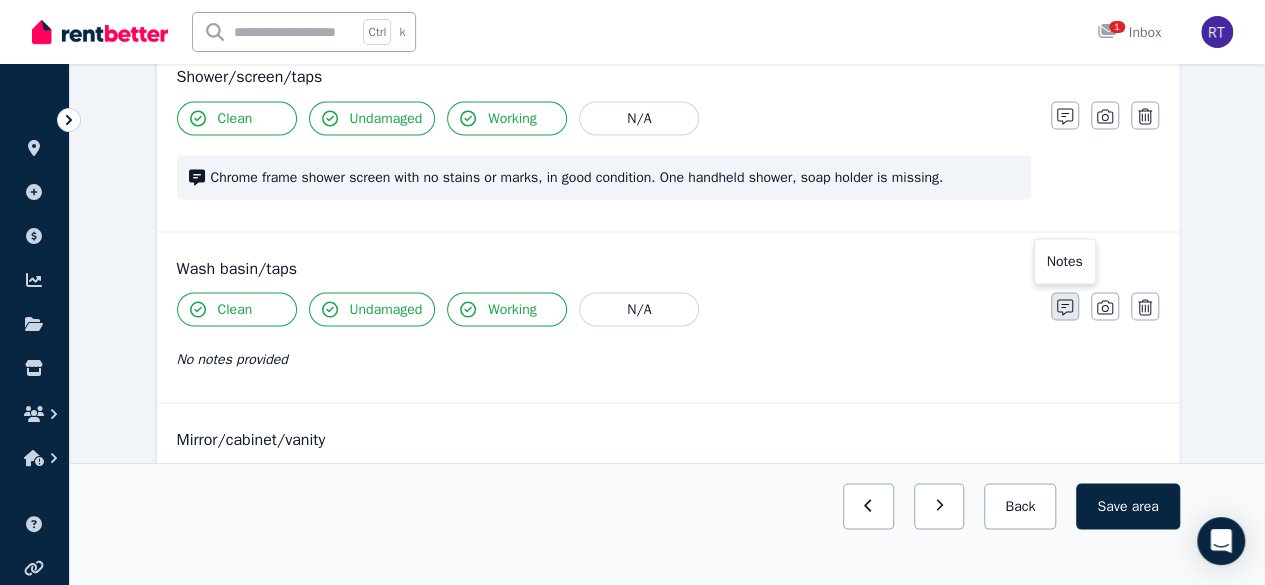 click 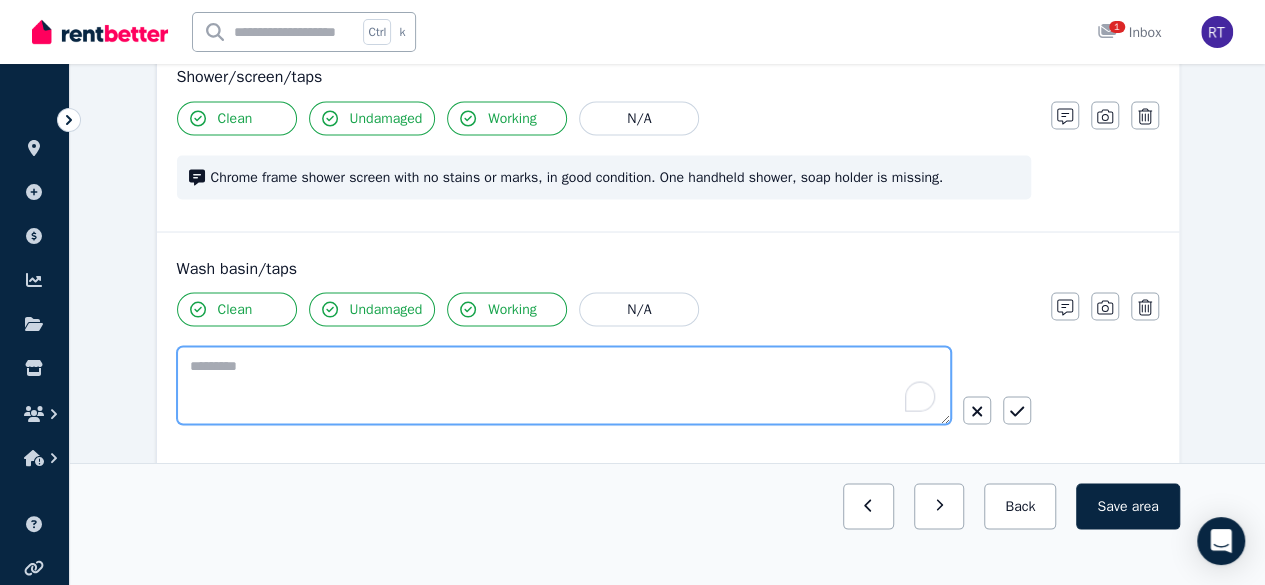 click at bounding box center [564, 385] 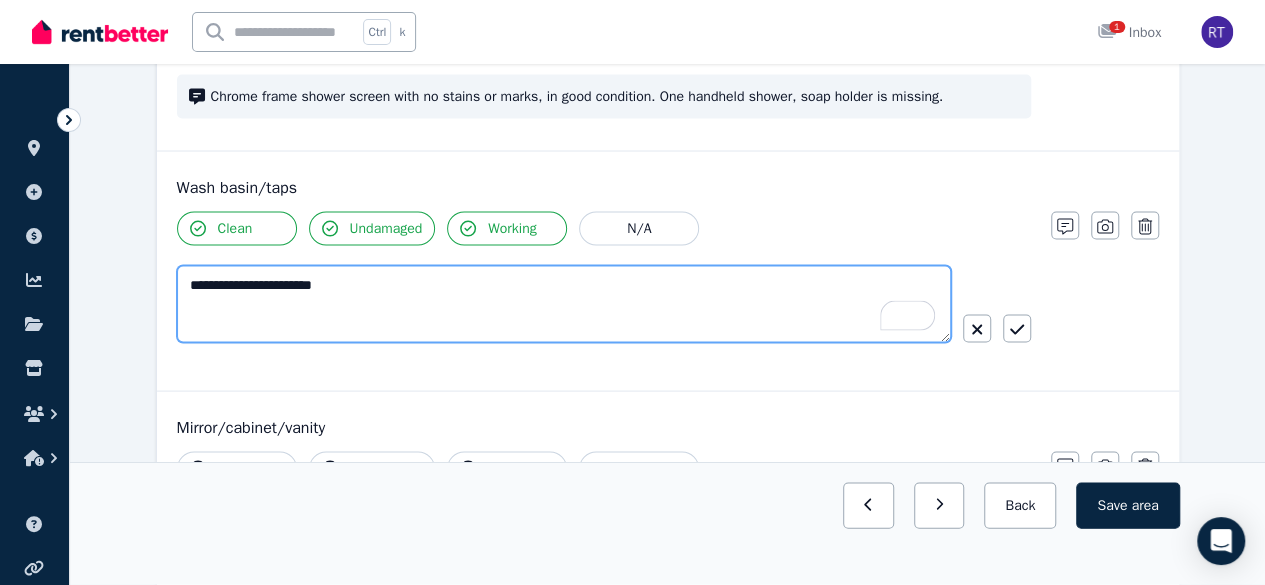 scroll, scrollTop: 1886, scrollLeft: 0, axis: vertical 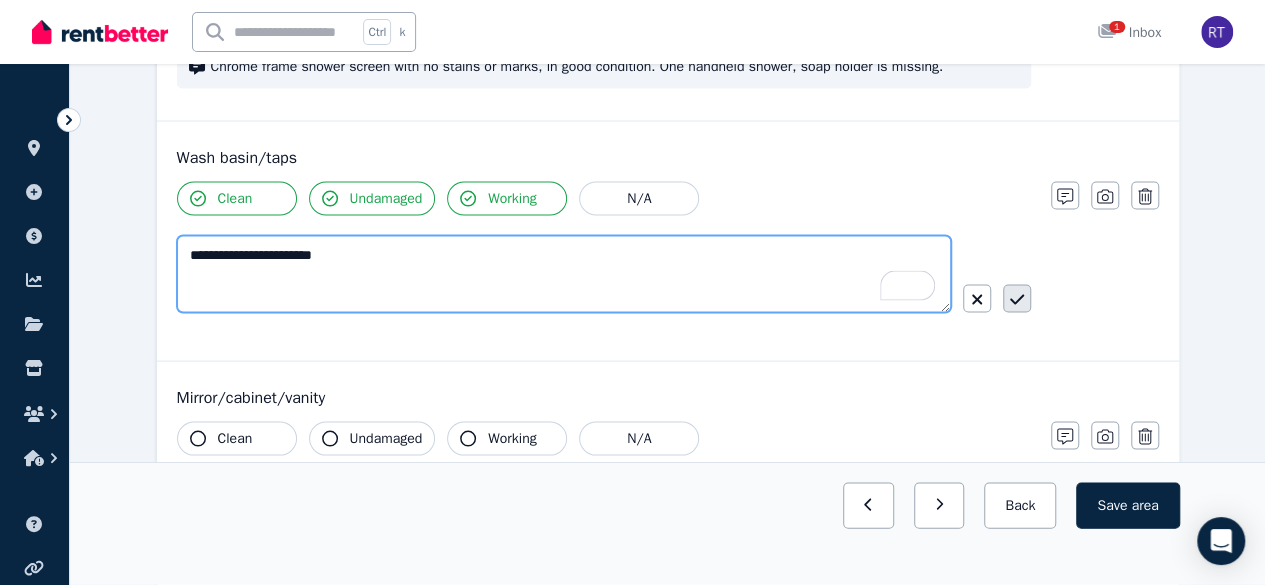 type on "**********" 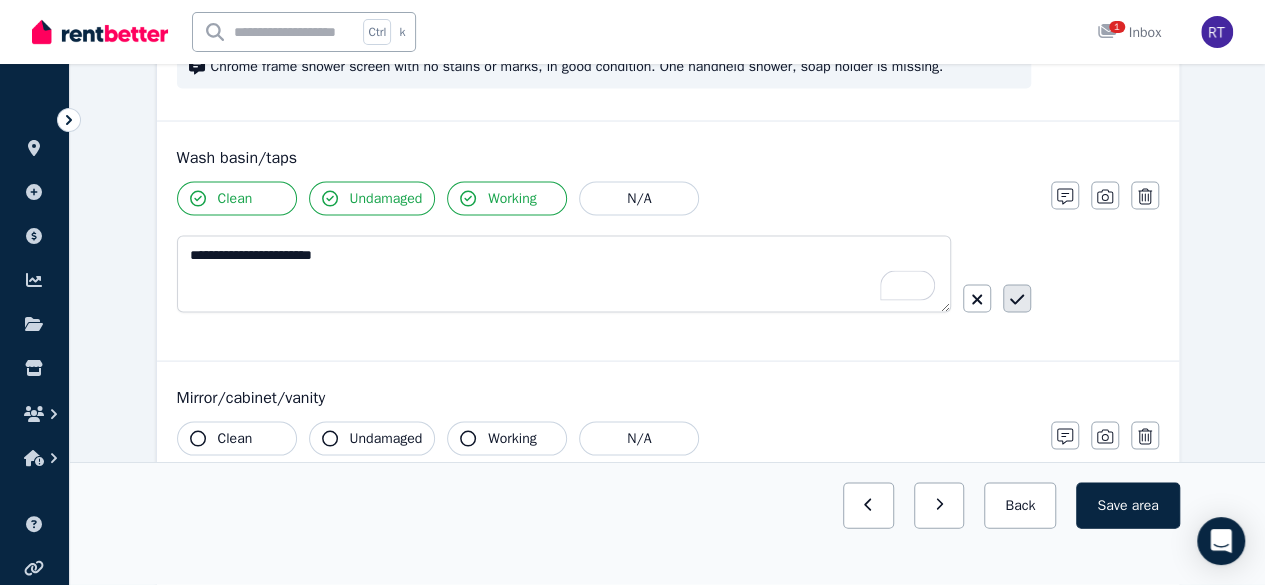 click at bounding box center (1017, 298) 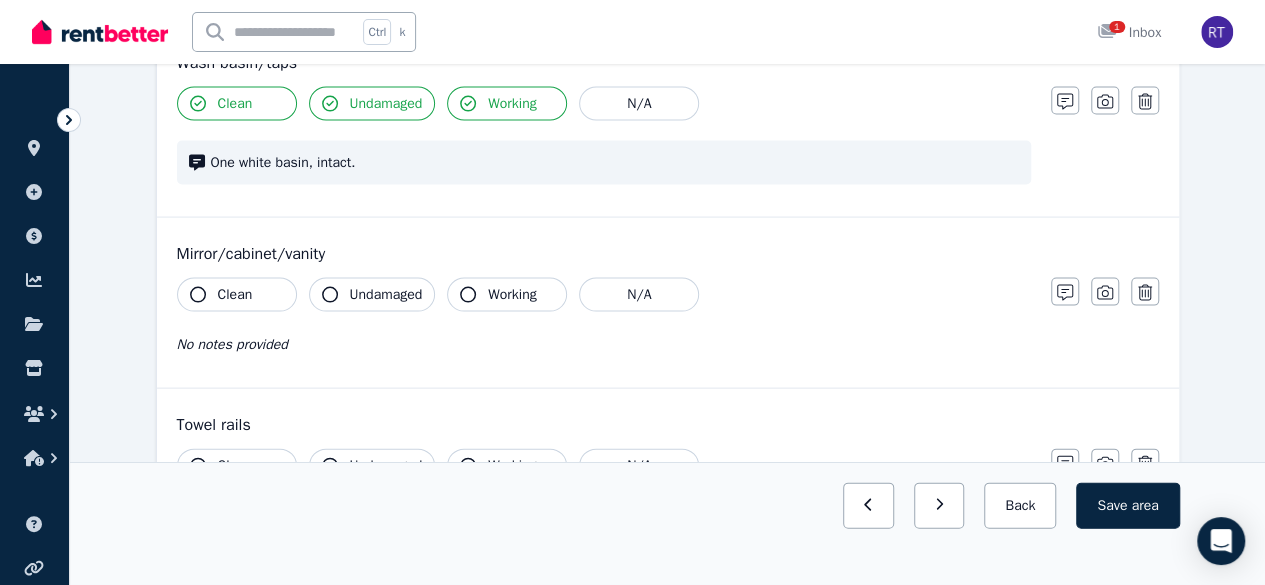 scroll, scrollTop: 1993, scrollLeft: 0, axis: vertical 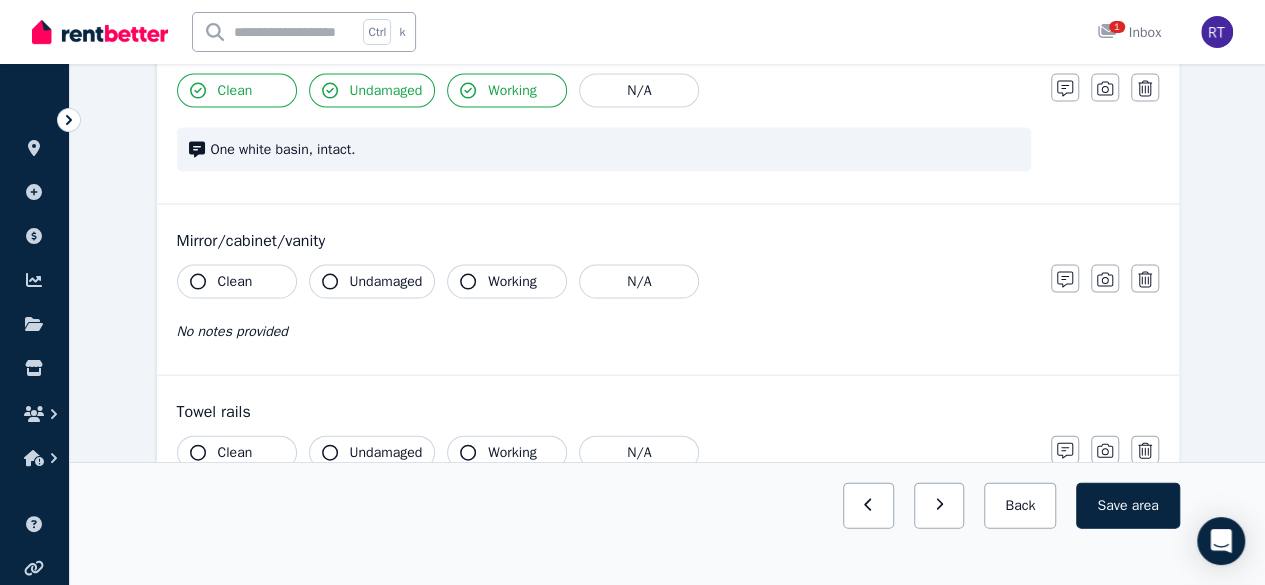 click 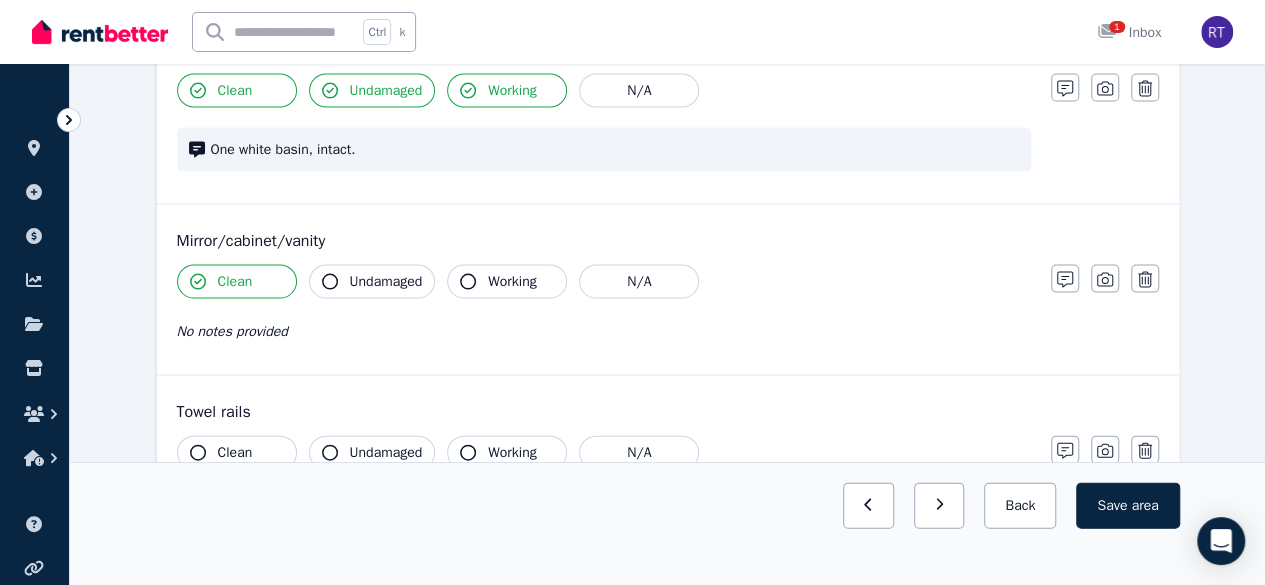 click 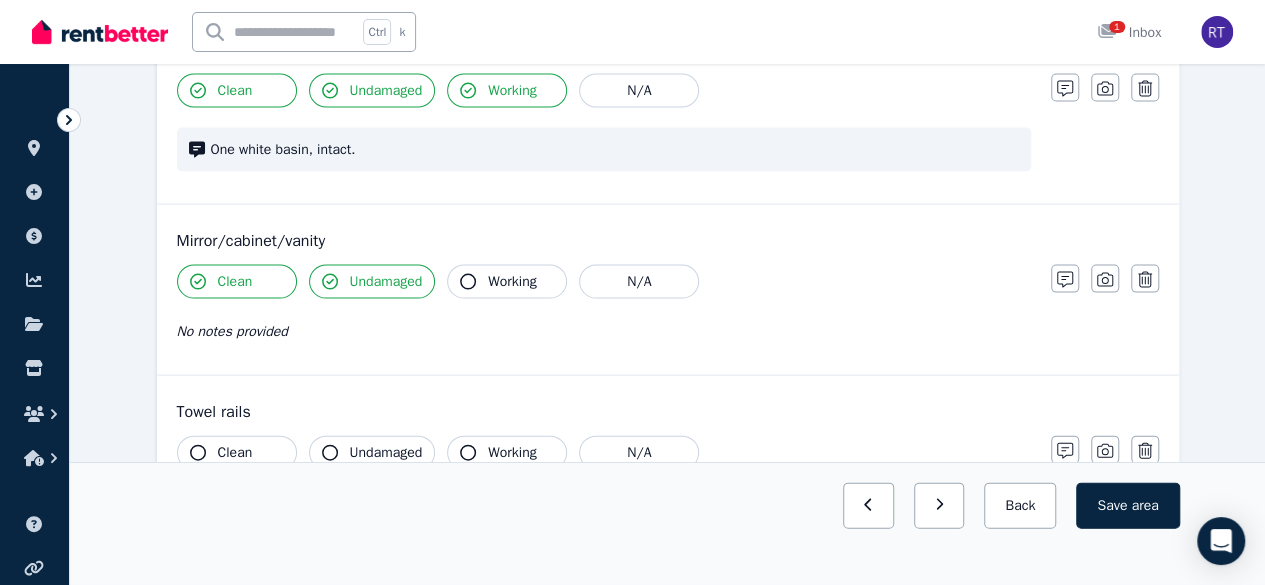 click 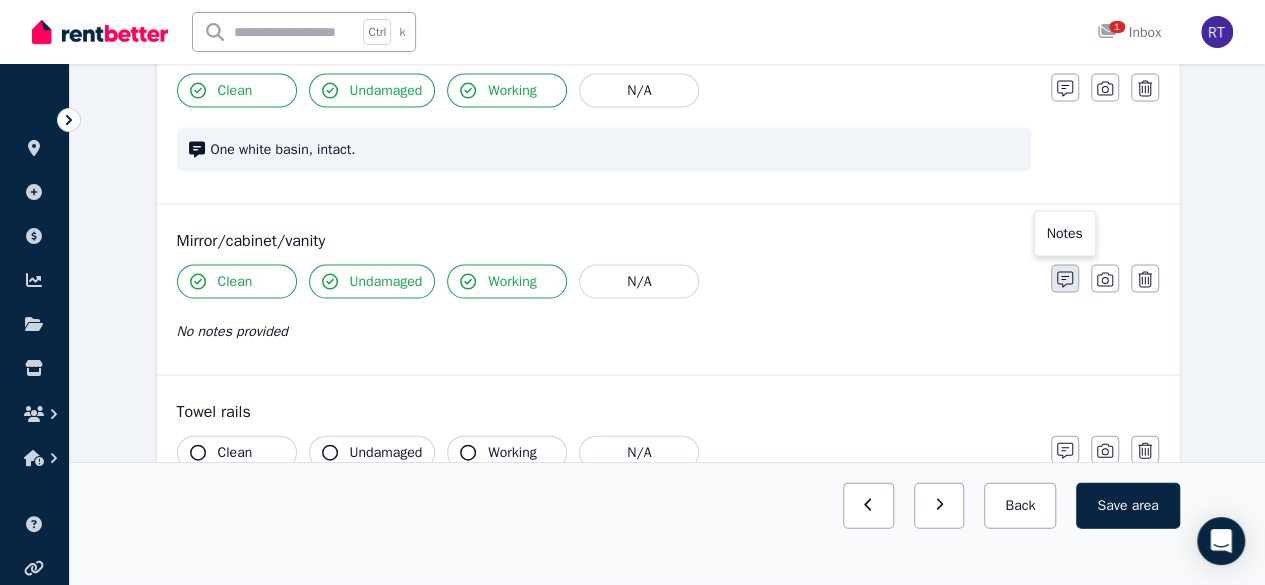 click 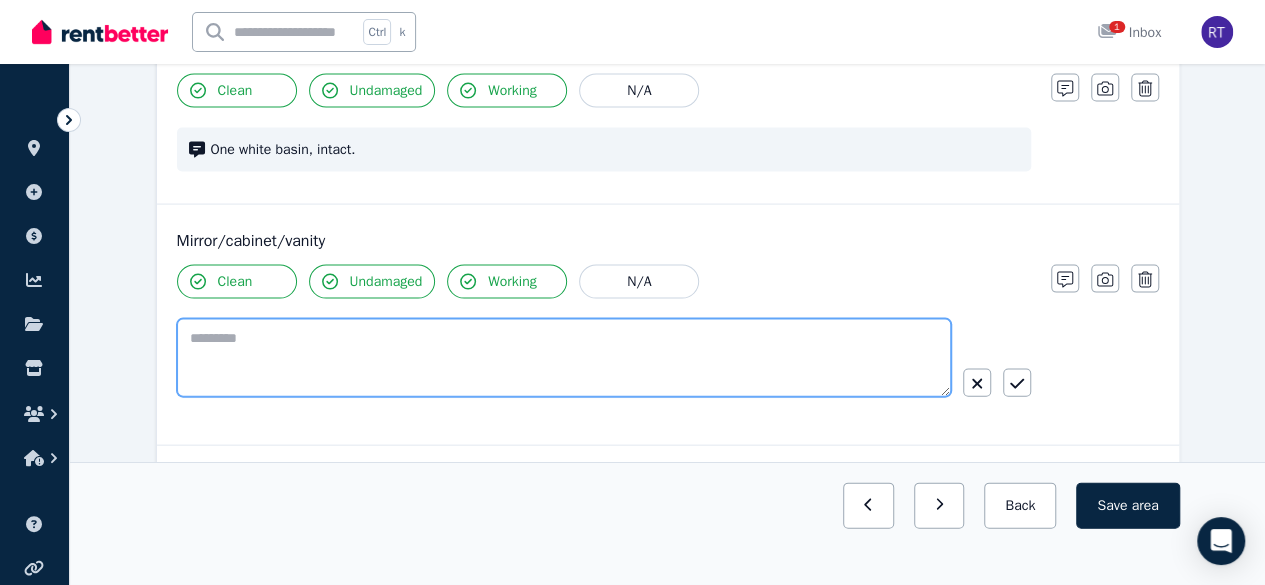 click at bounding box center (564, 358) 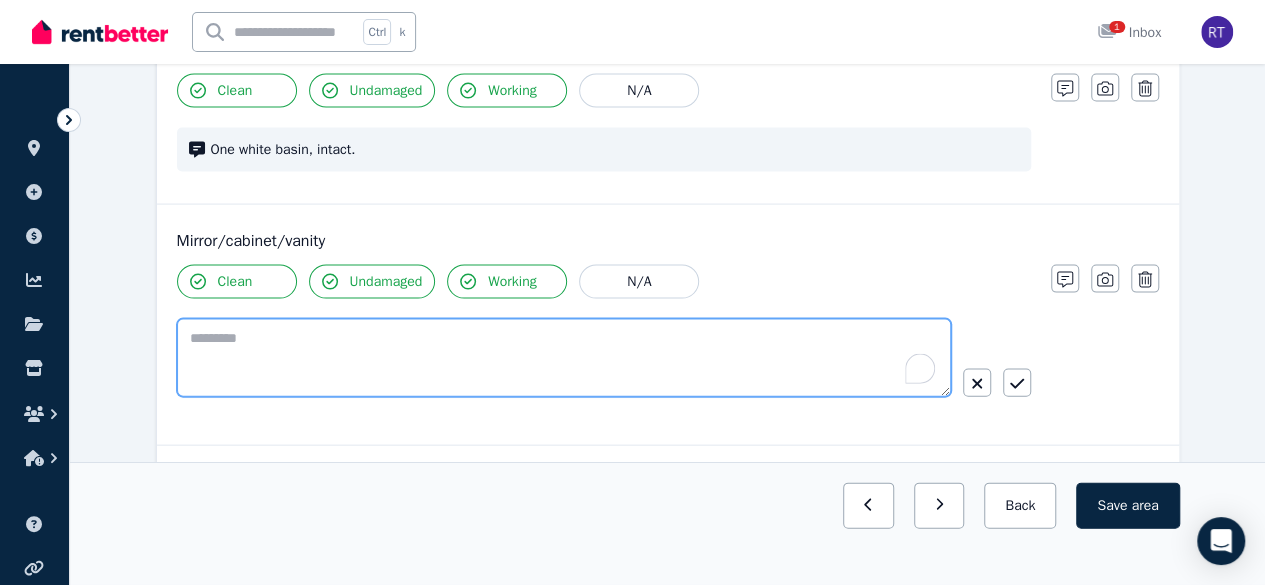 paste on "**********" 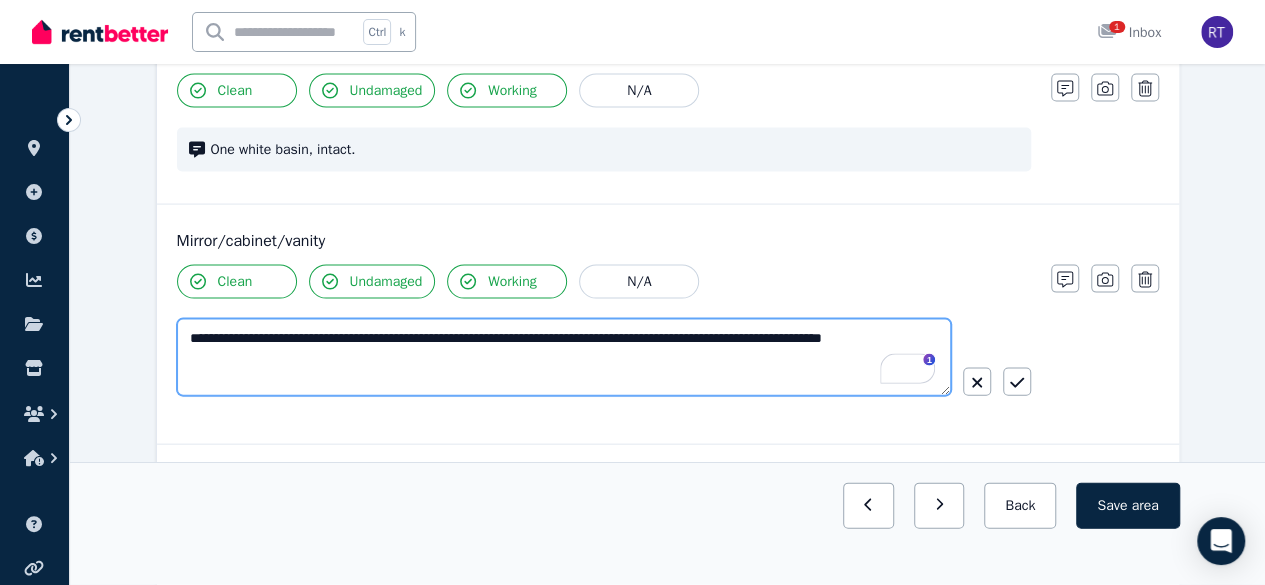 click on "**********" at bounding box center (564, 357) 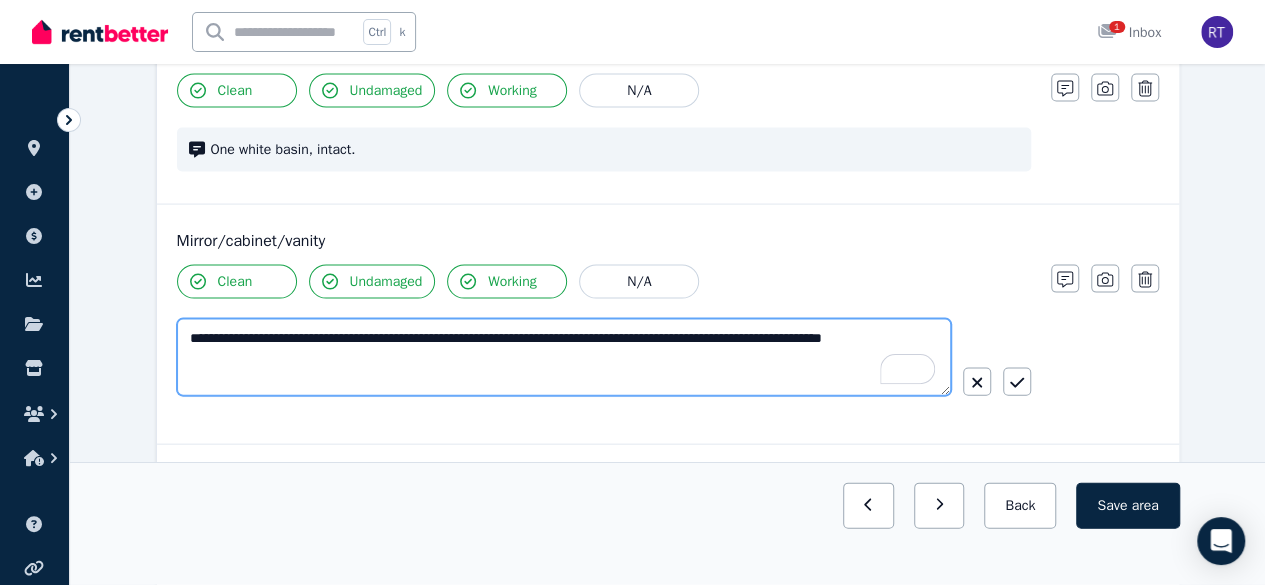 click on "**********" at bounding box center [564, 357] 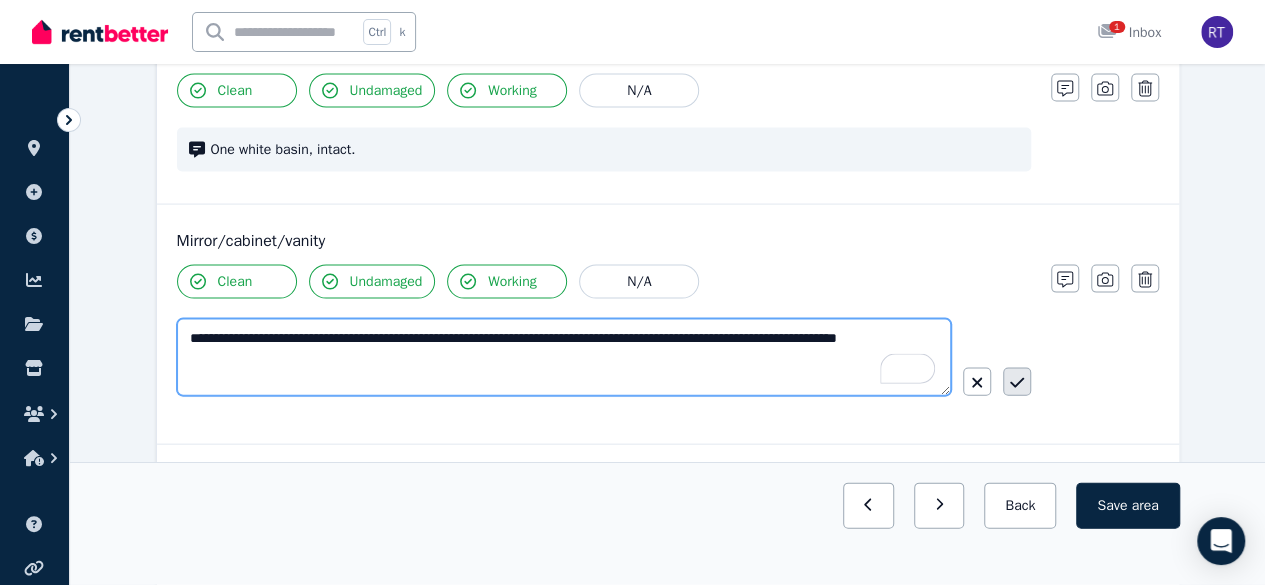 type on "**********" 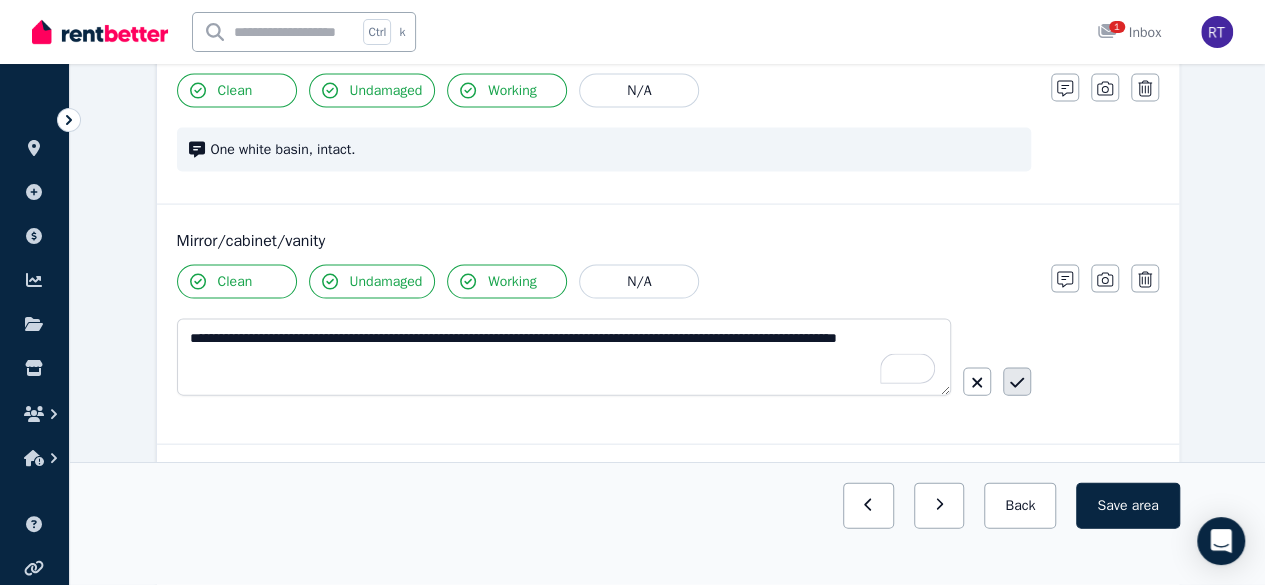 click 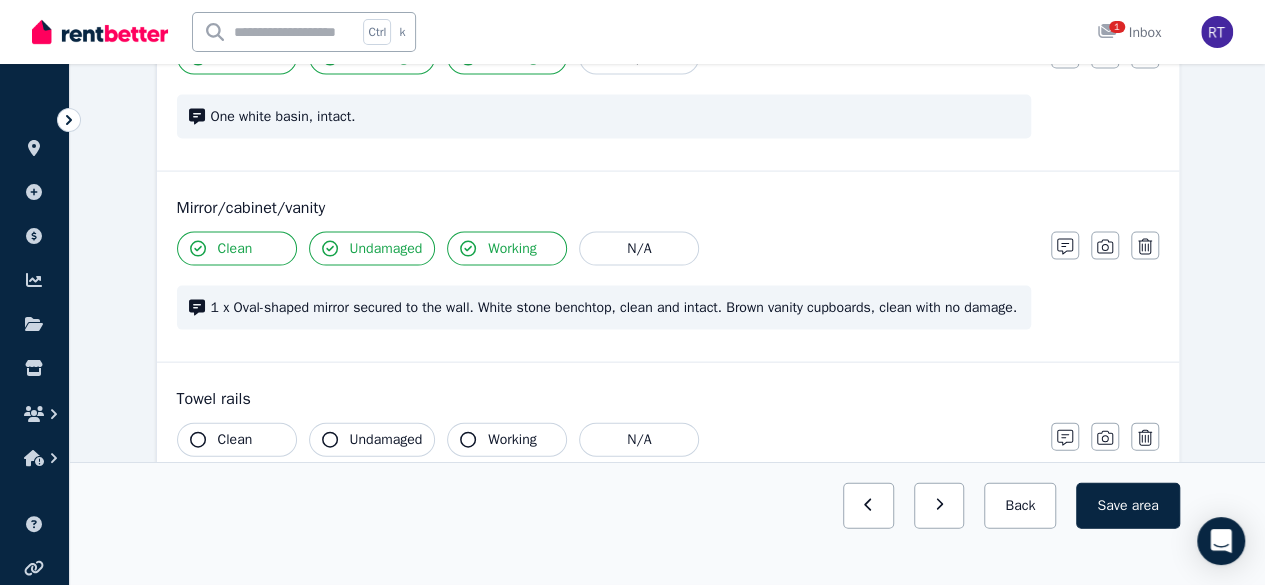 scroll, scrollTop: 2123, scrollLeft: 0, axis: vertical 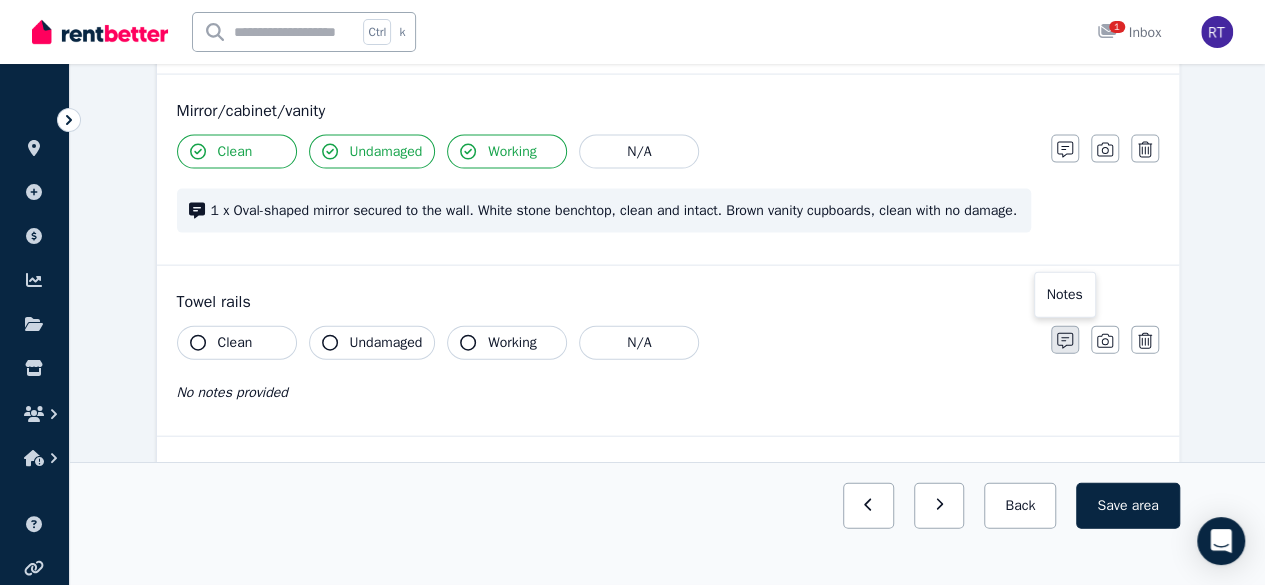click 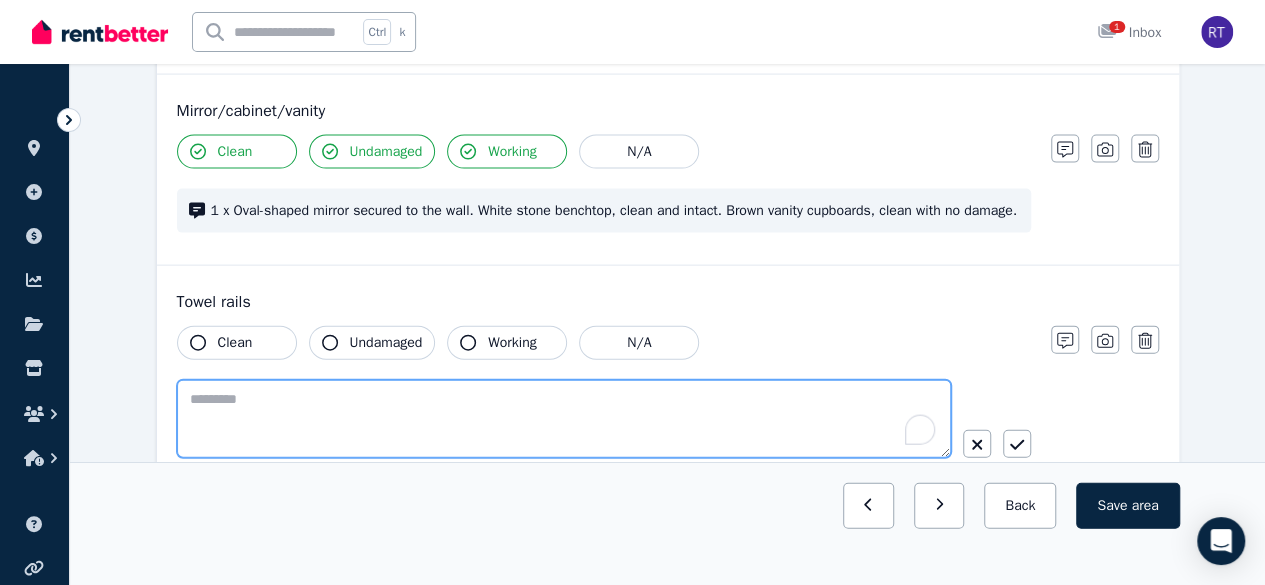 click at bounding box center (564, 419) 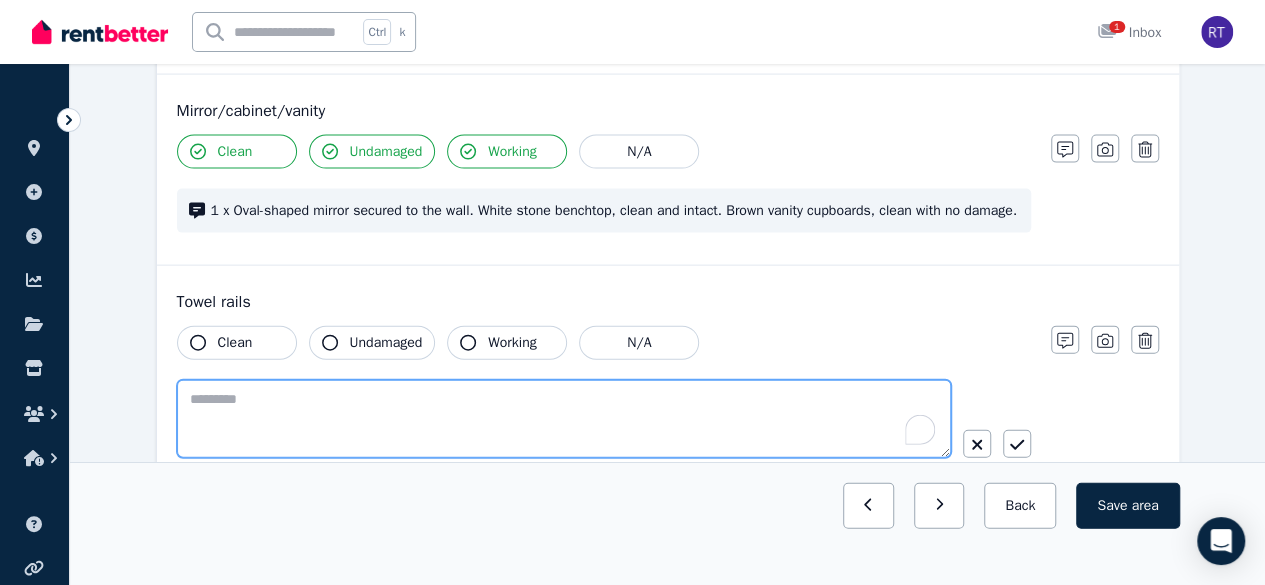 paste on "**********" 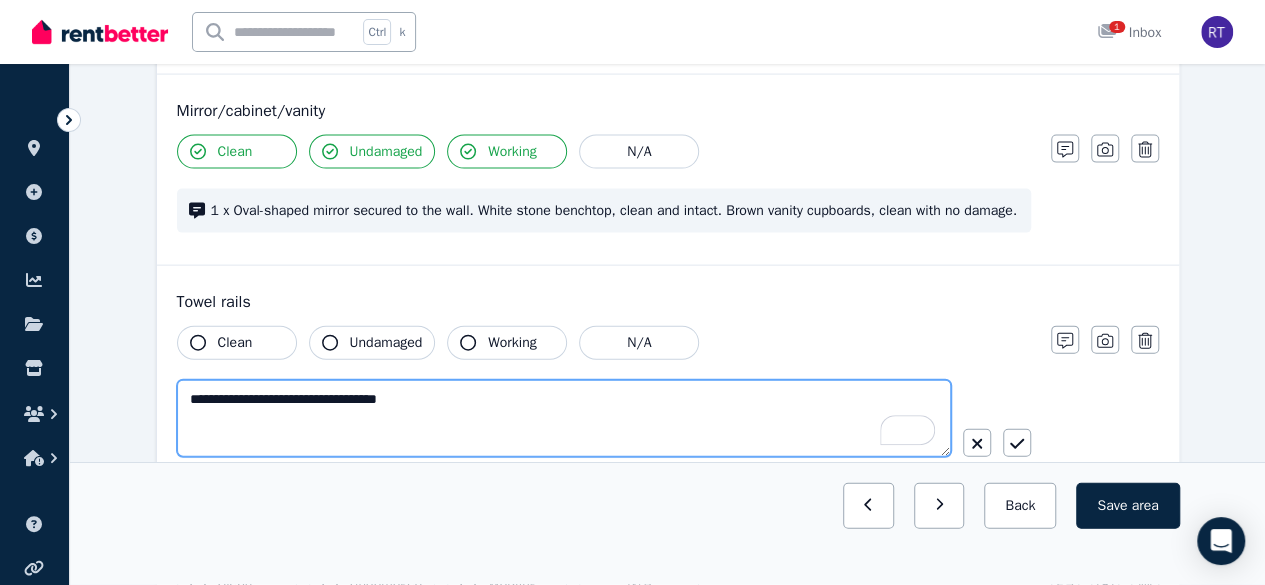 type on "**********" 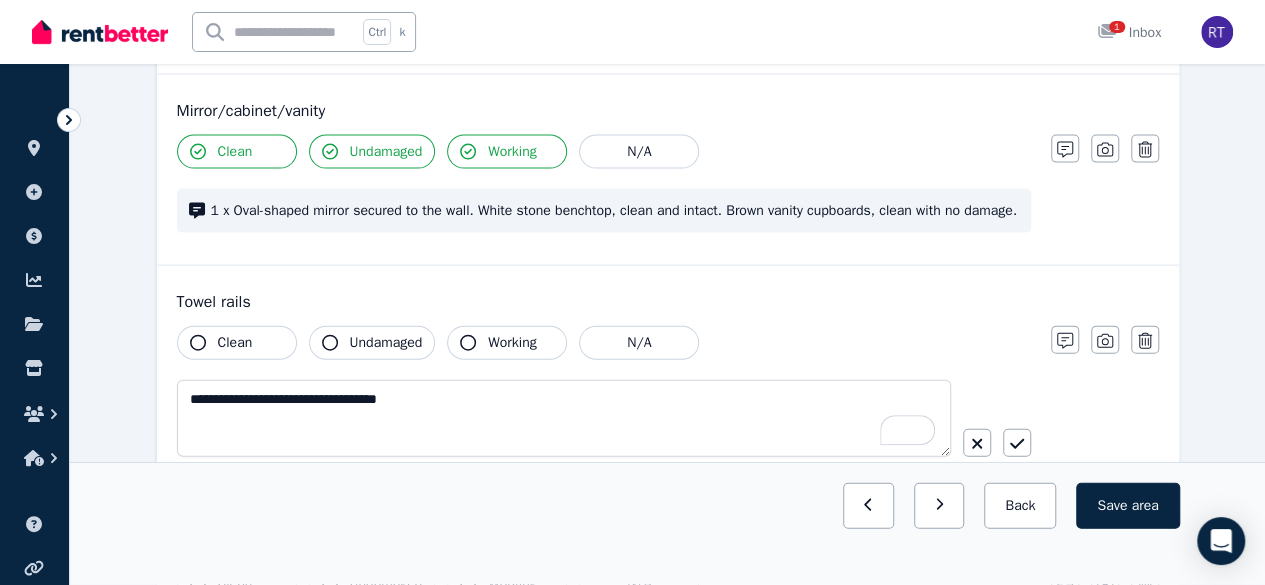 click 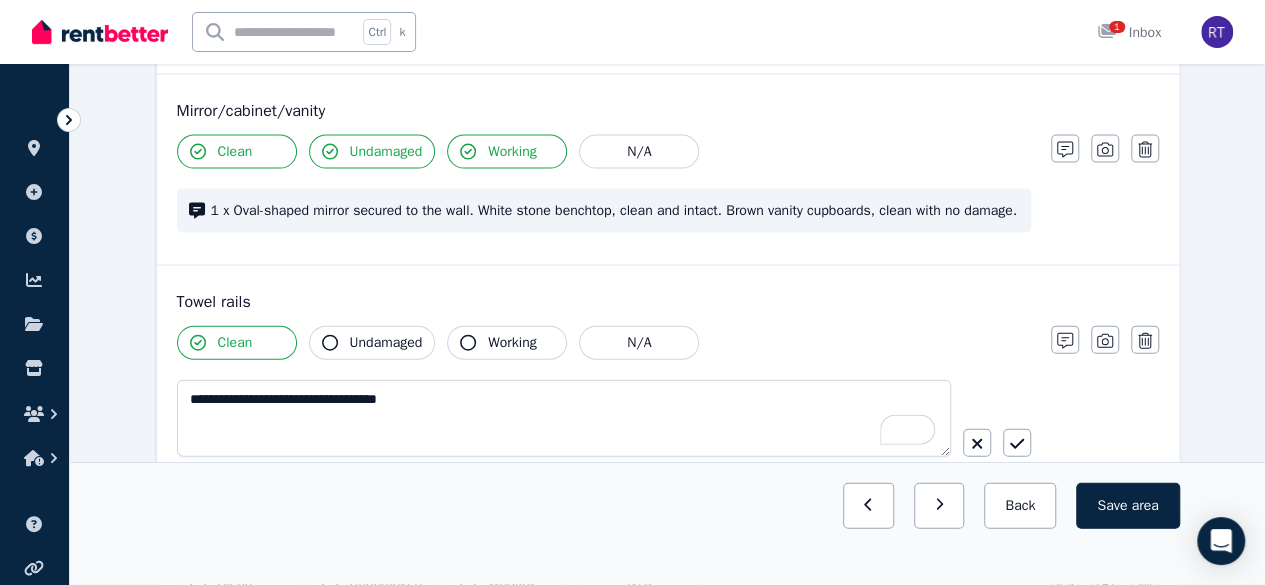 click 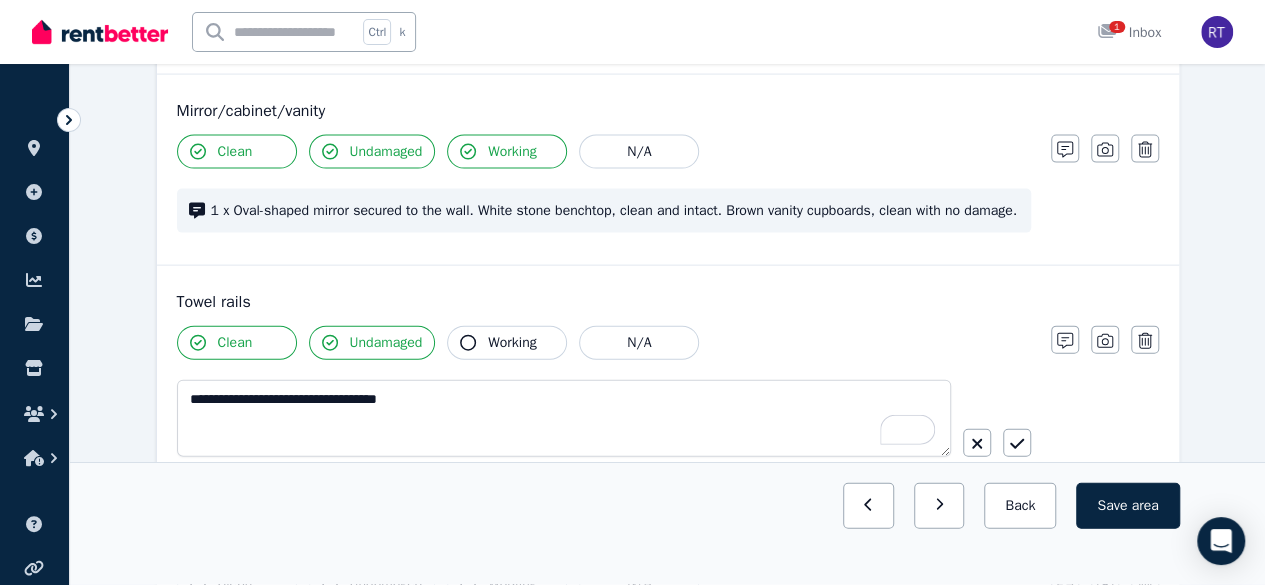 click 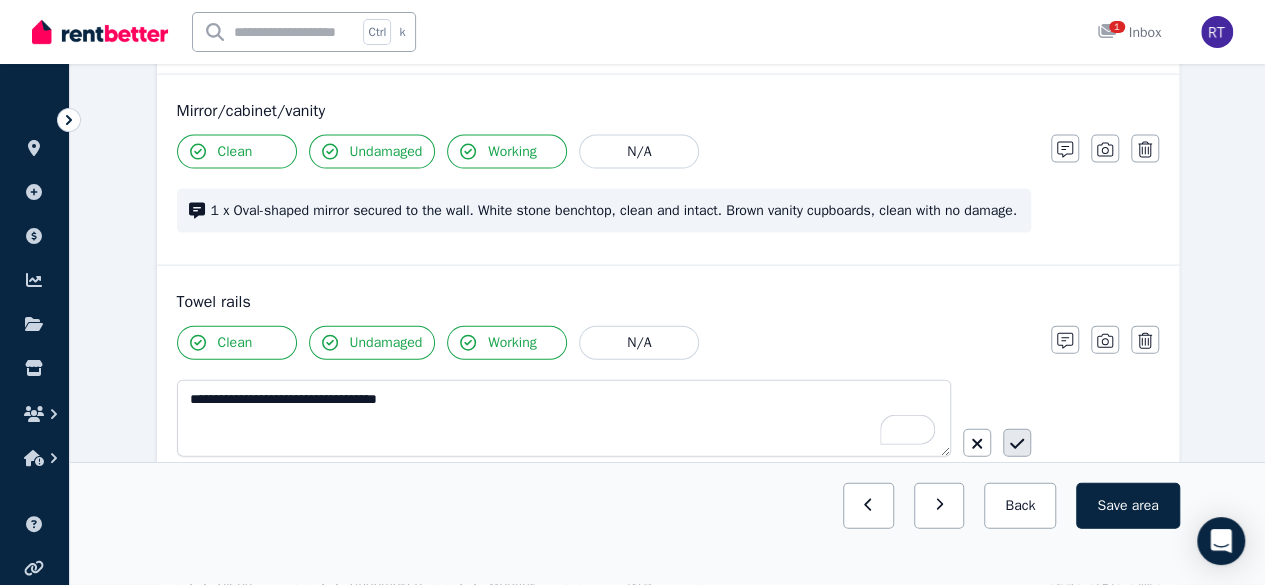 click 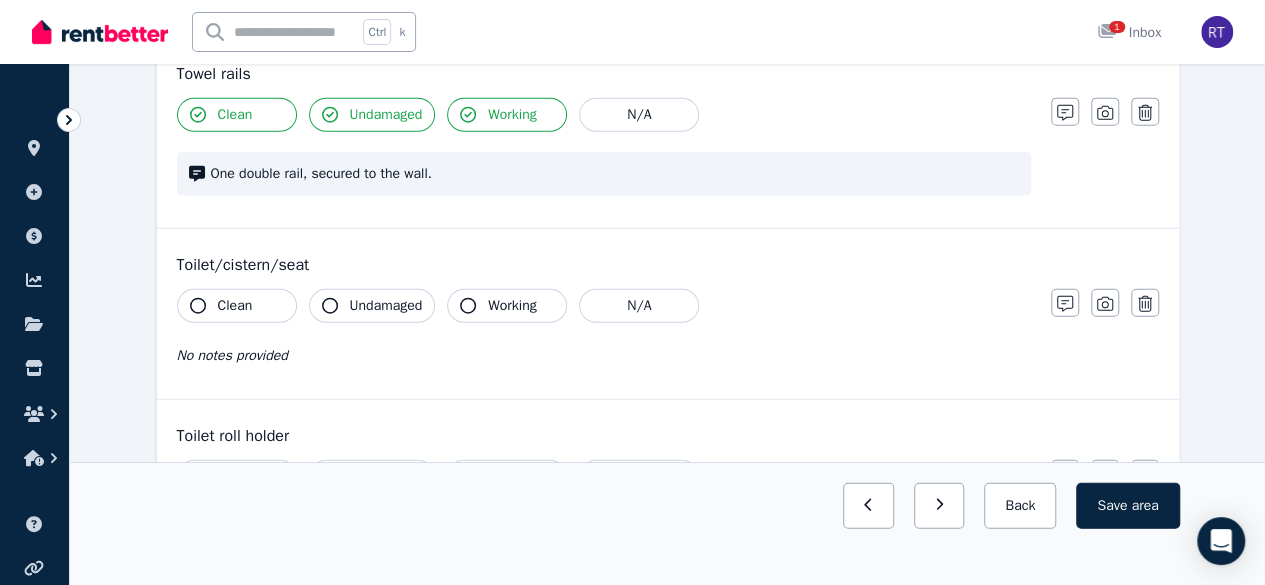 scroll, scrollTop: 2376, scrollLeft: 0, axis: vertical 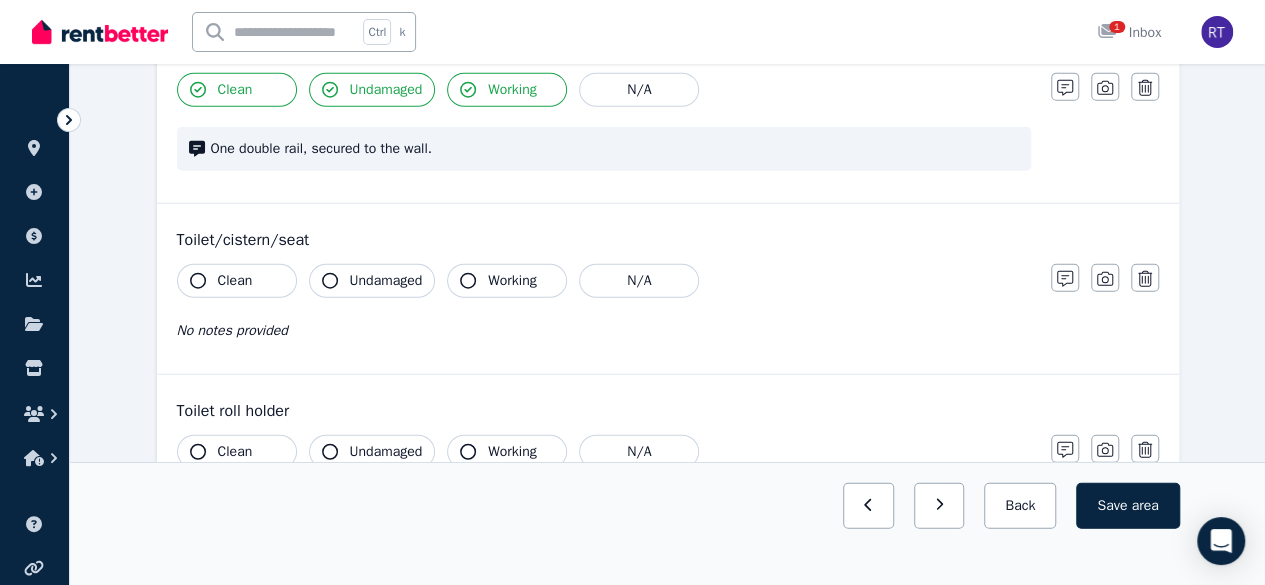 click 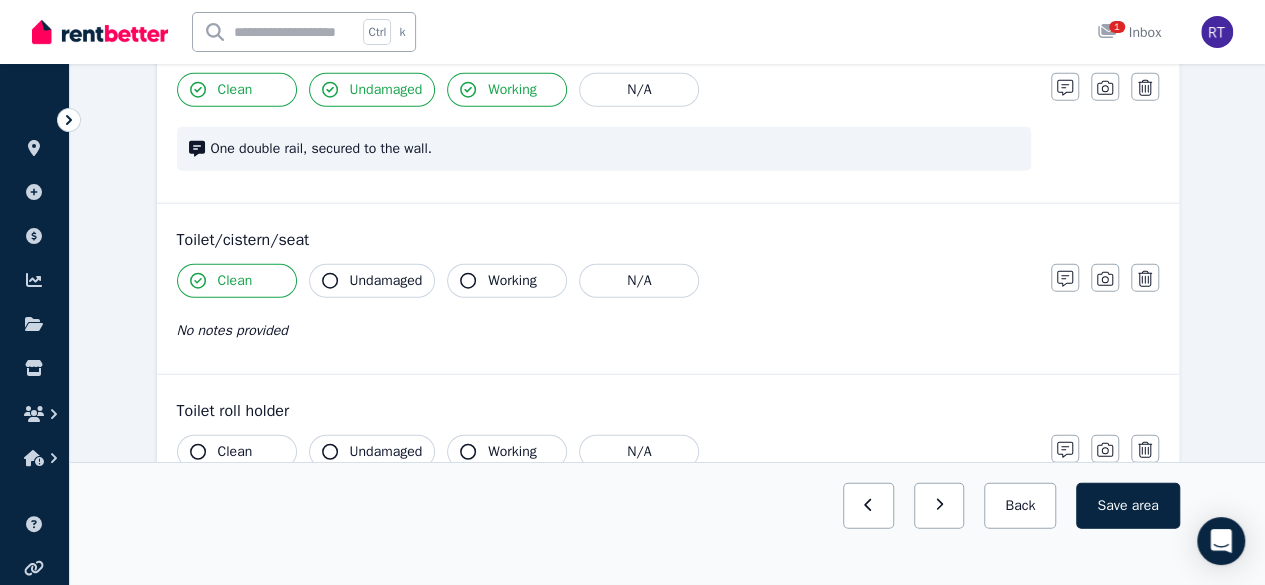 click 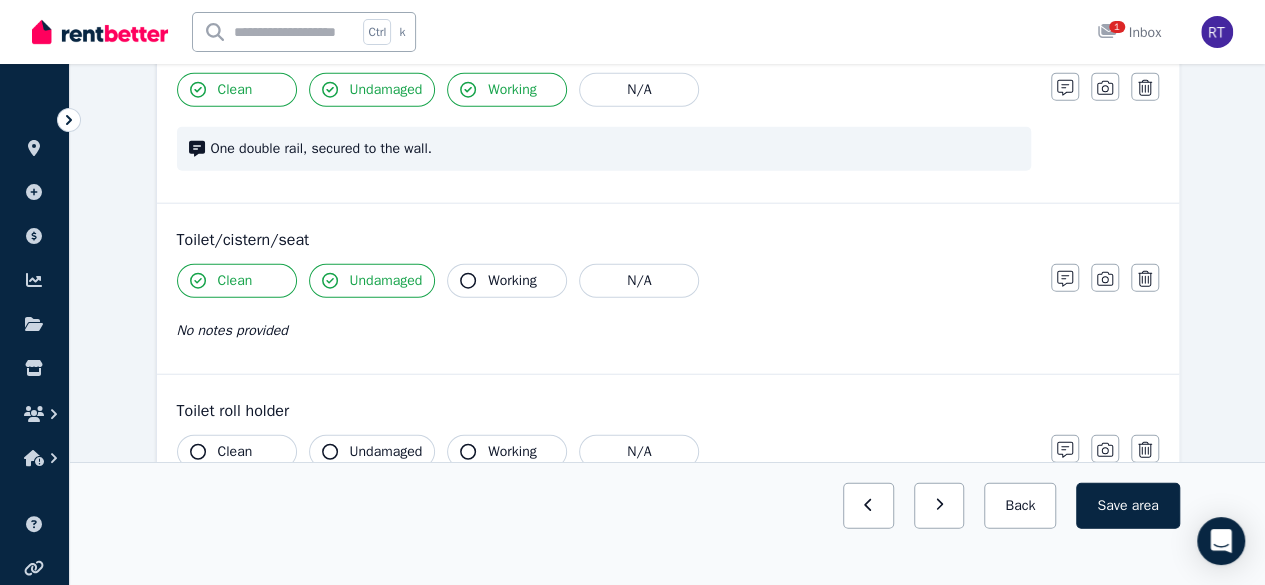 click 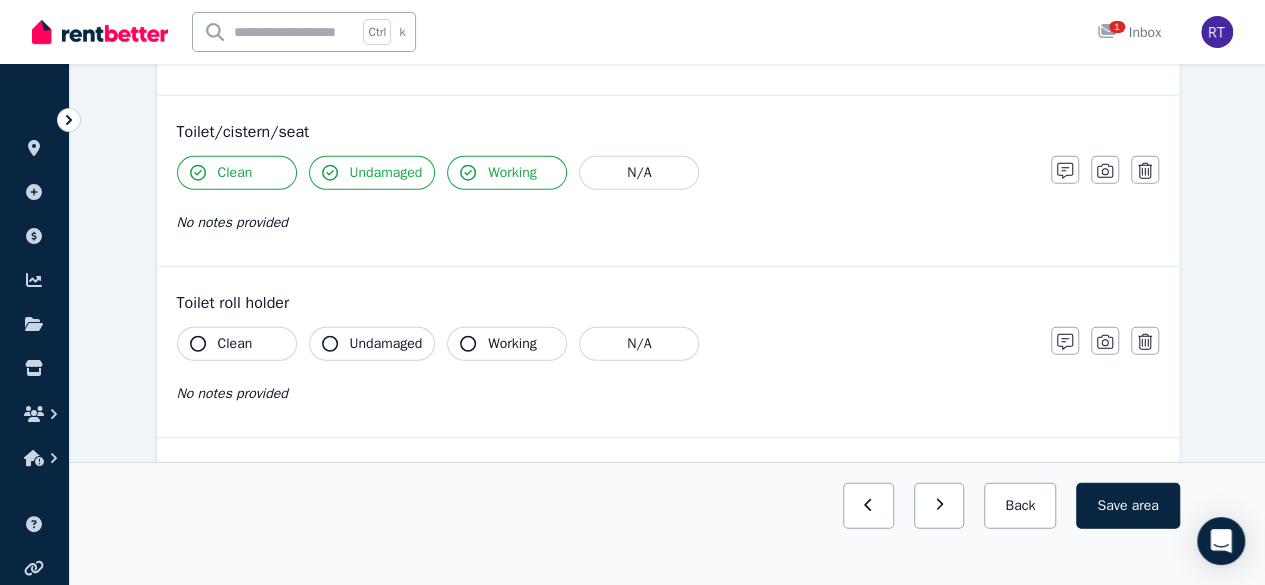 scroll, scrollTop: 2512, scrollLeft: 0, axis: vertical 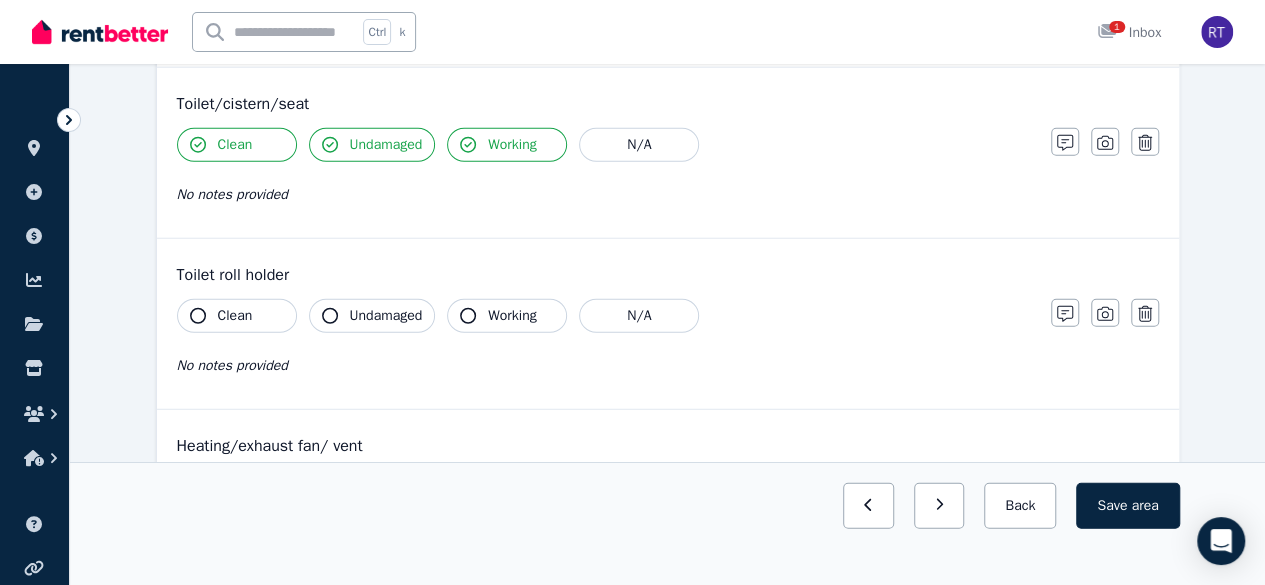 click 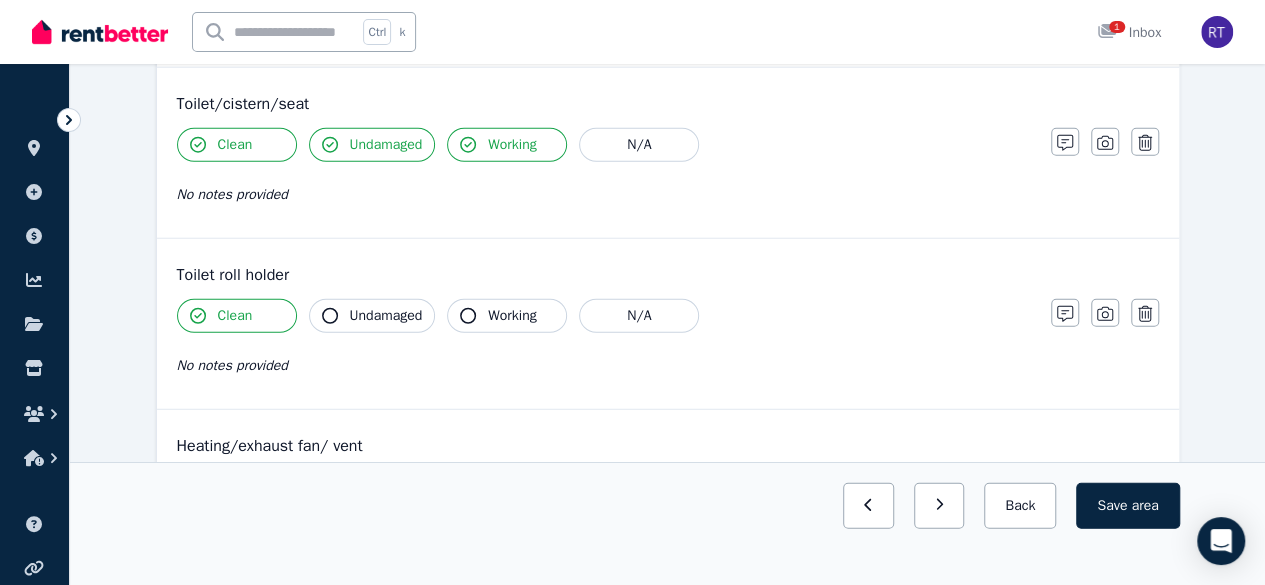 click 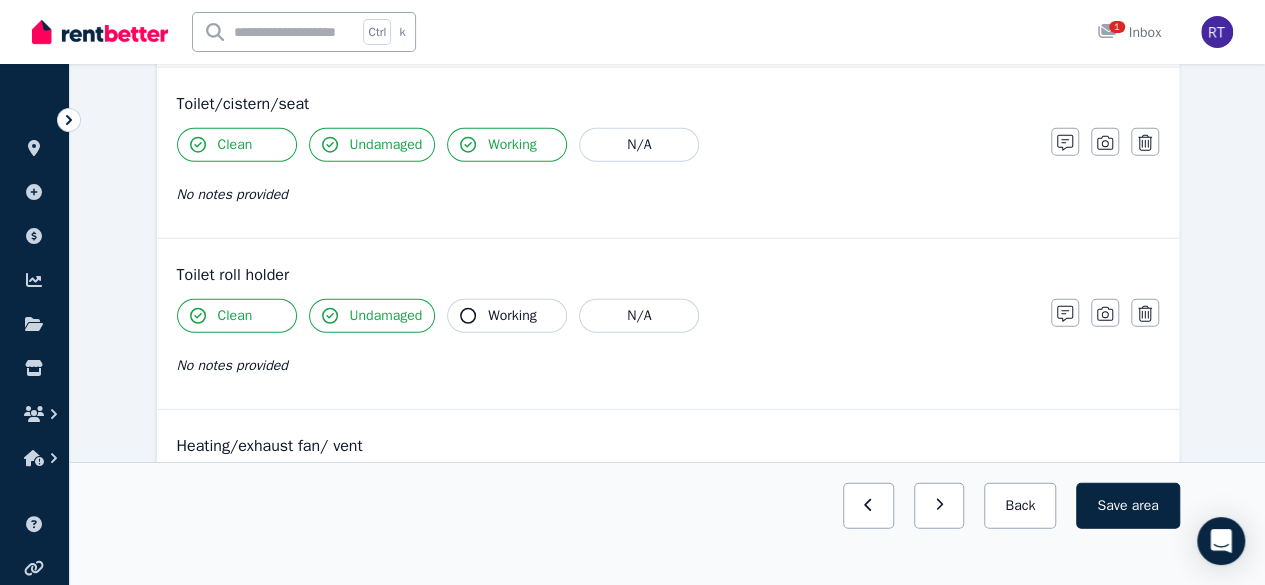 click on "Working" at bounding box center (507, 316) 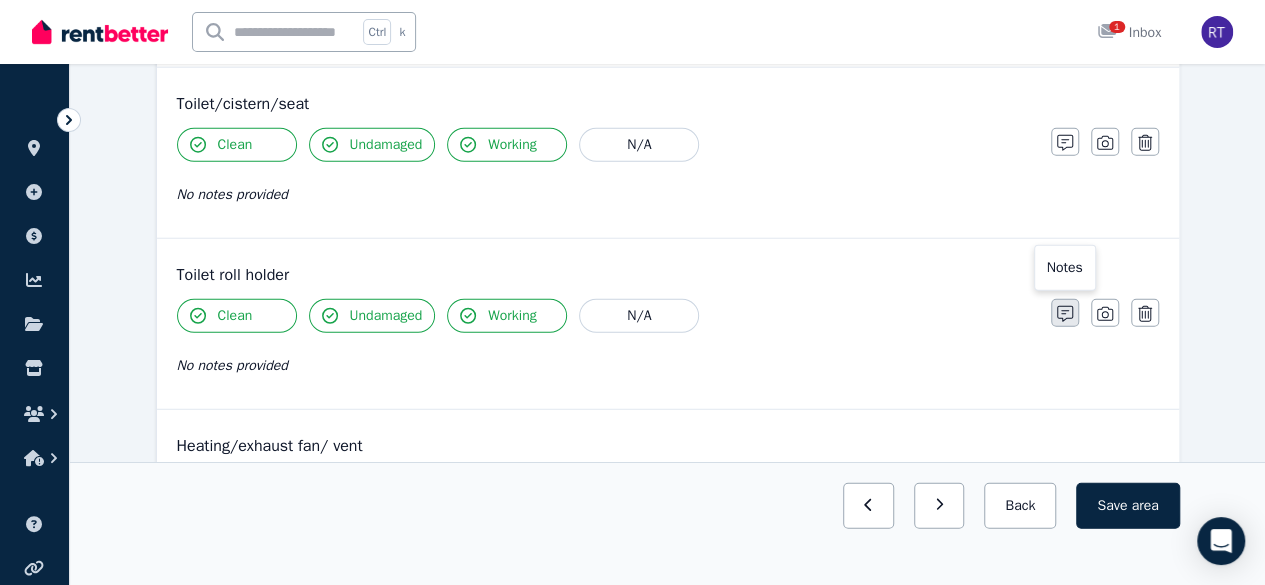 click at bounding box center (1065, 313) 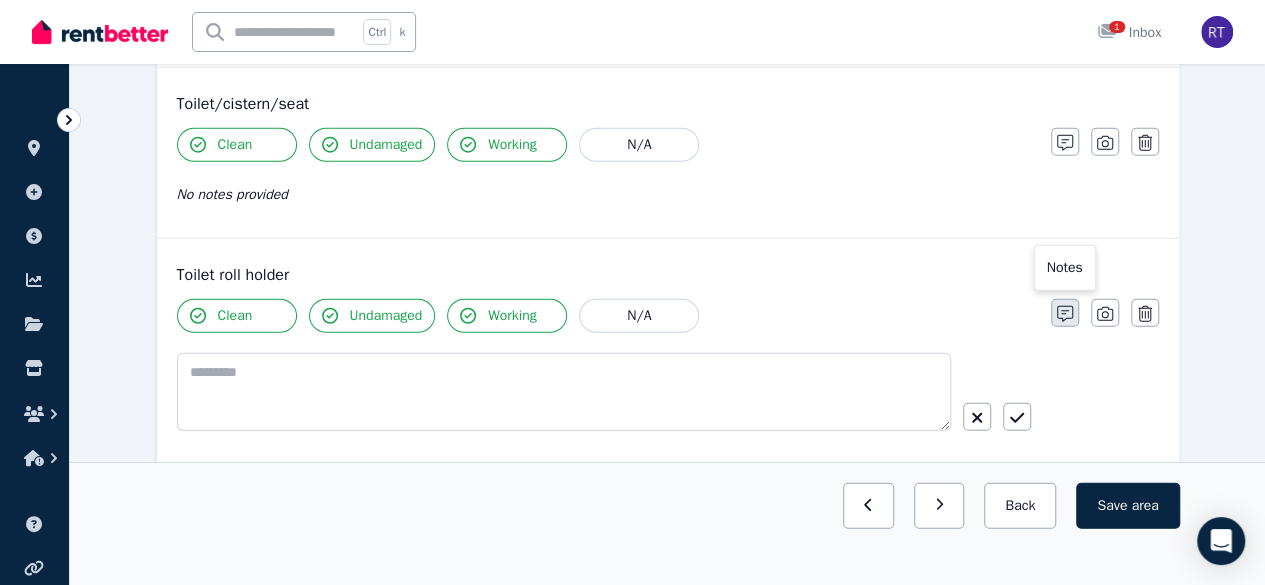 scroll, scrollTop: 2582, scrollLeft: 0, axis: vertical 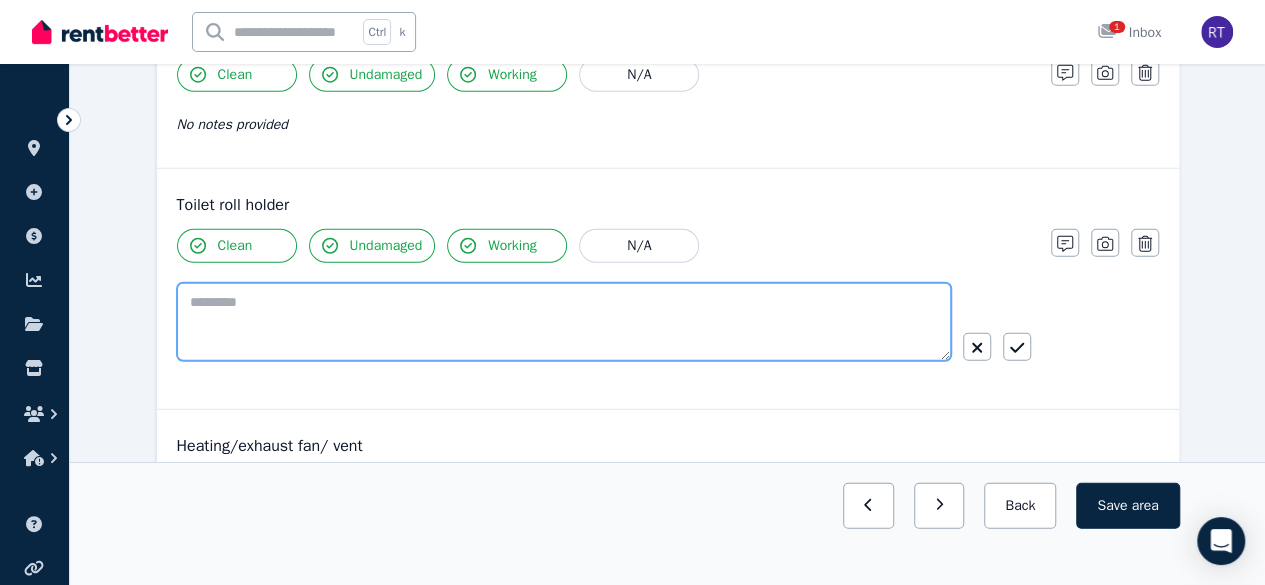 click at bounding box center [564, 322] 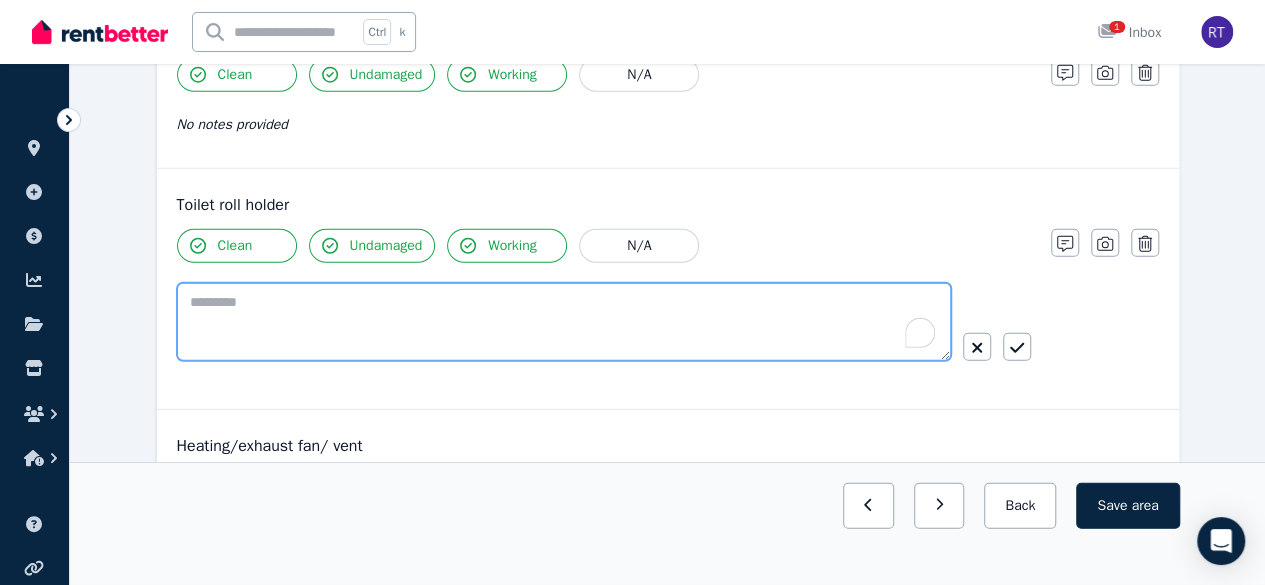 paste on "**********" 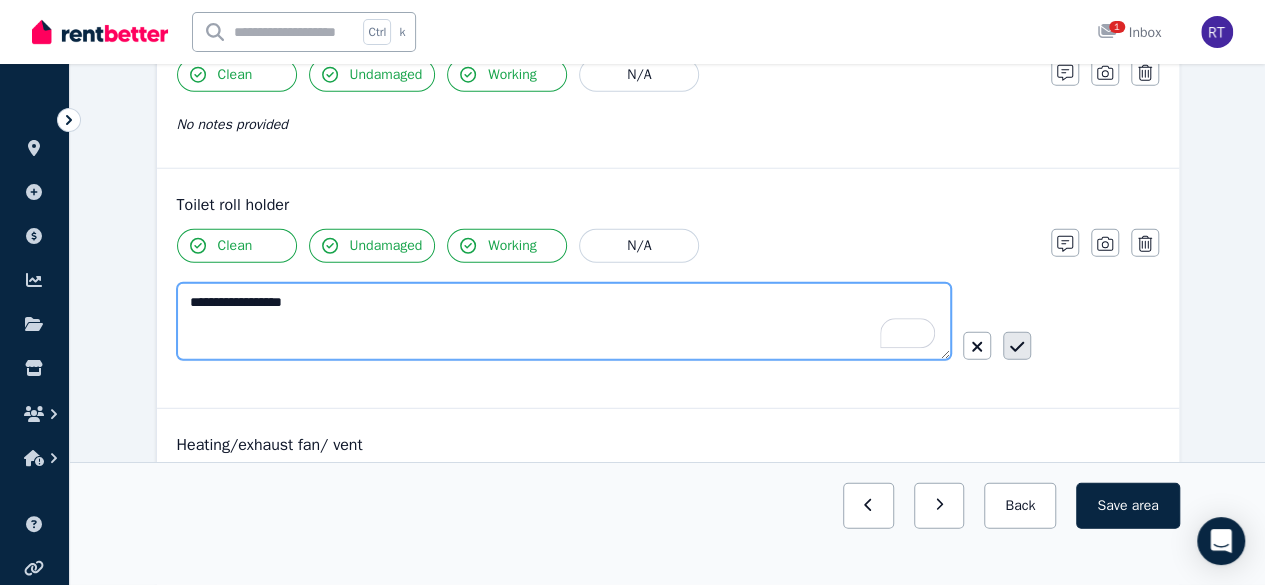 type on "**********" 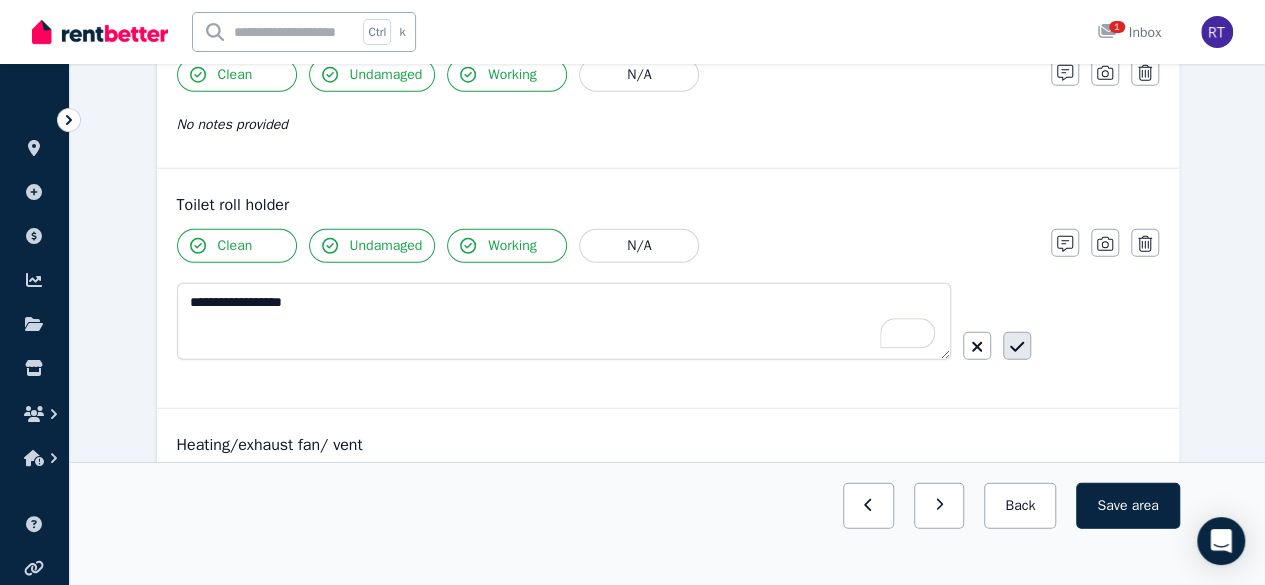 click 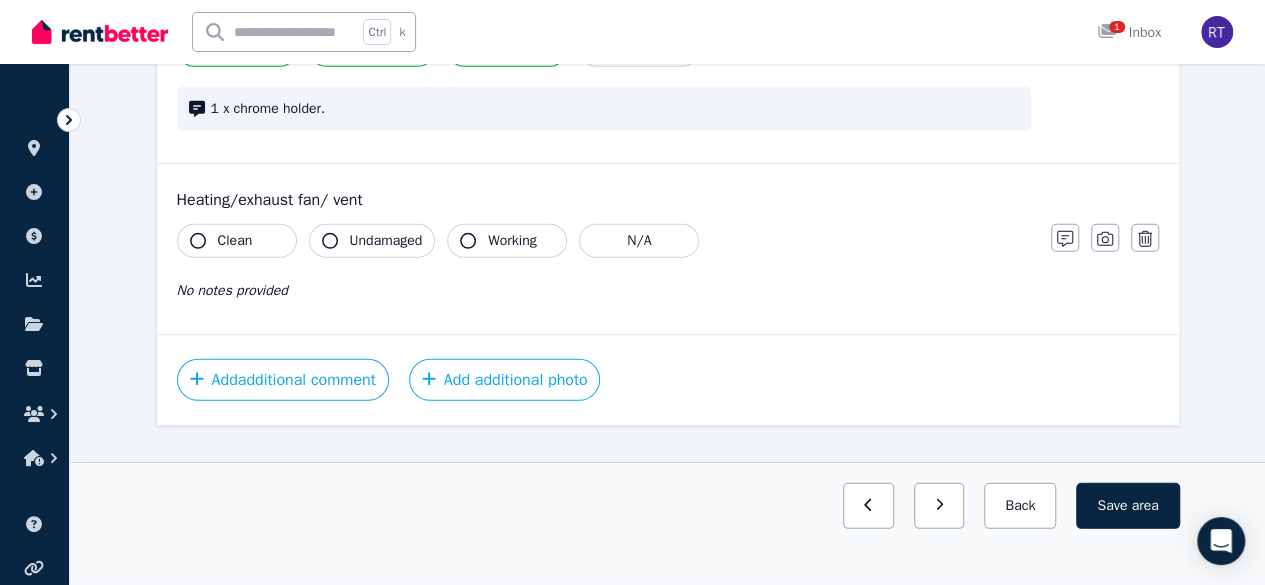 scroll, scrollTop: 2780, scrollLeft: 0, axis: vertical 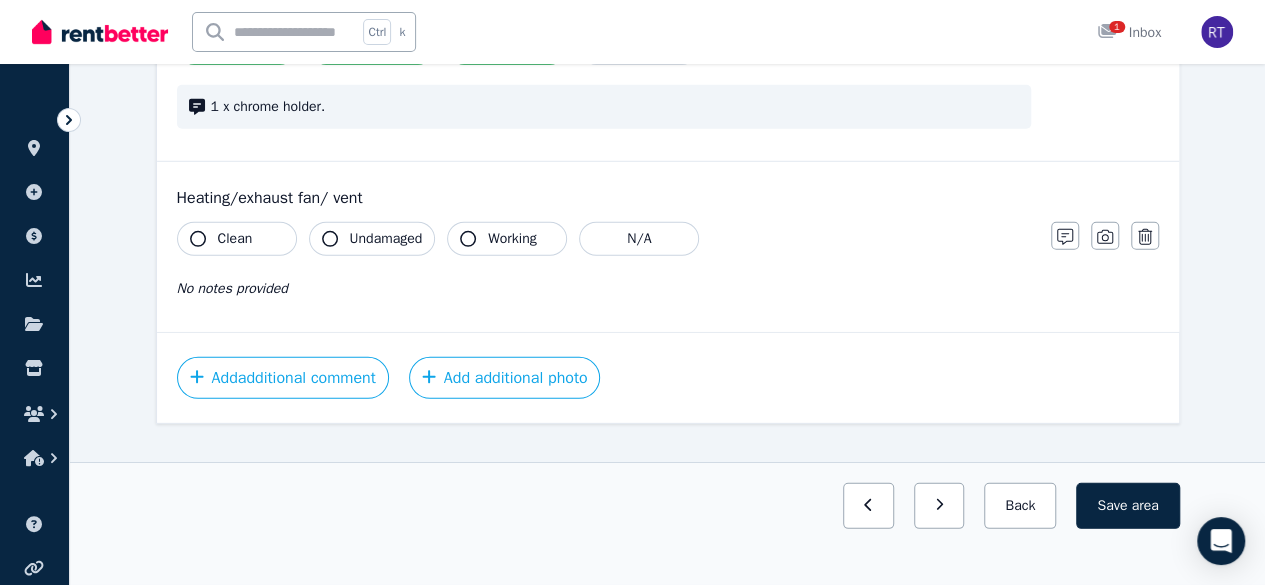 click 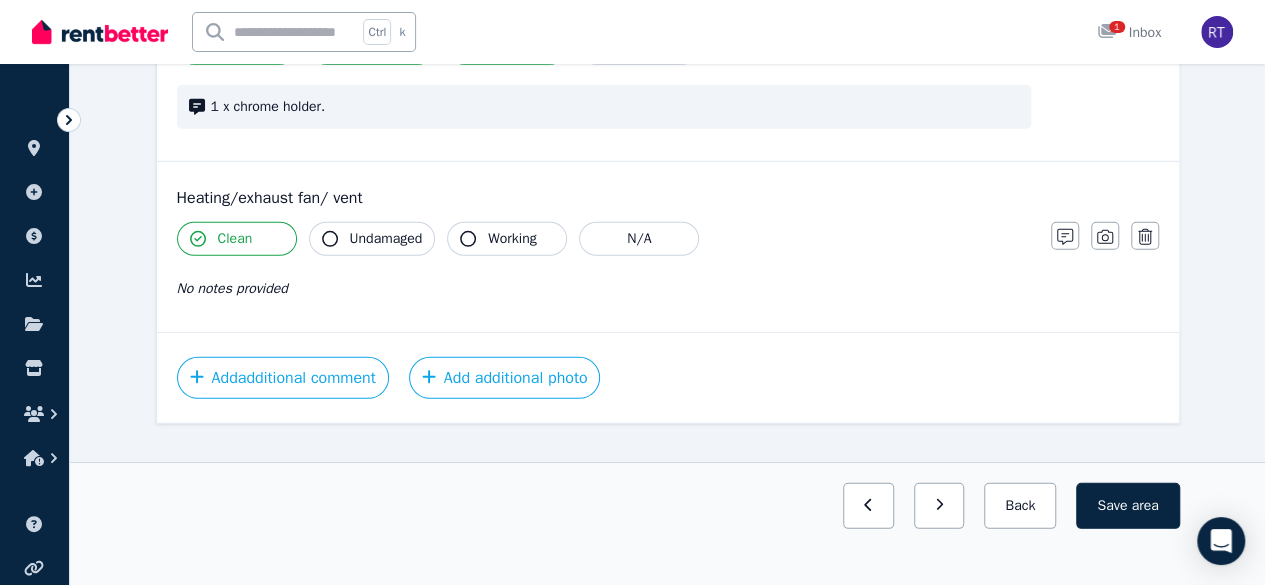 click 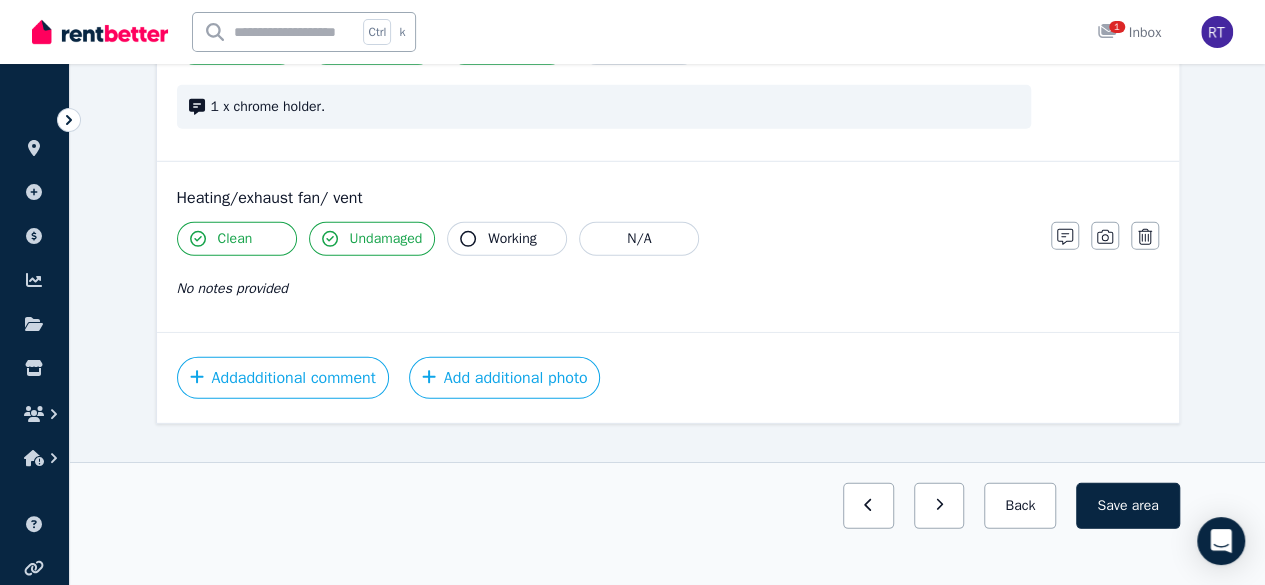 click 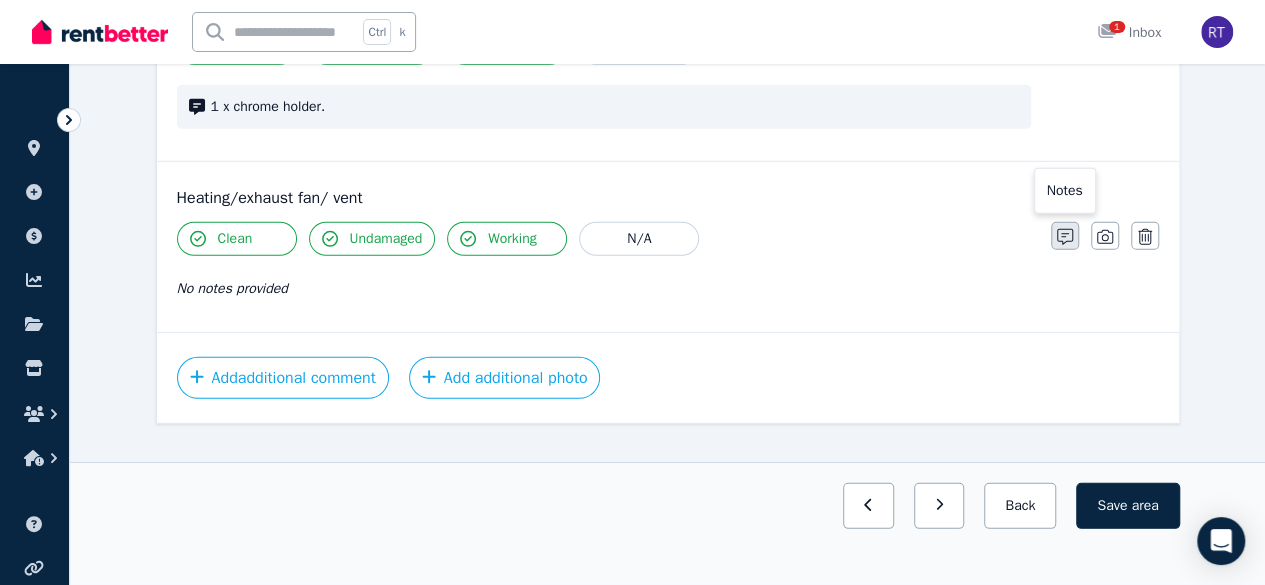 click 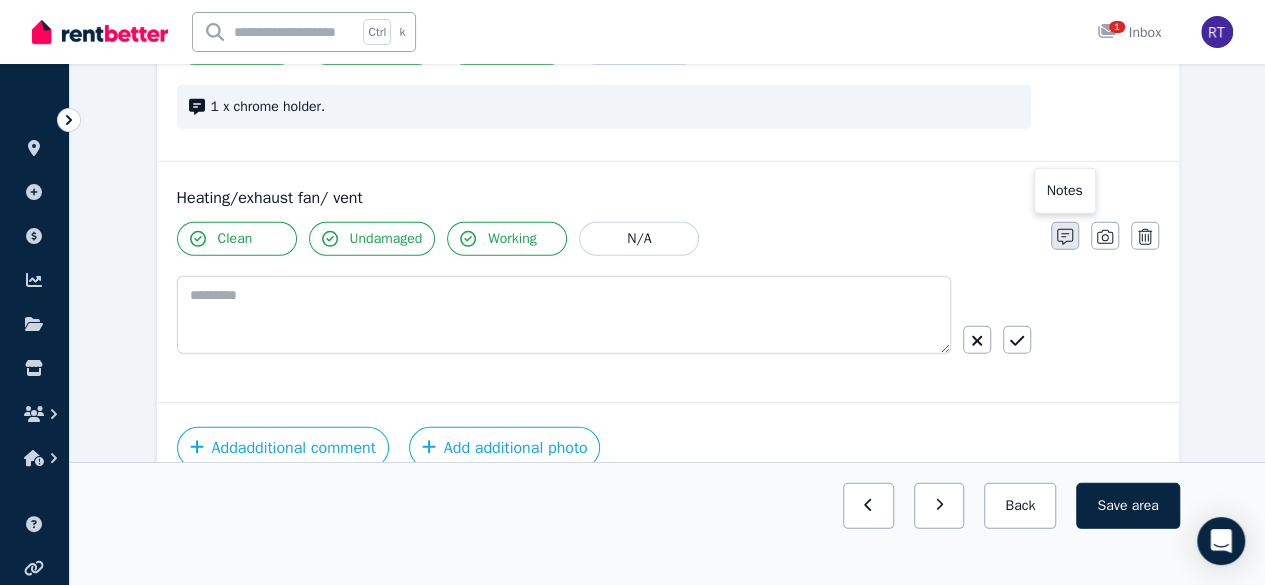 scroll, scrollTop: 2849, scrollLeft: 0, axis: vertical 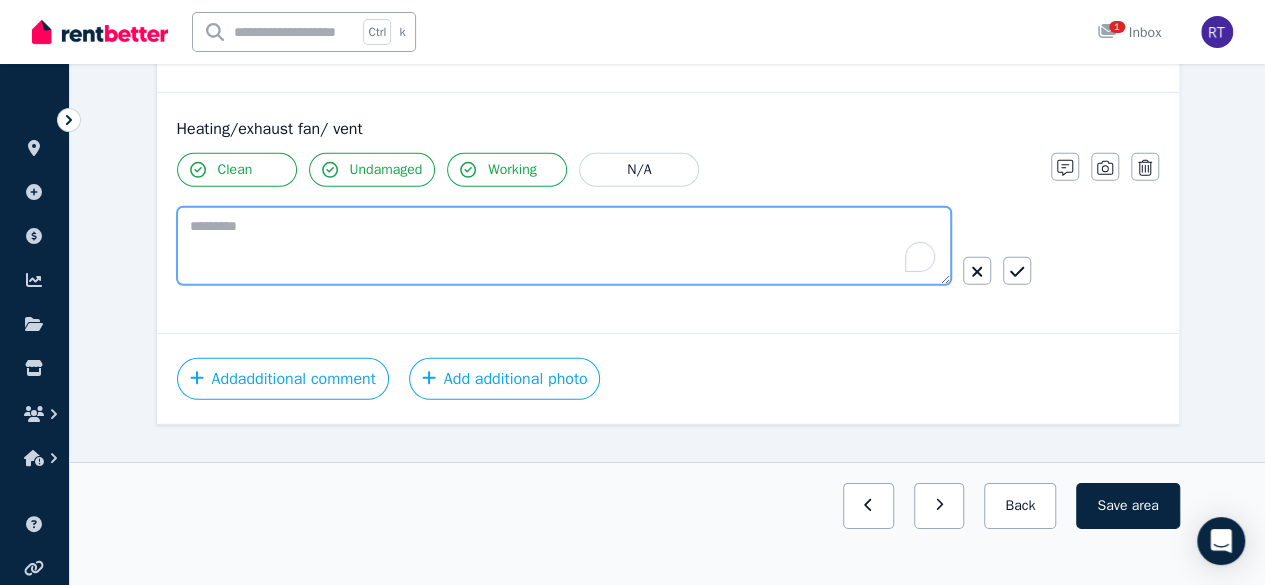 click at bounding box center (564, 246) 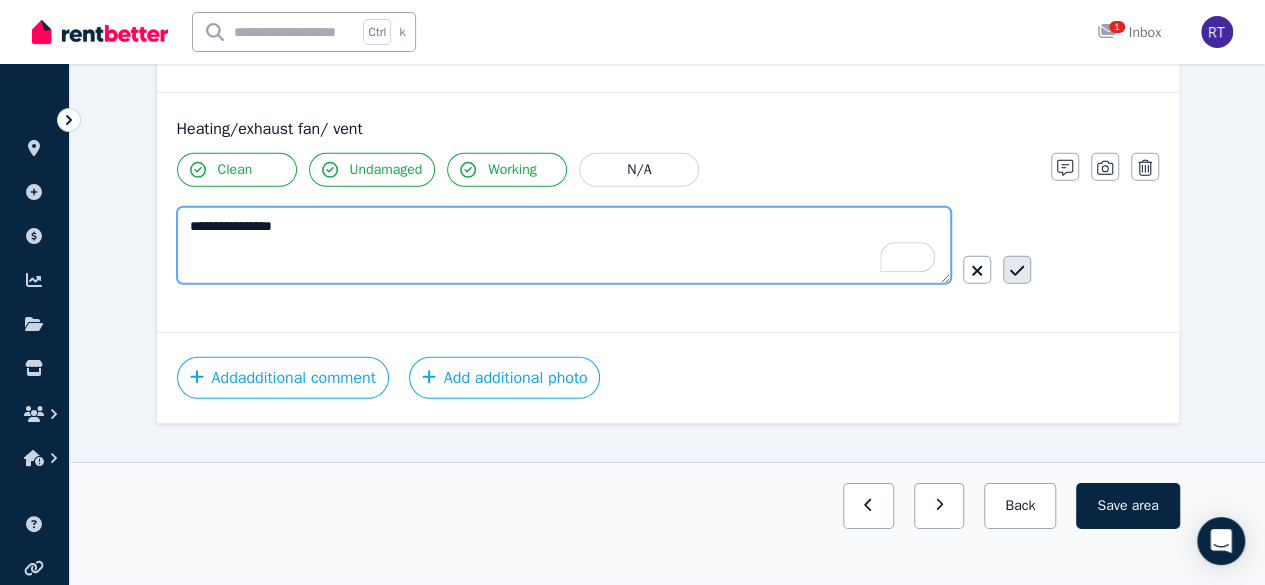 type on "**********" 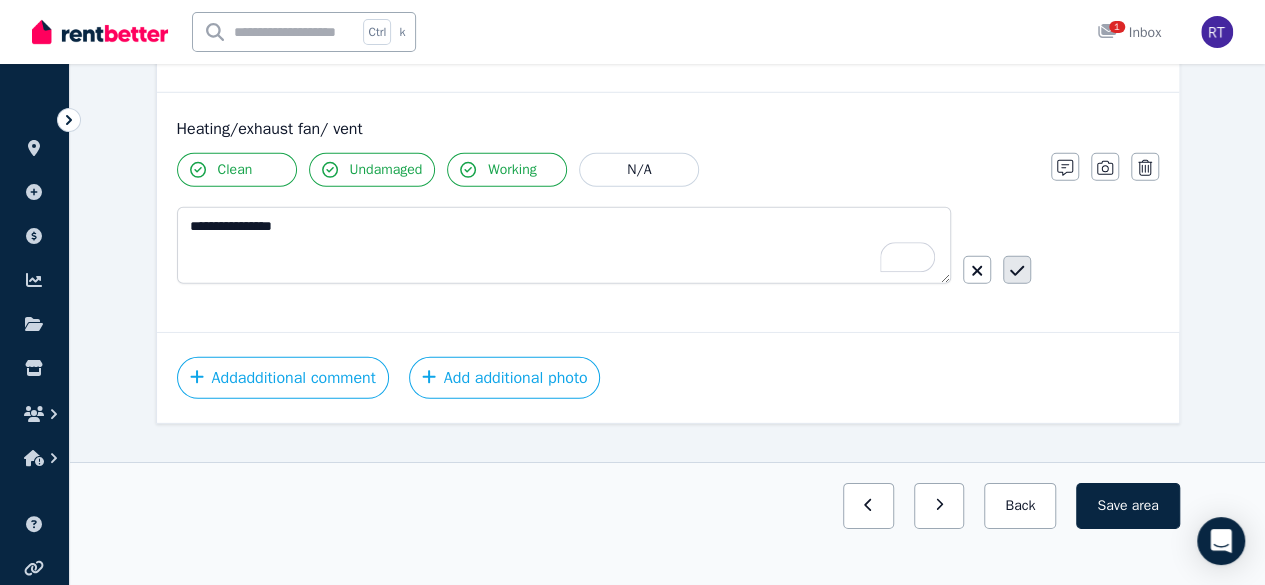 click 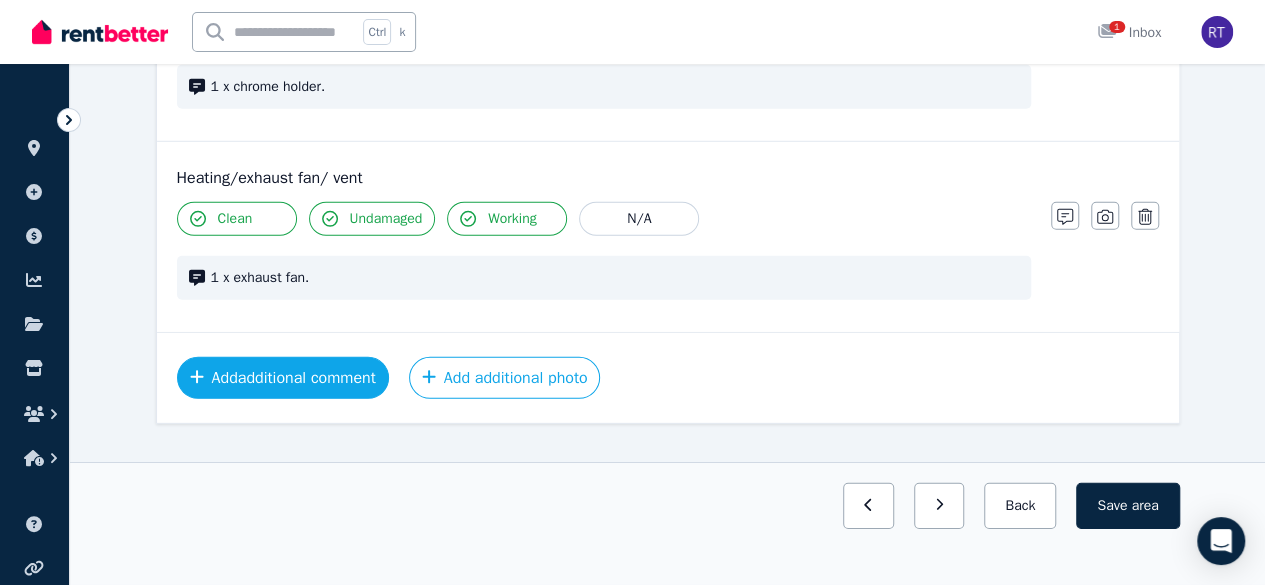 click on "Add  additional comment" at bounding box center (283, 378) 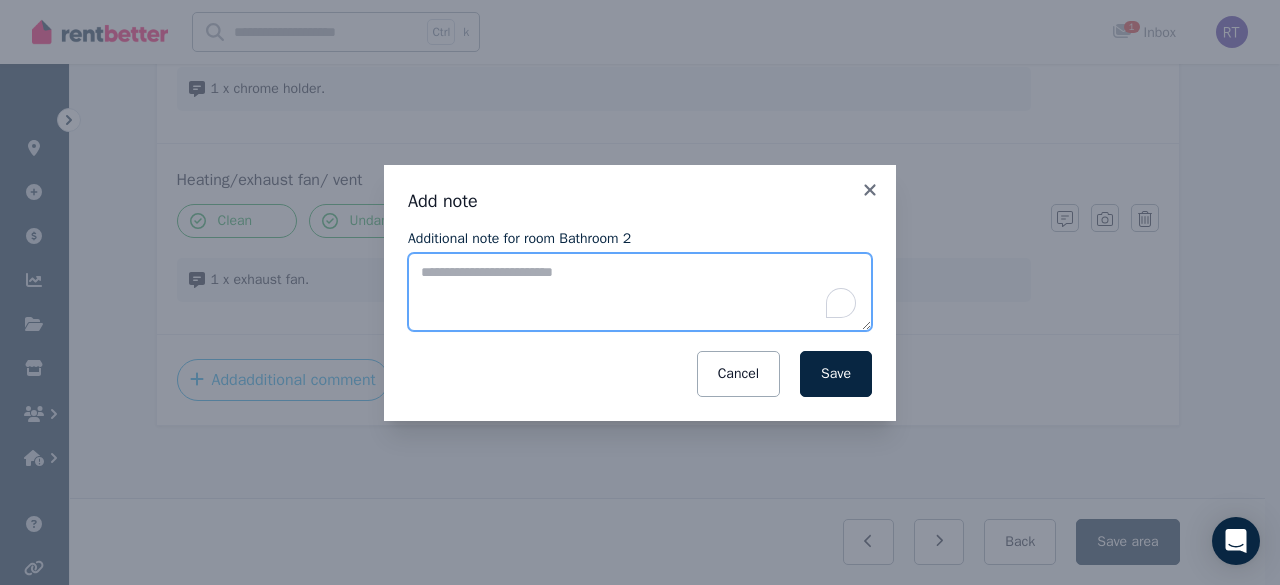 click on "Additional note for room Bathroom 2" at bounding box center (640, 292) 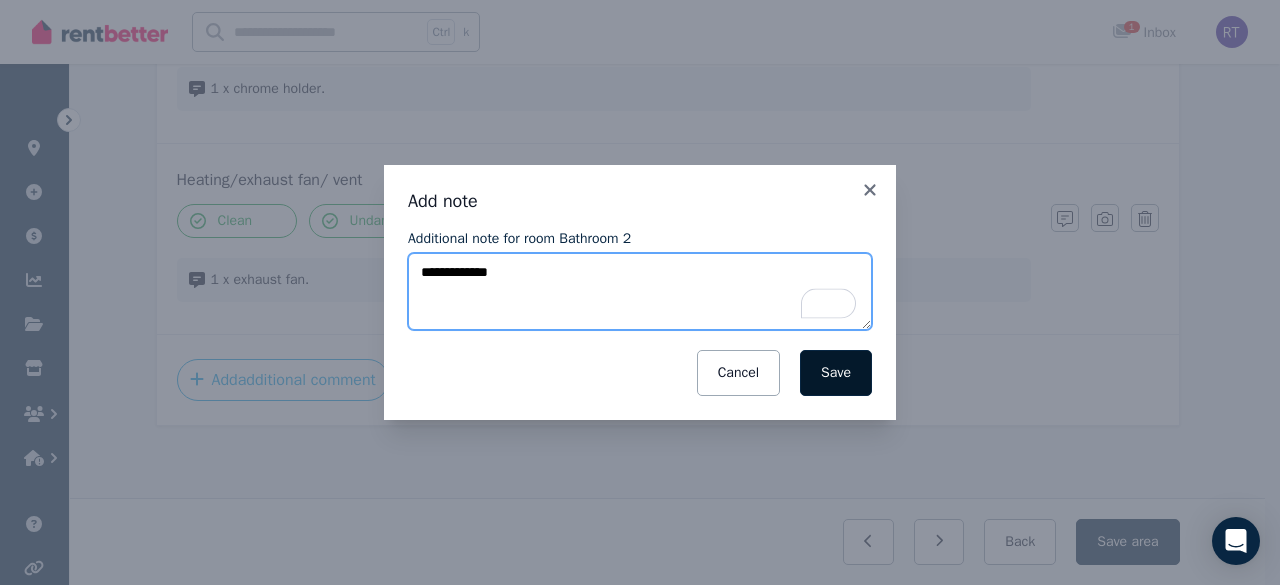 type on "**********" 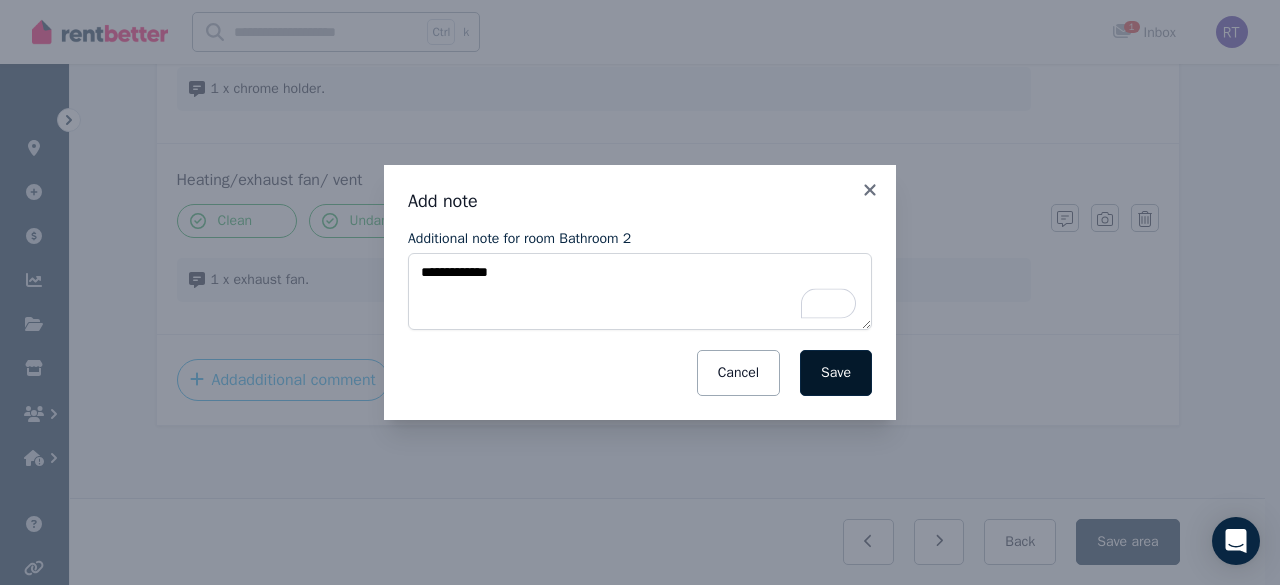 click on "Save" at bounding box center [836, 373] 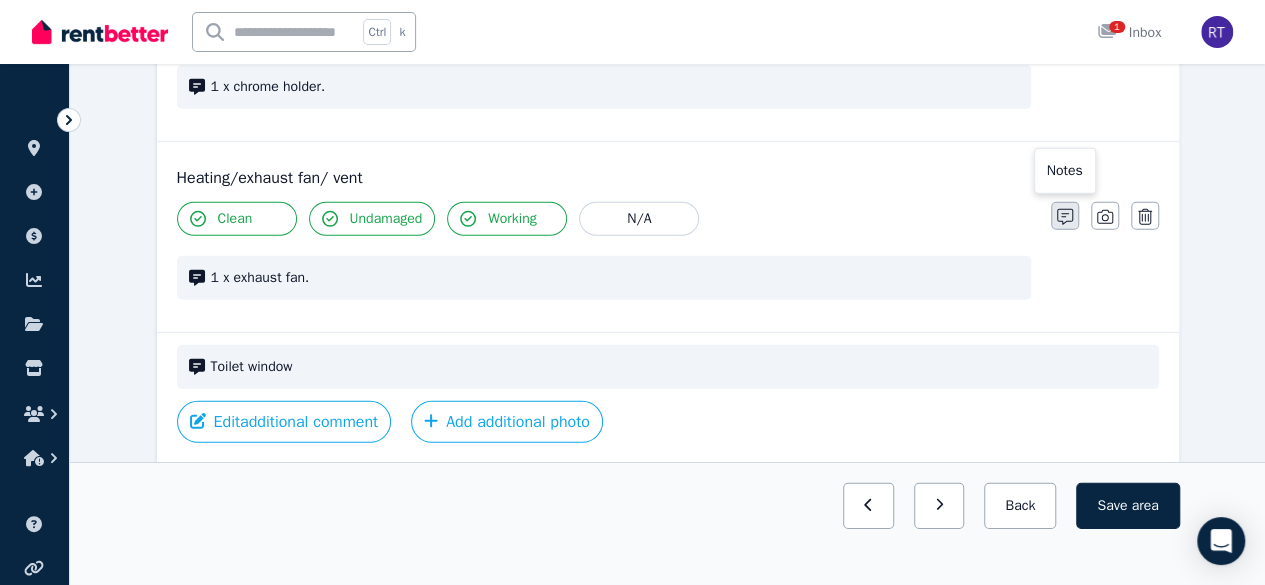 click 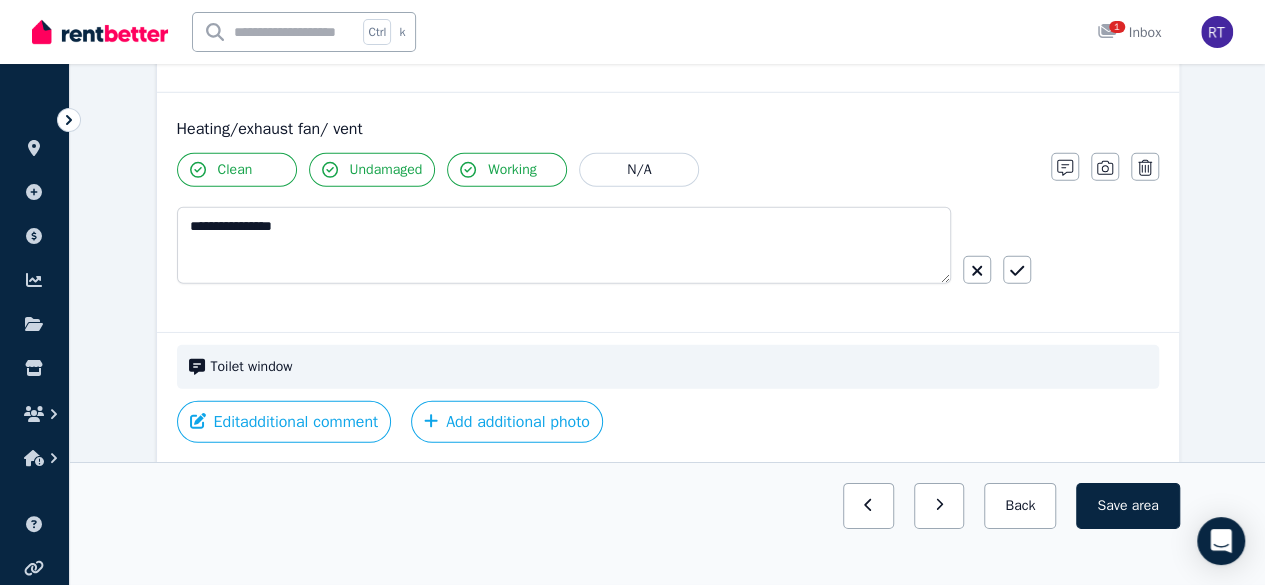 click 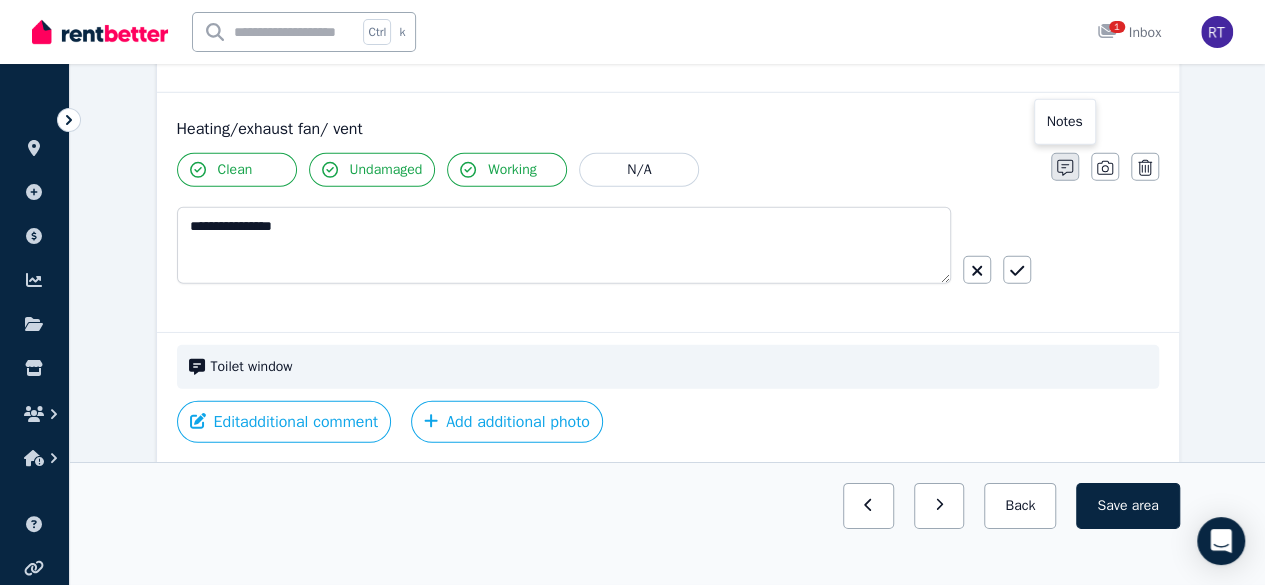 click 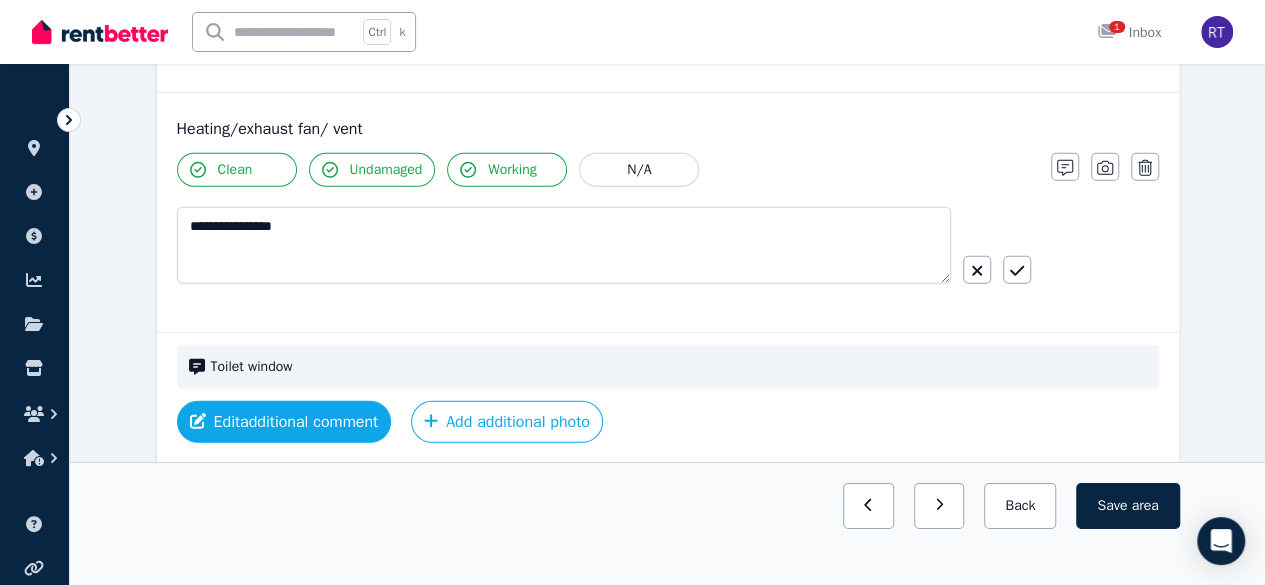 click on "Edit  additional comment" at bounding box center (284, 422) 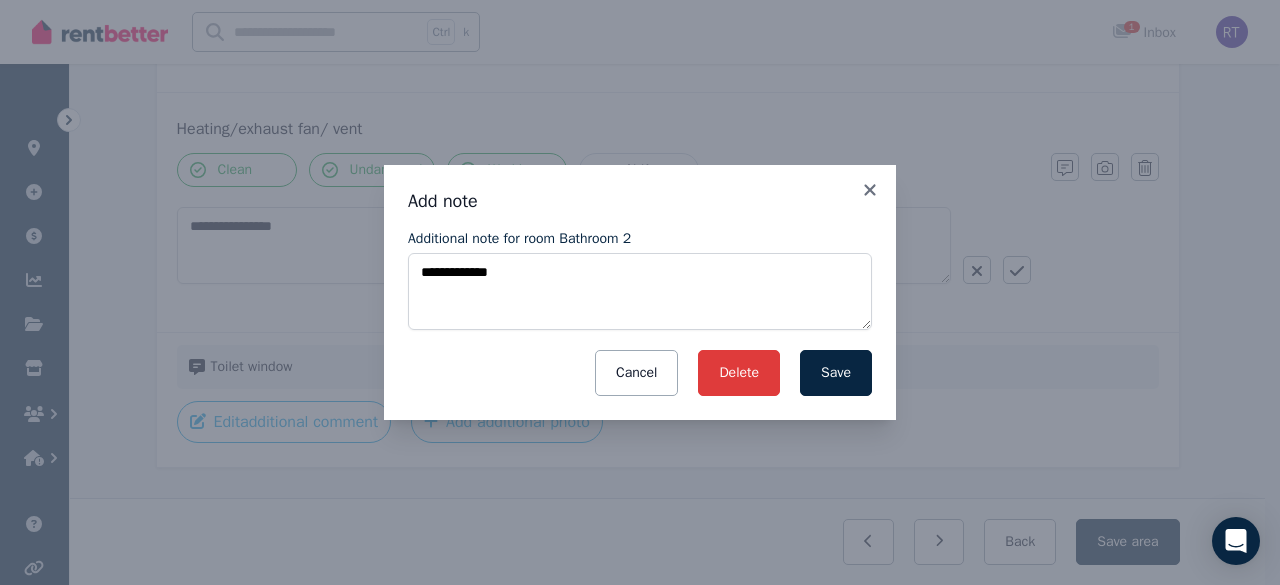 click on "Delete" at bounding box center [739, 373] 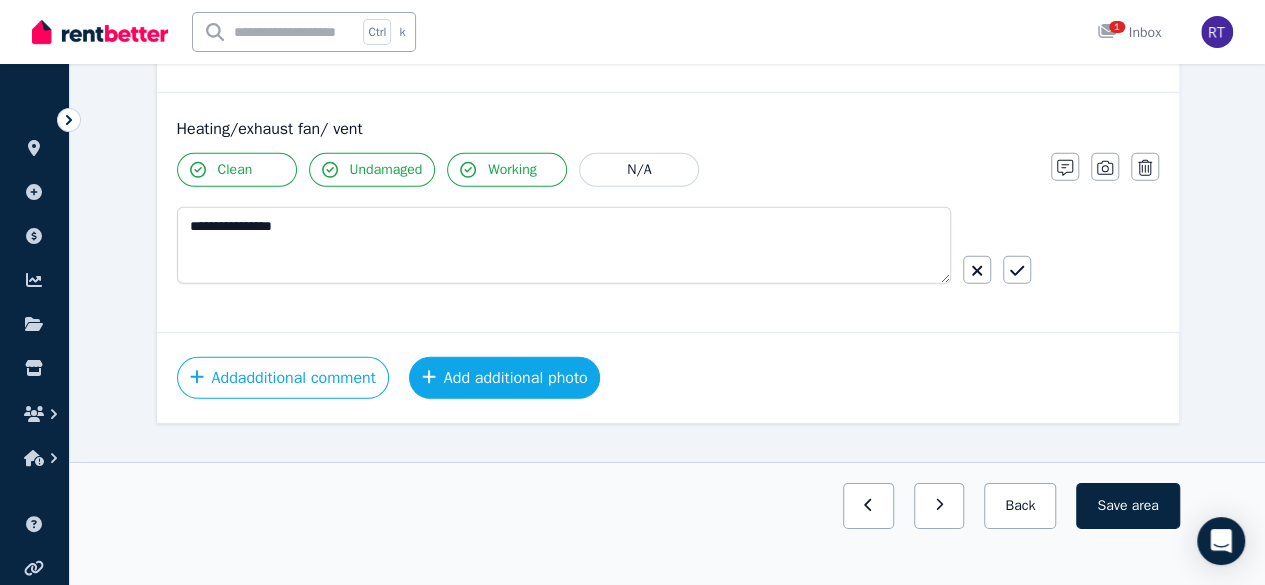 click on "Add additional photo" at bounding box center [505, 378] 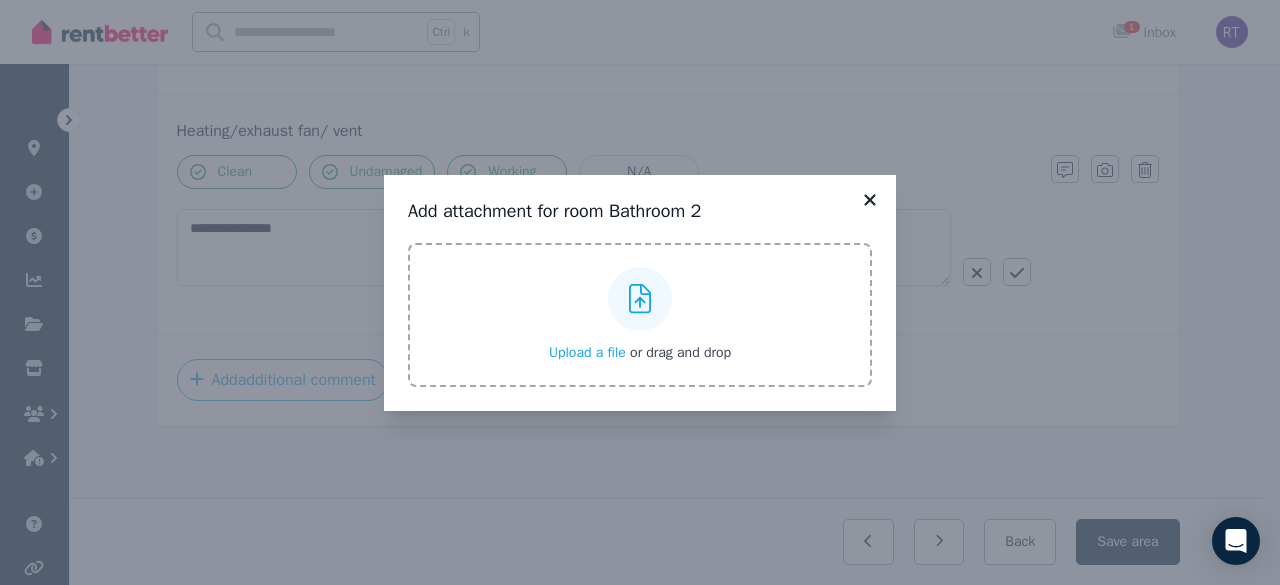 click 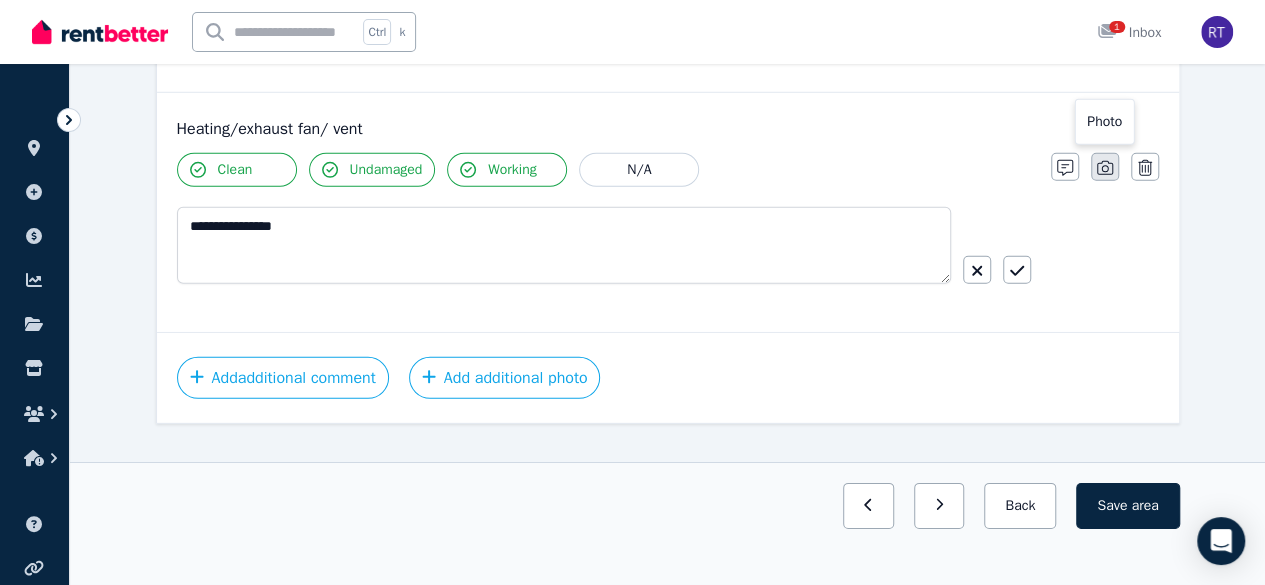 click 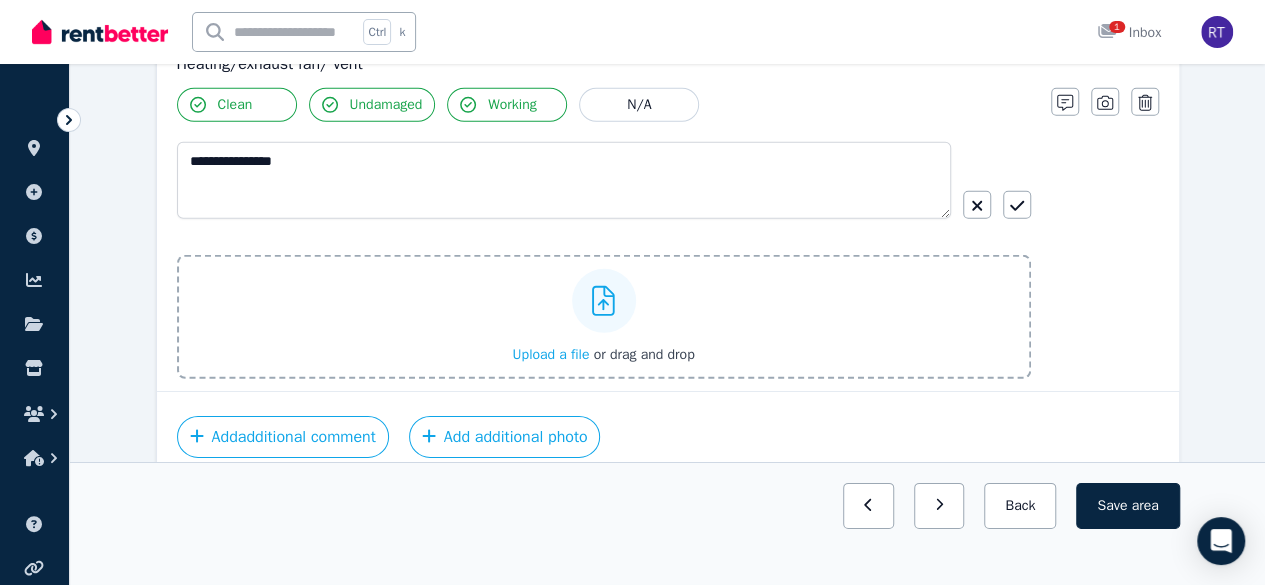 scroll, scrollTop: 2902, scrollLeft: 0, axis: vertical 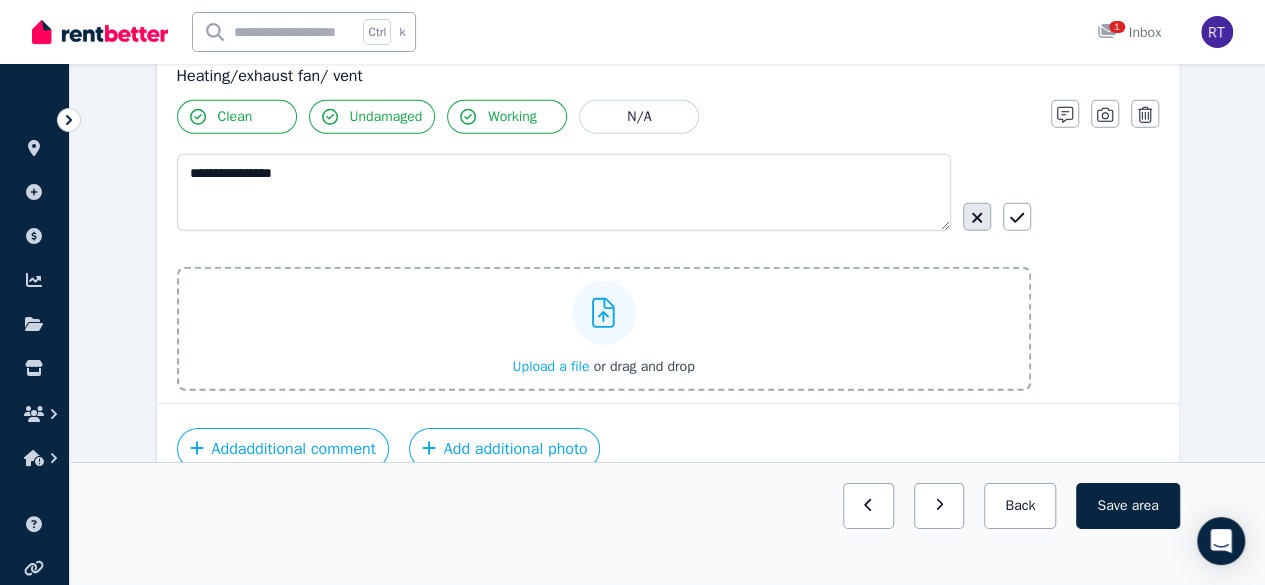 click 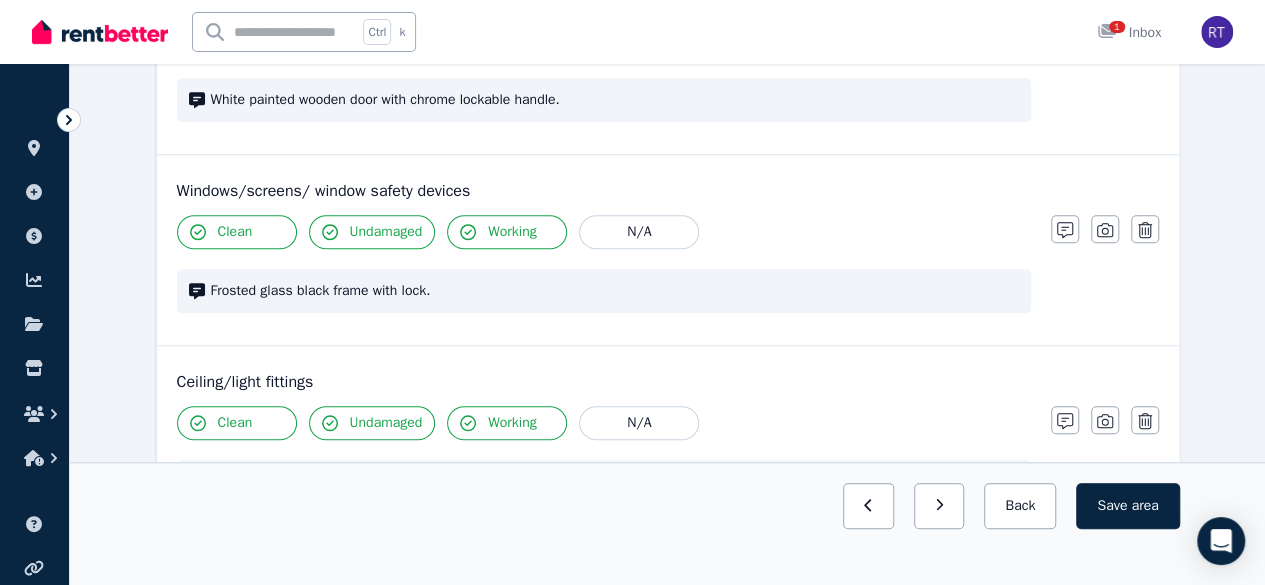 scroll, scrollTop: 697, scrollLeft: 0, axis: vertical 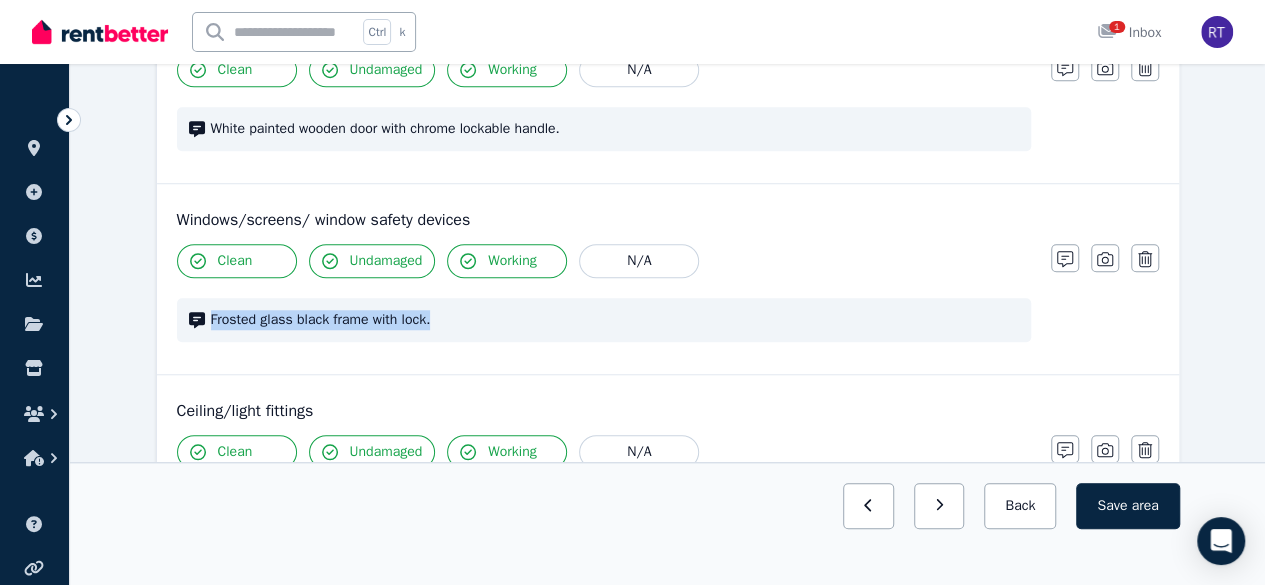 drag, startPoint x: 465, startPoint y: 309, endPoint x: 210, endPoint y: 317, distance: 255.12546 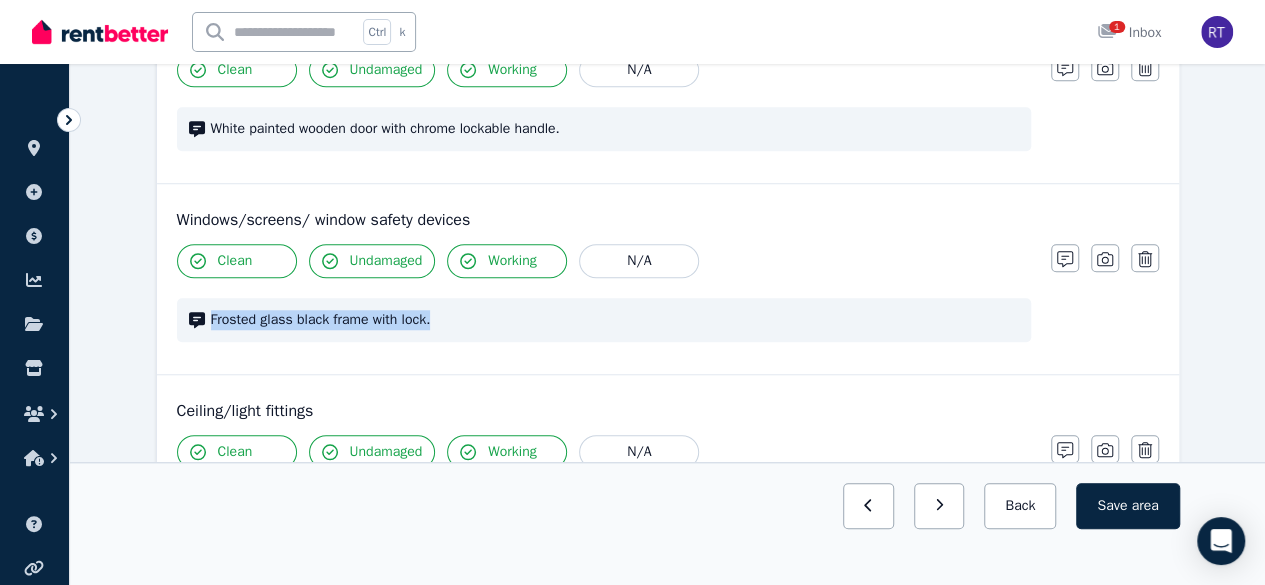 click on "Frosted glass black frame with lock." at bounding box center [615, 320] 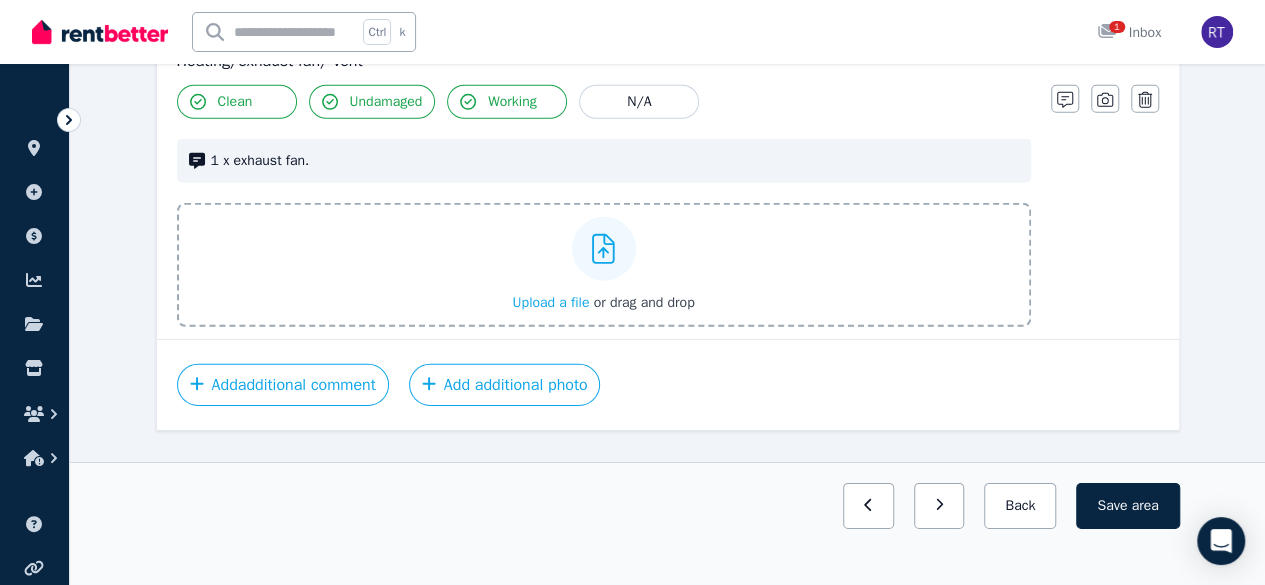 scroll, scrollTop: 2924, scrollLeft: 0, axis: vertical 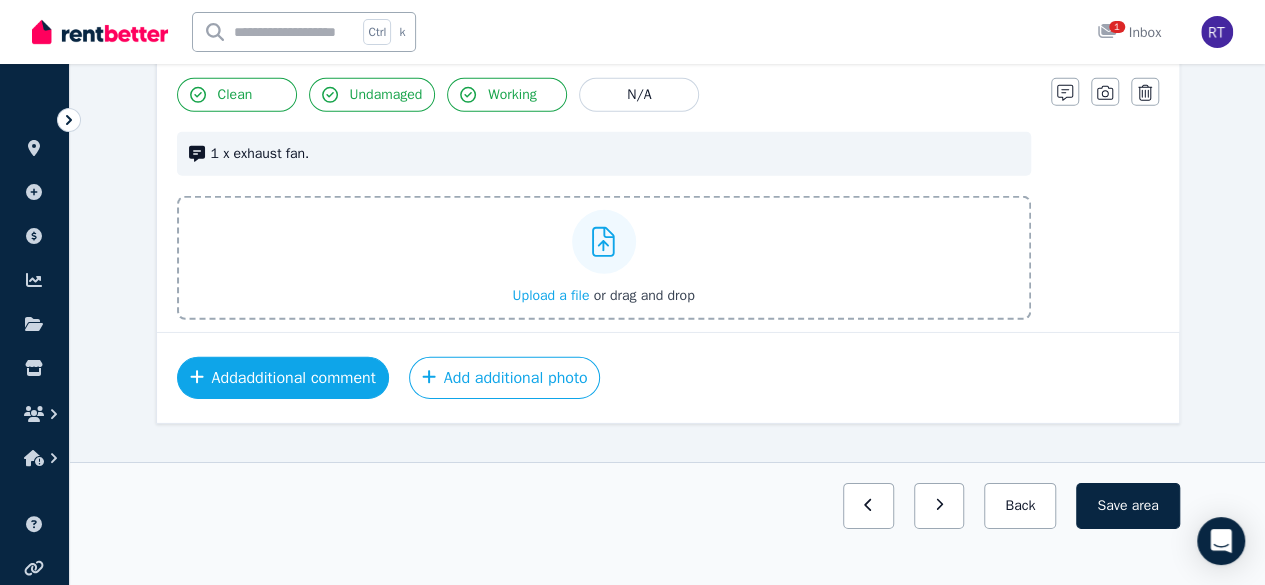click on "Add  additional comment" at bounding box center (283, 378) 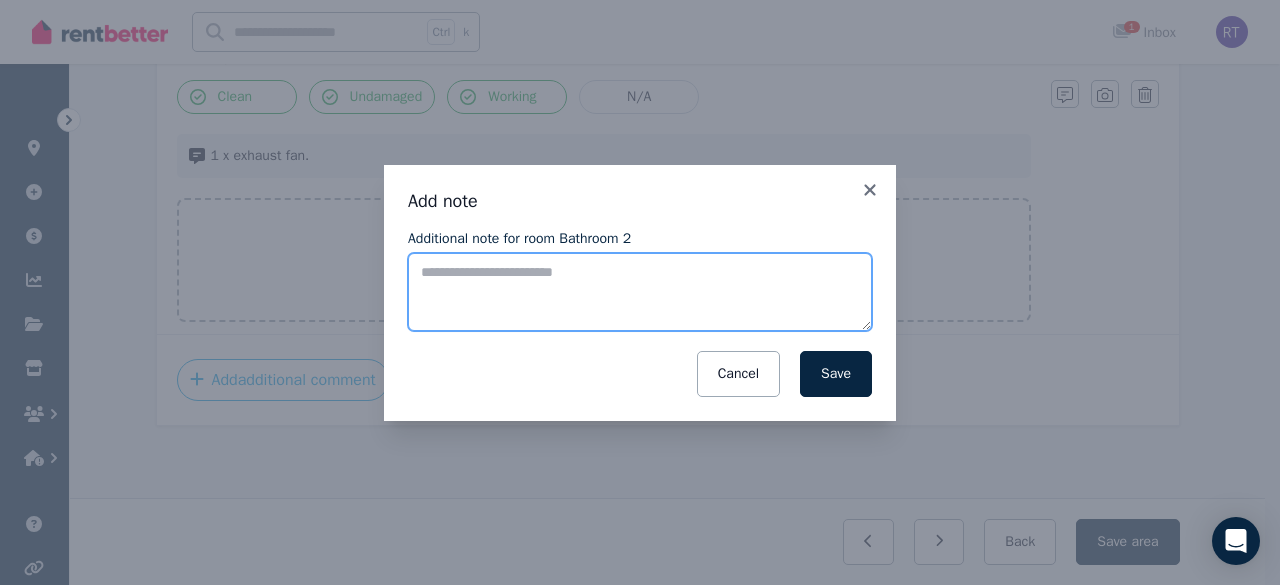 click on "Additional note for room Bathroom 2" at bounding box center (640, 292) 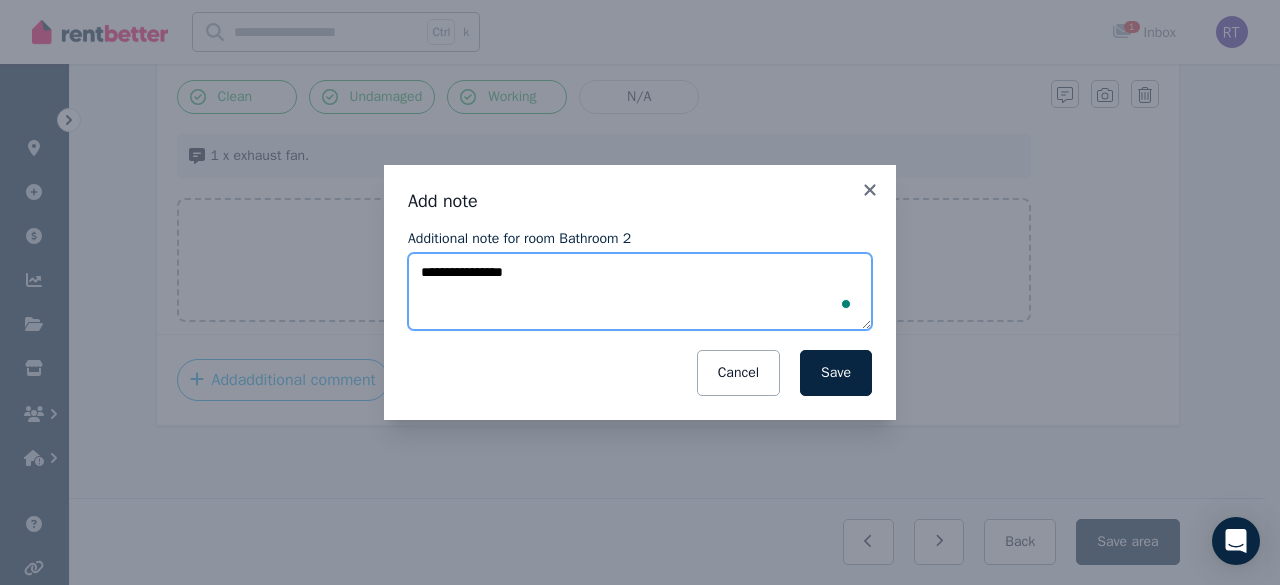 paste on "**********" 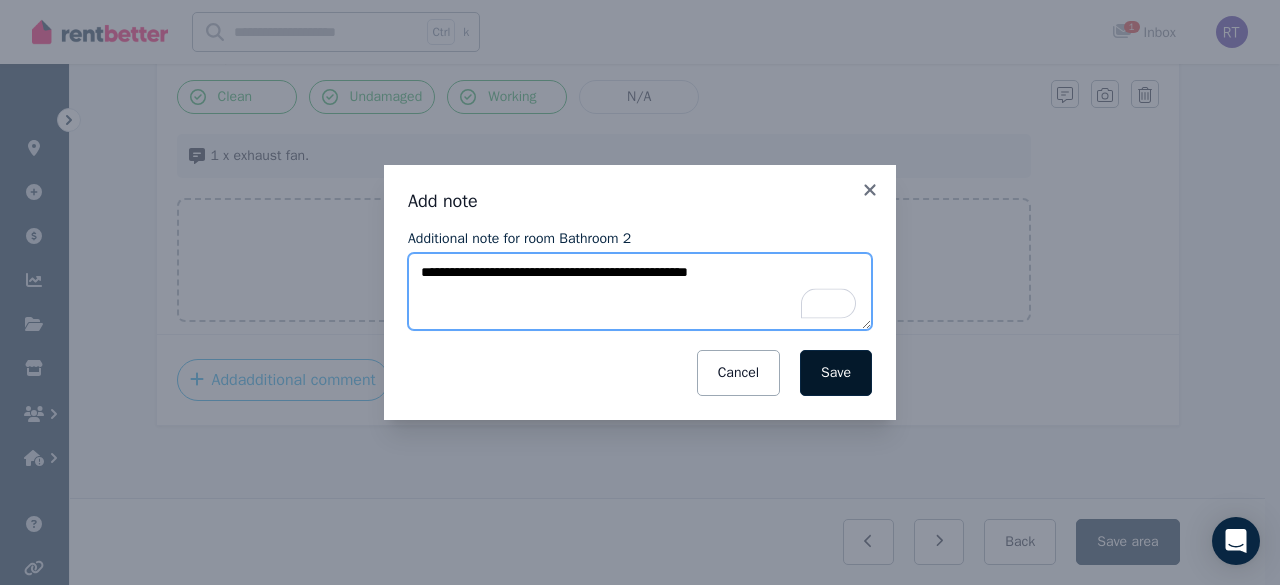 type on "**********" 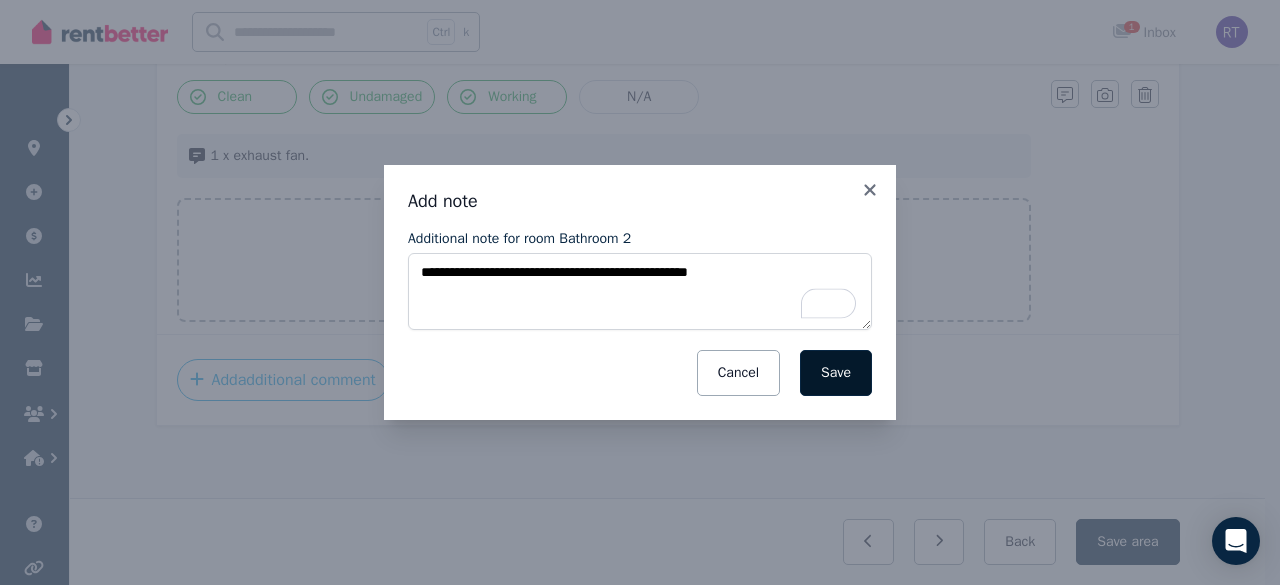 click on "Save" at bounding box center (836, 373) 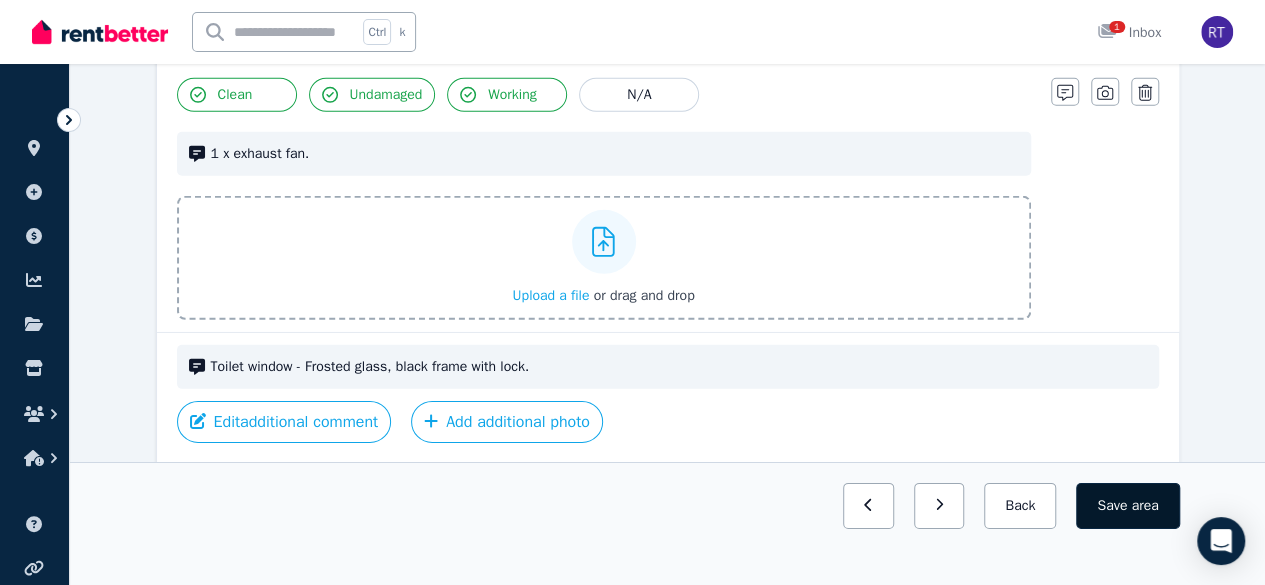 click on "Save   area" at bounding box center (1127, 506) 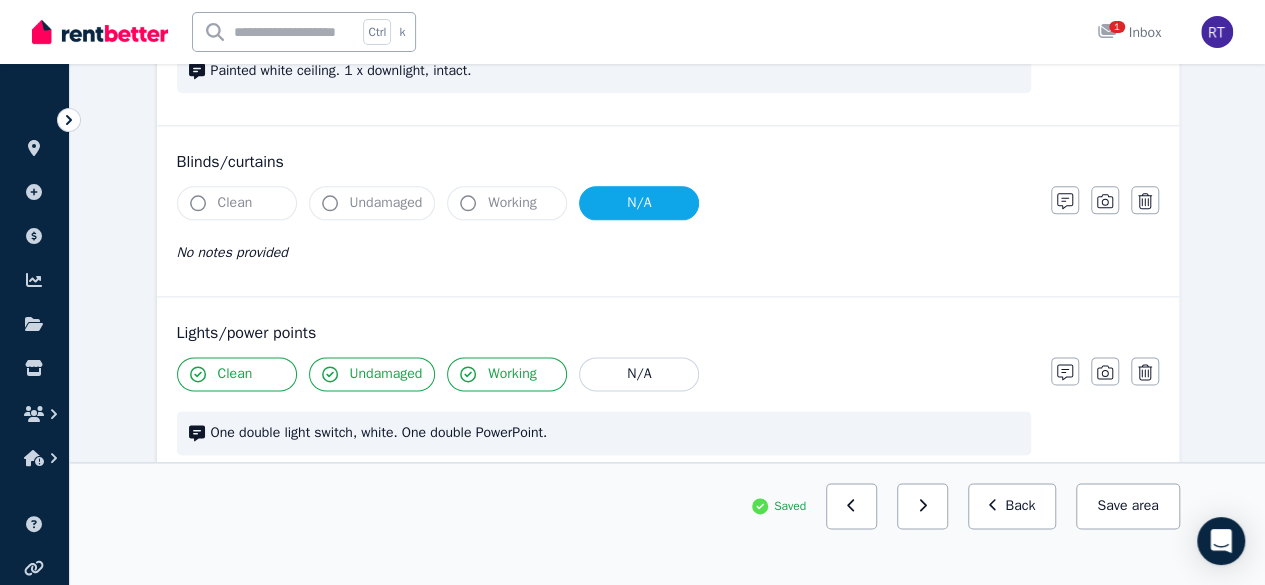 scroll, scrollTop: 1136, scrollLeft: 0, axis: vertical 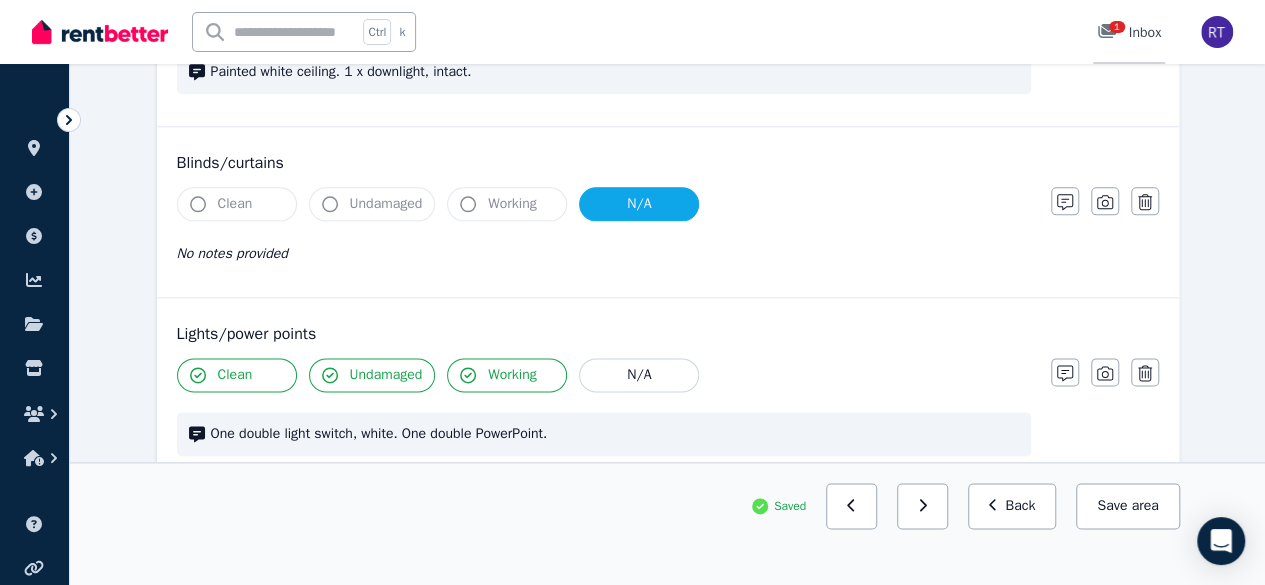 click on "1" at bounding box center [1117, 27] 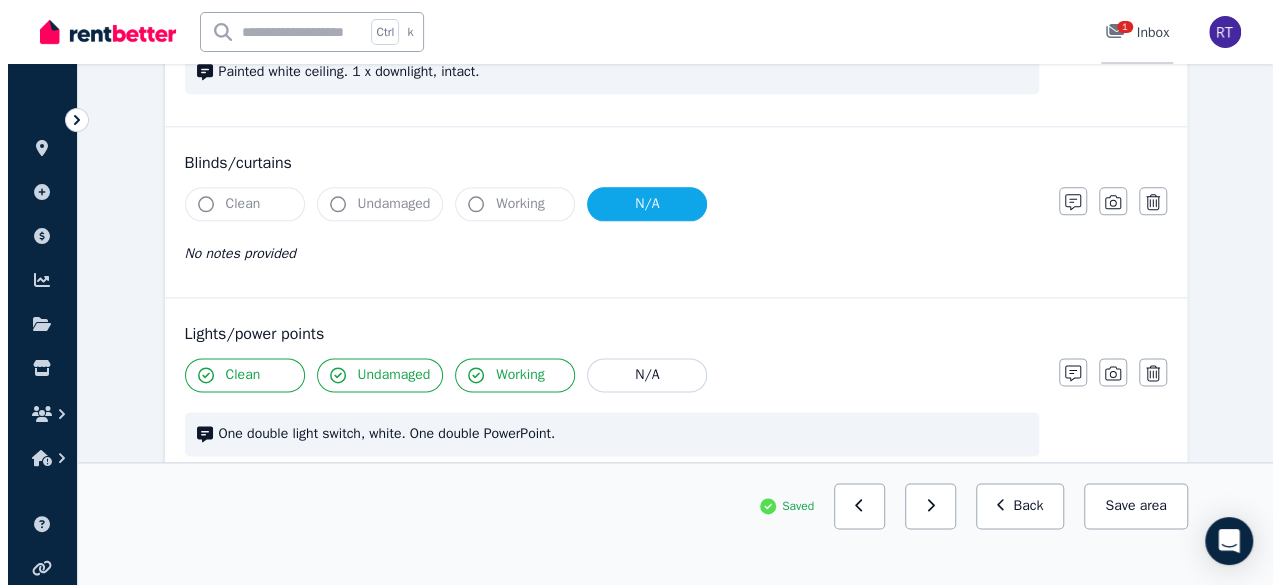 scroll, scrollTop: 0, scrollLeft: 0, axis: both 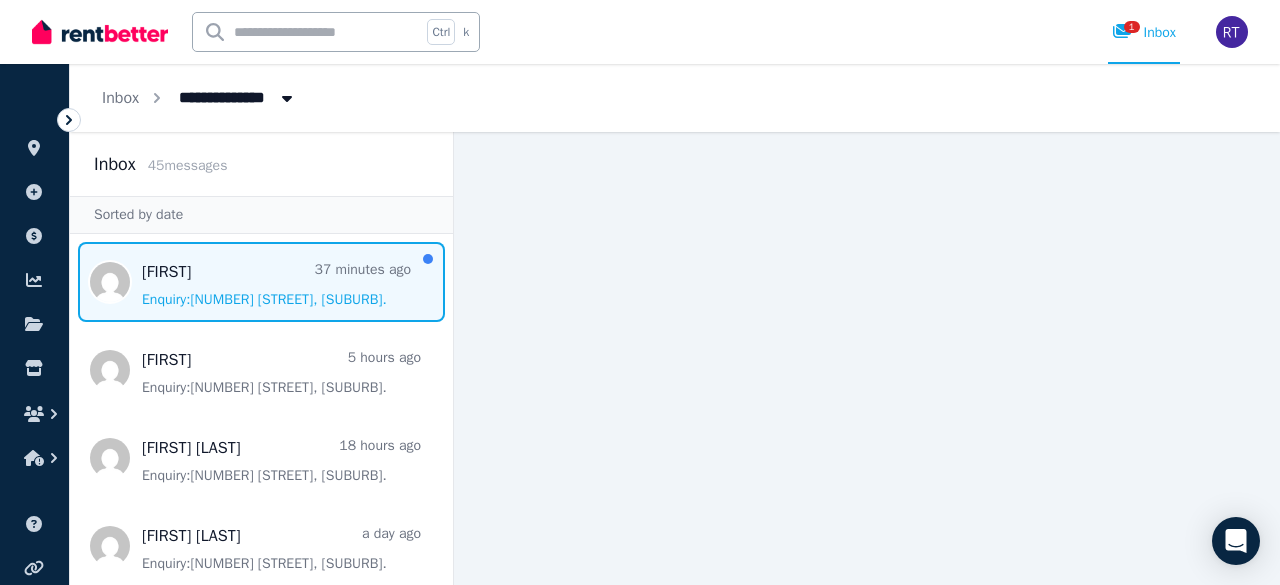 click at bounding box center [261, 282] 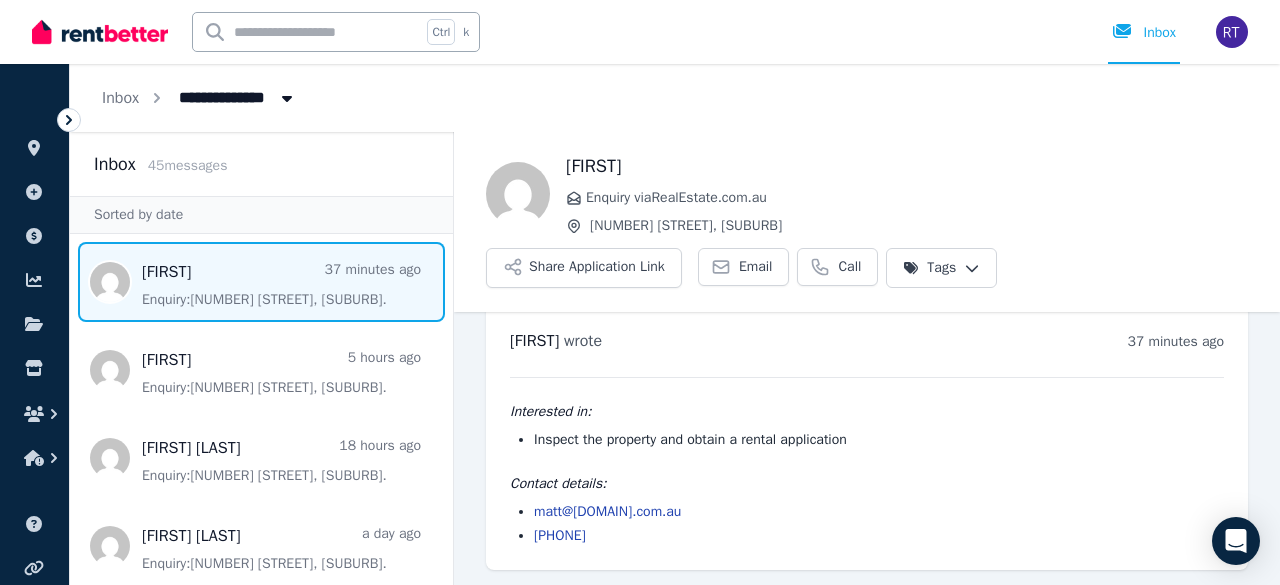 scroll, scrollTop: 0, scrollLeft: 0, axis: both 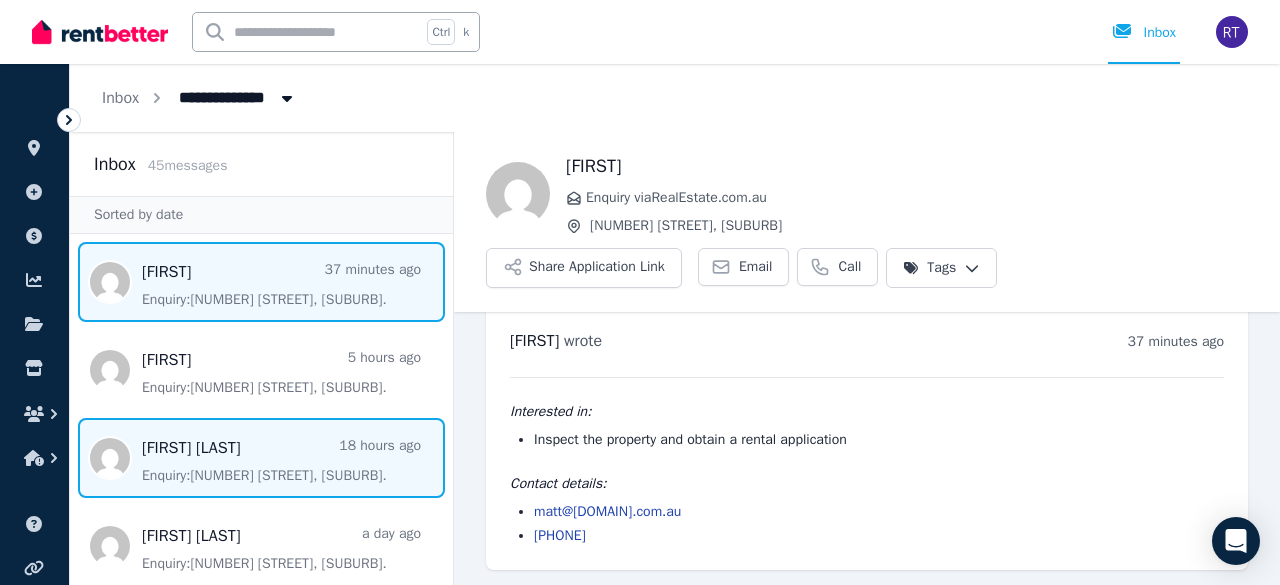 click at bounding box center [261, 458] 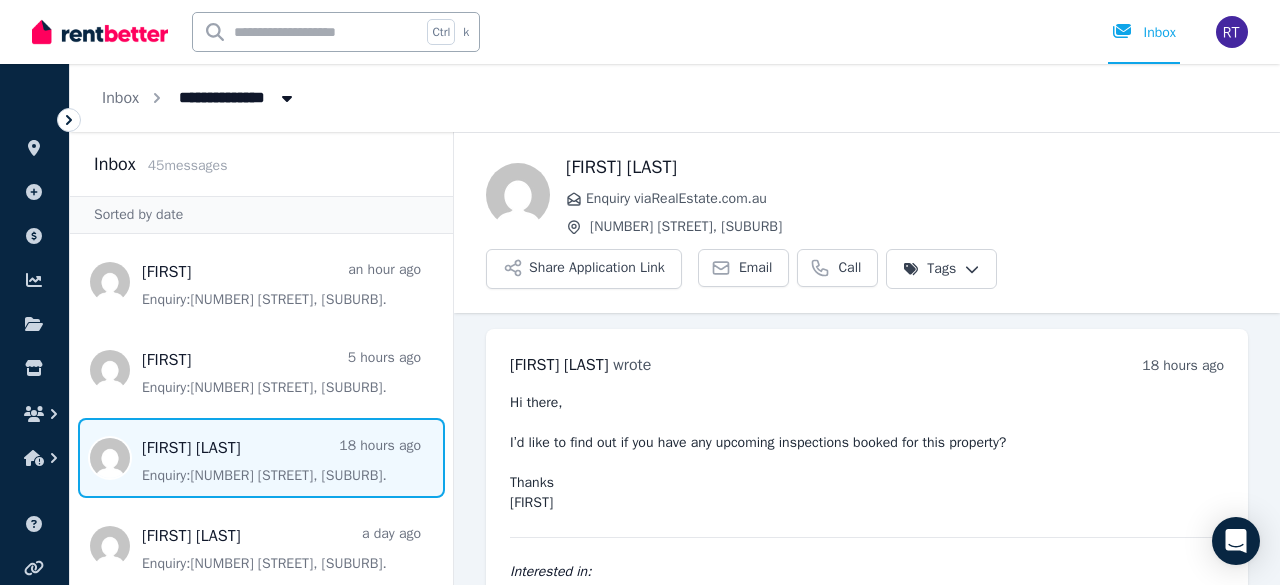 scroll, scrollTop: 160, scrollLeft: 0, axis: vertical 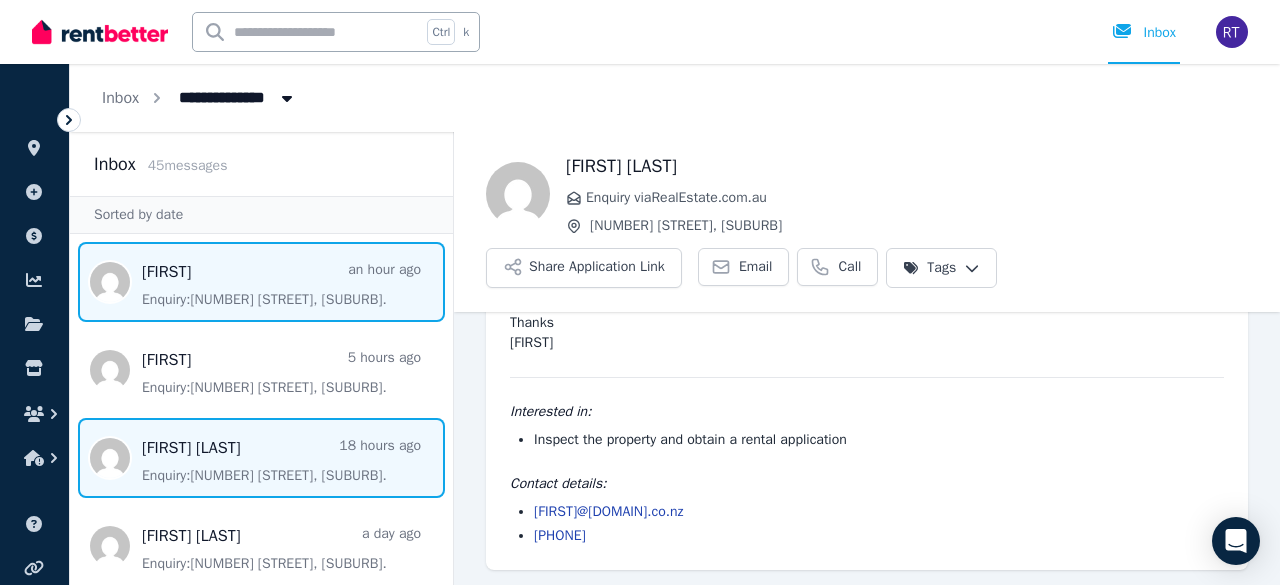 click at bounding box center (261, 282) 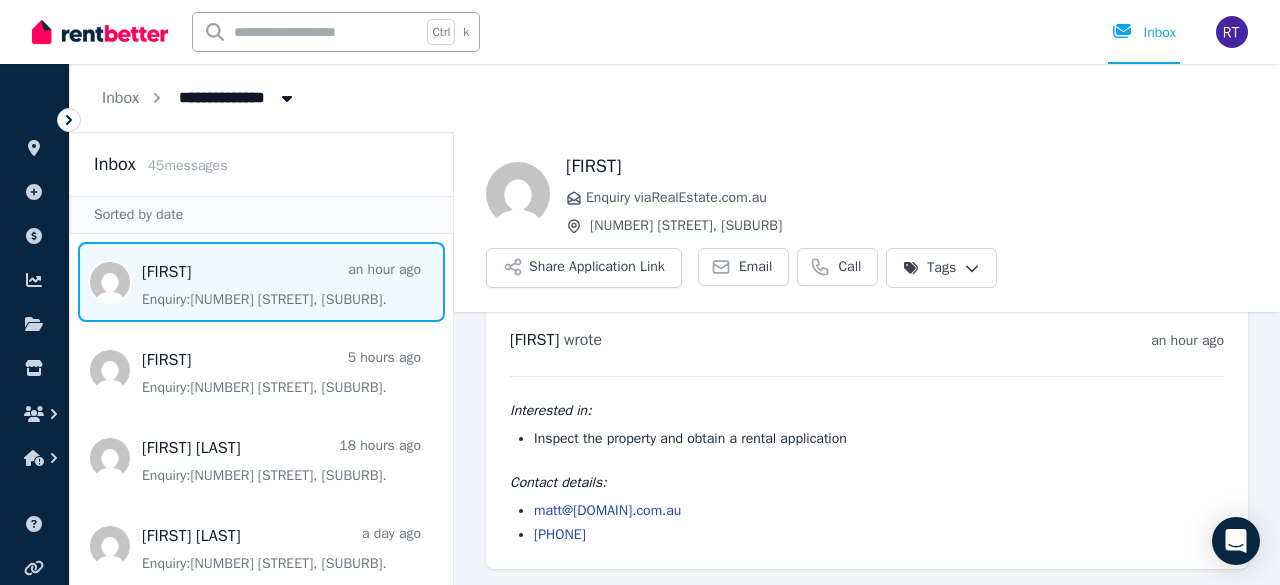scroll, scrollTop: 24, scrollLeft: 0, axis: vertical 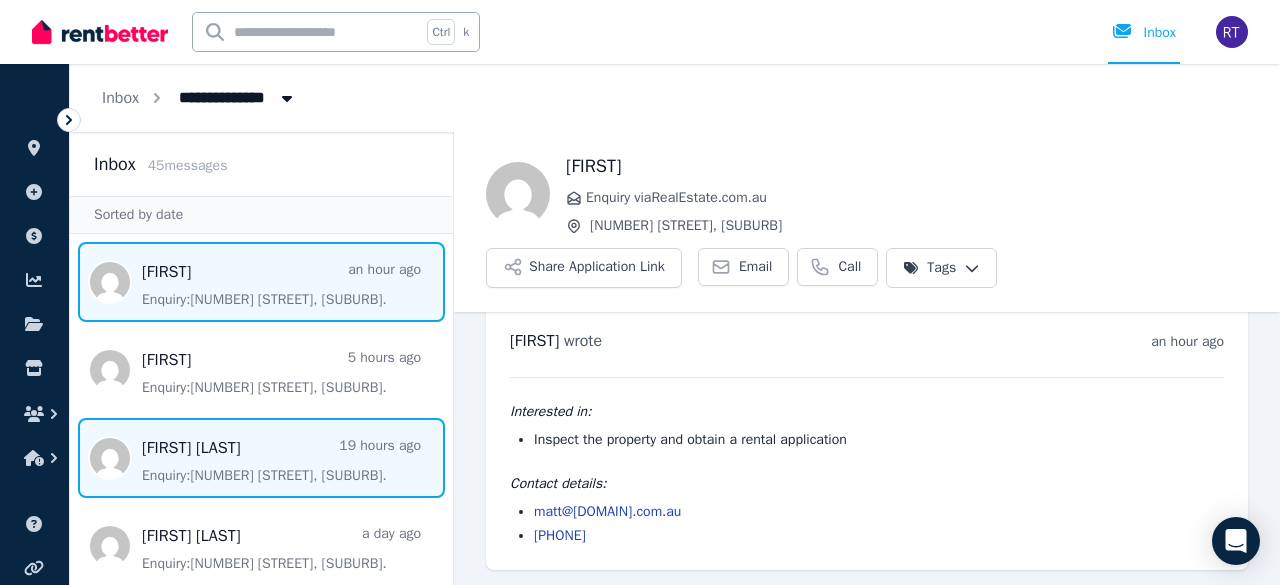 click at bounding box center (261, 458) 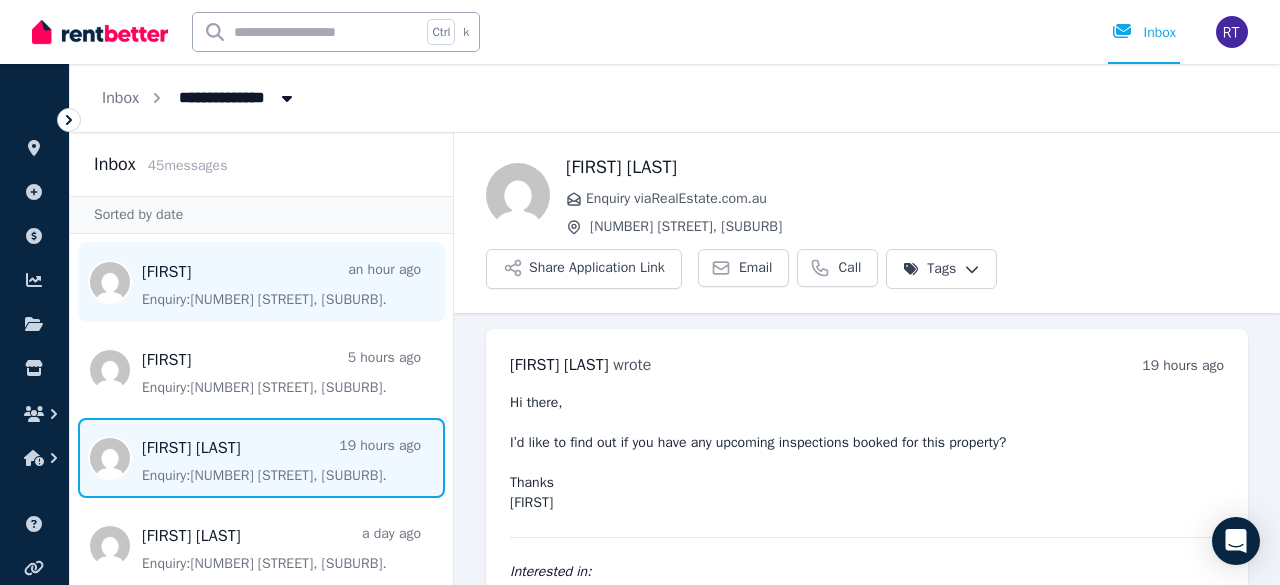 scroll, scrollTop: 0, scrollLeft: 0, axis: both 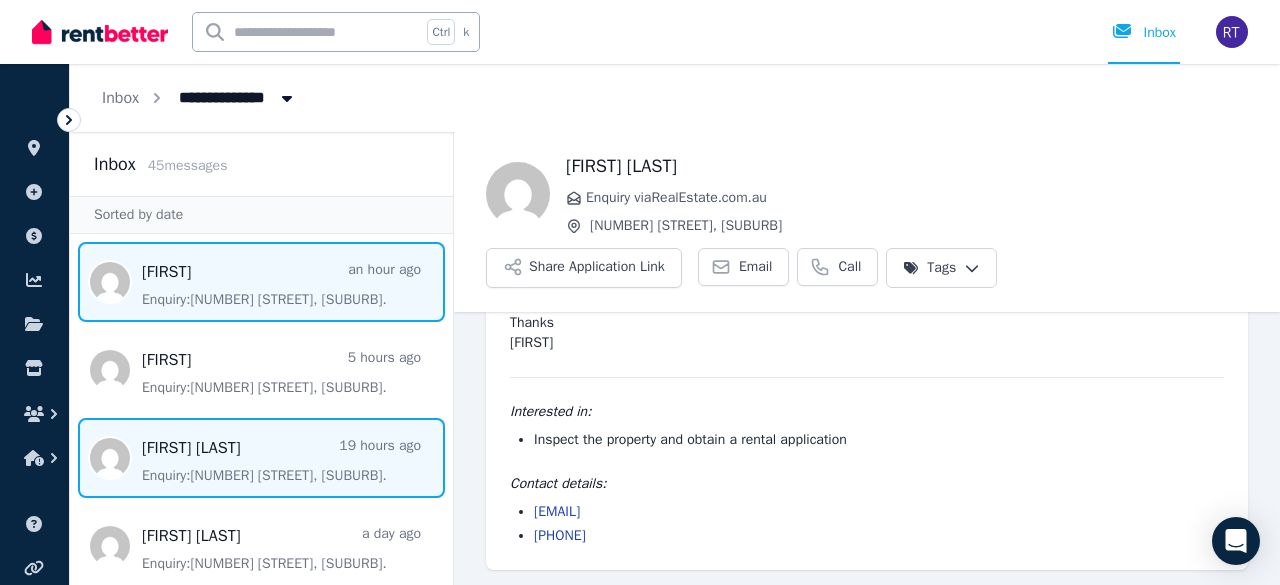 click at bounding box center [261, 282] 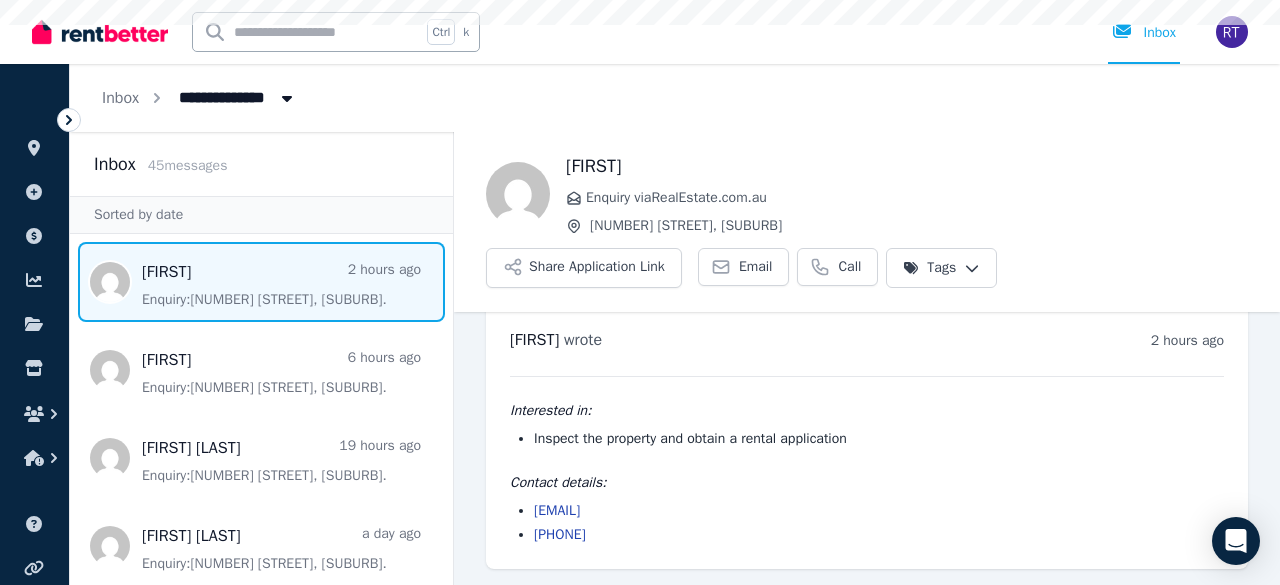 scroll, scrollTop: 24, scrollLeft: 0, axis: vertical 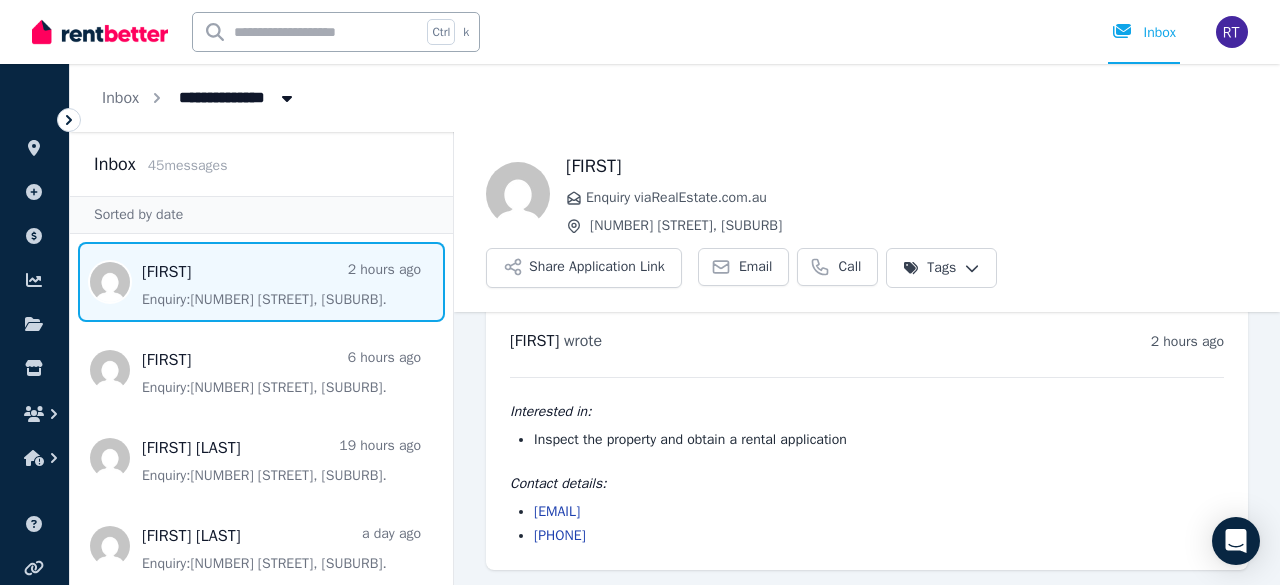 click on "Inbox" at bounding box center [115, 164] 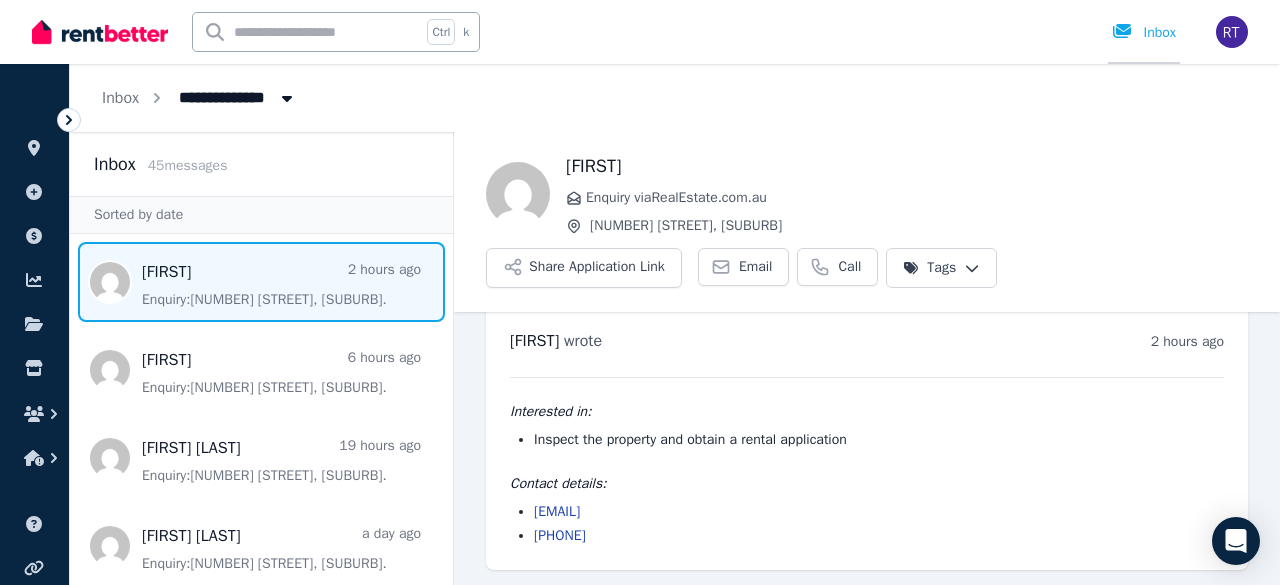 click on "Inbox" at bounding box center [1144, 33] 